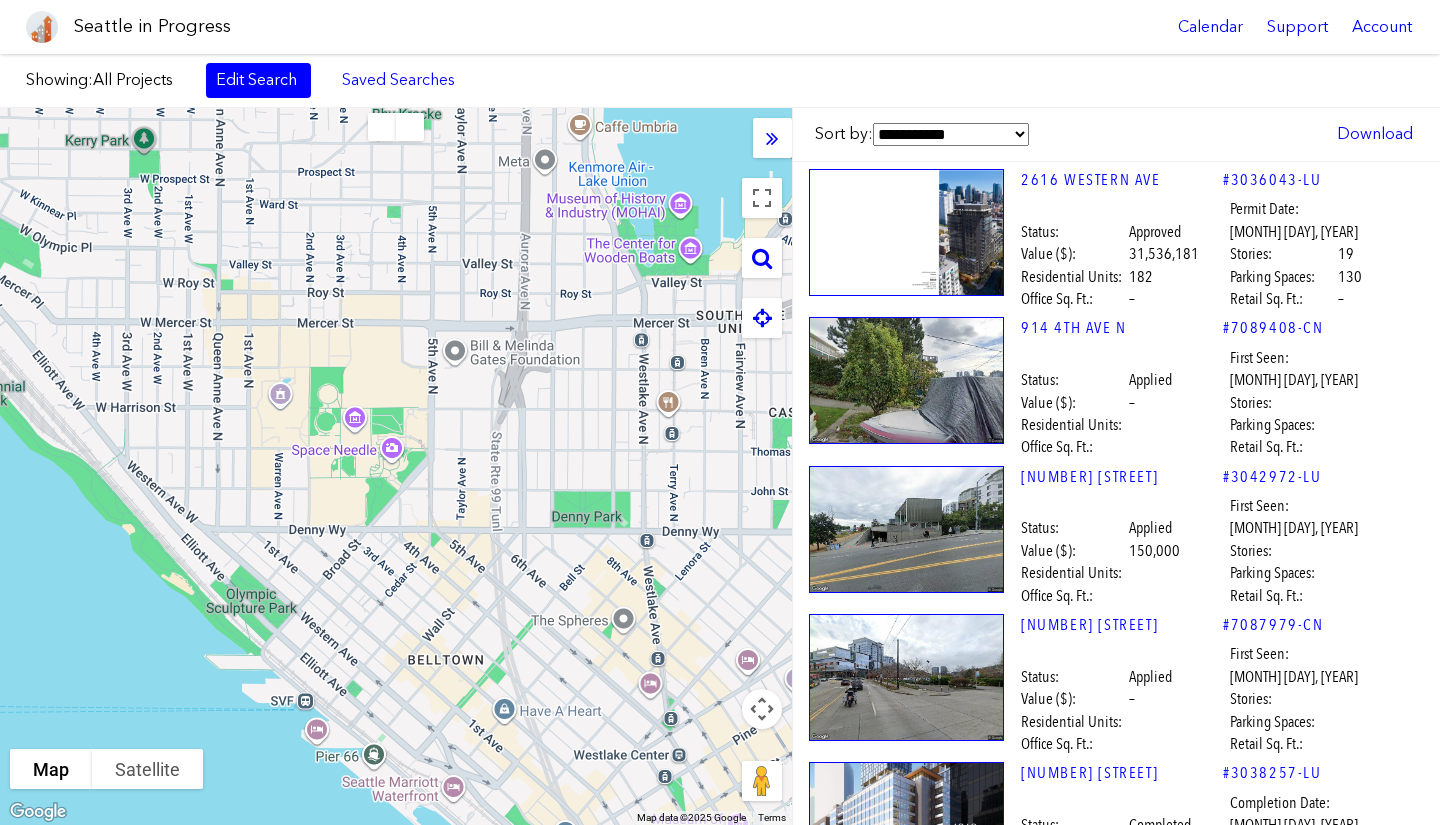 scroll, scrollTop: 0, scrollLeft: 0, axis: both 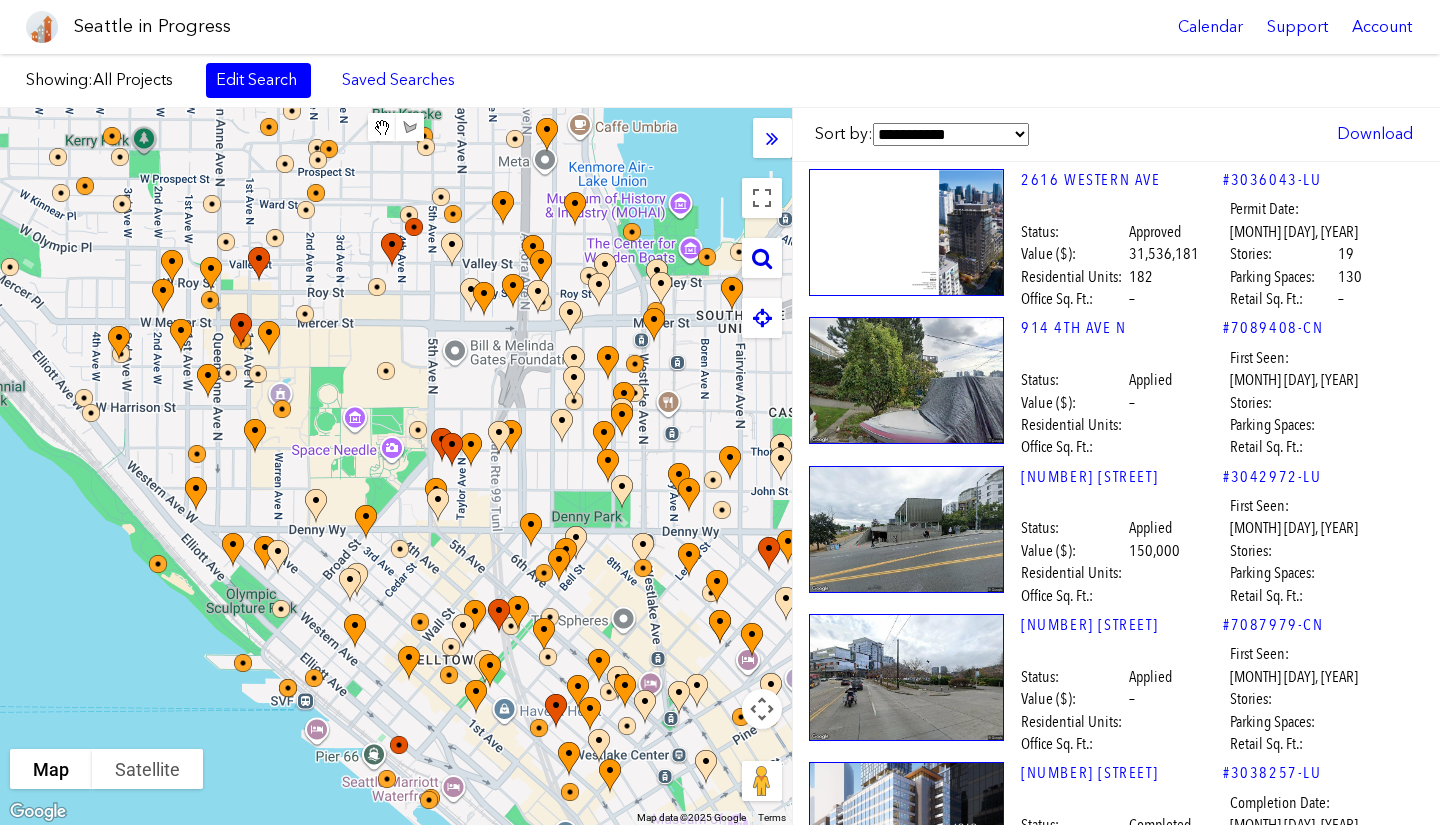 click at bounding box center [762, 258] 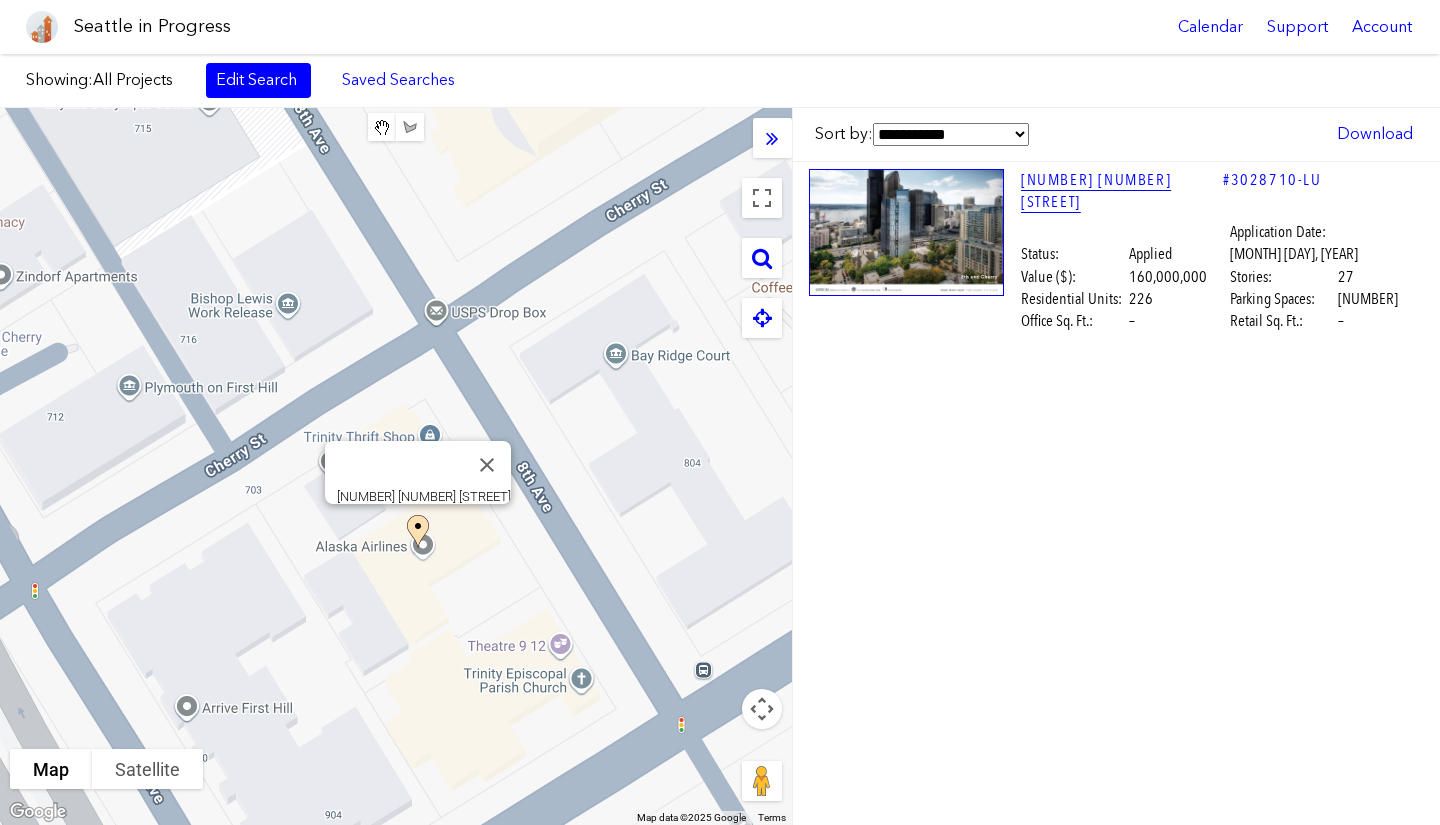 click on "[NUMBER] [NUMBER] [STREET]" at bounding box center (1122, 191) 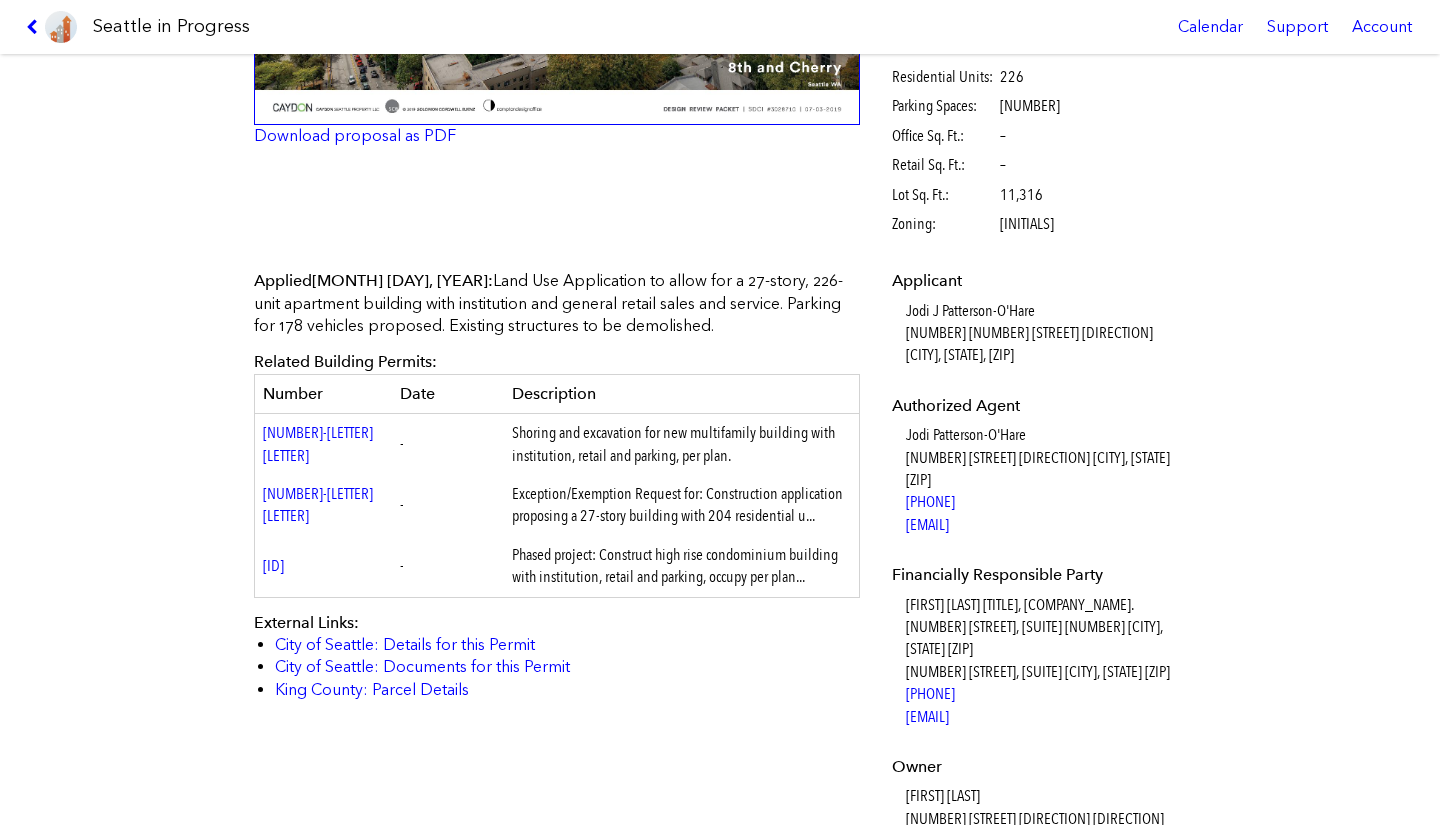 scroll, scrollTop: 424, scrollLeft: 0, axis: vertical 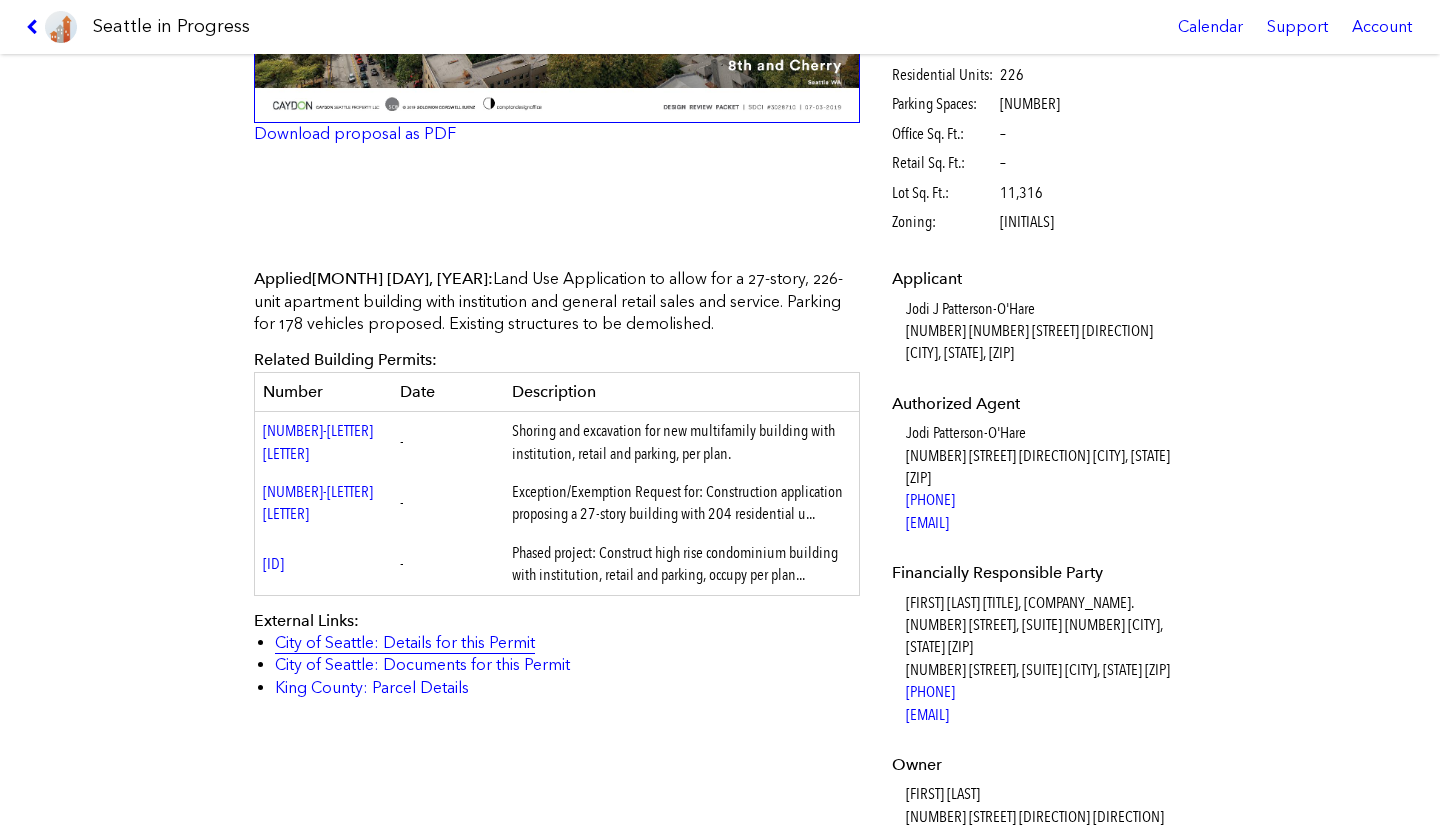 click on "City of Seattle: Details for this Permit" at bounding box center (405, 642) 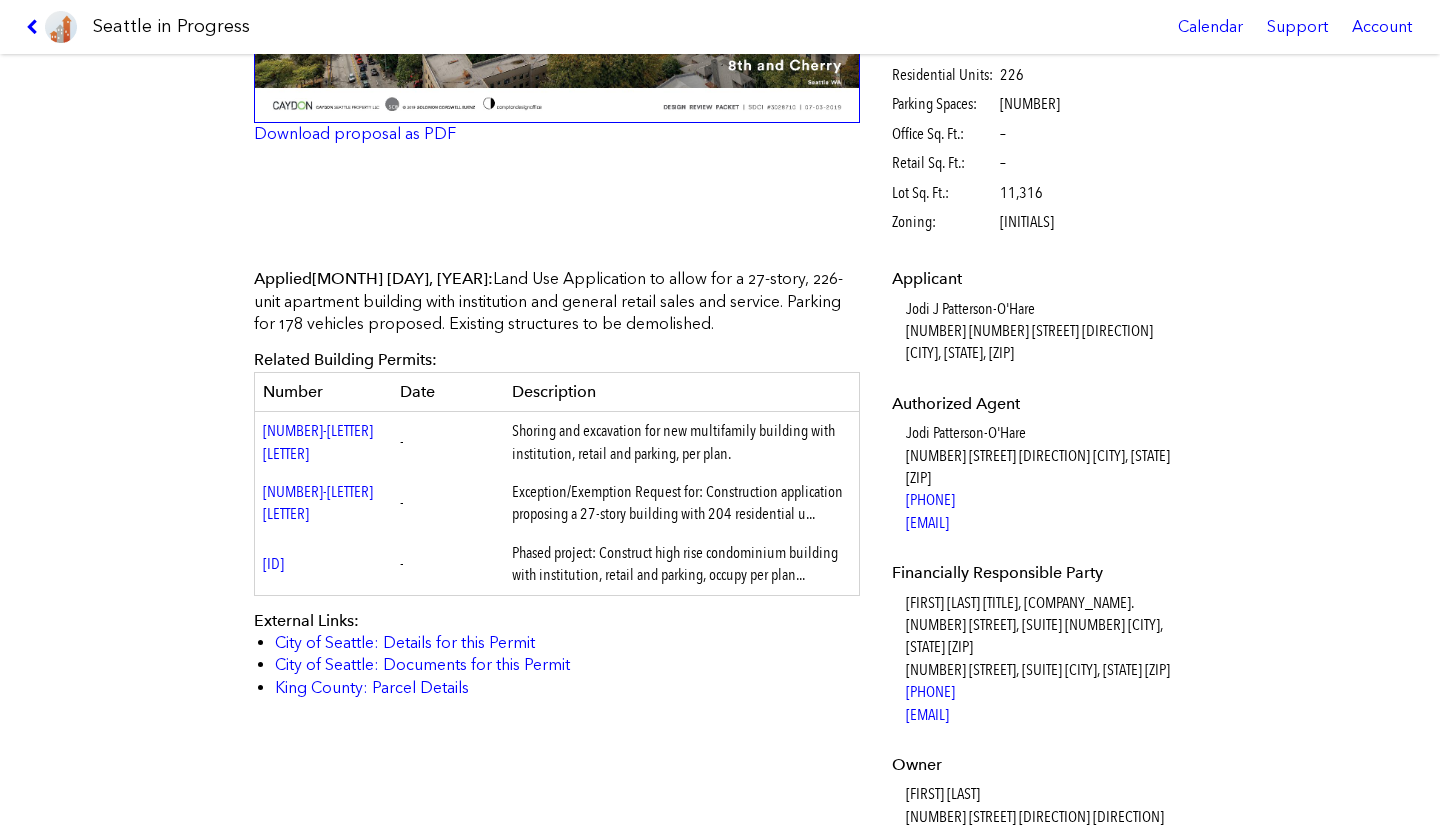 scroll, scrollTop: 0, scrollLeft: 0, axis: both 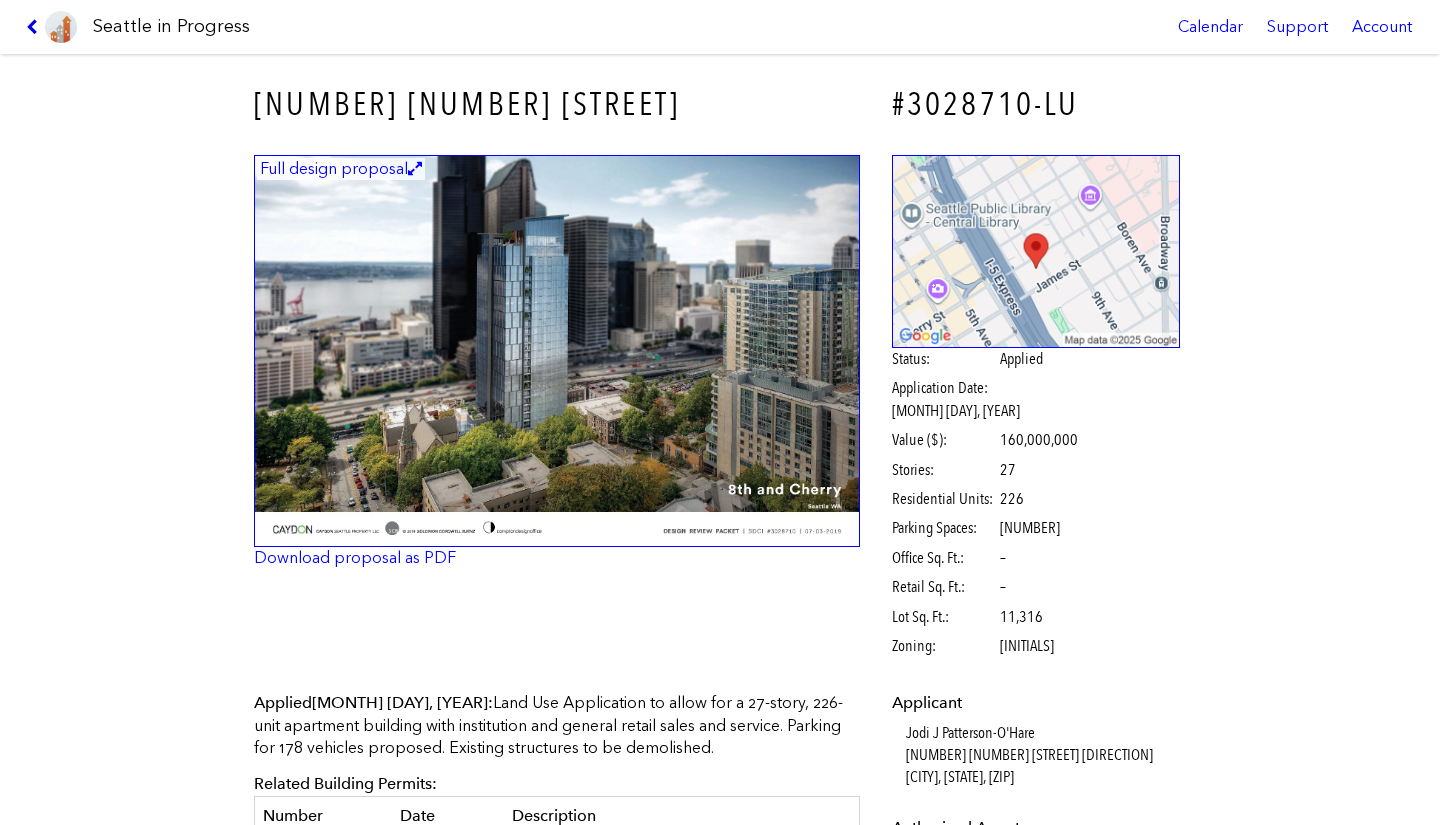 click at bounding box center [35, 27] 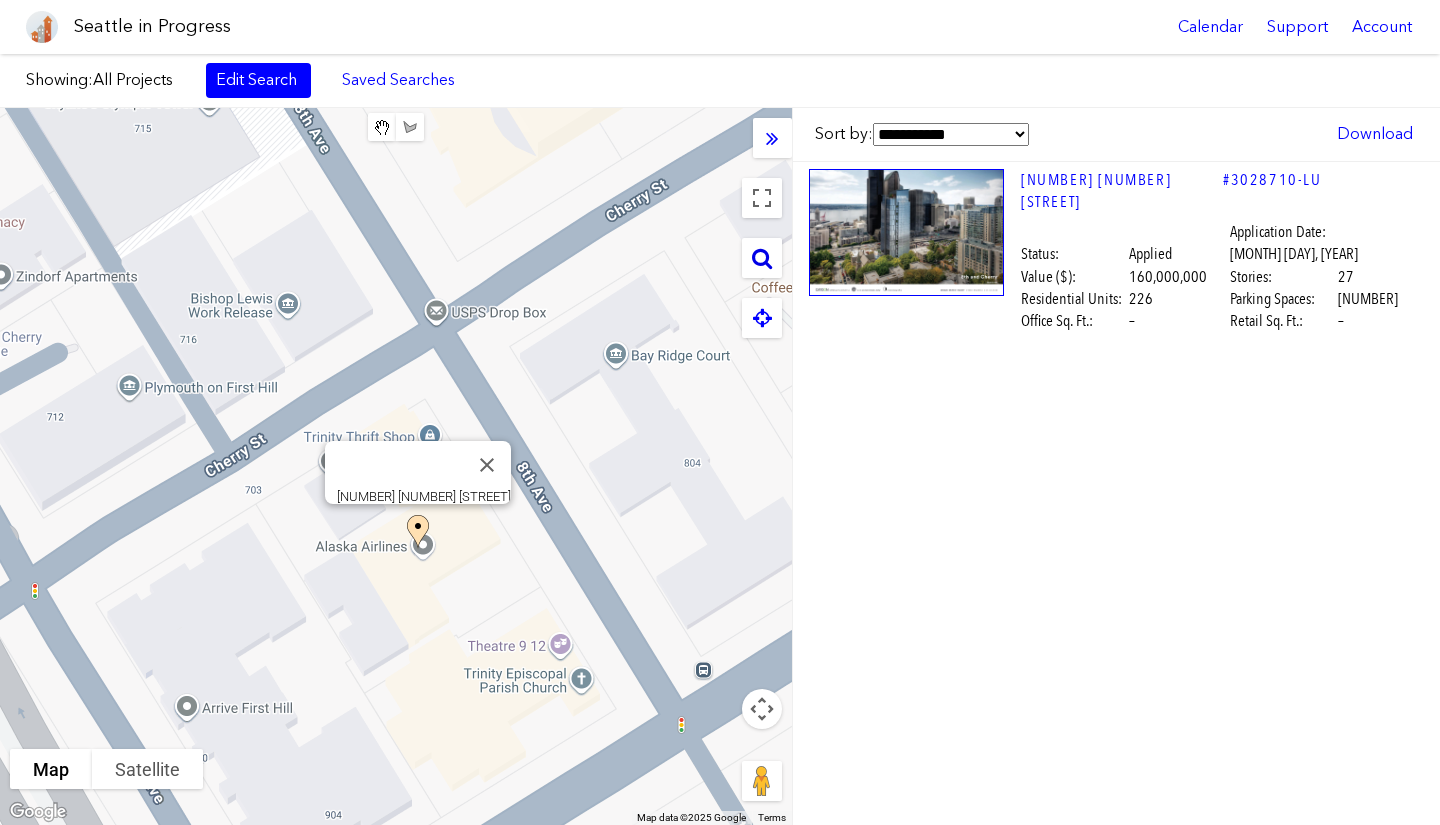 click at bounding box center (762, 258) 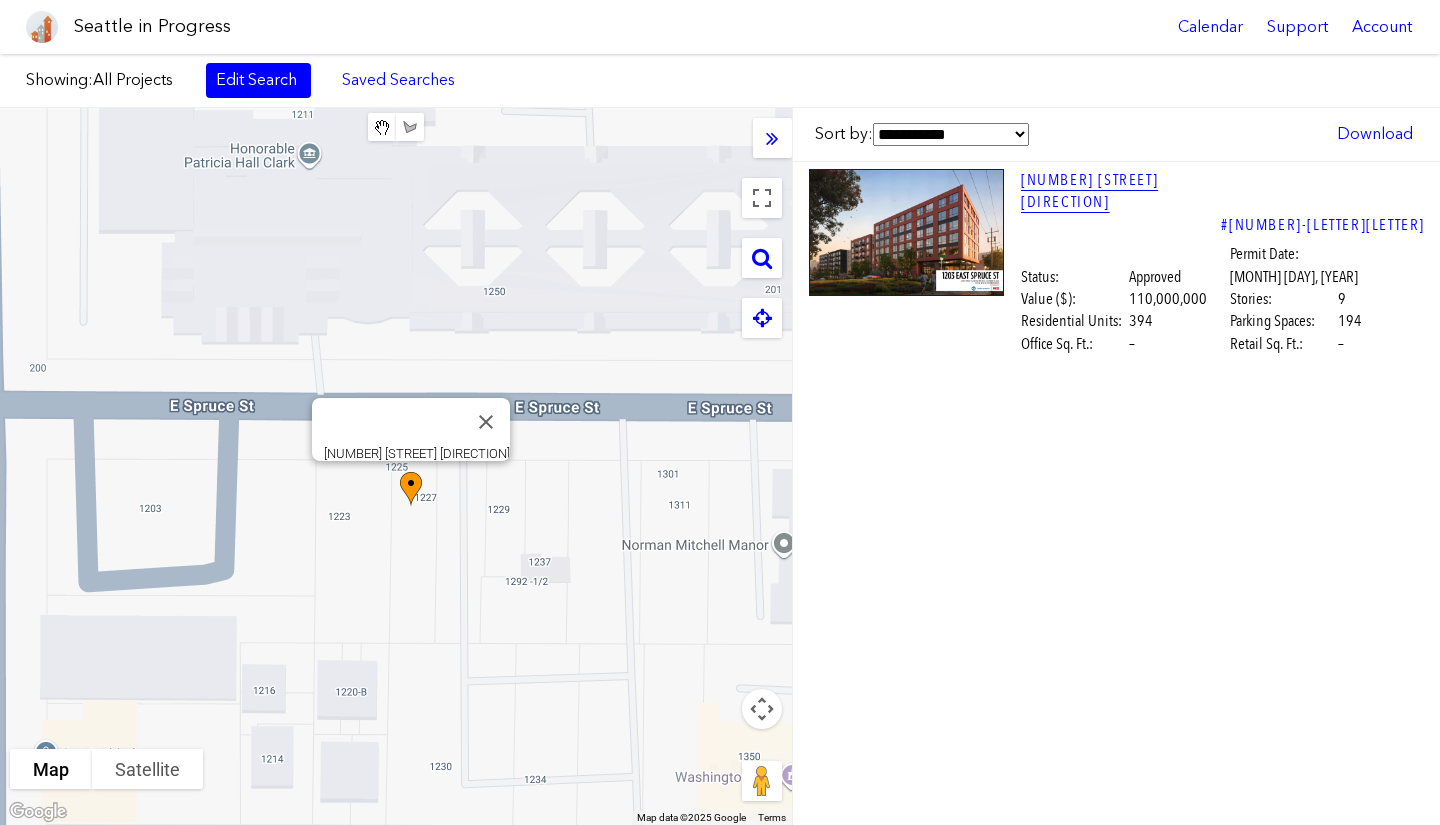 click on "[NUMBER] [STREET] [DIRECTION]" at bounding box center [1122, 191] 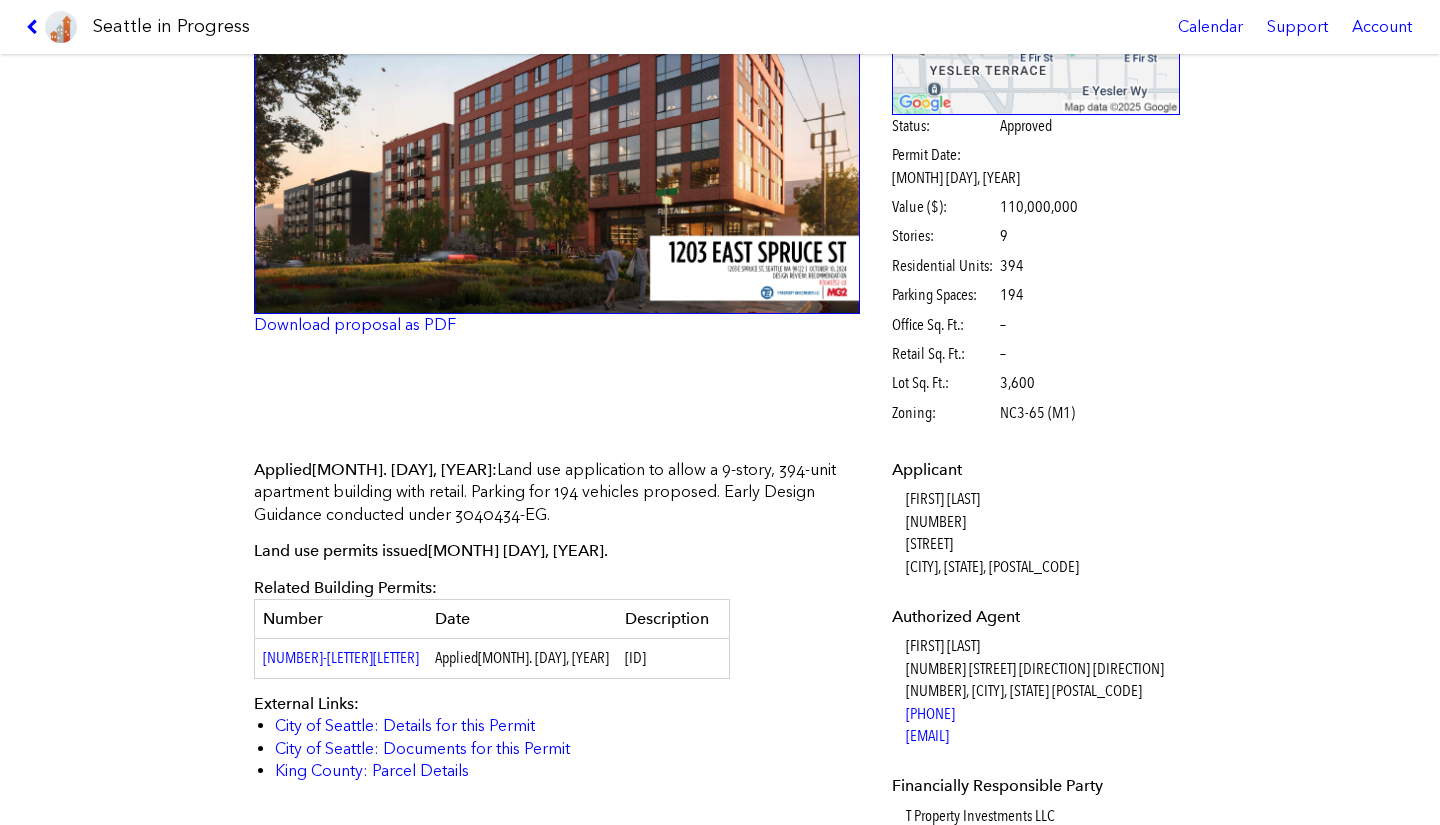 scroll, scrollTop: 276, scrollLeft: 0, axis: vertical 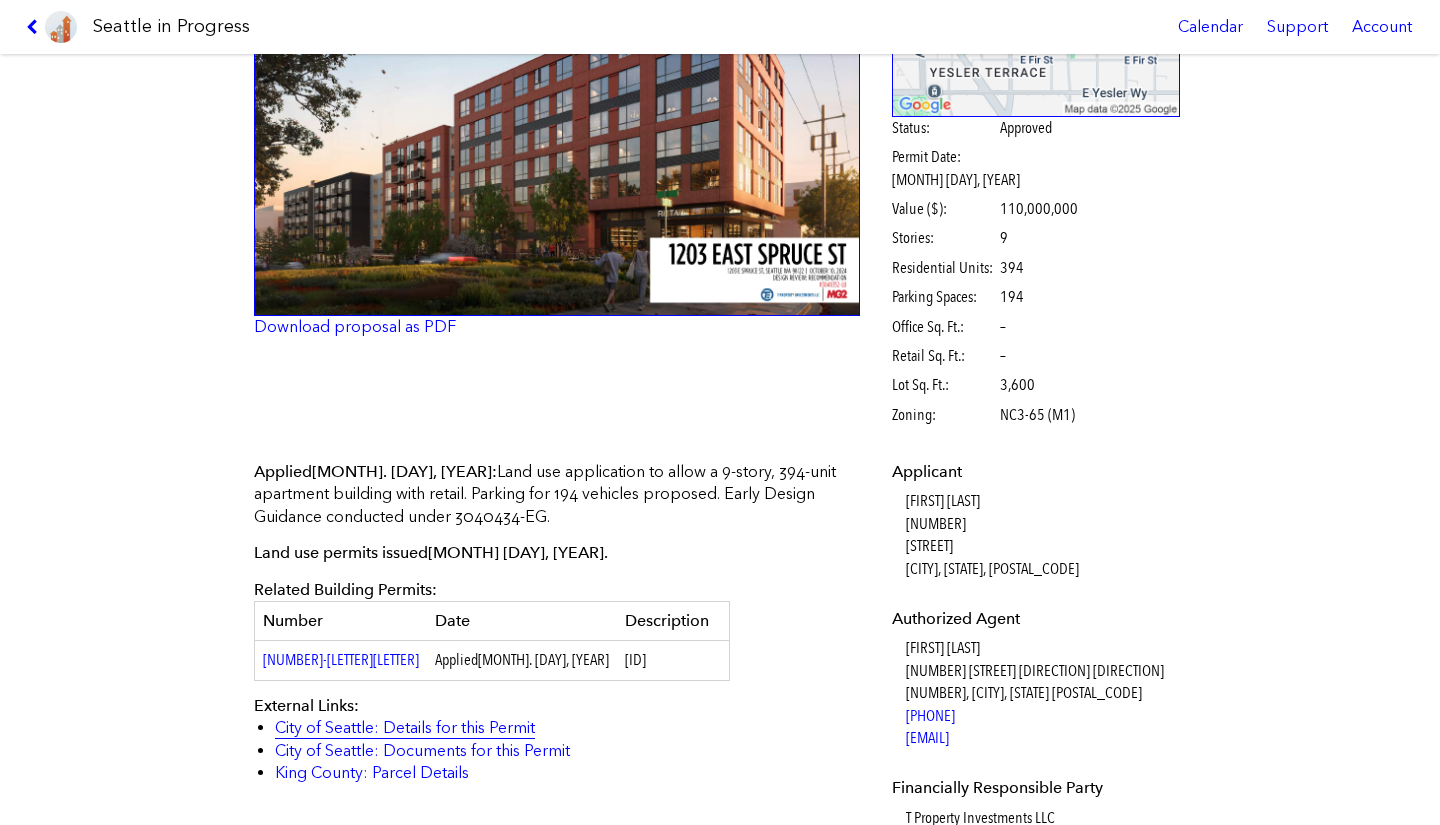 click on "City of Seattle: Details for this Permit" at bounding box center [405, 727] 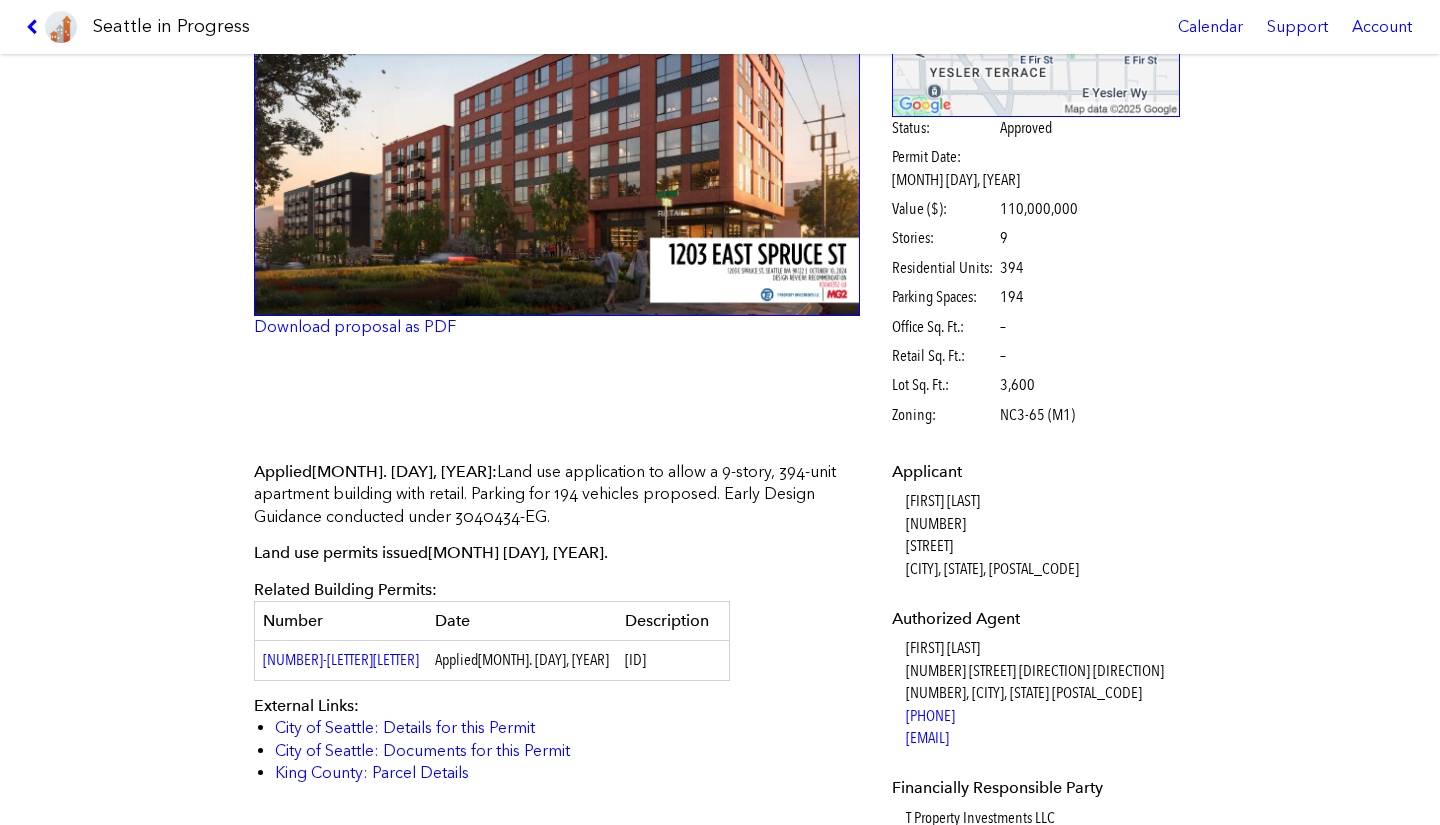 click at bounding box center [557, 120] 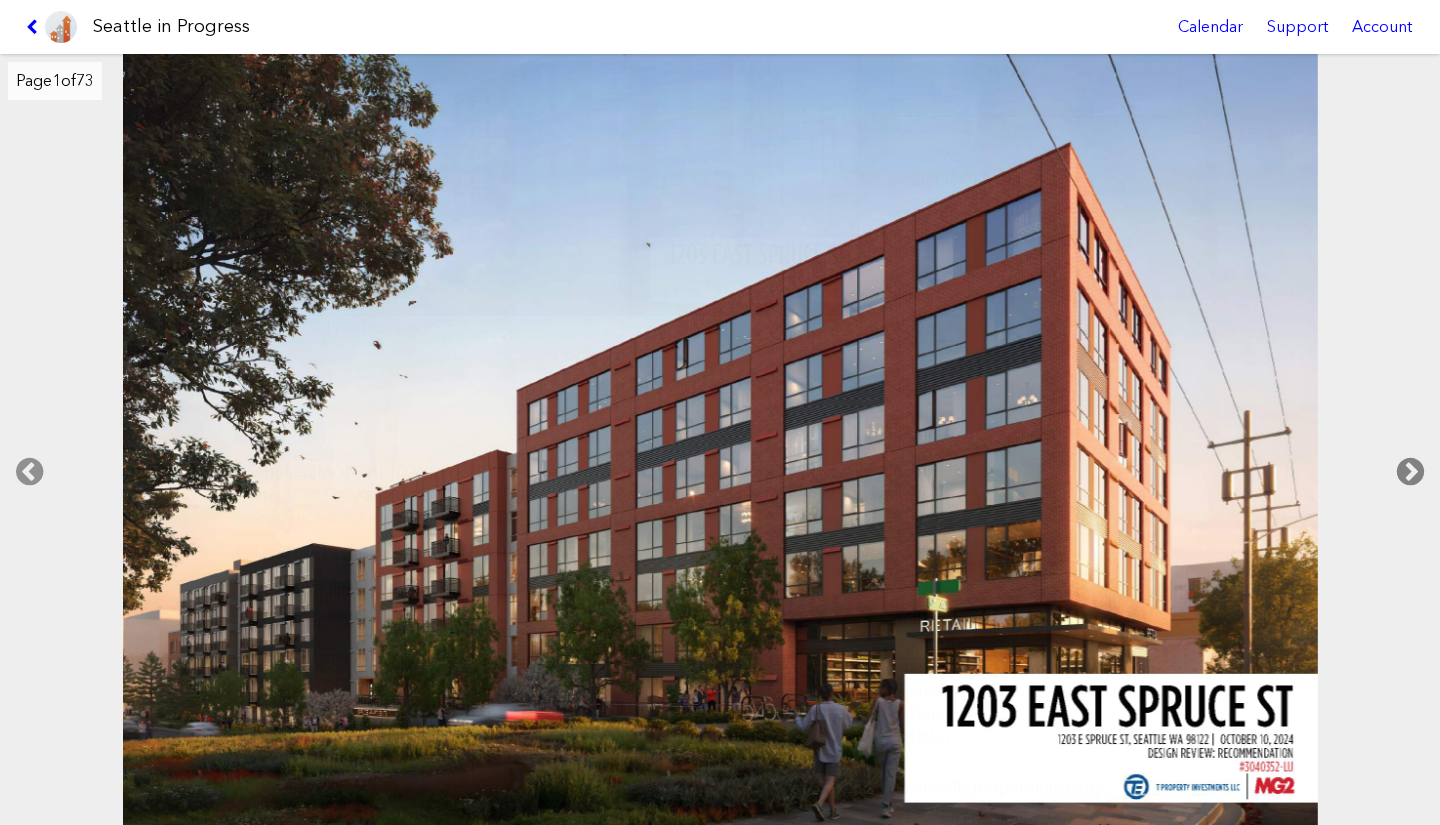 click at bounding box center [1410, 472] 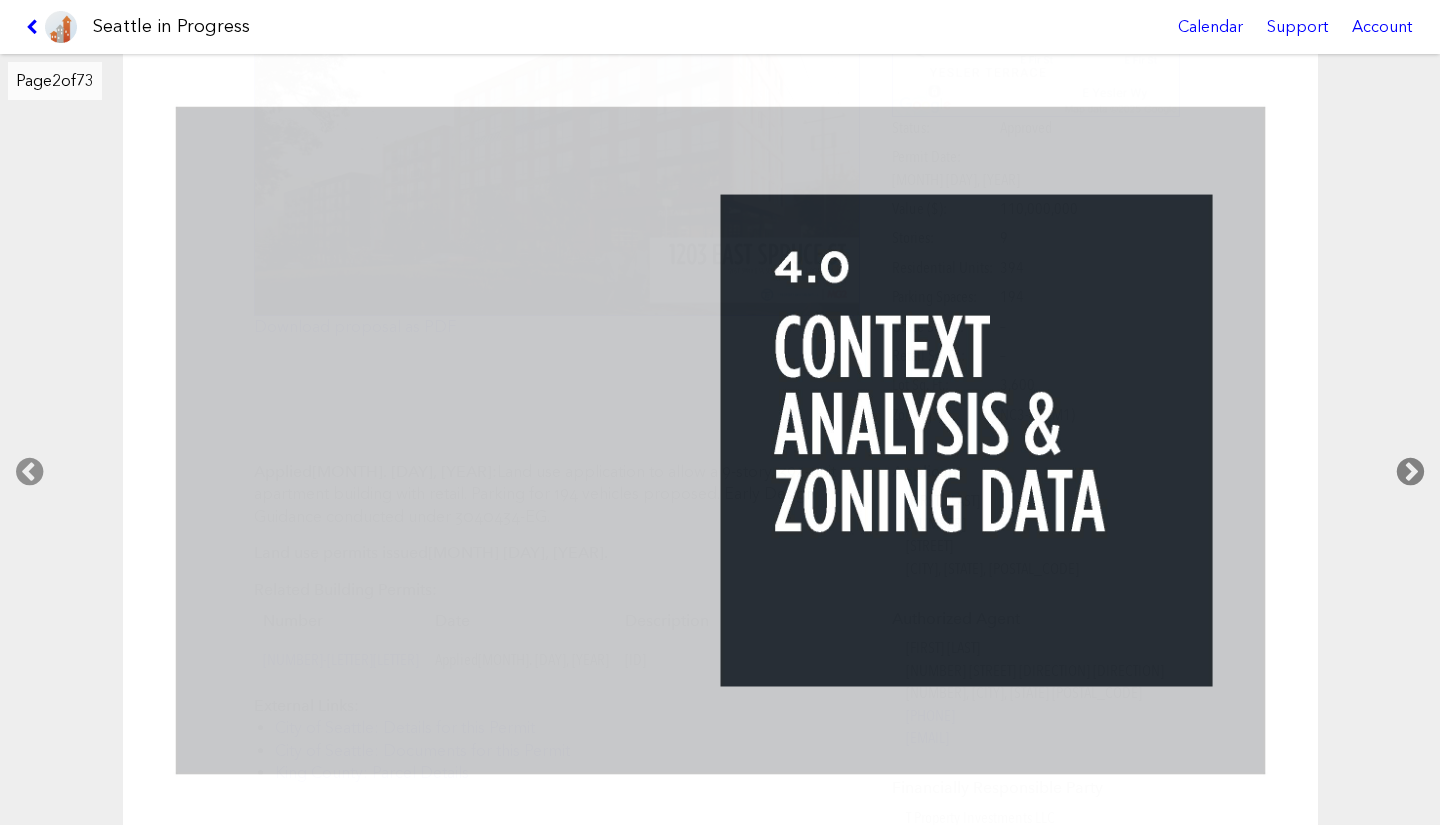 click at bounding box center (1410, 472) 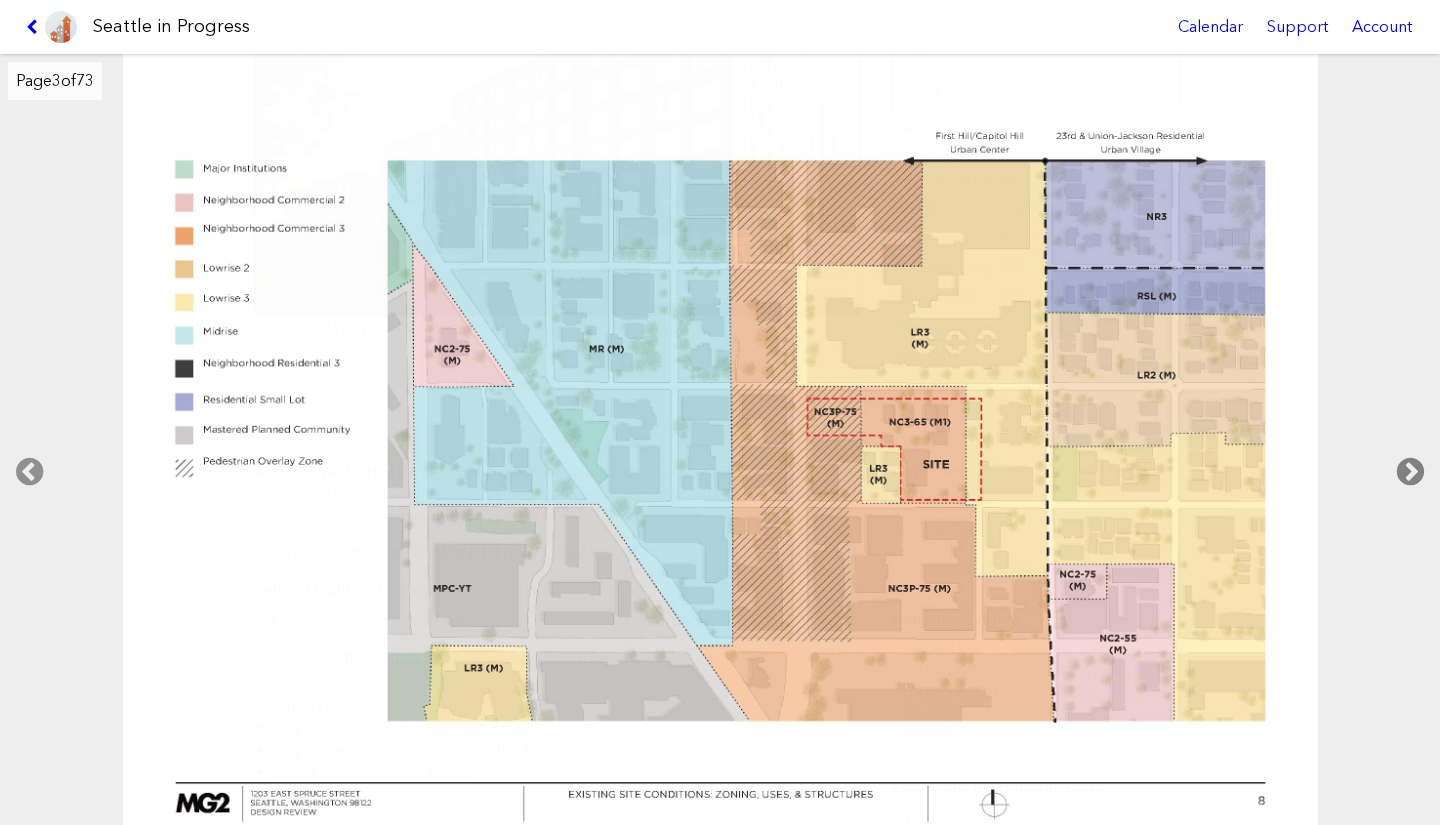 click at bounding box center (1410, 472) 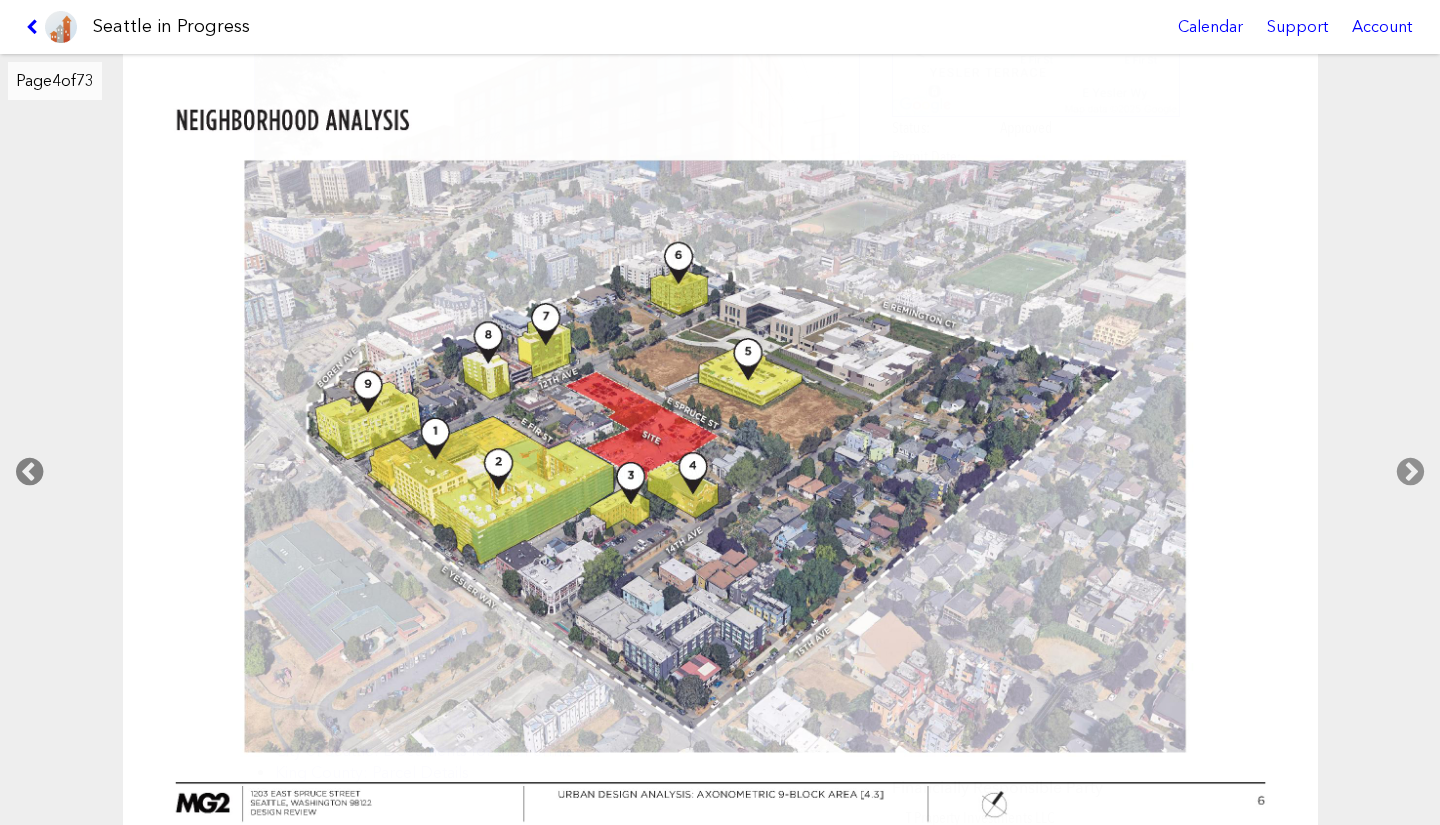 click at bounding box center (29, 472) 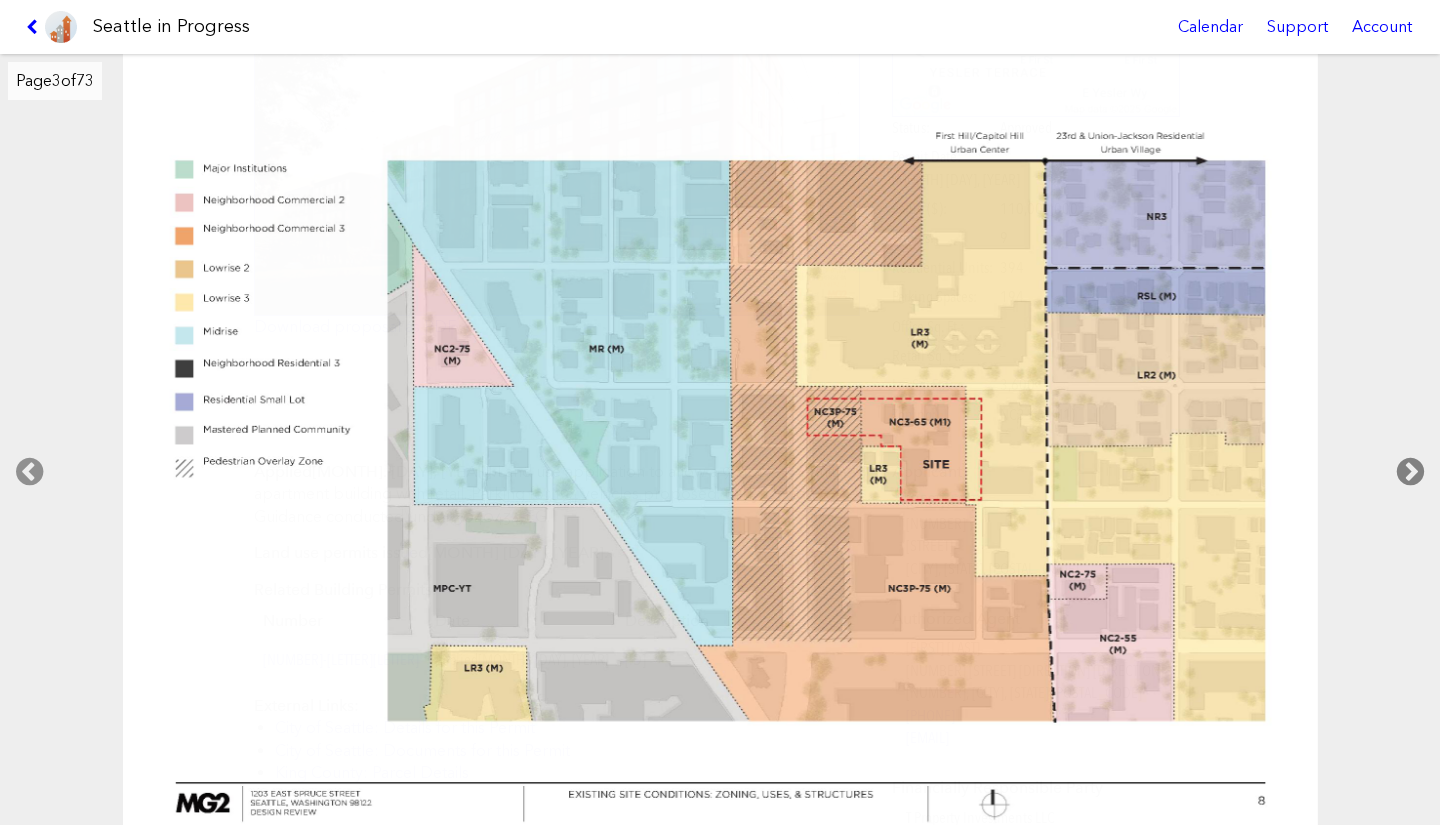 click at bounding box center (1410, 472) 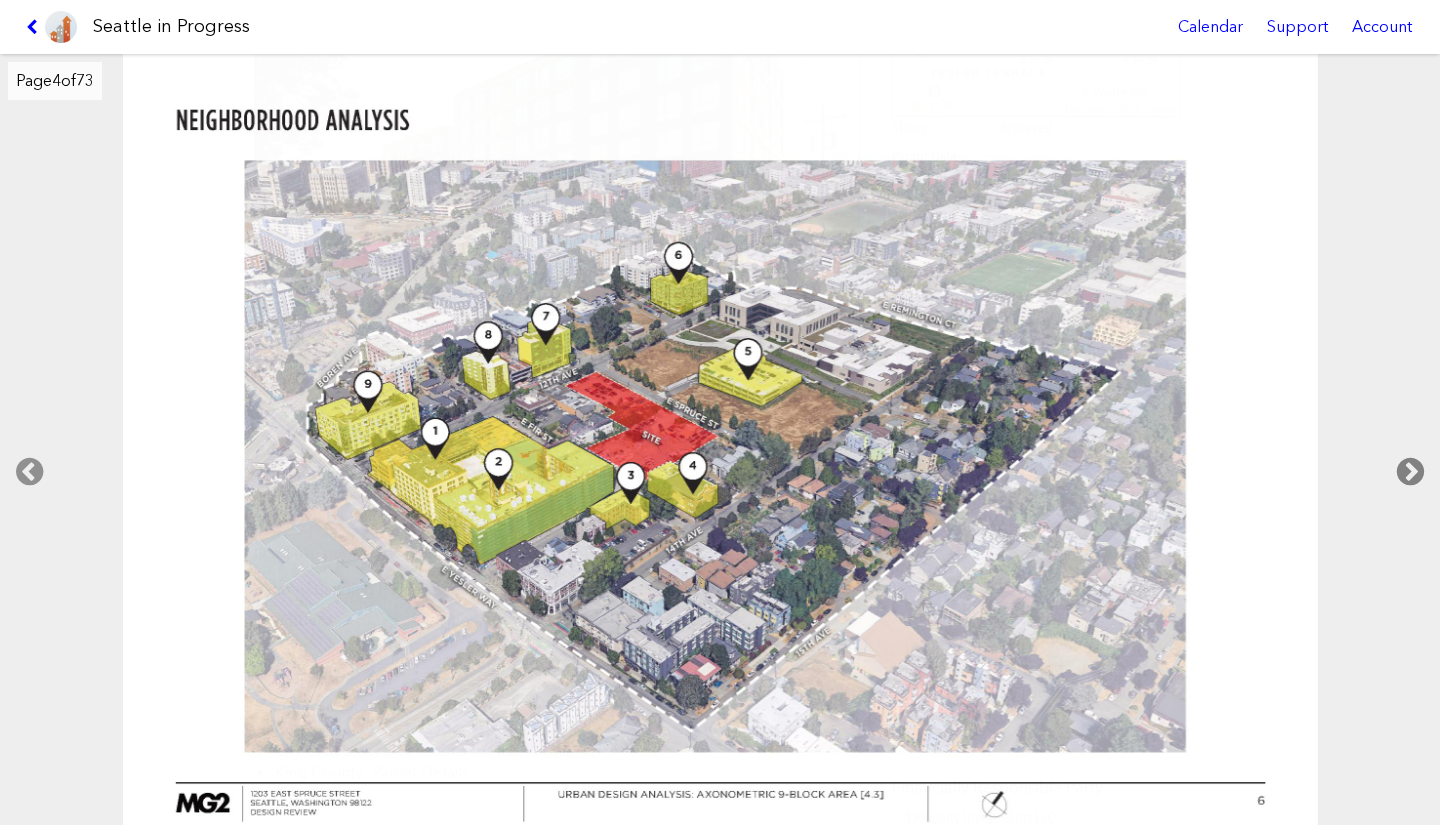 click at bounding box center (1410, 472) 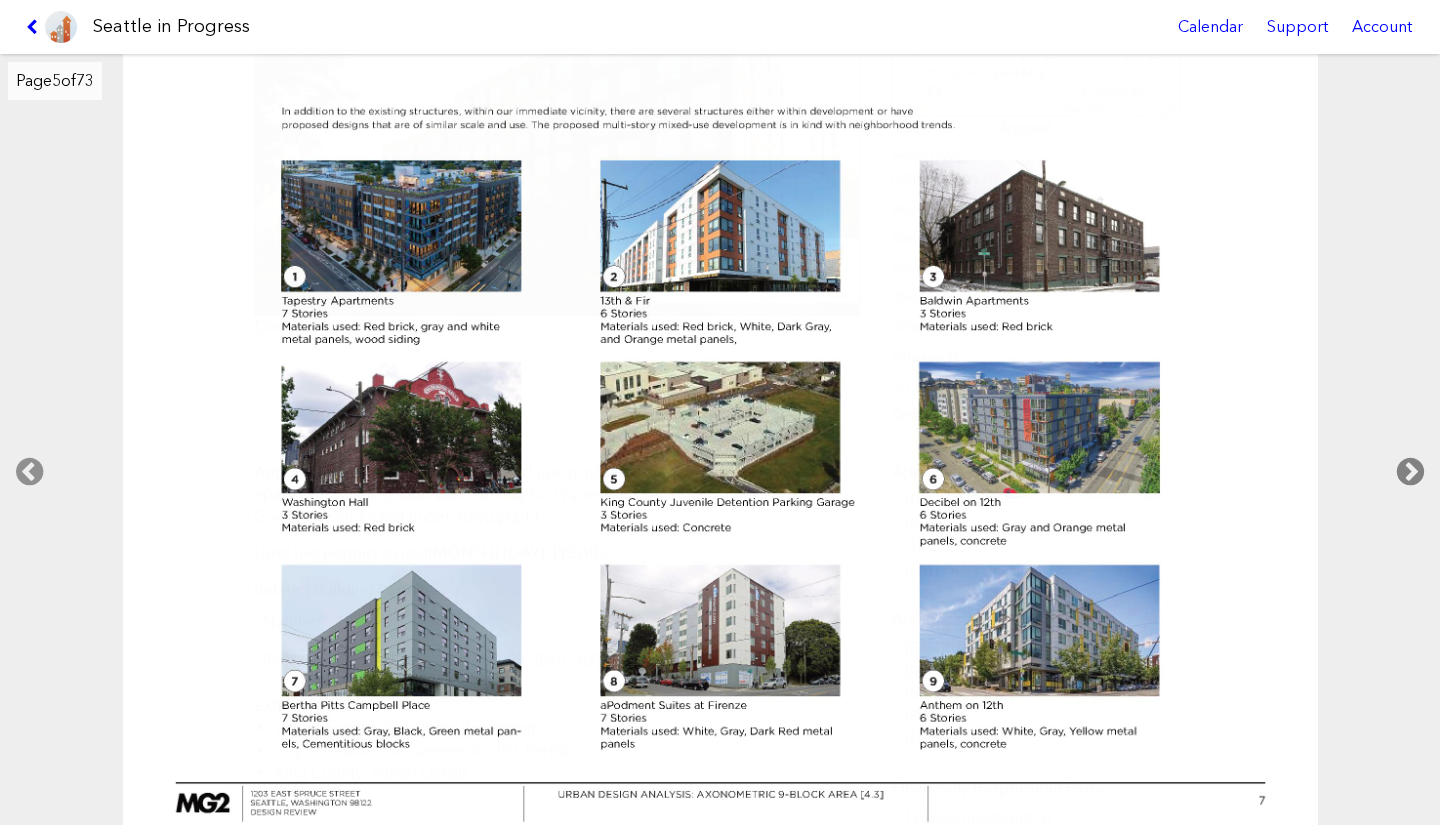click at bounding box center (1410, 472) 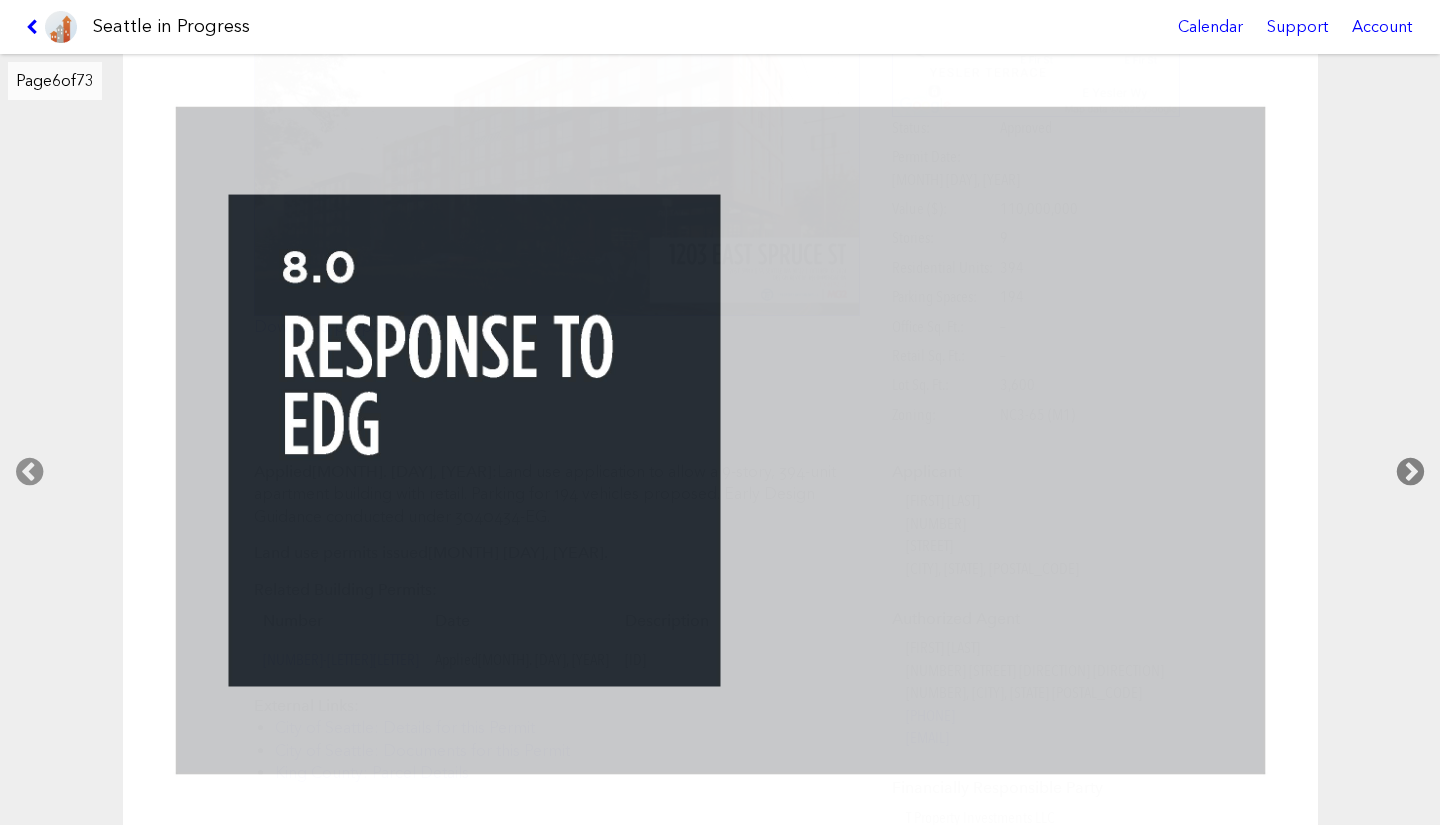 click at bounding box center [1410, 472] 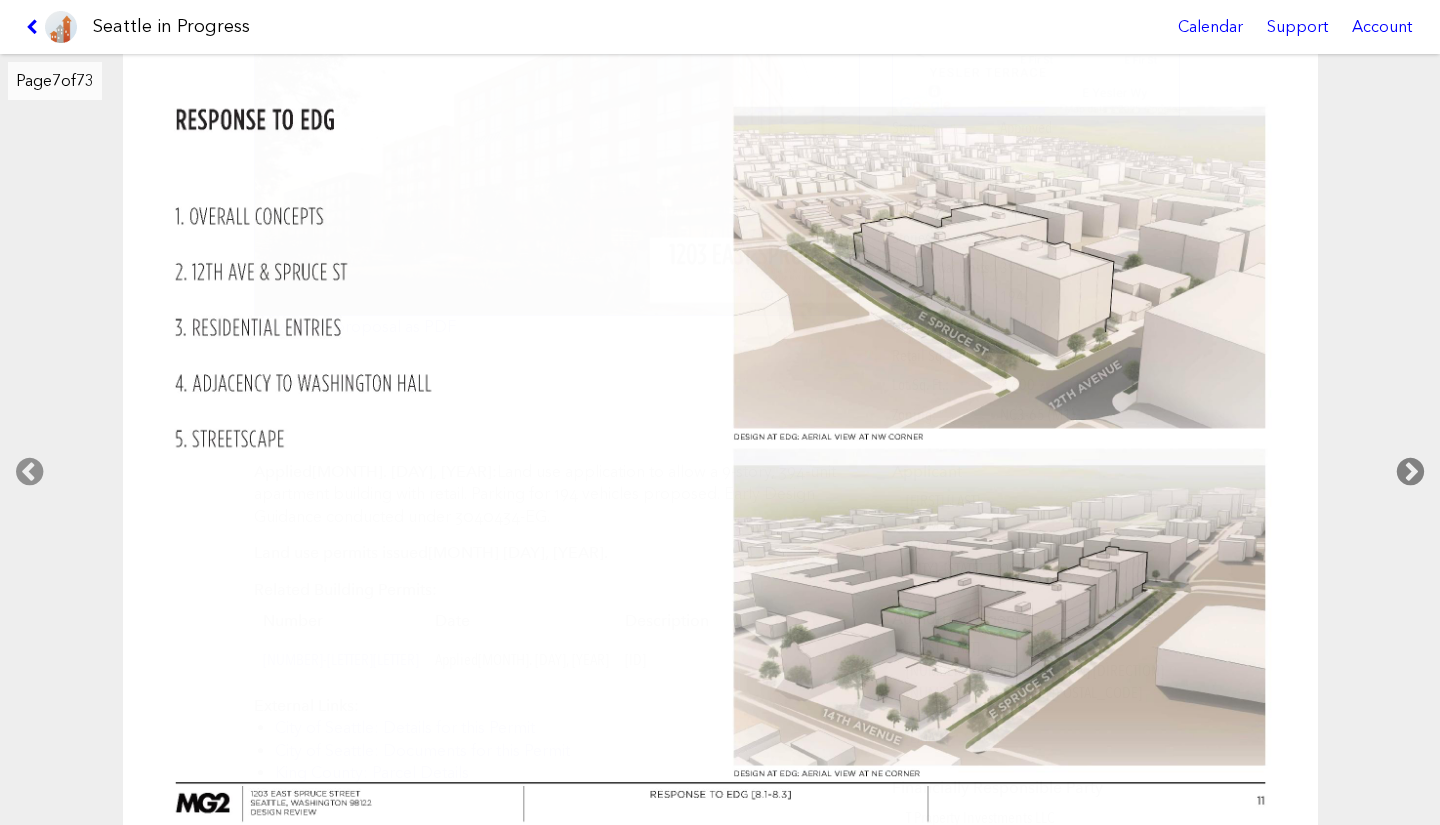 click at bounding box center (1410, 472) 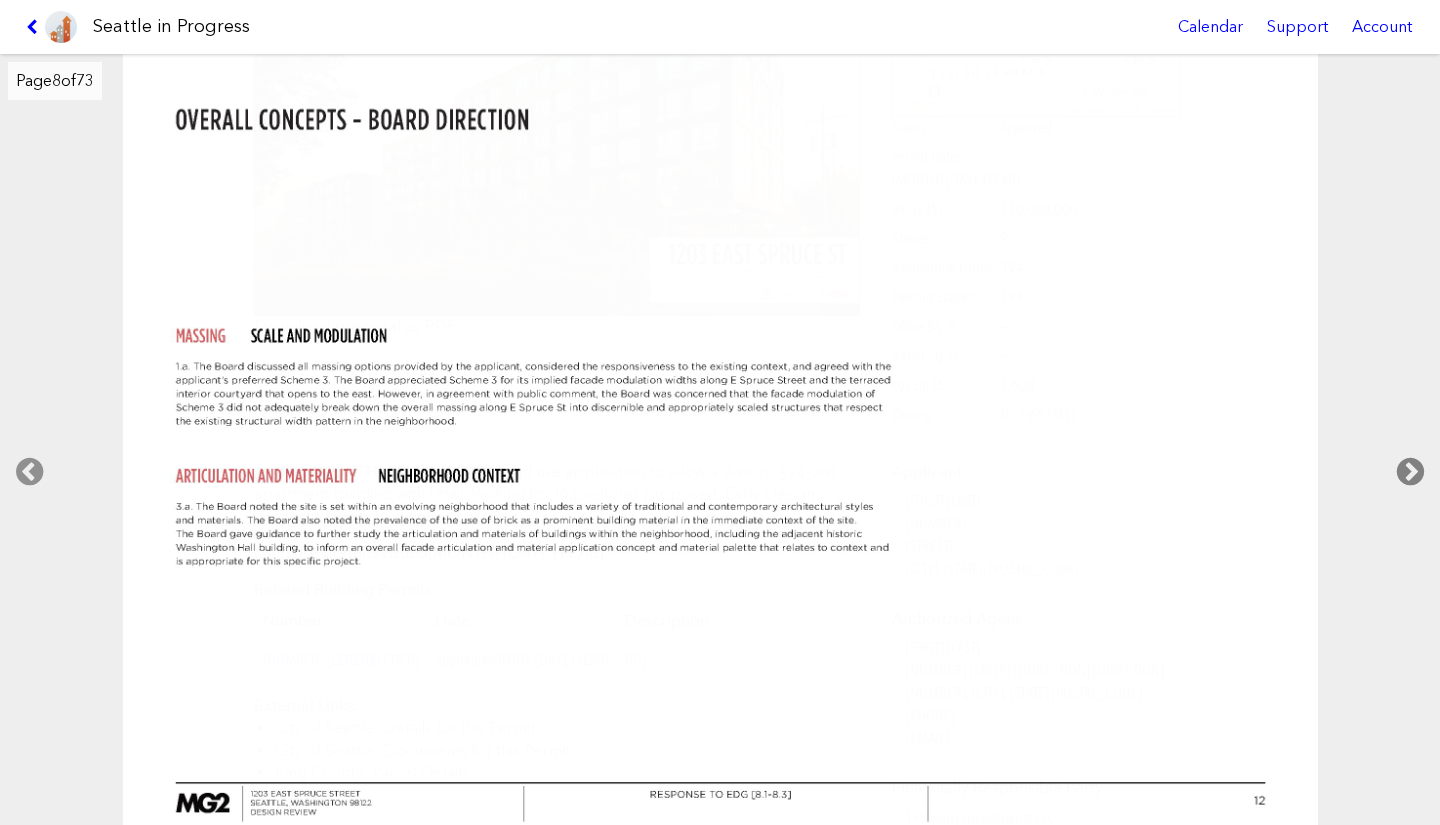 click at bounding box center (1410, 472) 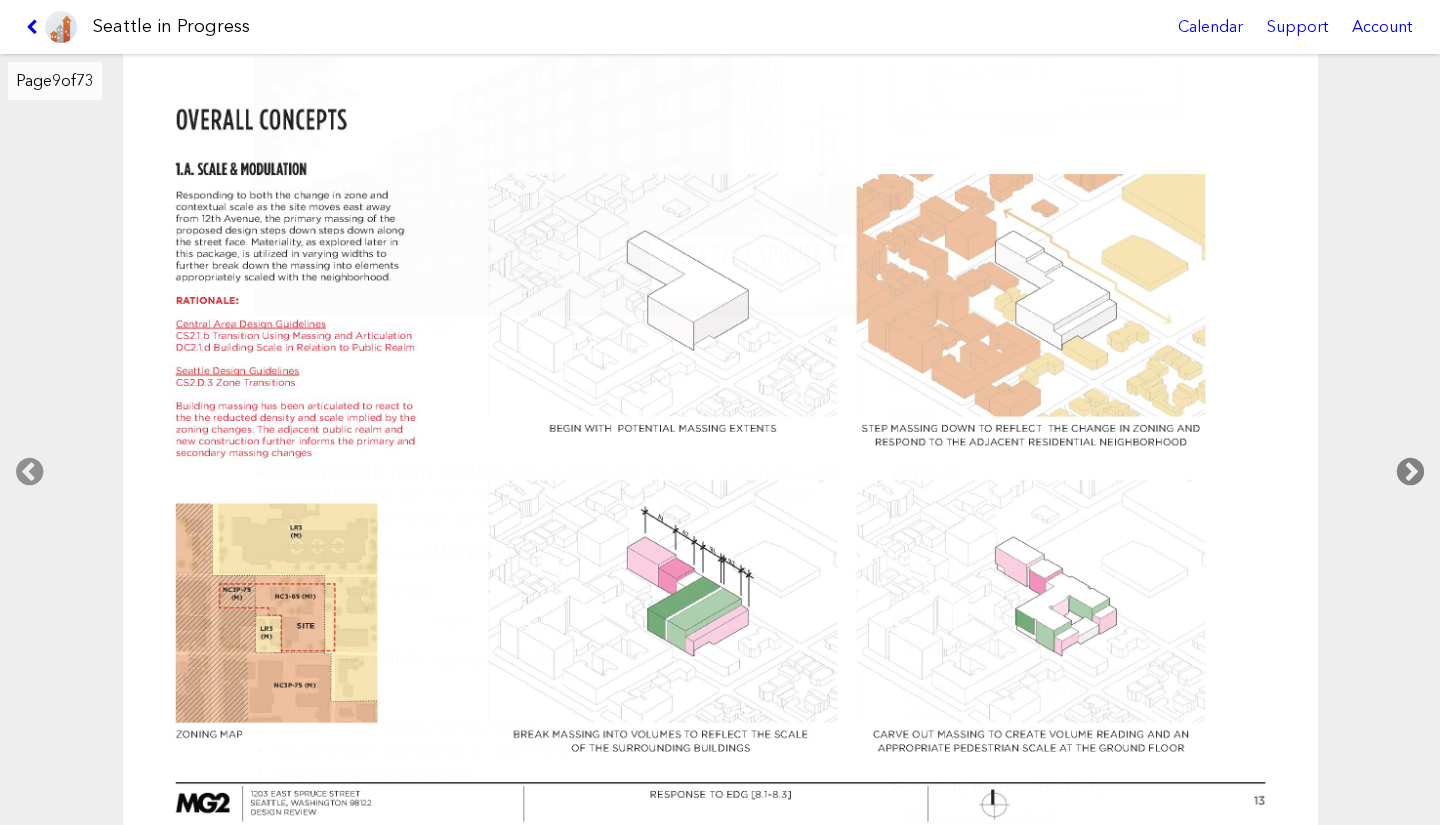 click at bounding box center [1410, 472] 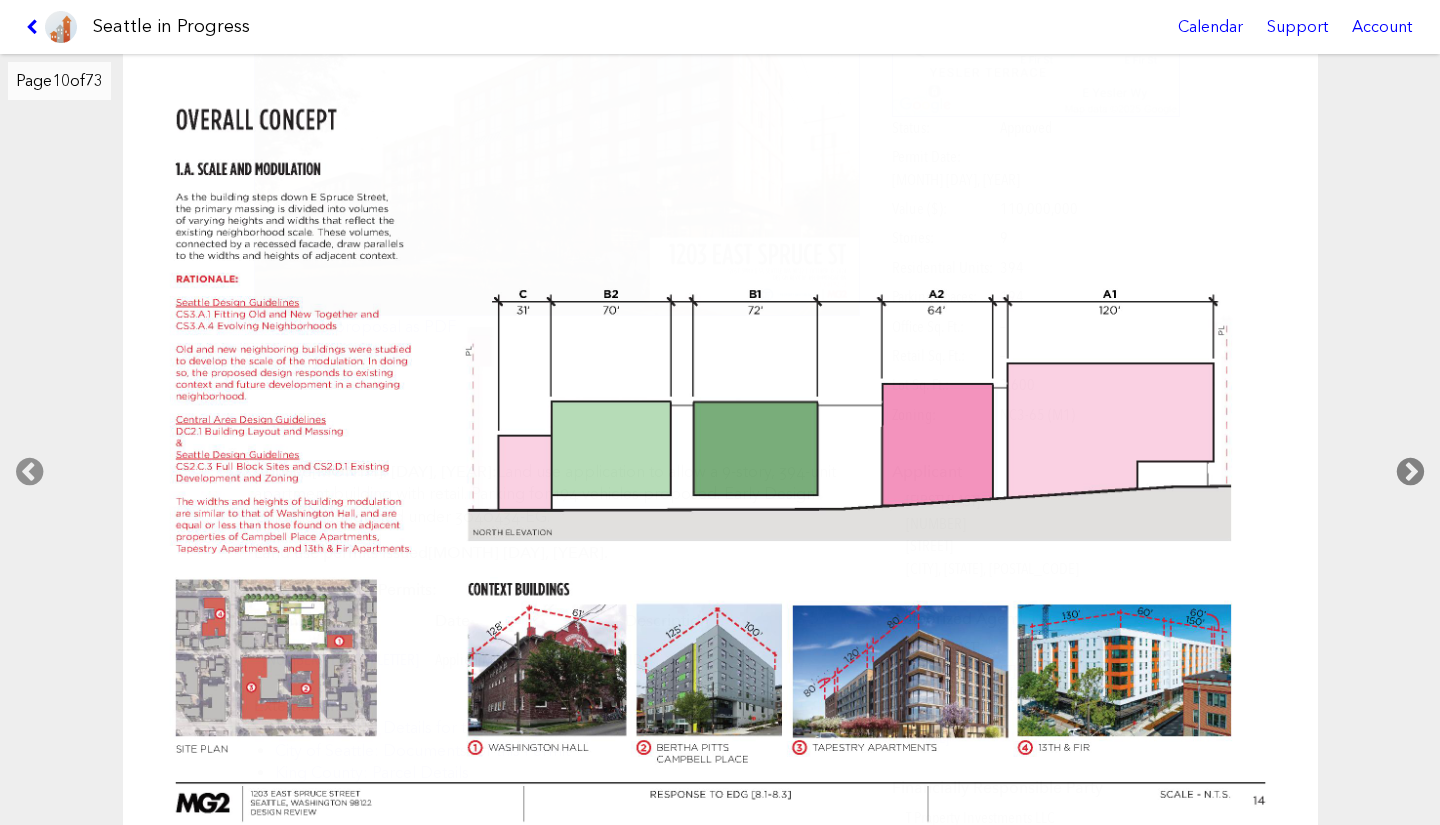 click at bounding box center (1410, 472) 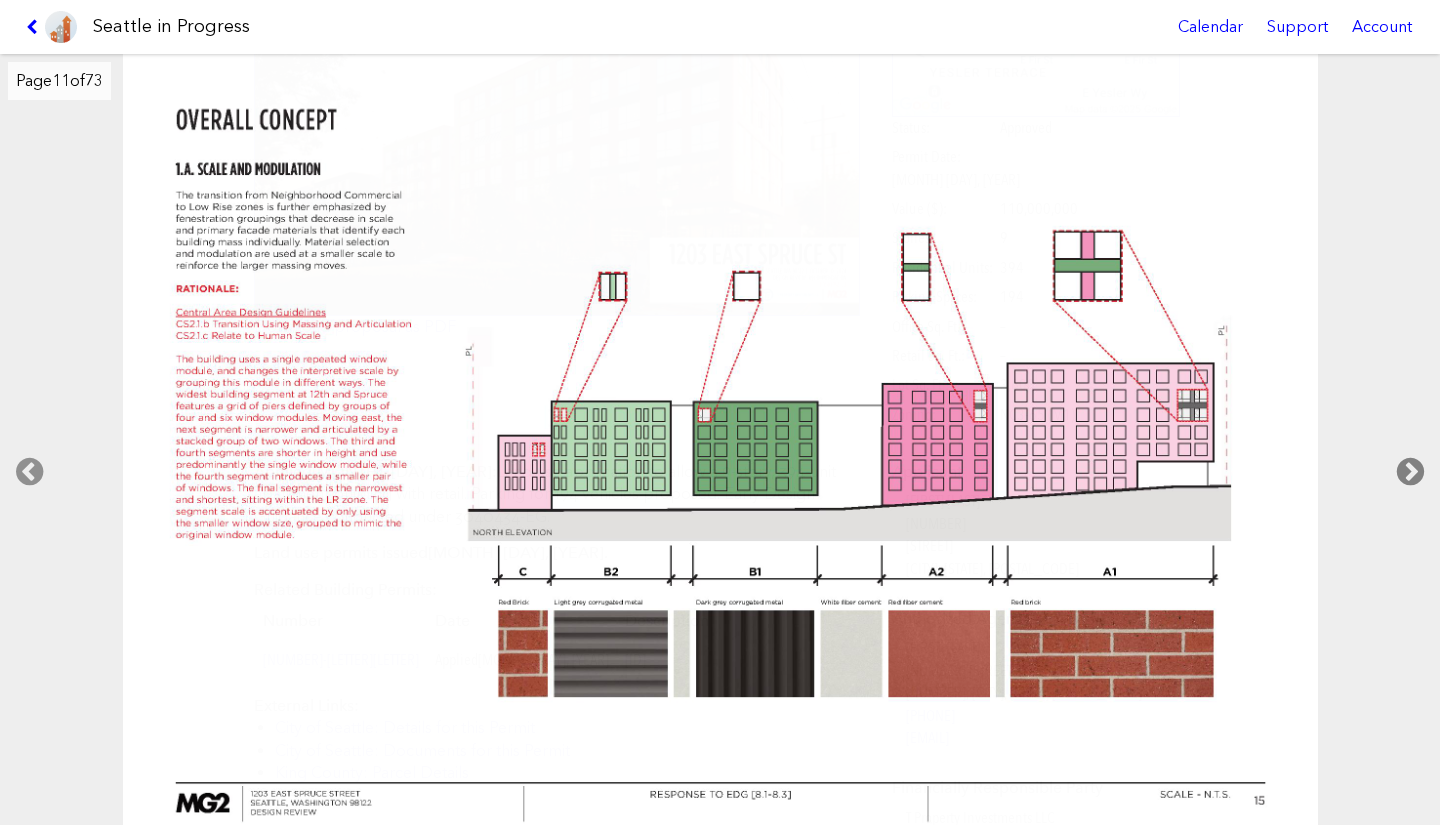 click at bounding box center (1410, 472) 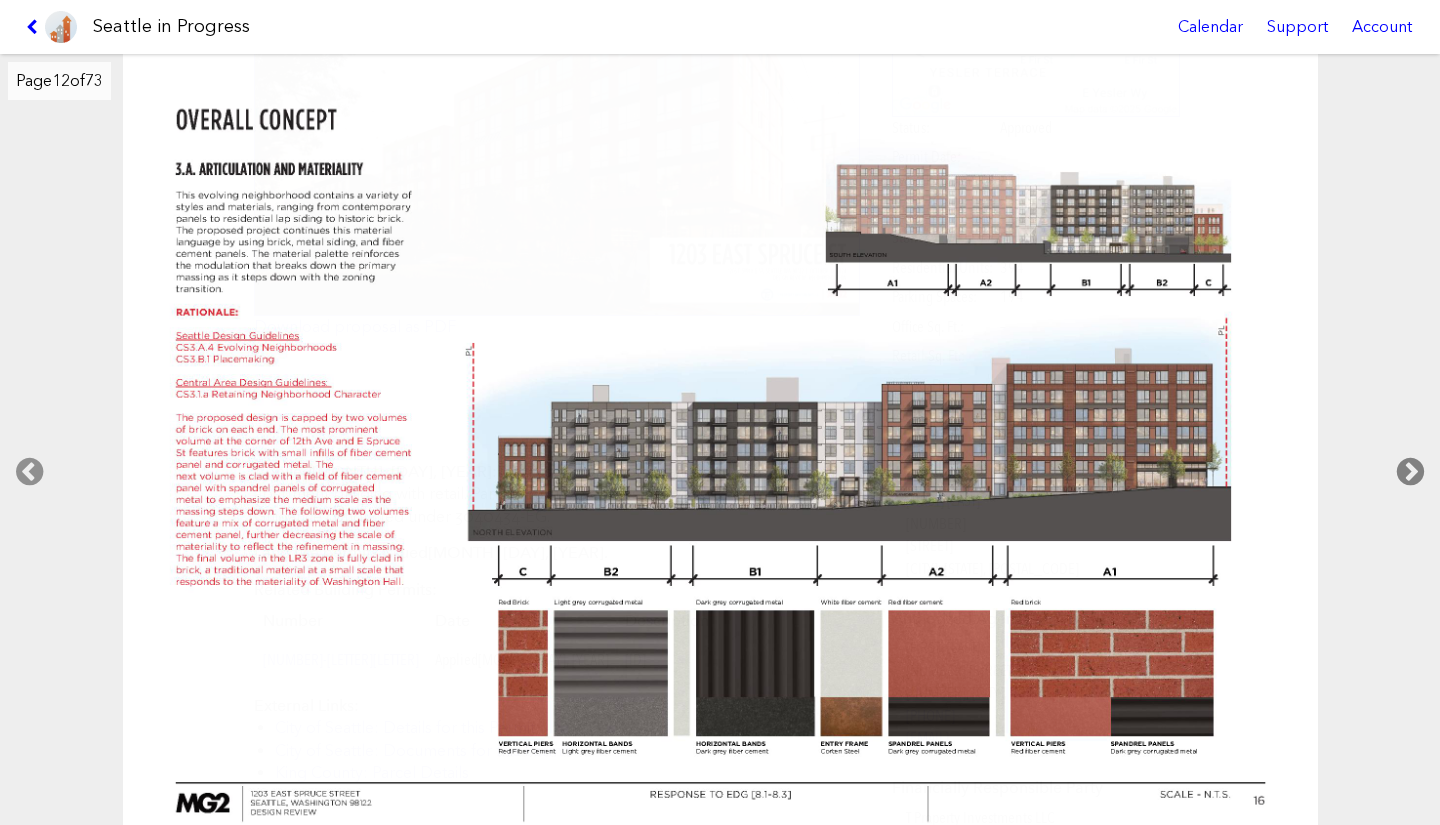 click at bounding box center (1410, 472) 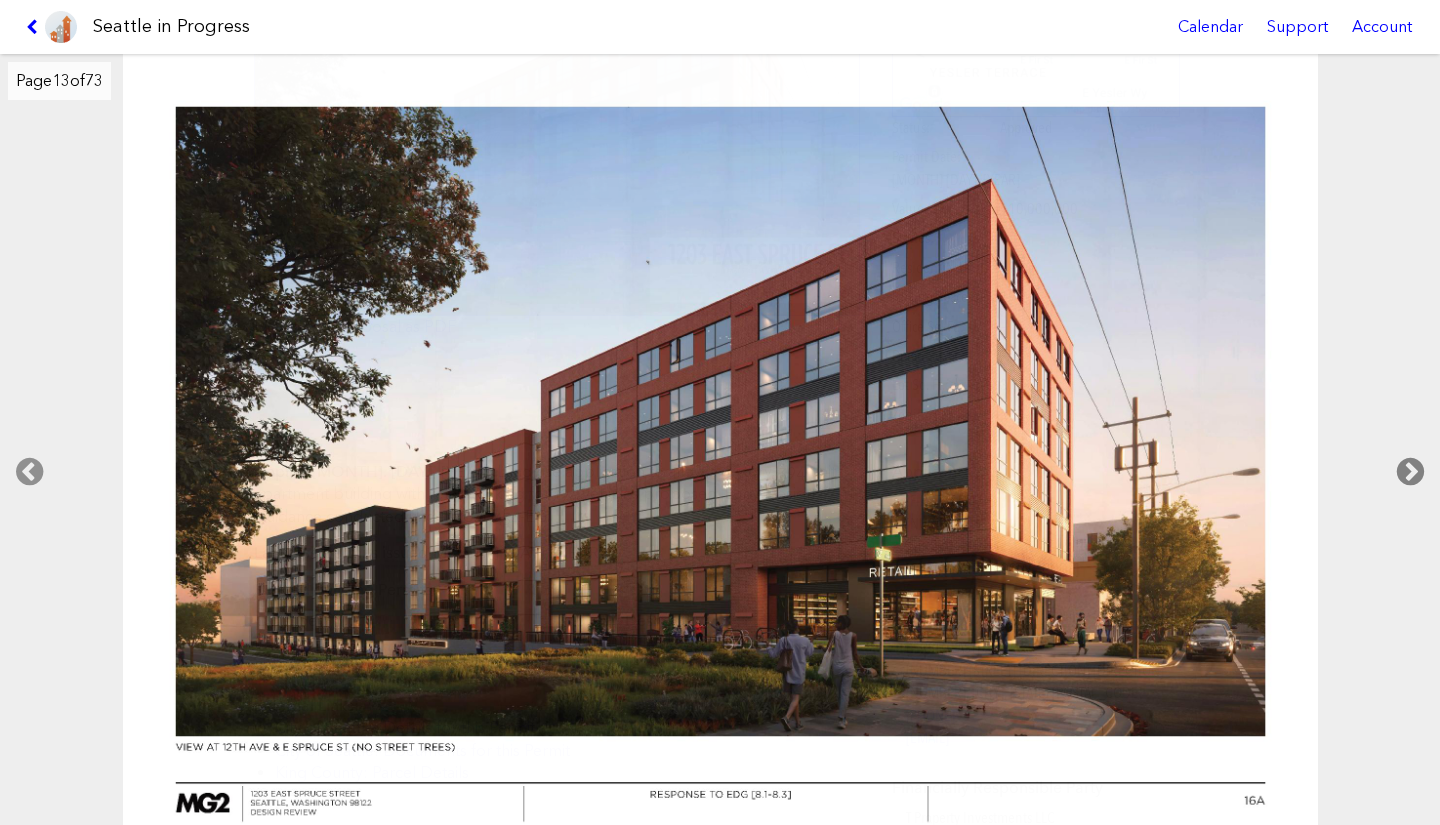 click at bounding box center [1410, 472] 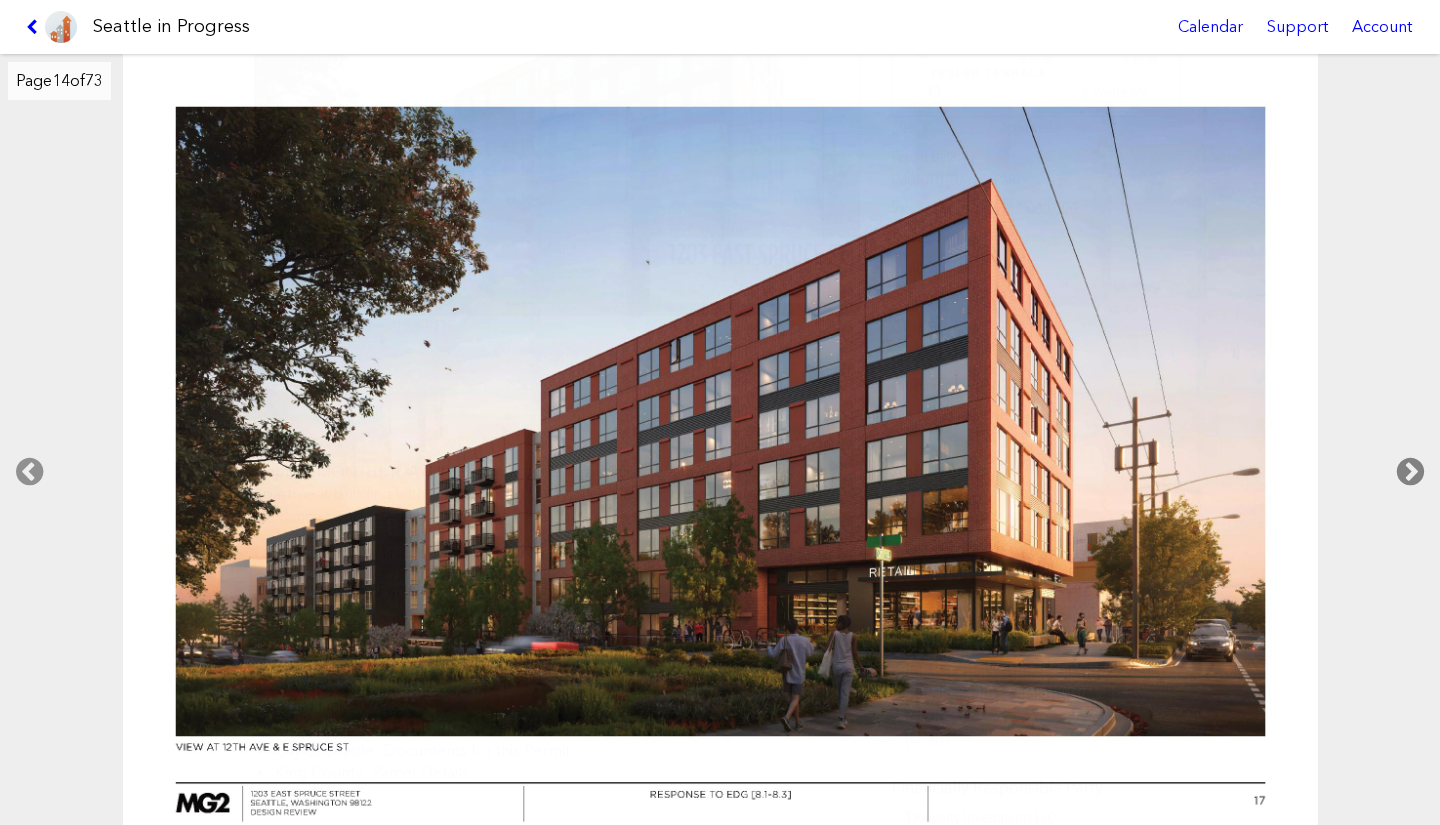 click at bounding box center (1410, 472) 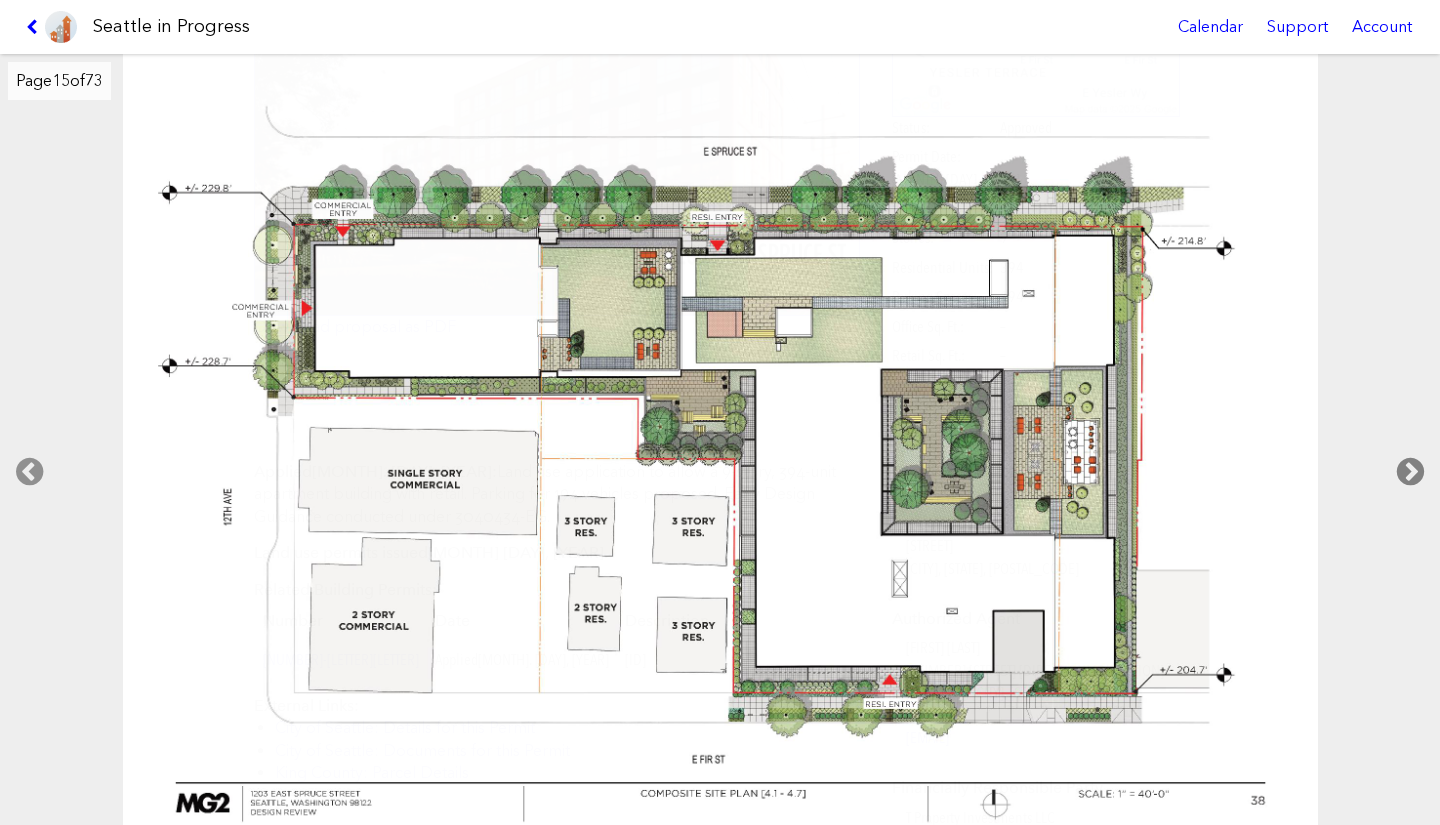 click at bounding box center (1410, 472) 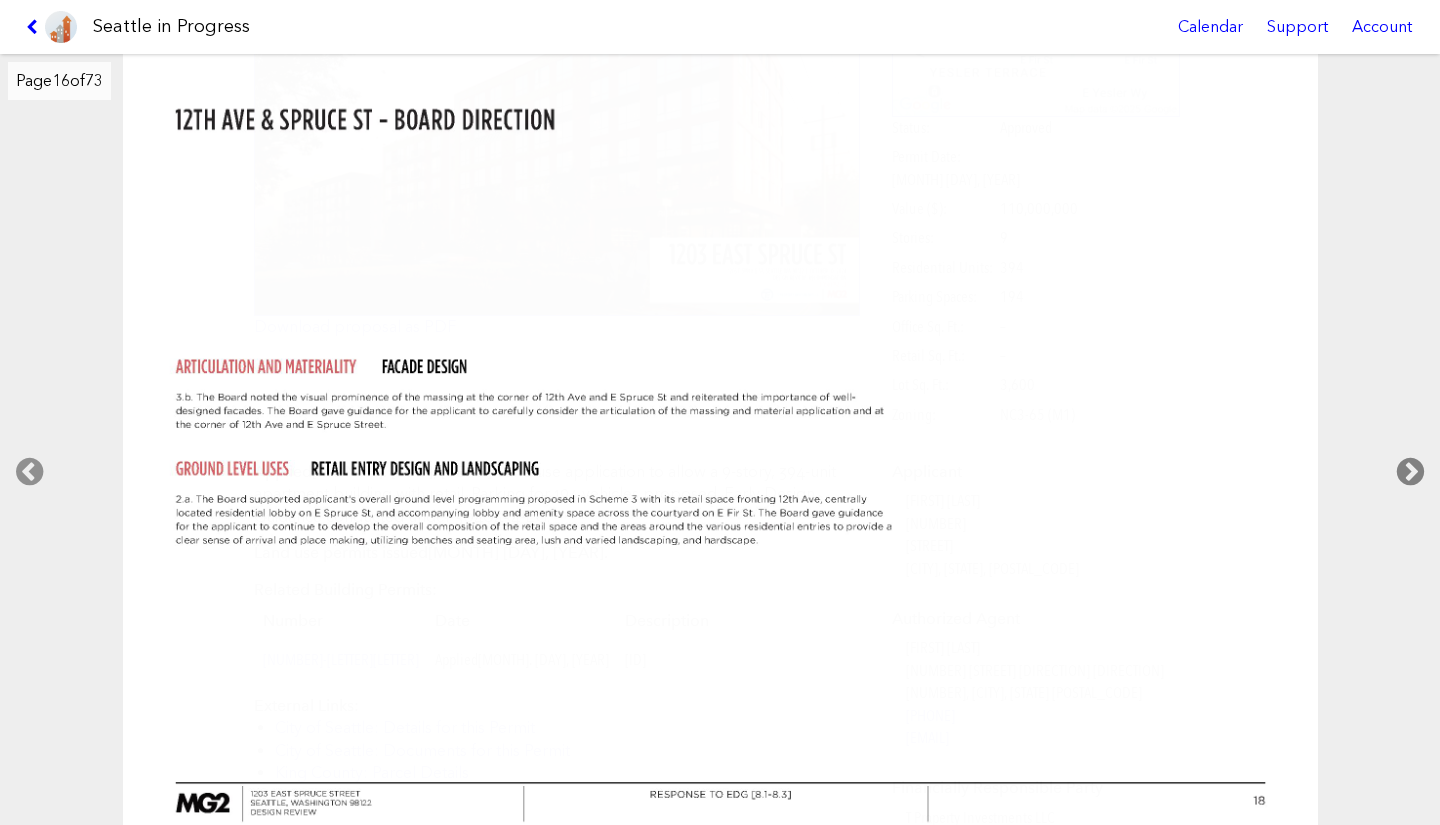 click at bounding box center (1410, 472) 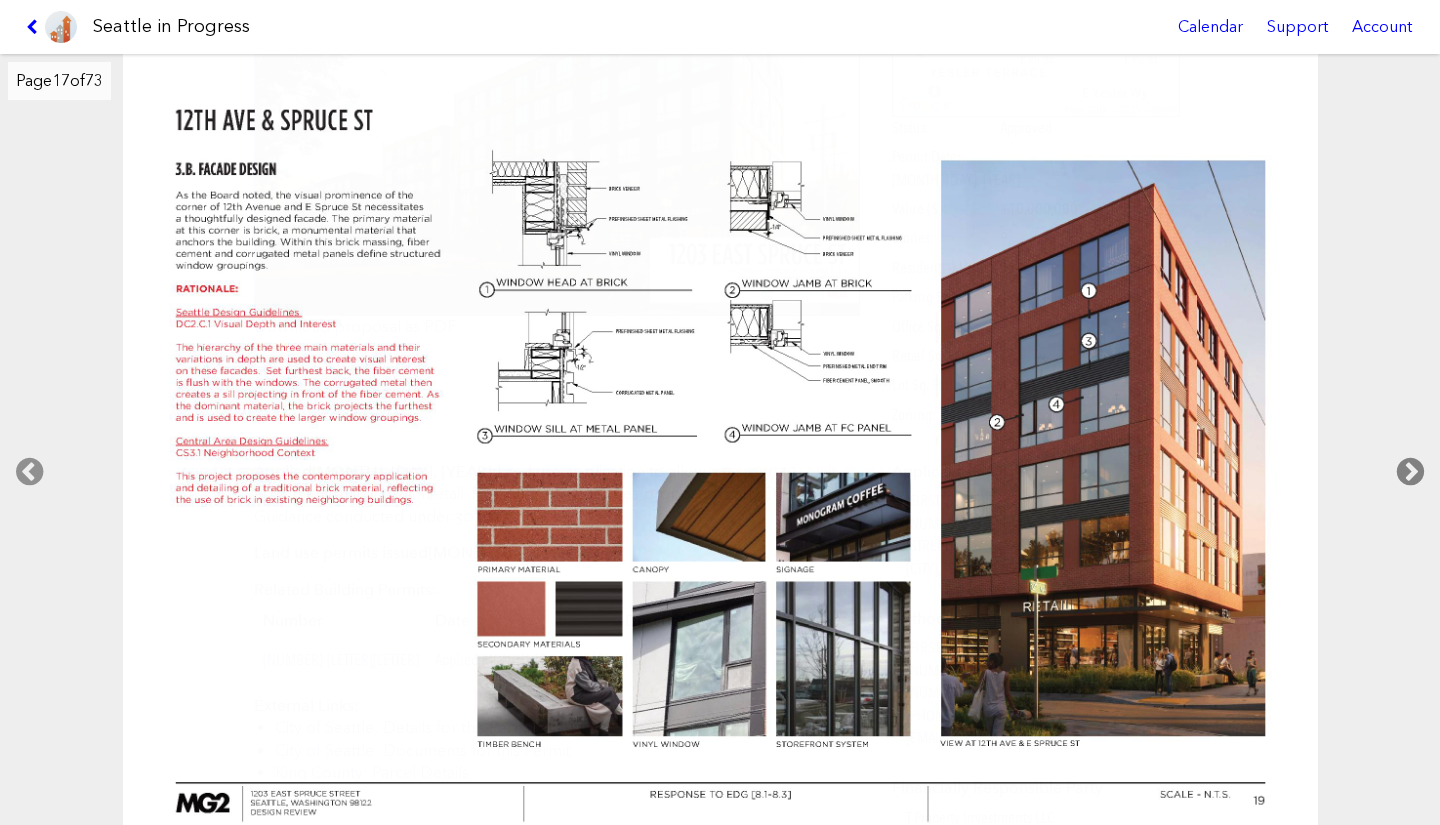 click at bounding box center (1410, 472) 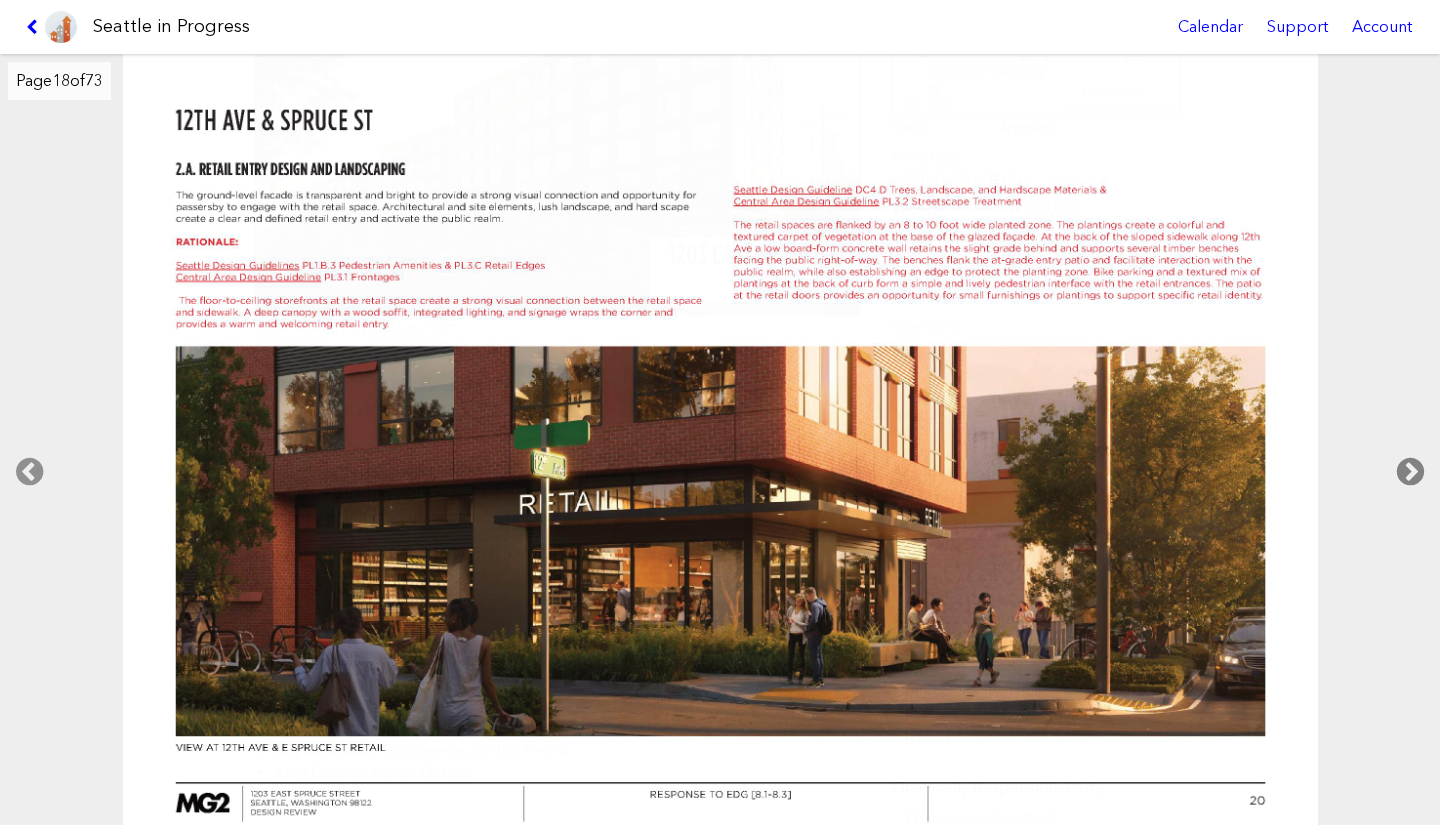 click at bounding box center (1410, 472) 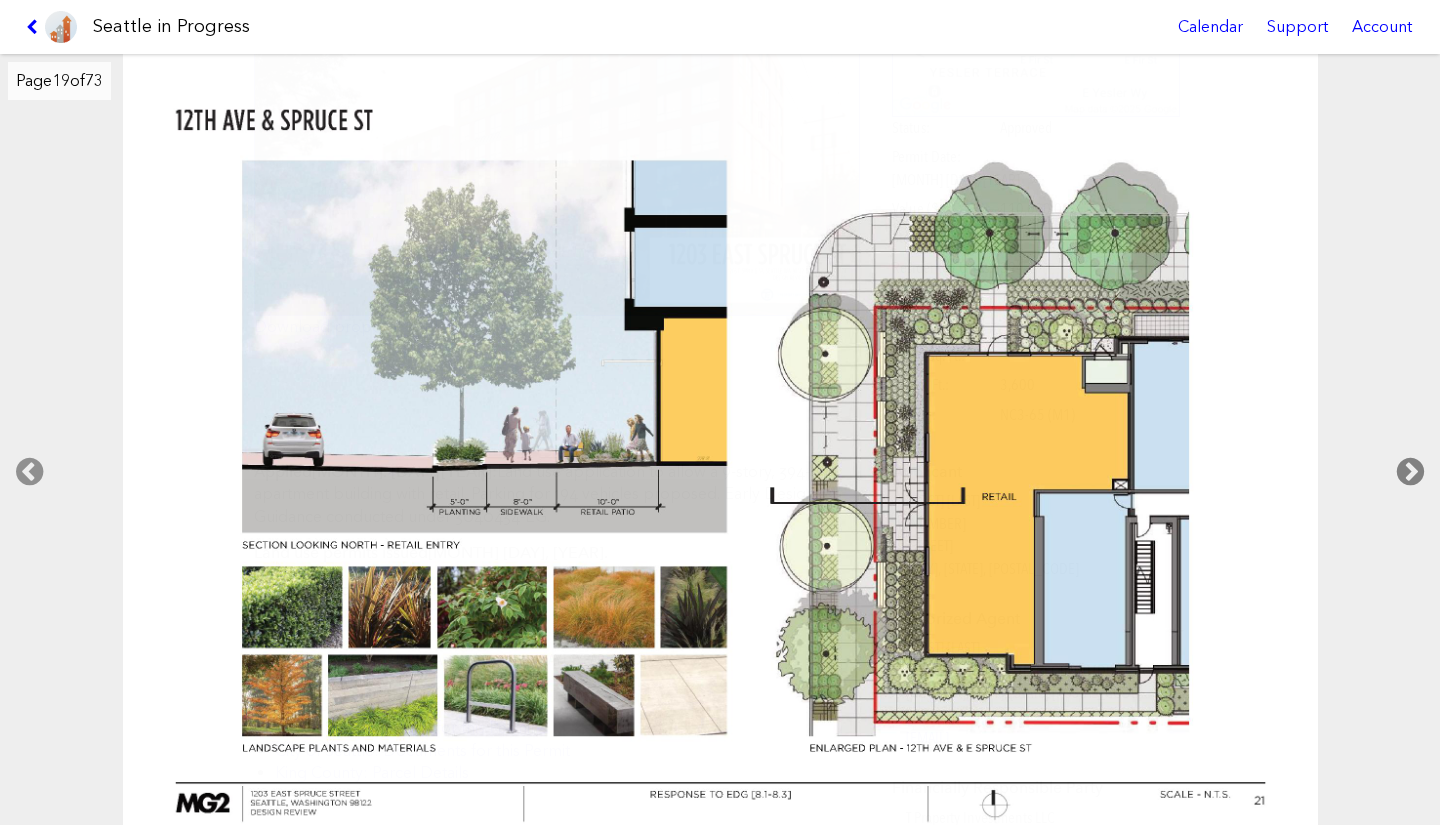 click at bounding box center (1410, 472) 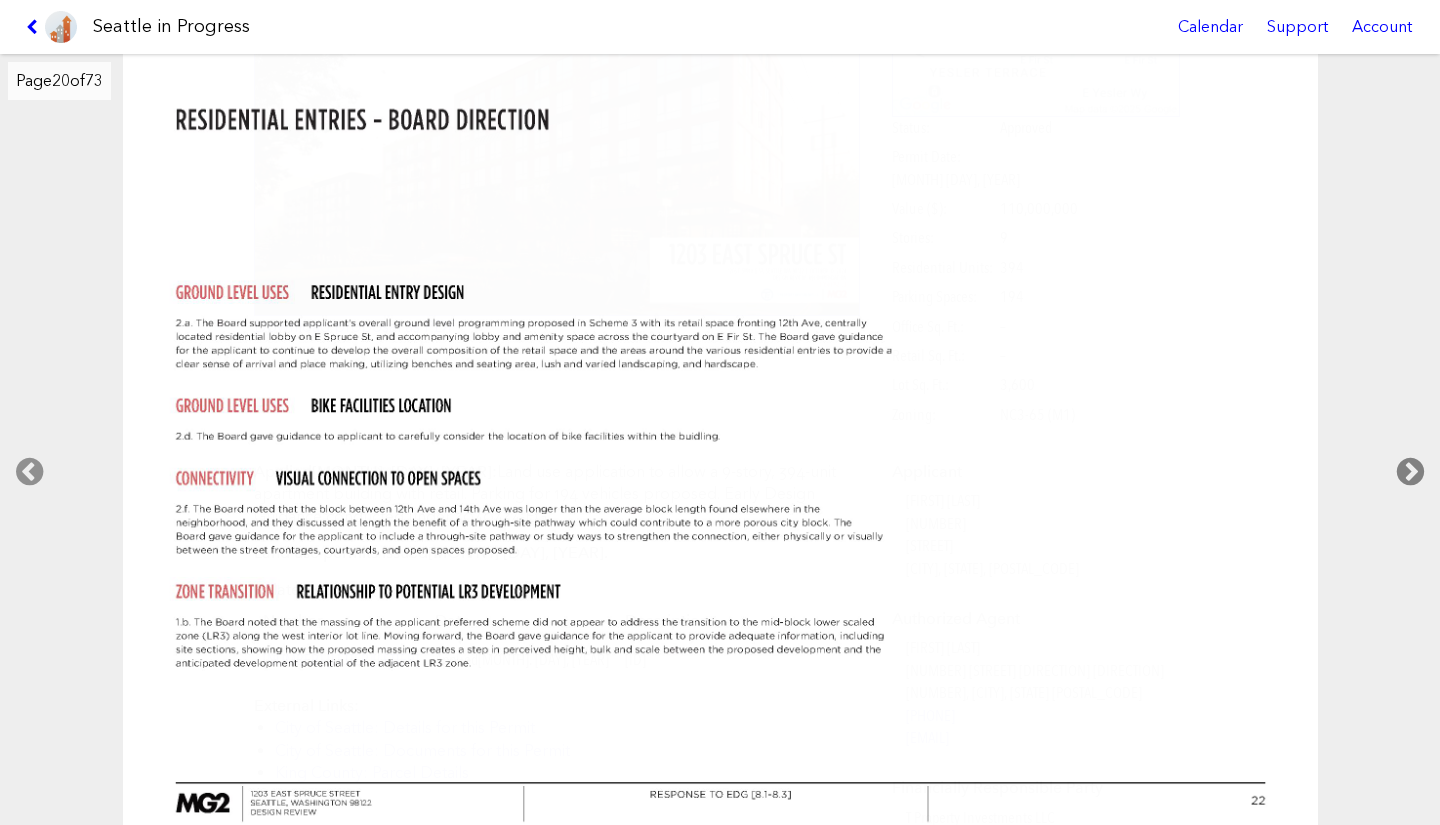 click at bounding box center (1410, 472) 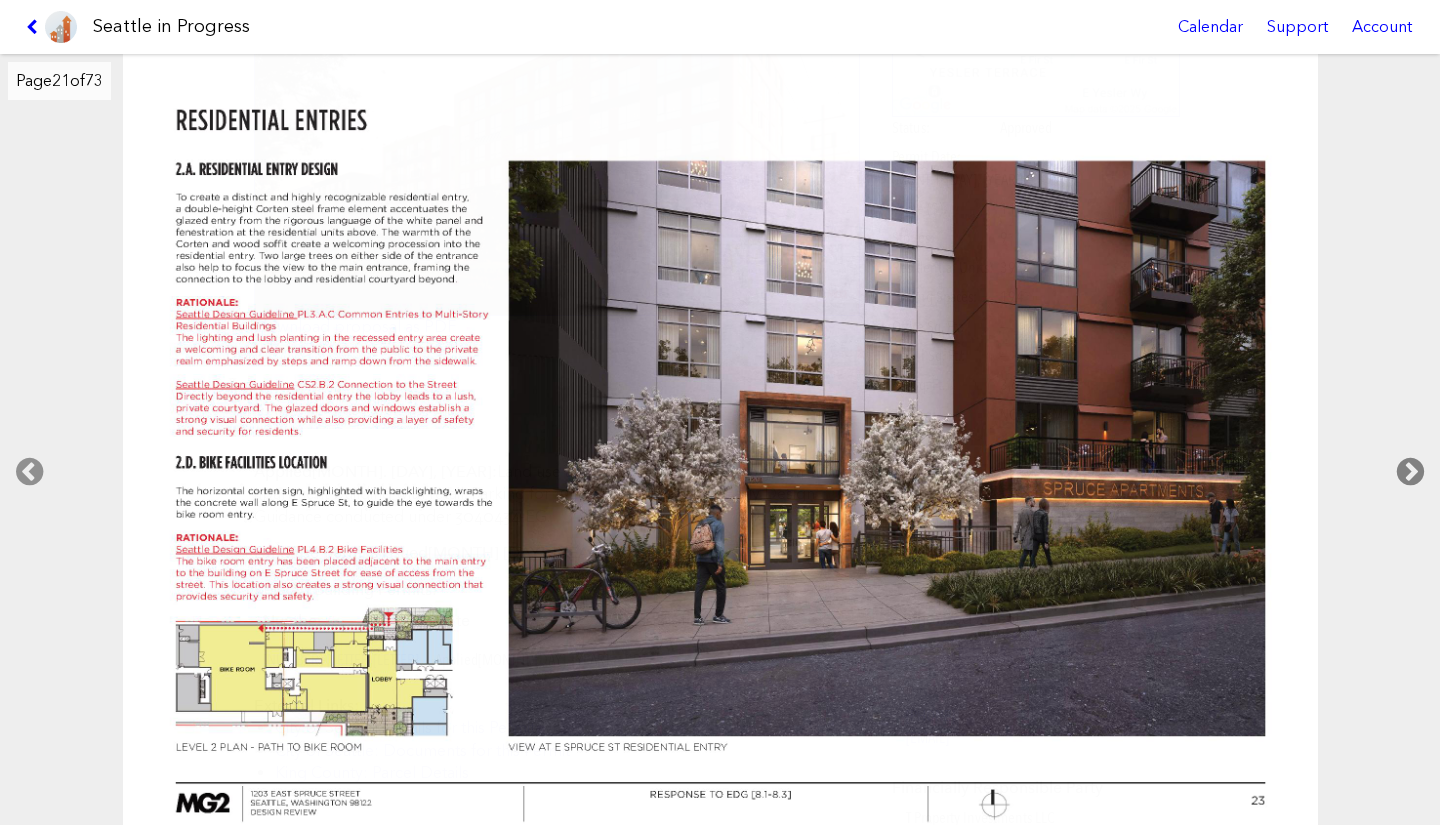 click at bounding box center [1410, 472] 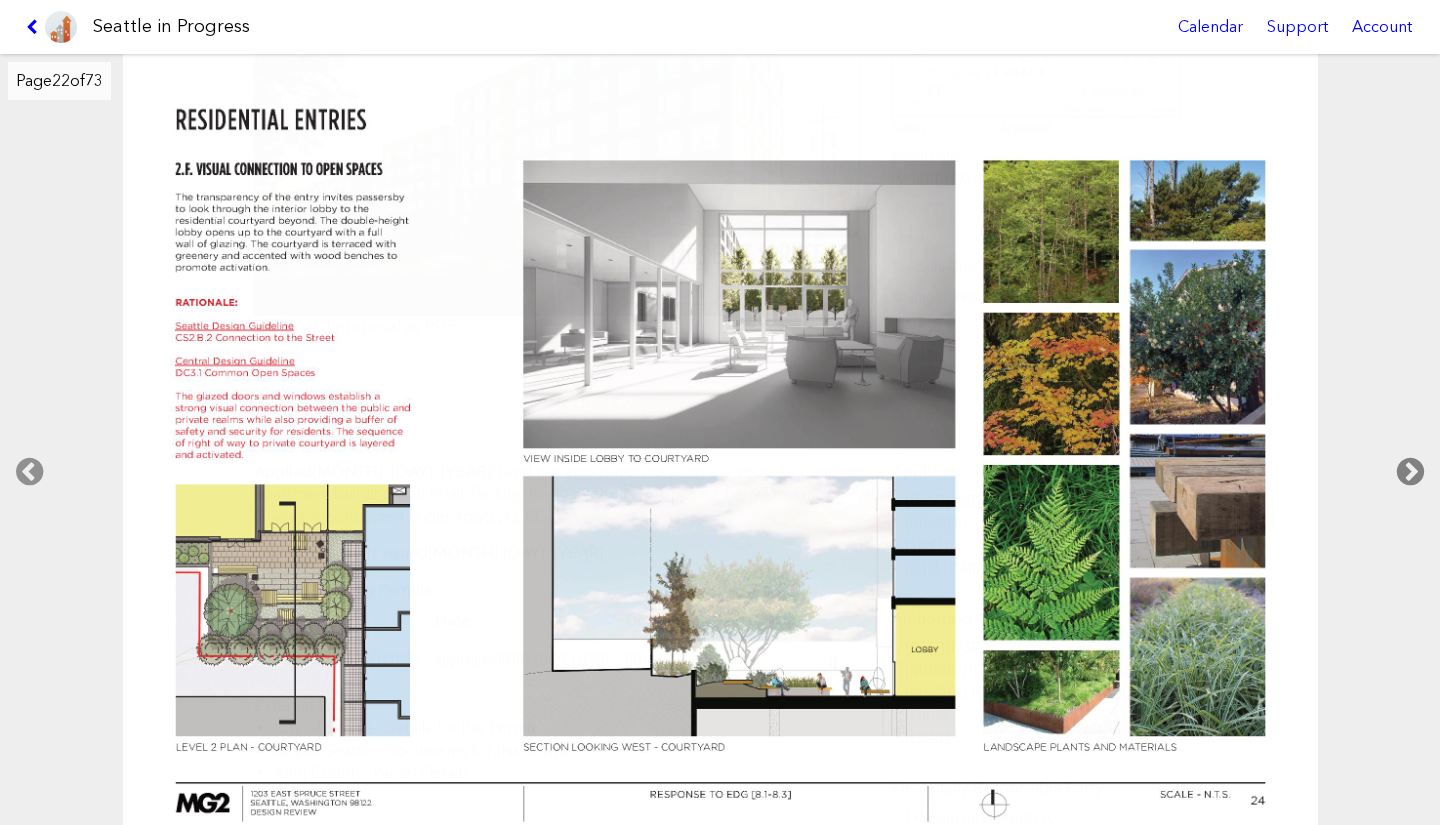 click at bounding box center [1410, 472] 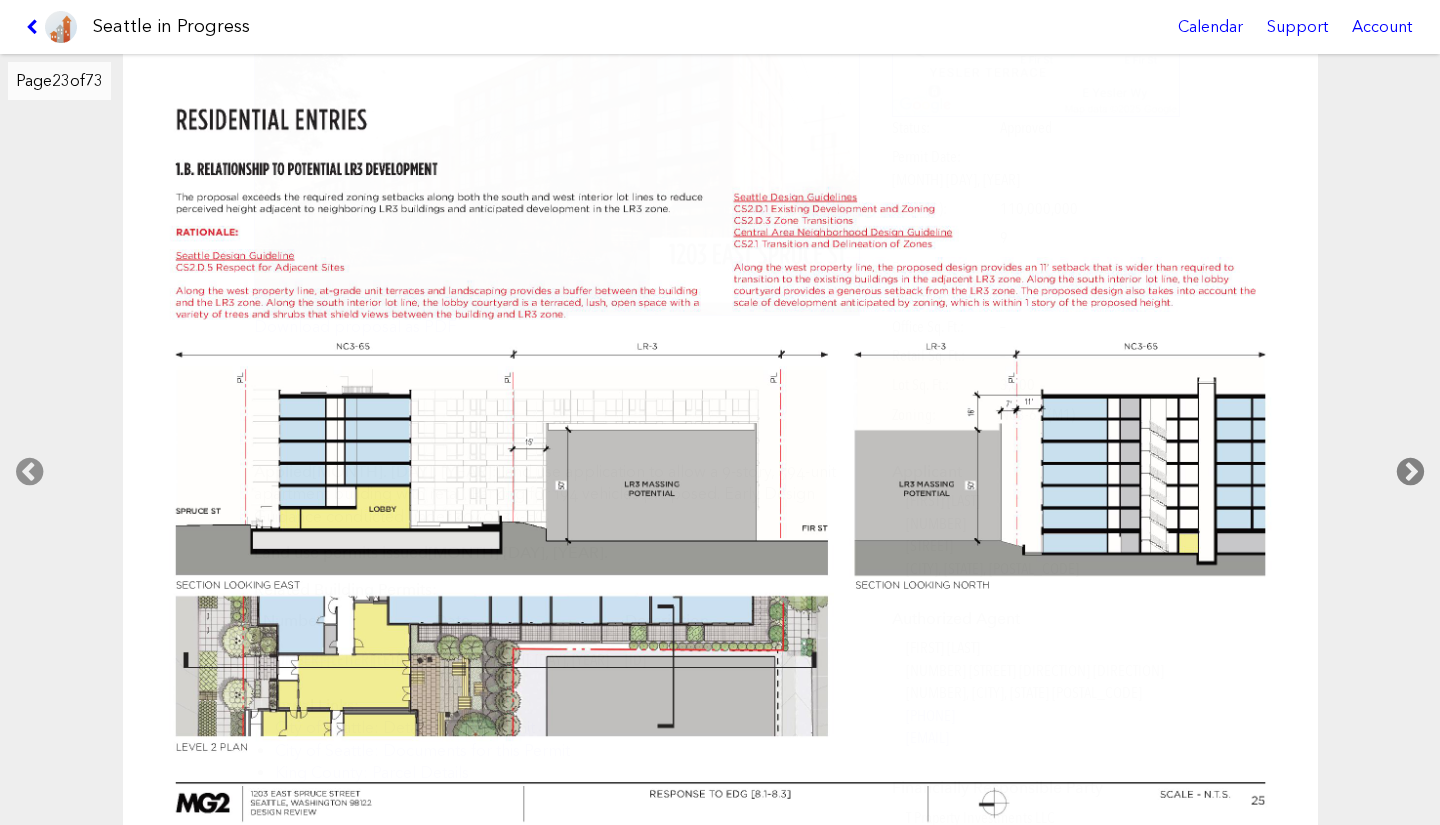 click at bounding box center (1410, 472) 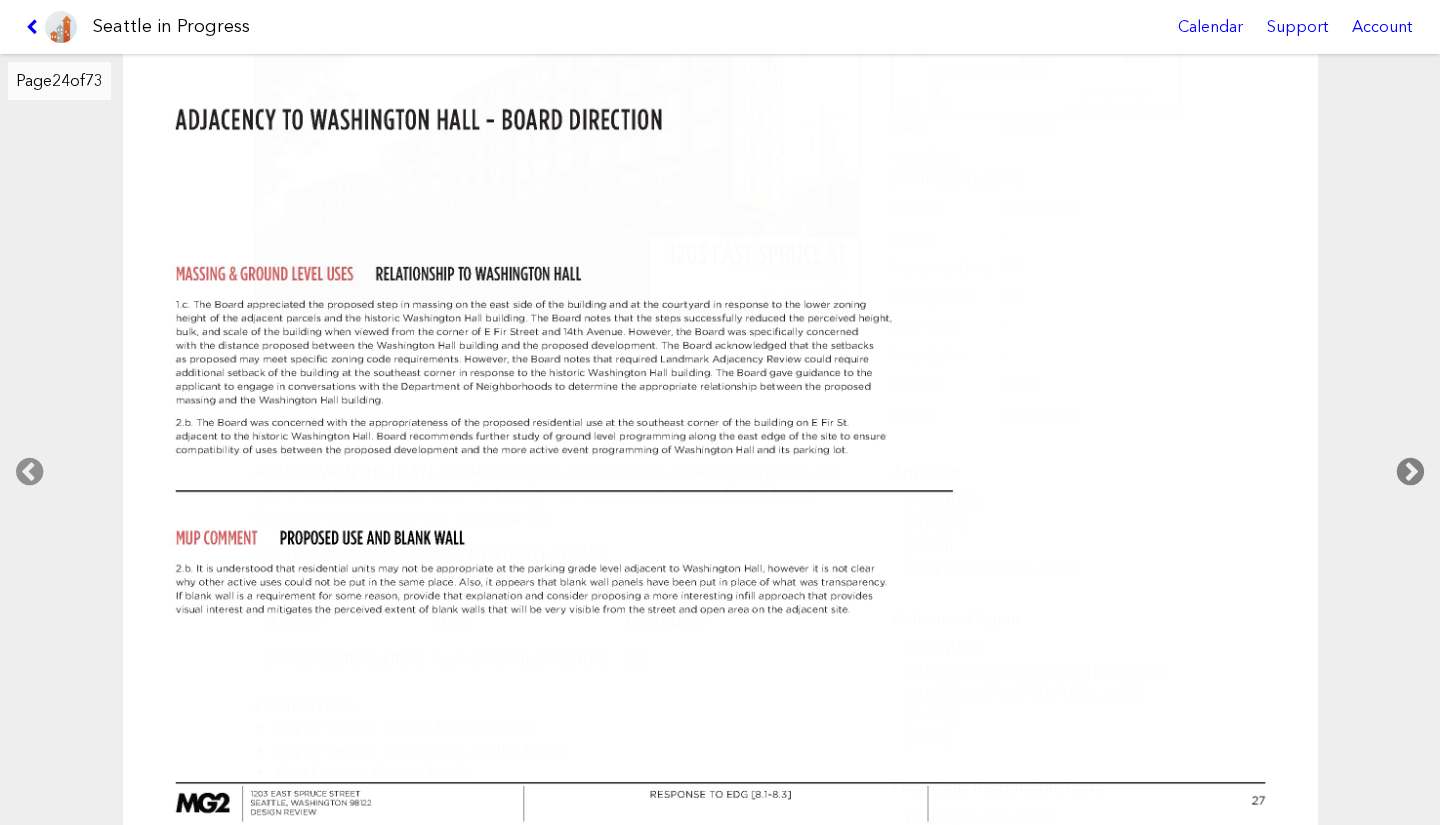 click at bounding box center (1410, 472) 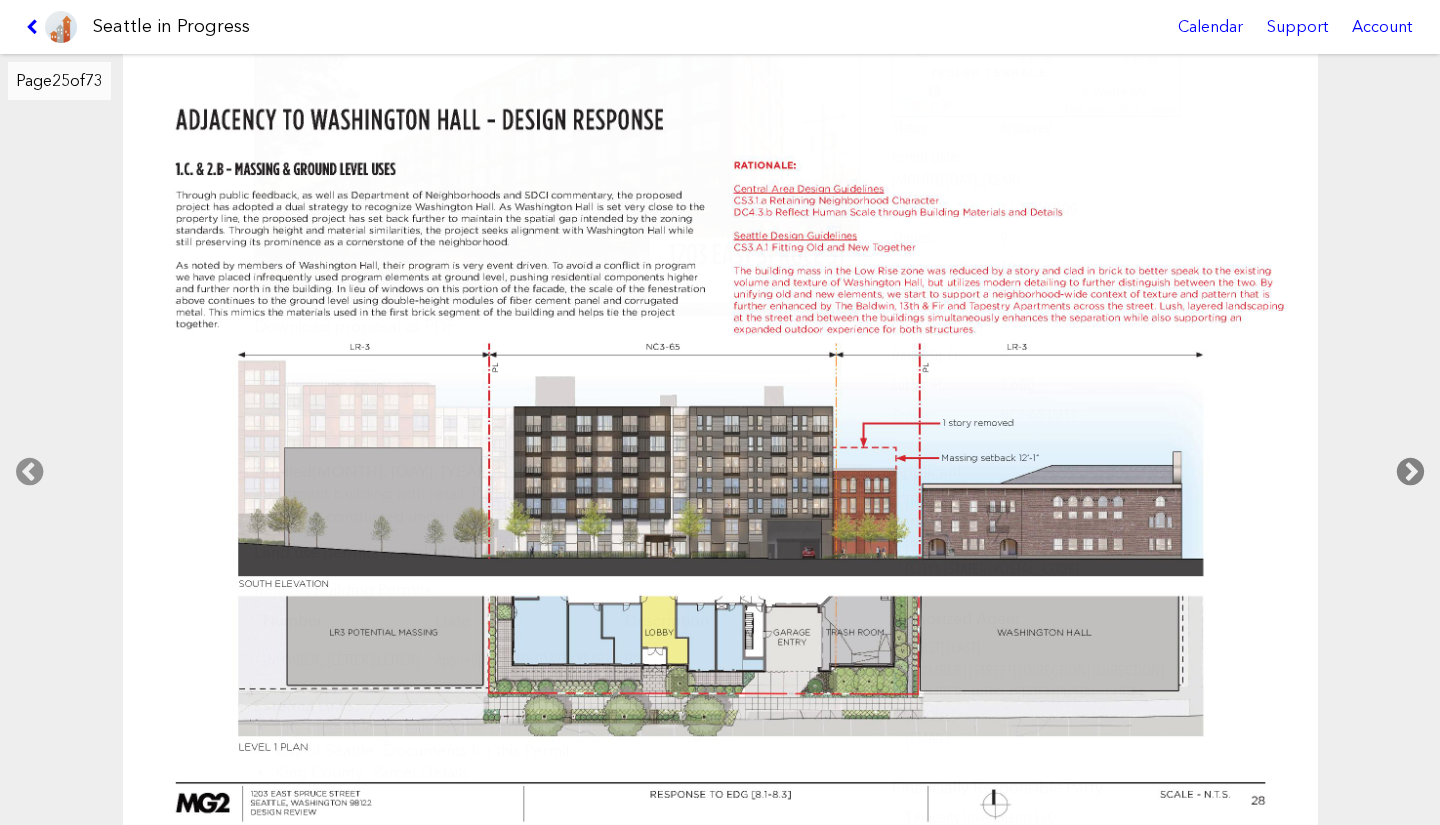 click at bounding box center [1410, 472] 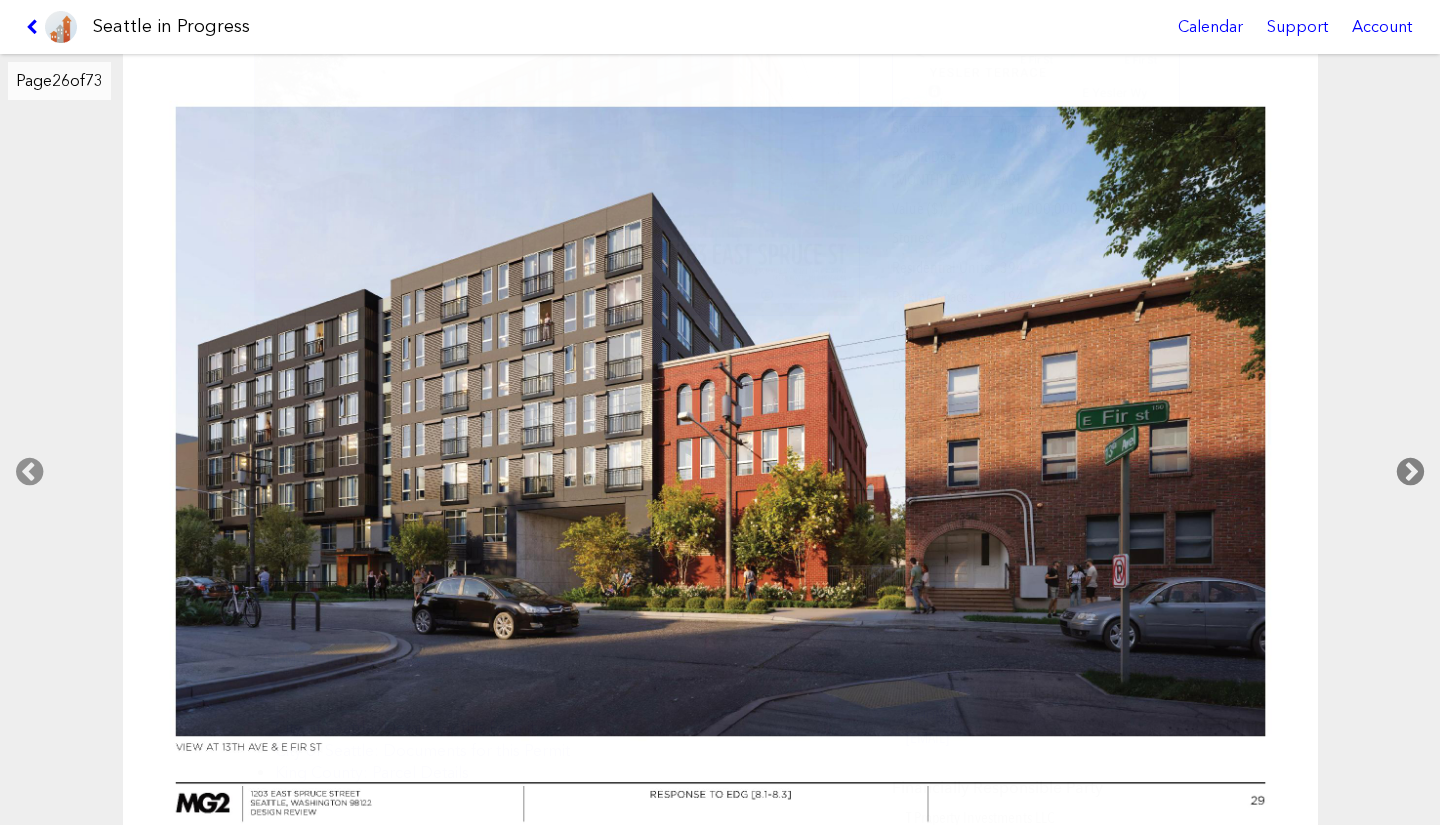 click at bounding box center [1410, 472] 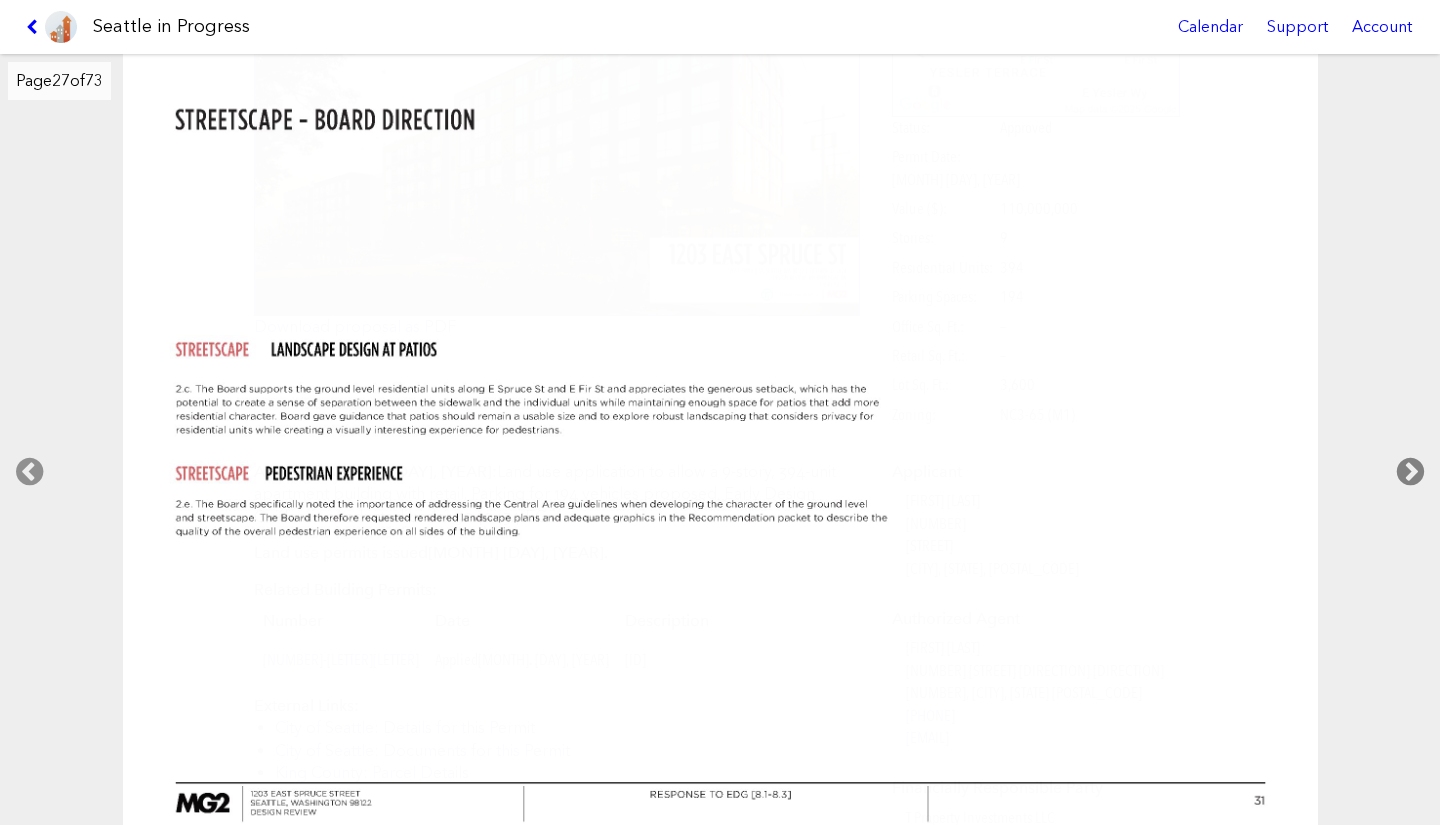 click at bounding box center (1410, 472) 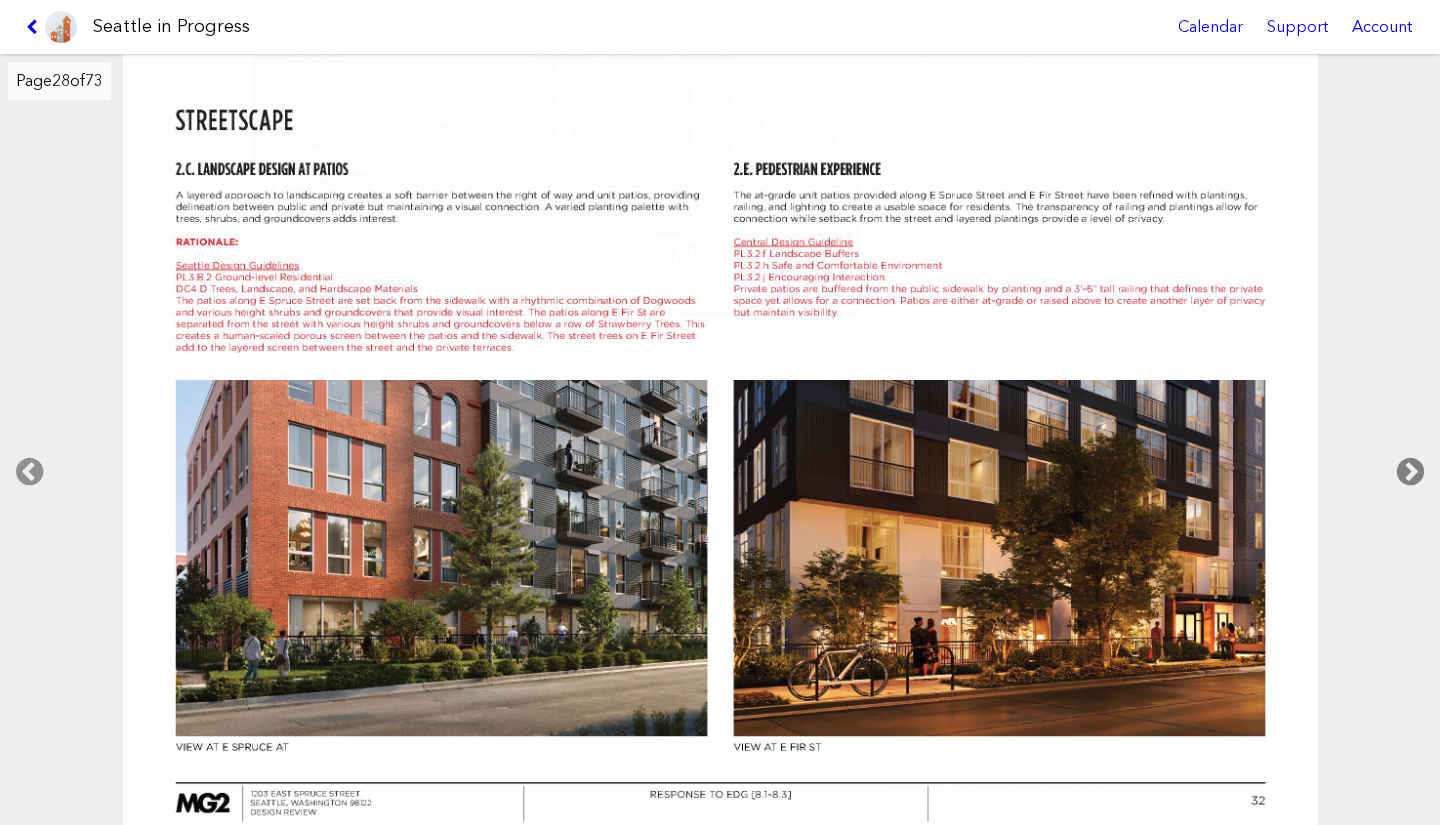 click at bounding box center (1410, 472) 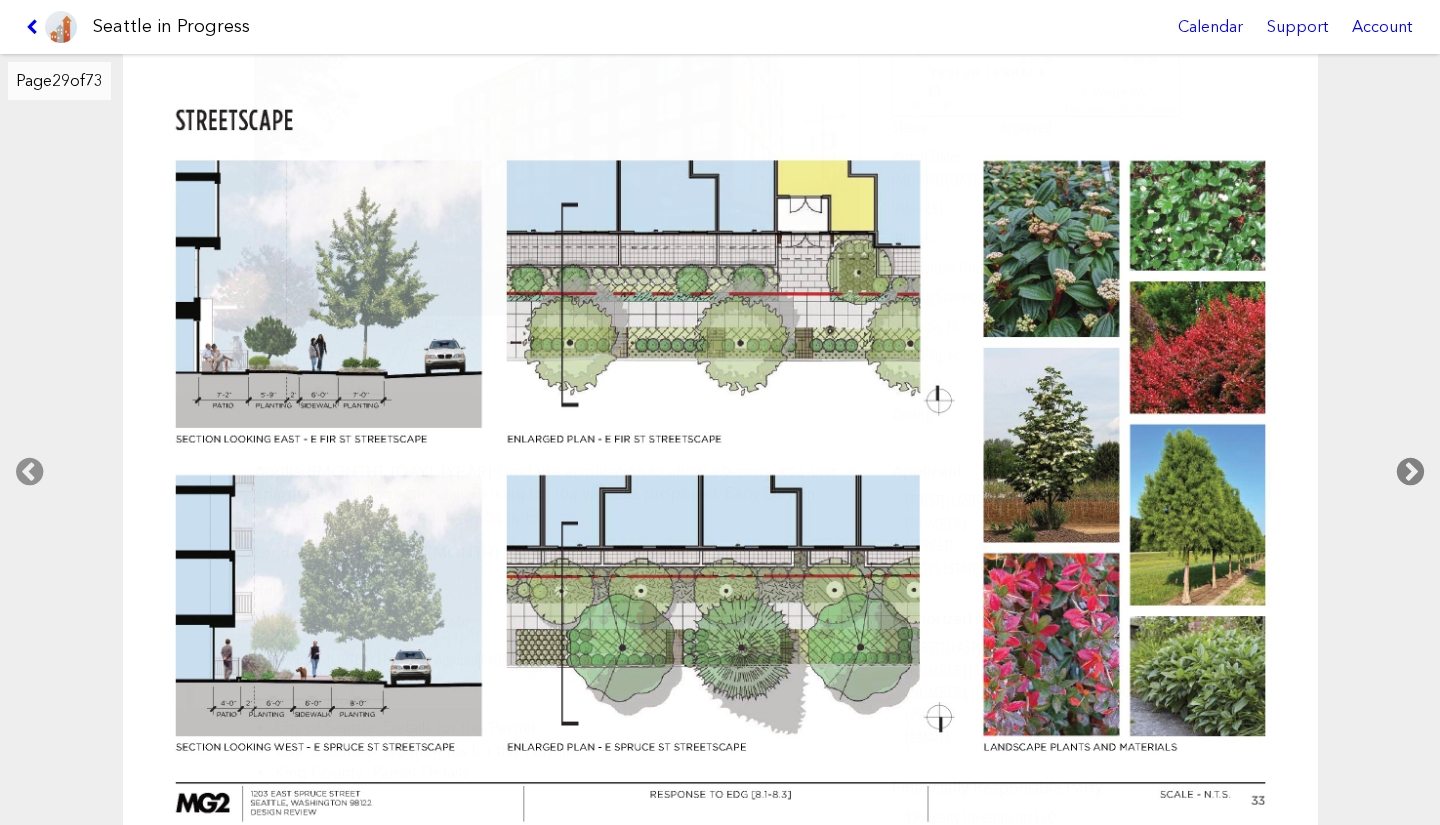 click at bounding box center (1410, 472) 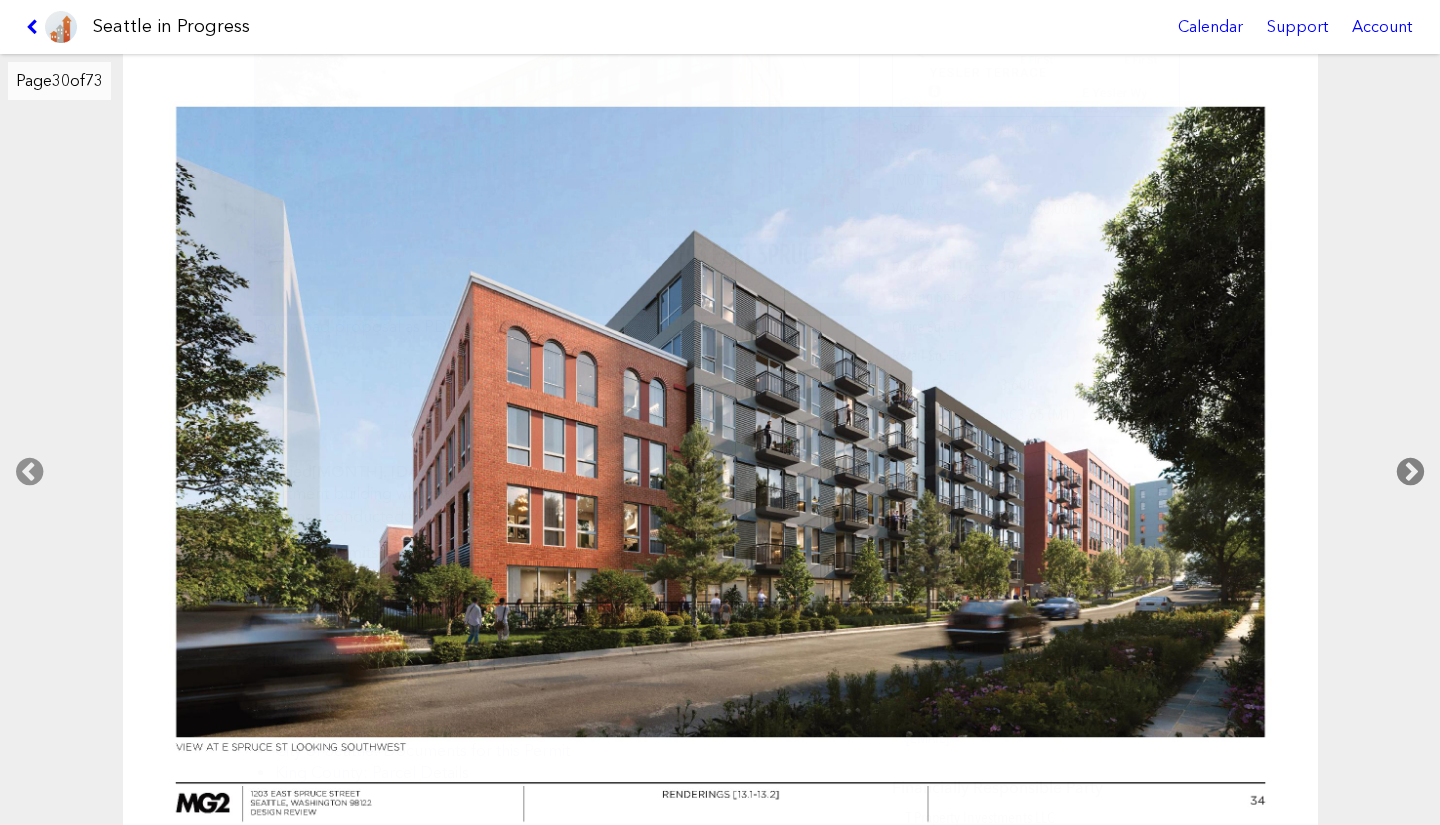 click at bounding box center [1410, 472] 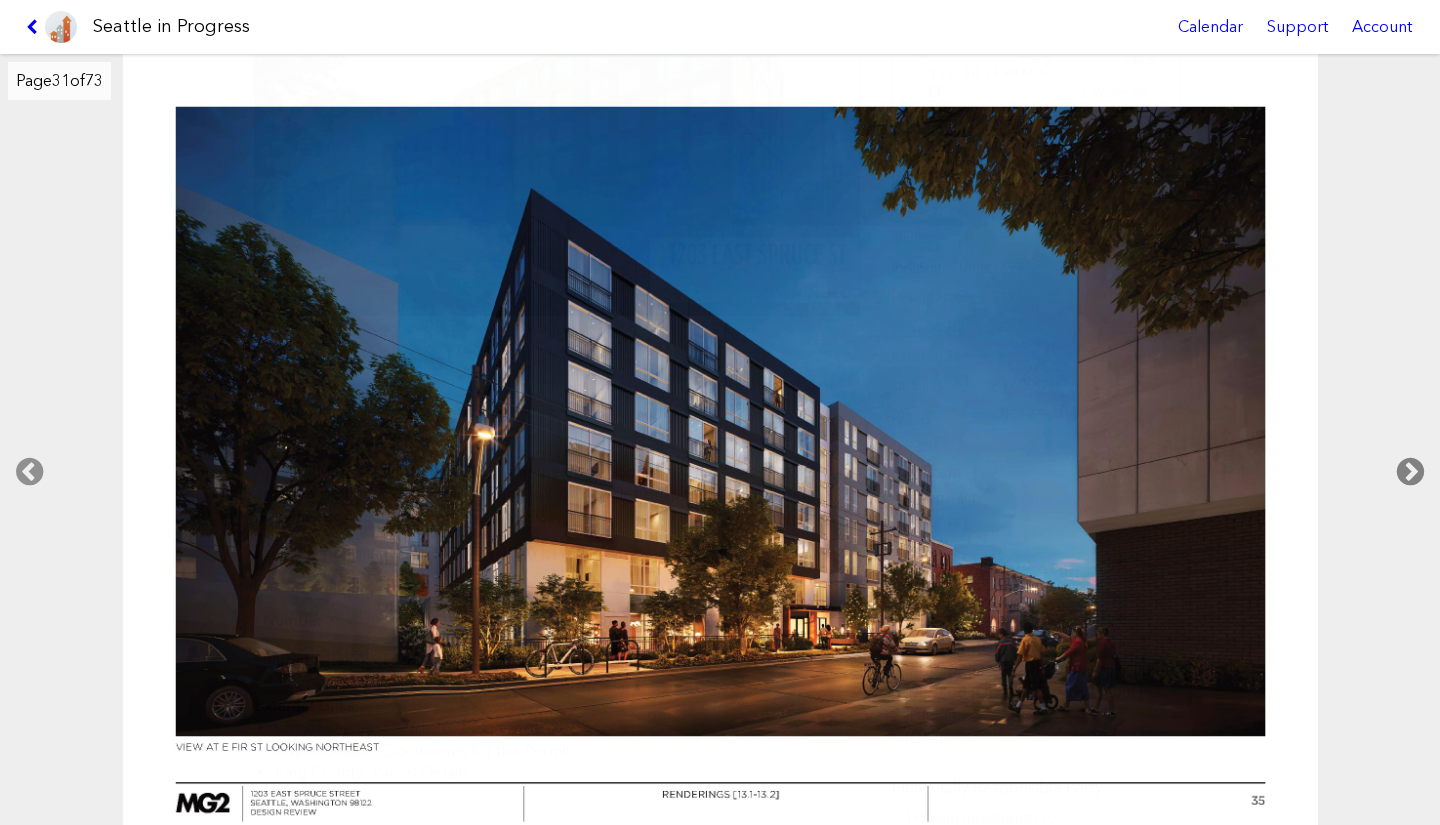 click at bounding box center (1410, 472) 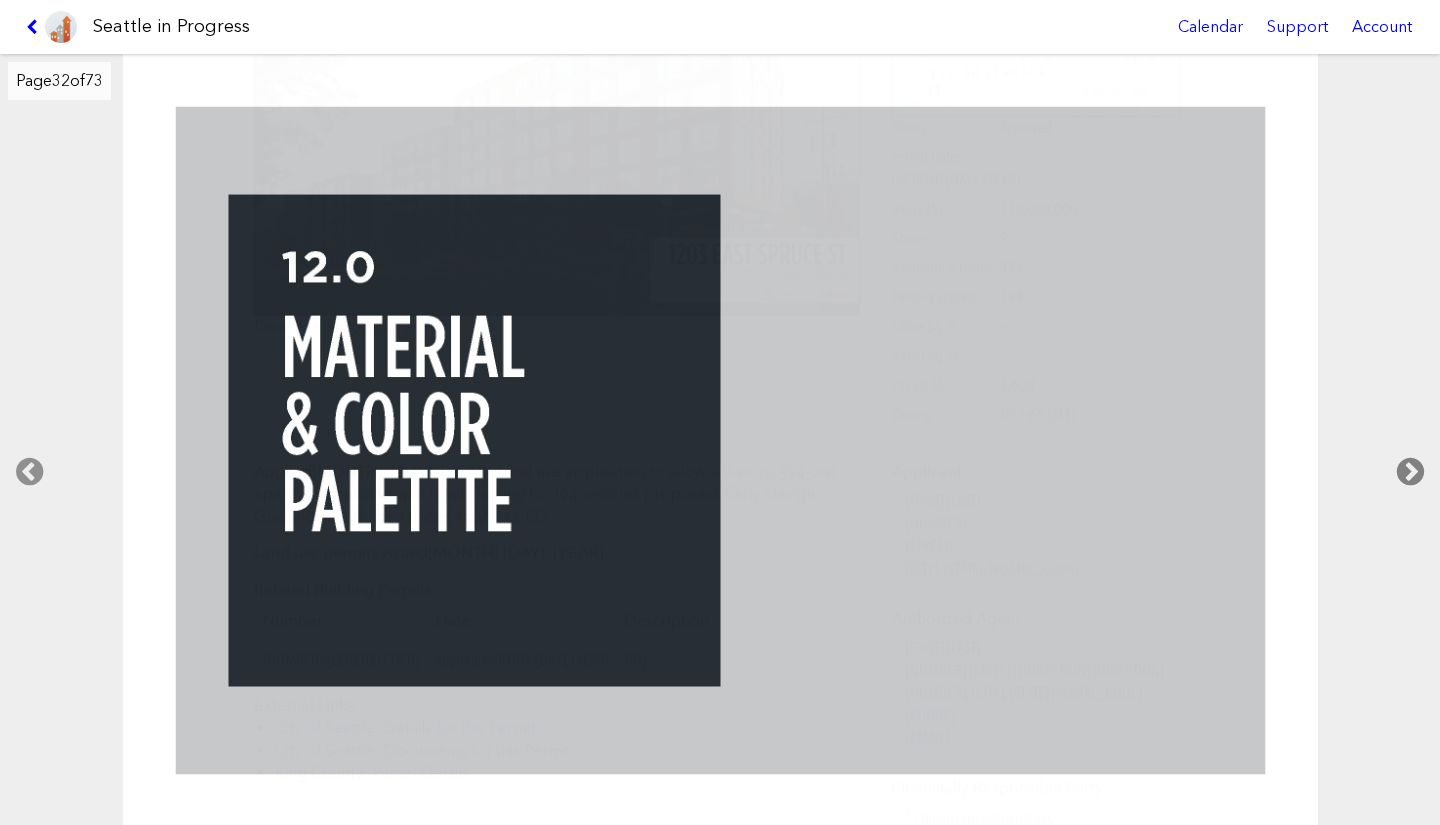 click at bounding box center [1410, 472] 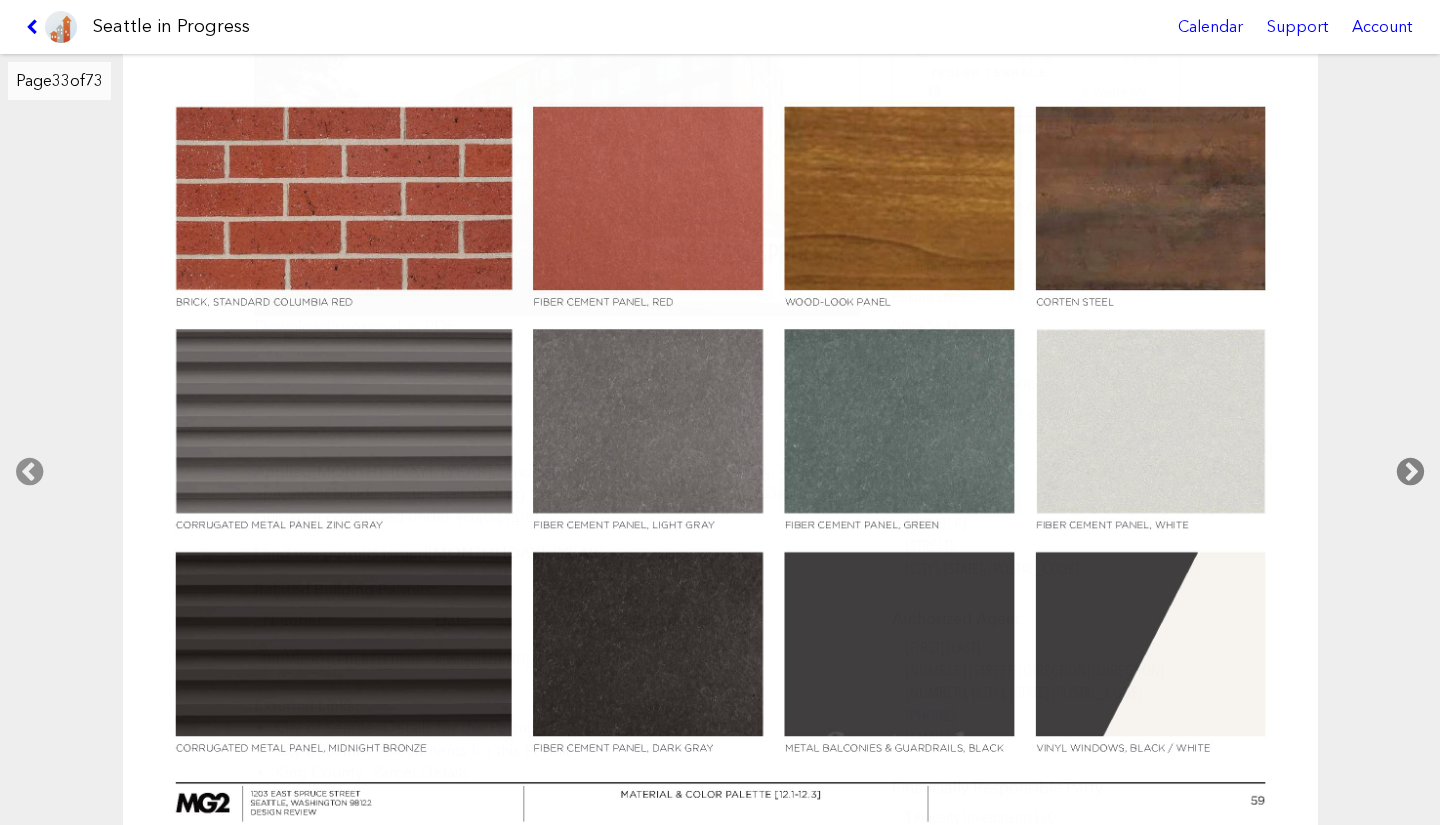 click at bounding box center (1410, 472) 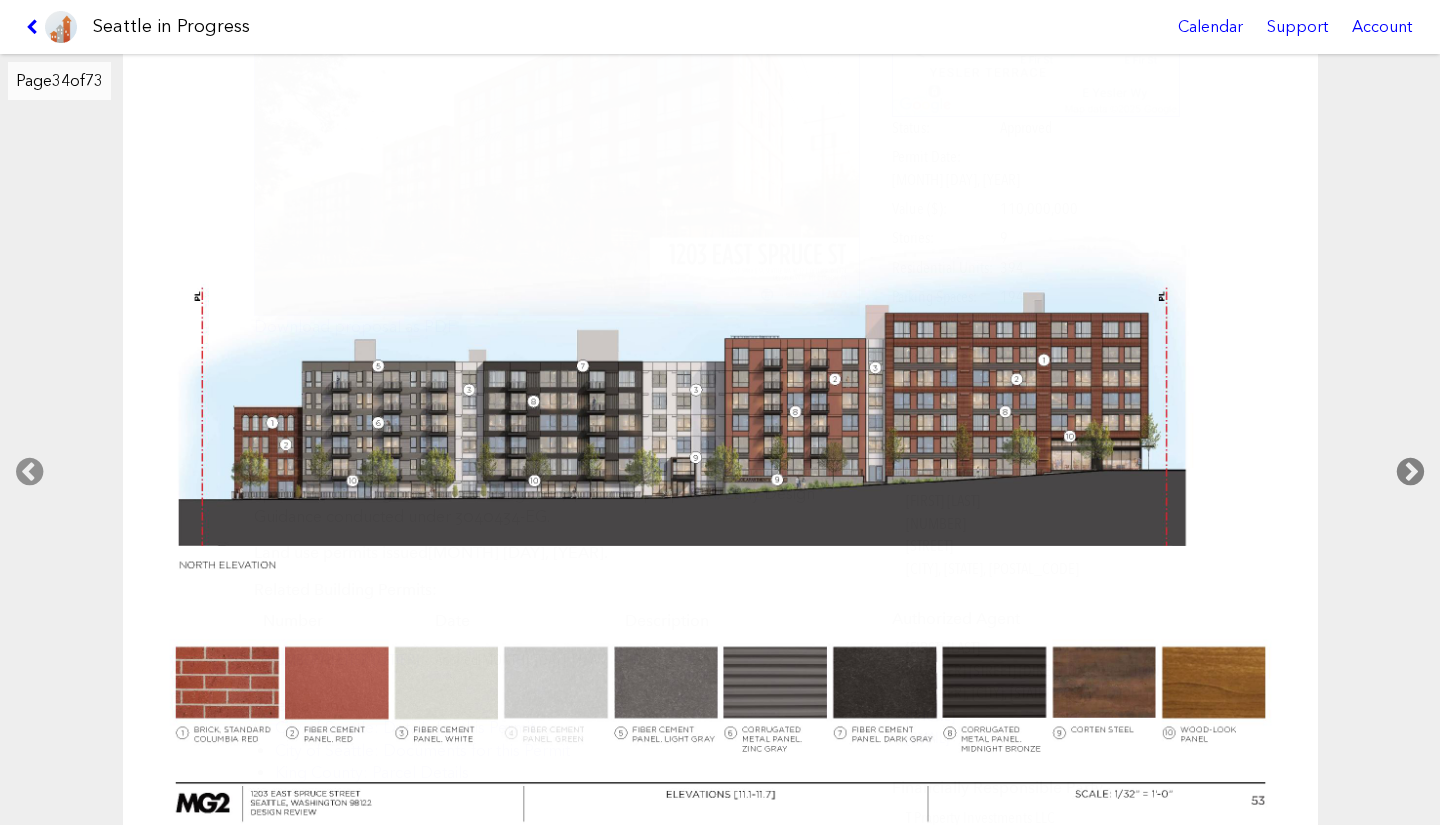 click at bounding box center [1410, 472] 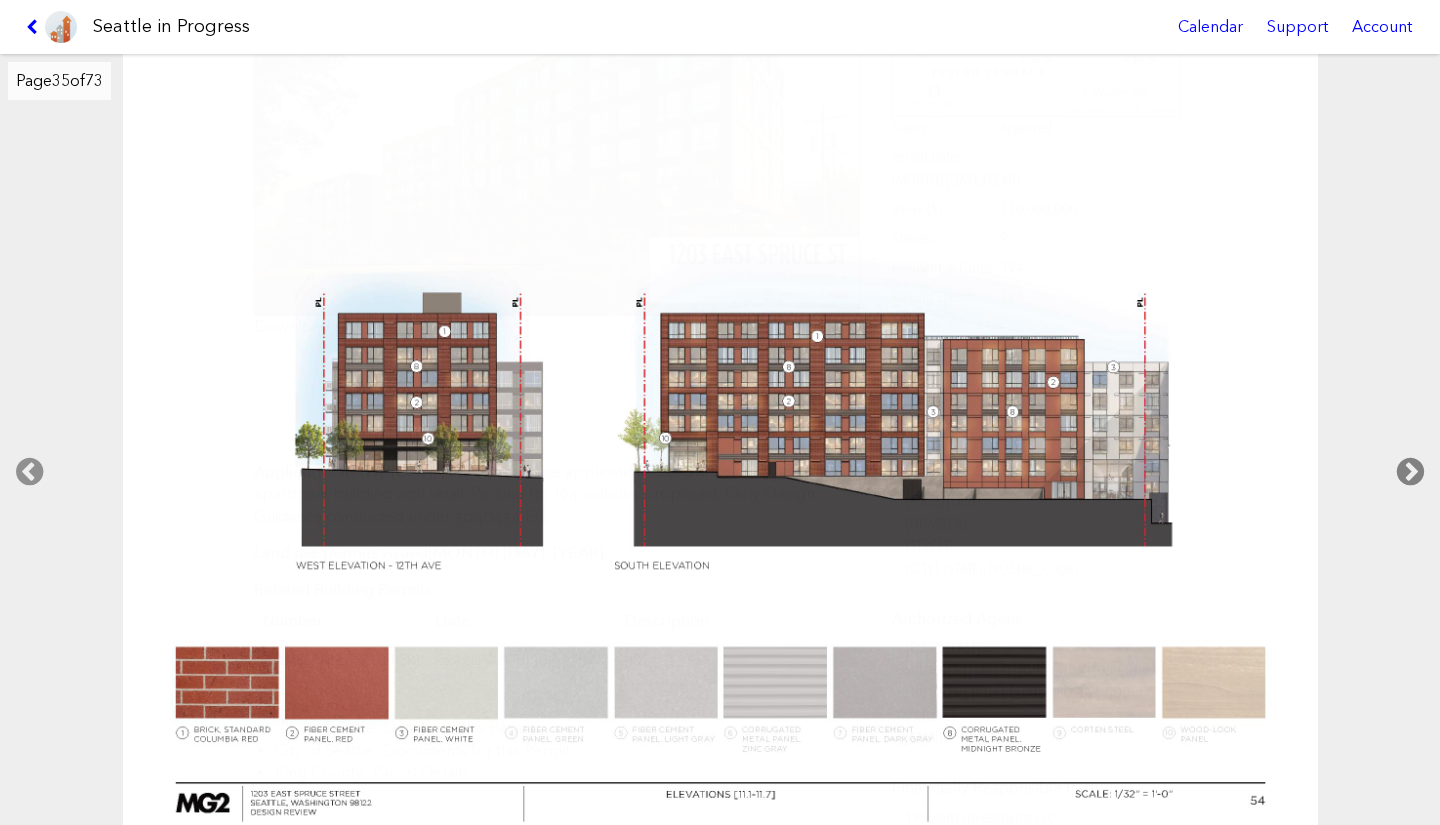 click at bounding box center (1410, 472) 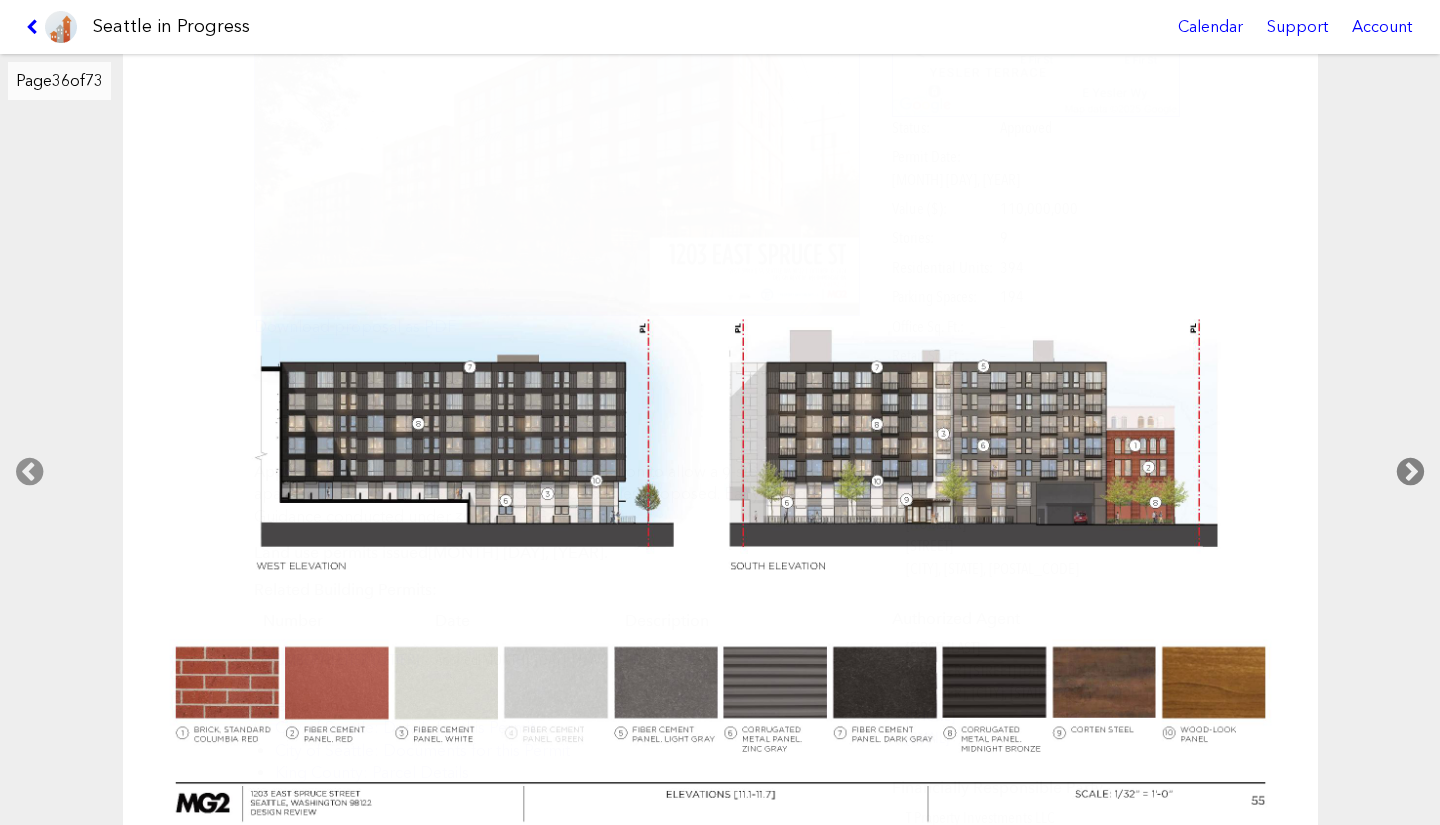 click at bounding box center (1410, 472) 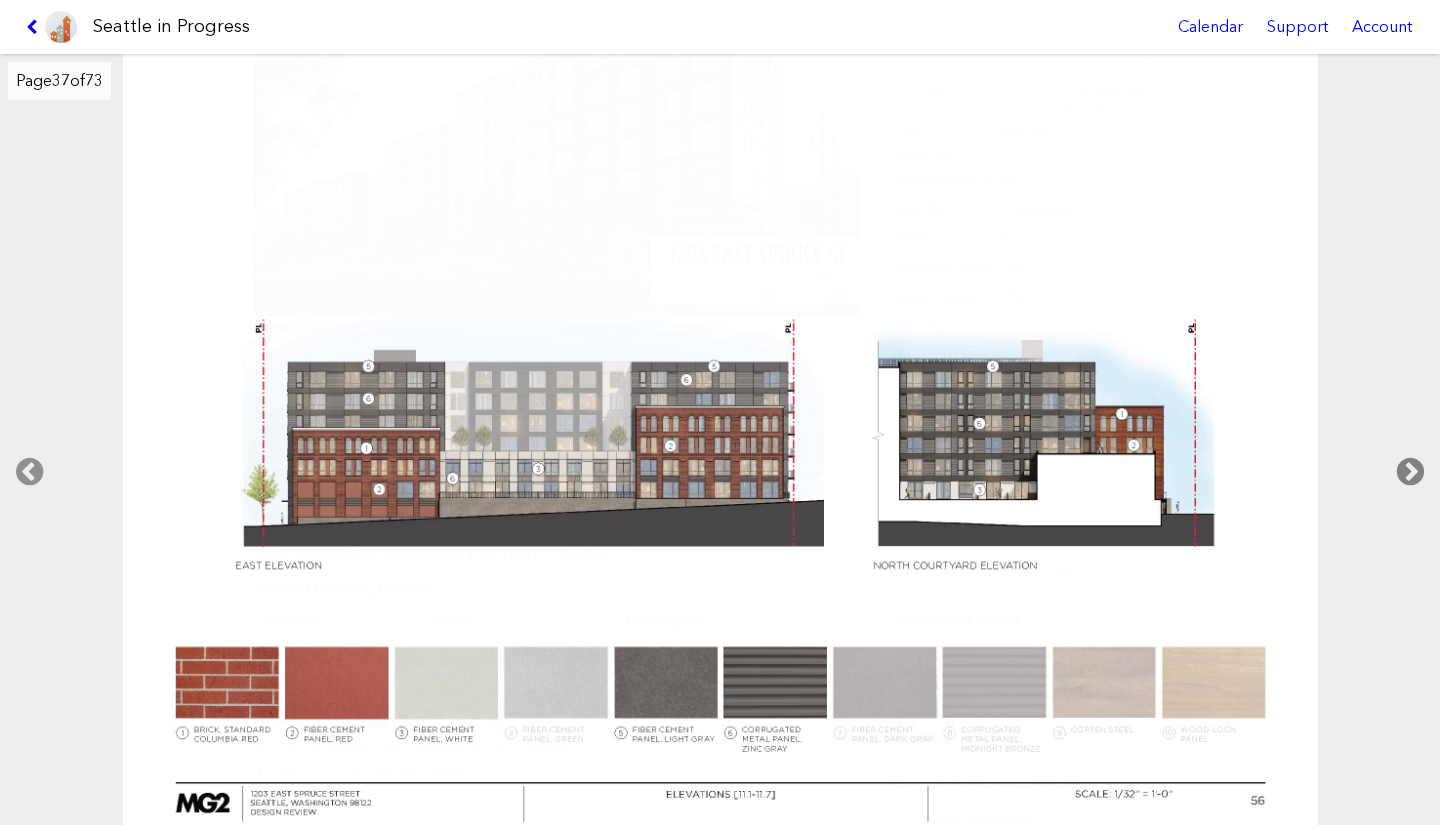 click at bounding box center [1410, 472] 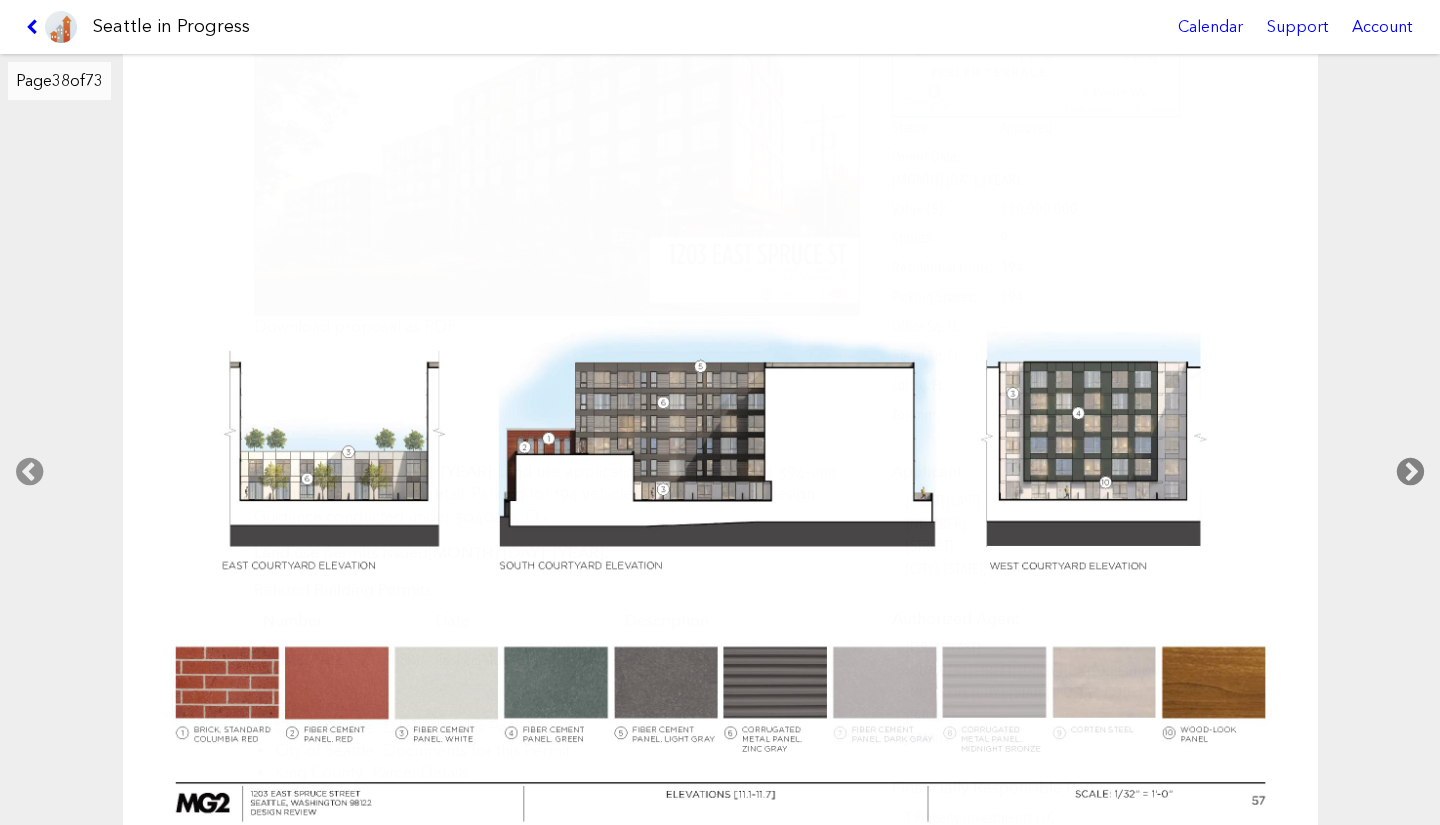 click at bounding box center (1410, 472) 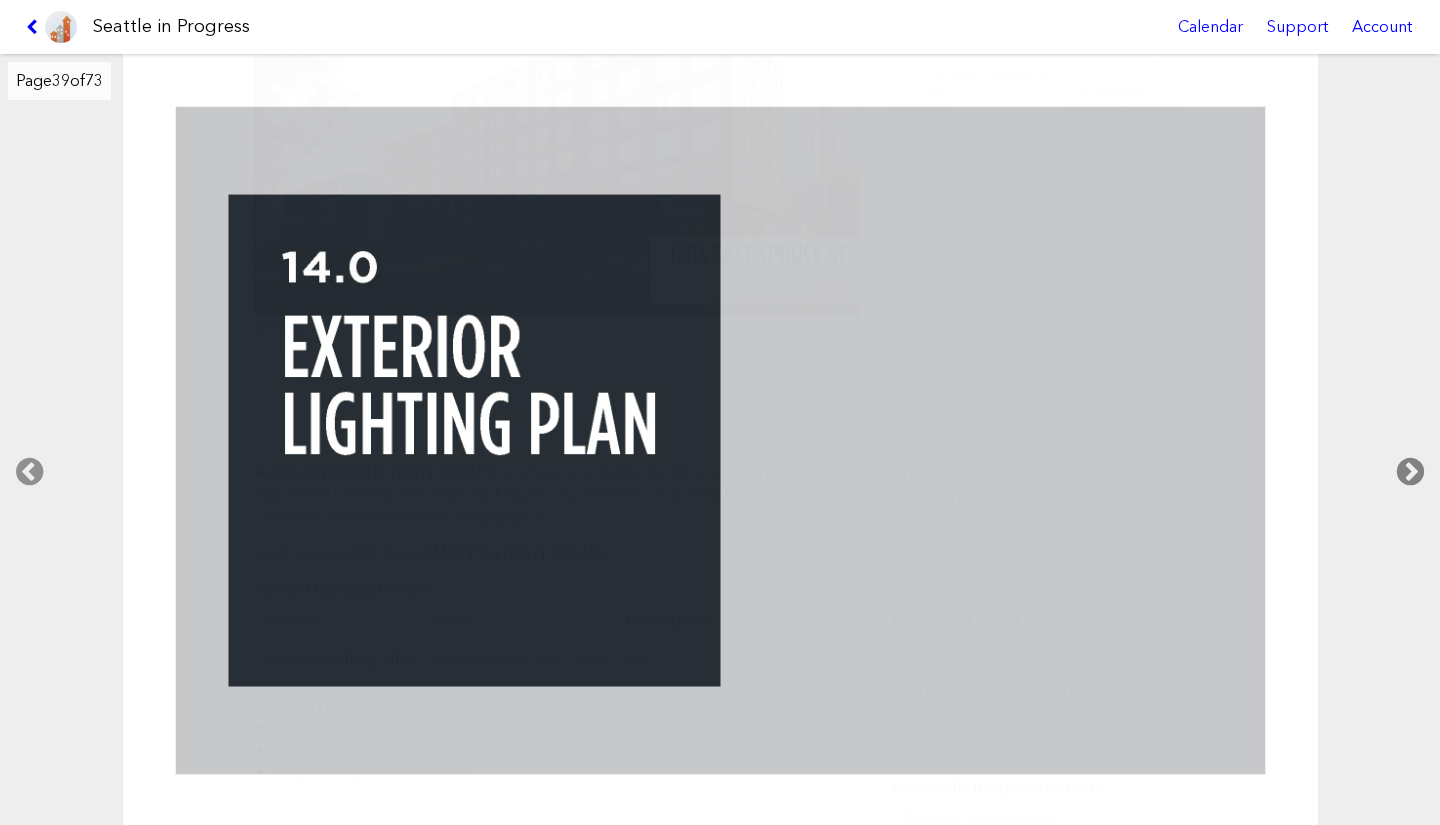 click at bounding box center [1410, 472] 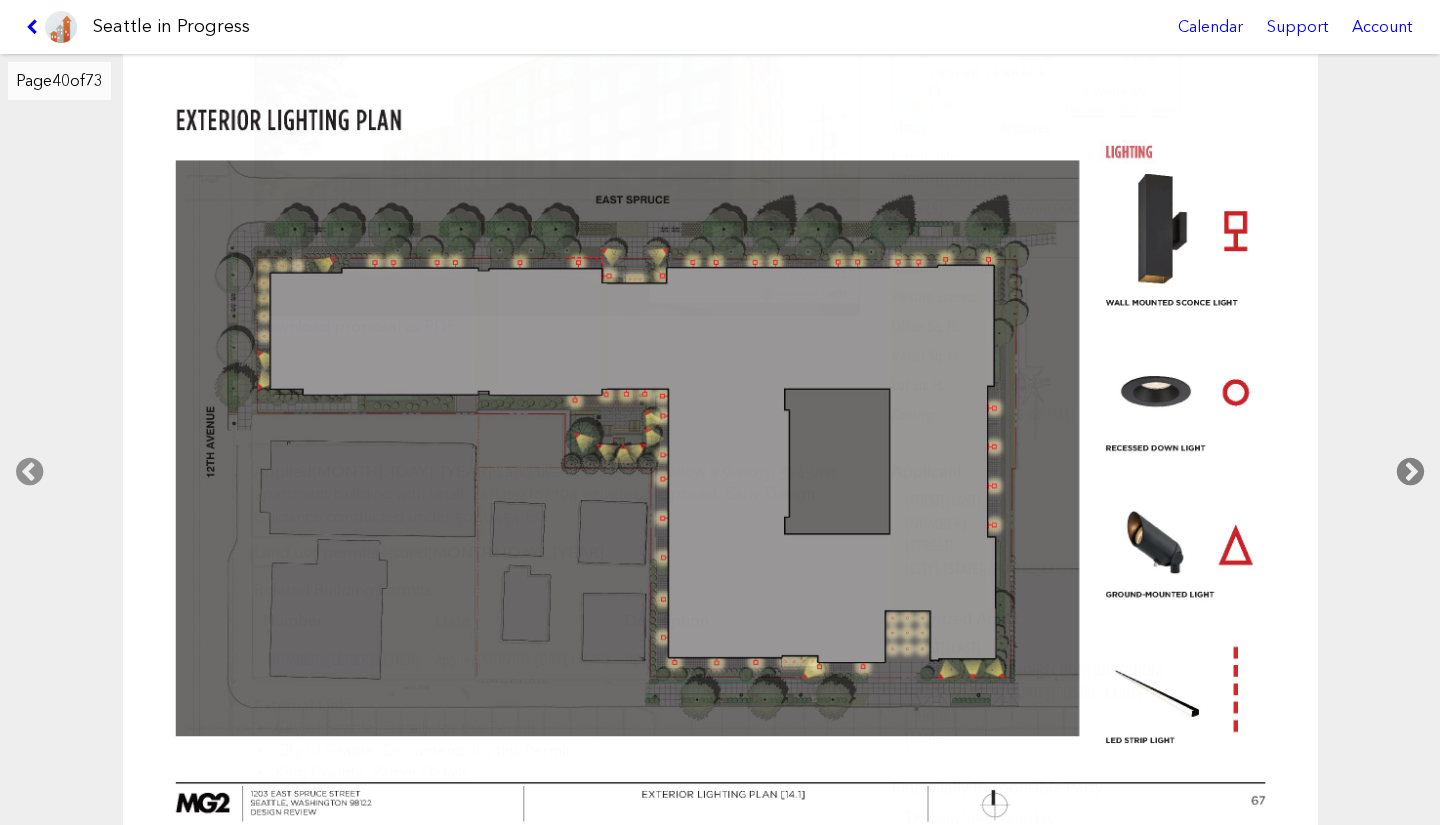 click at bounding box center (1410, 472) 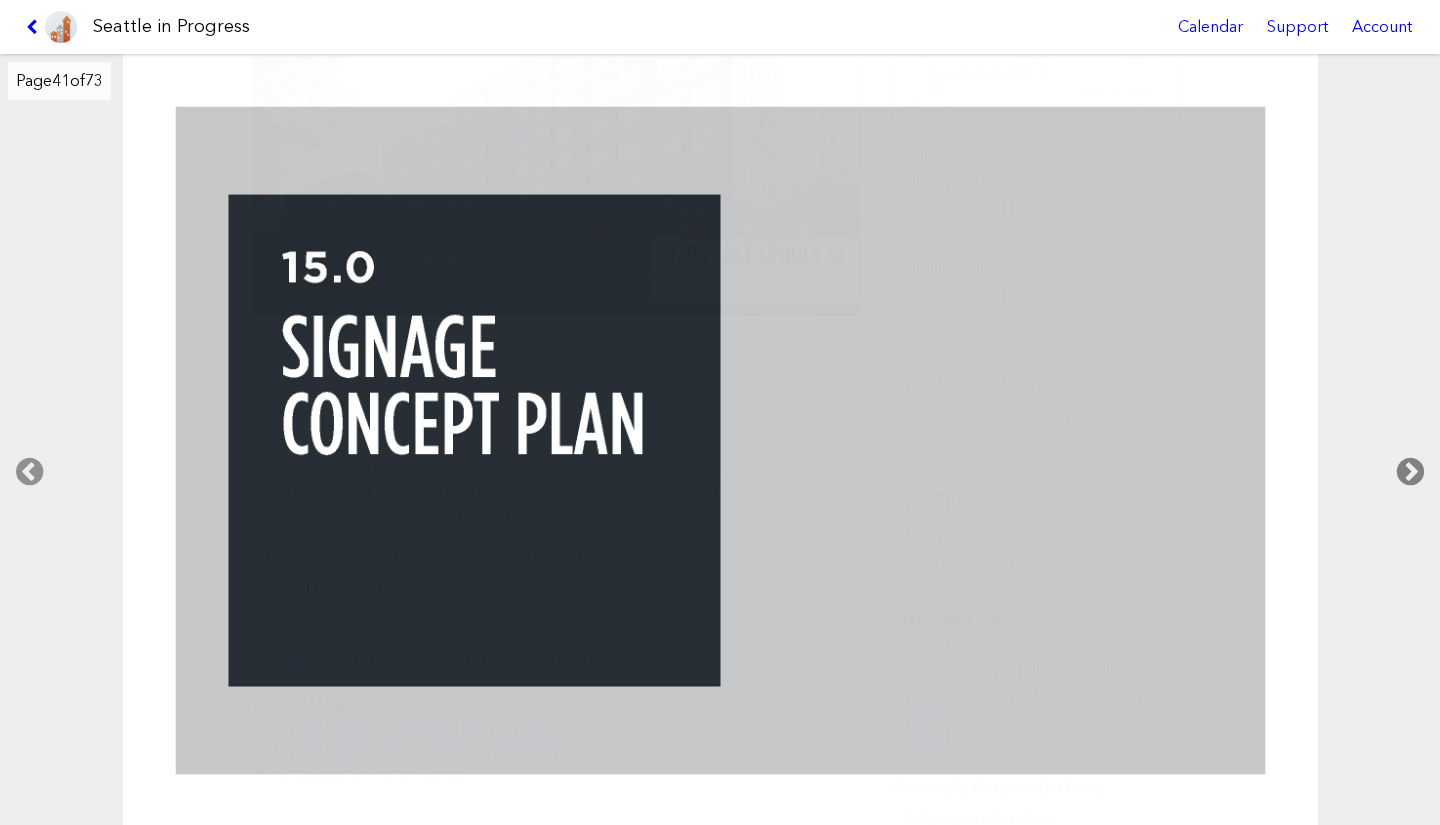 click at bounding box center (1410, 472) 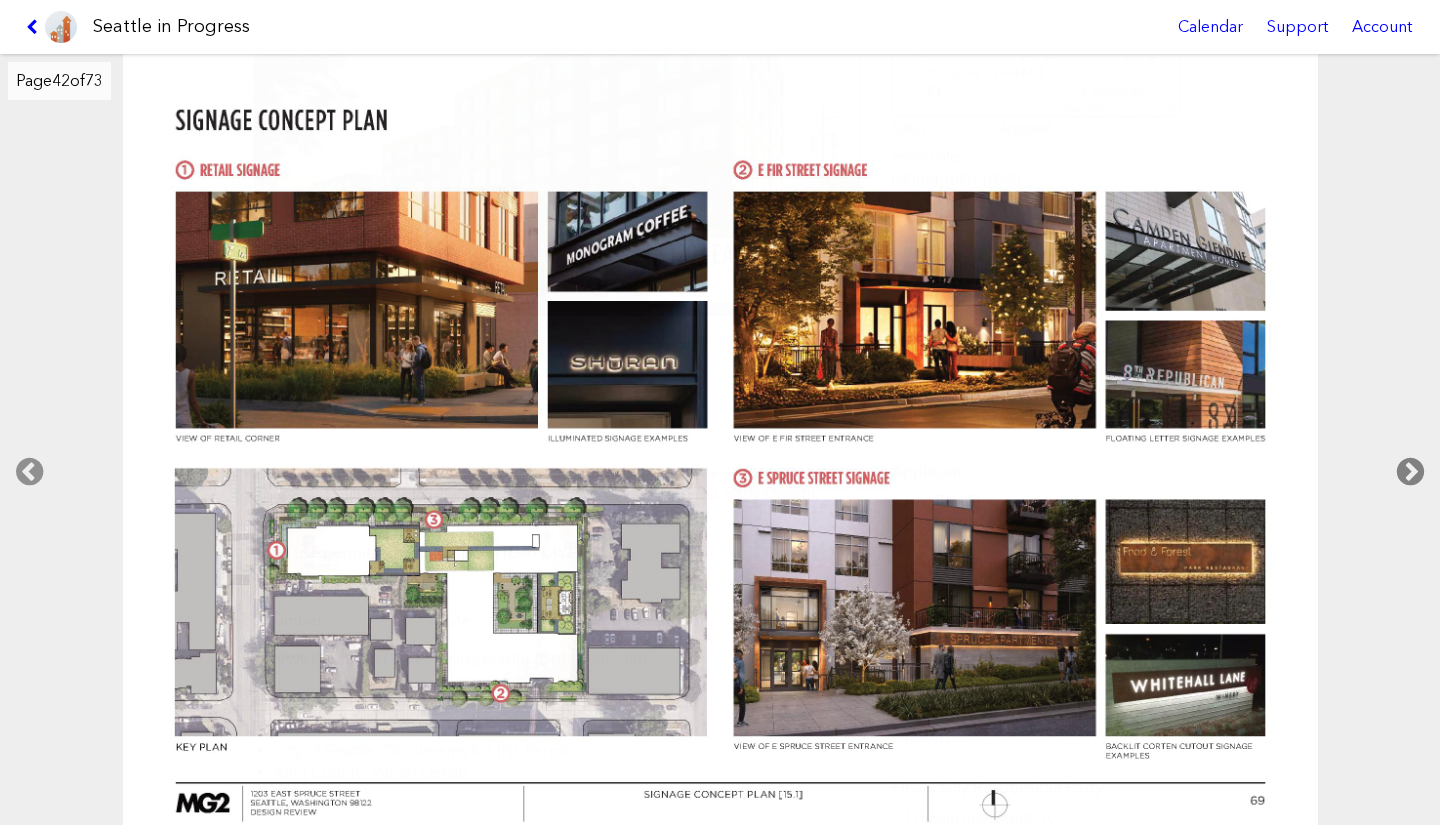 click at bounding box center [1410, 472] 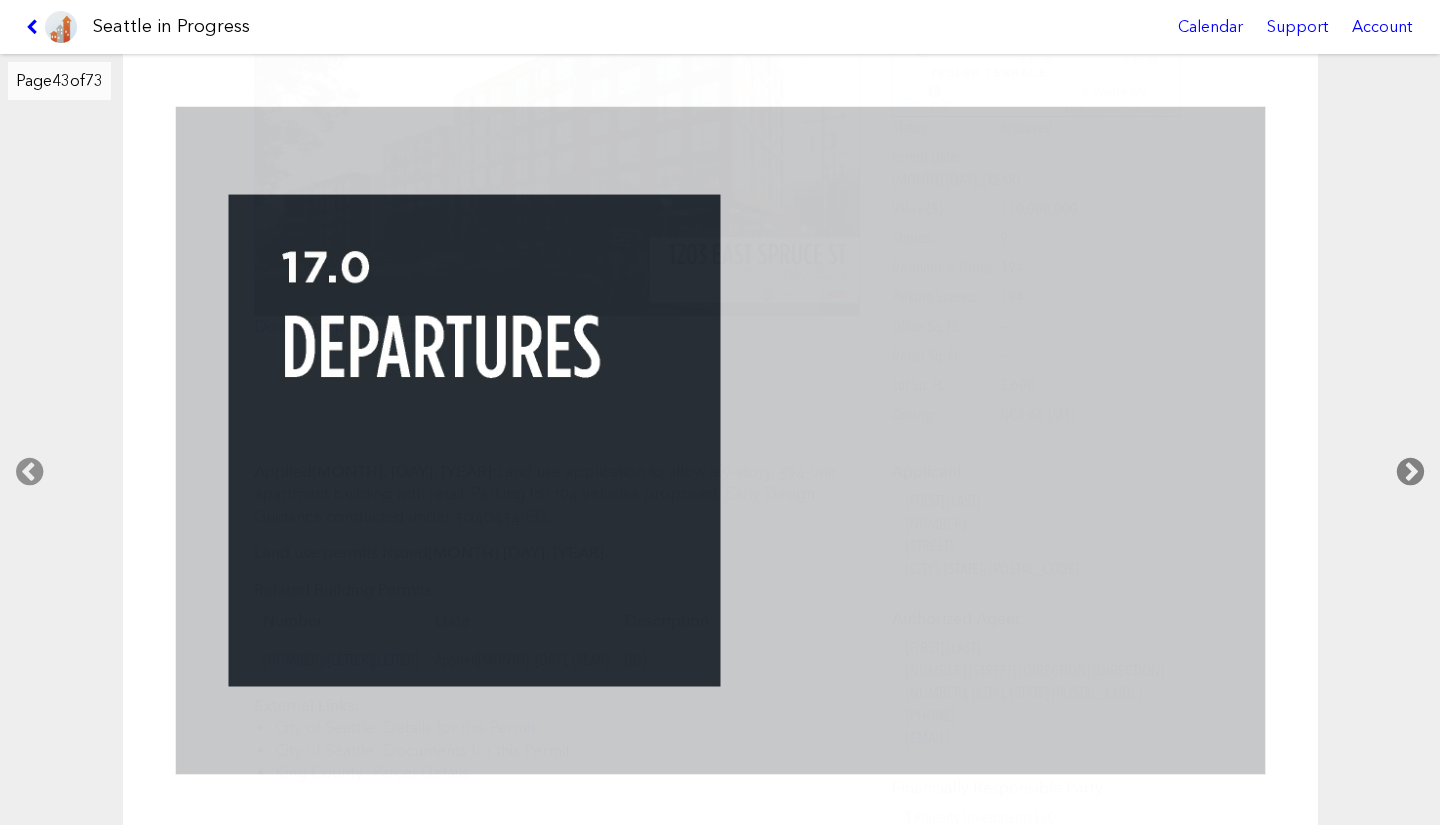 click at bounding box center (1410, 472) 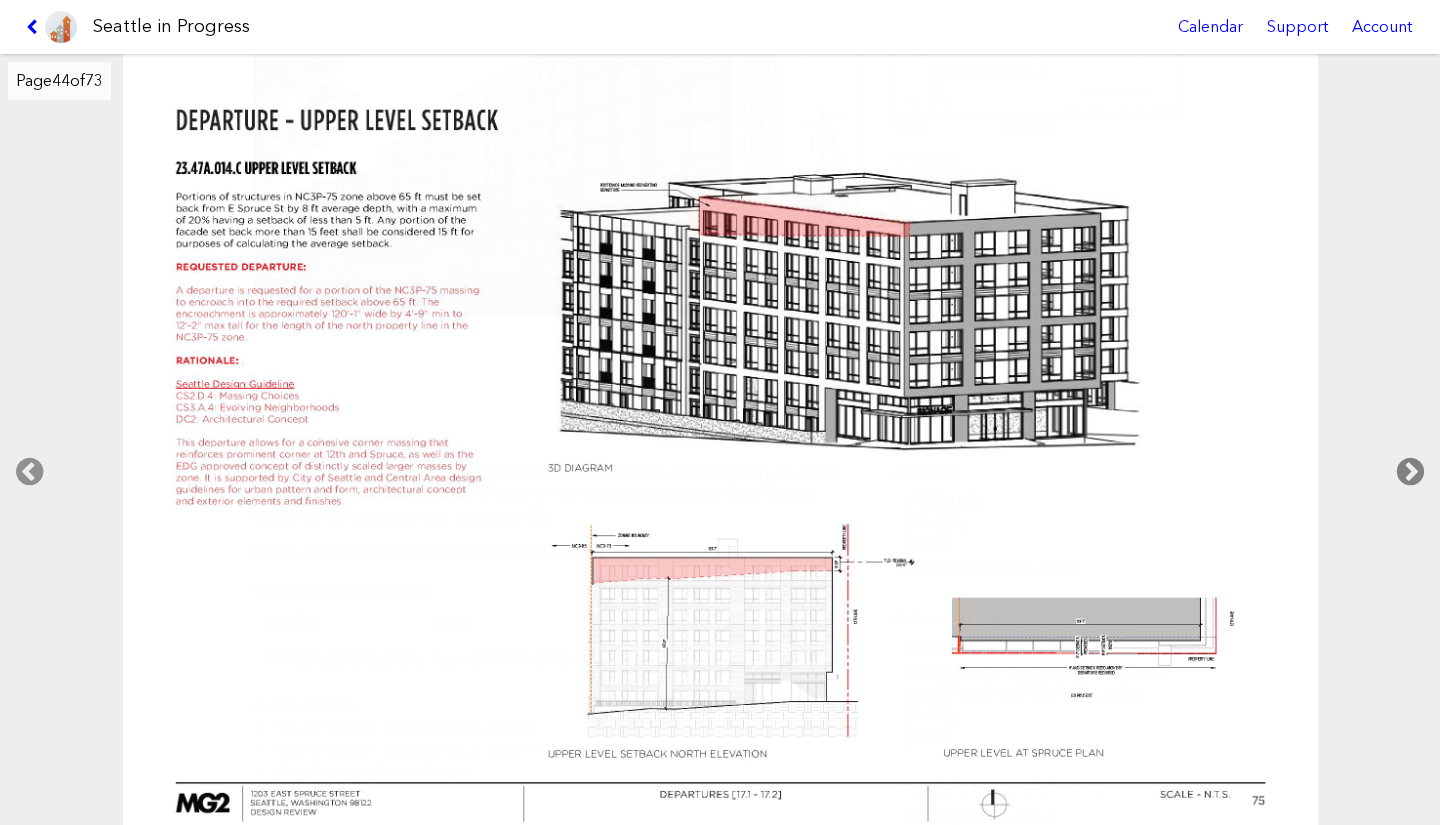click at bounding box center [1410, 472] 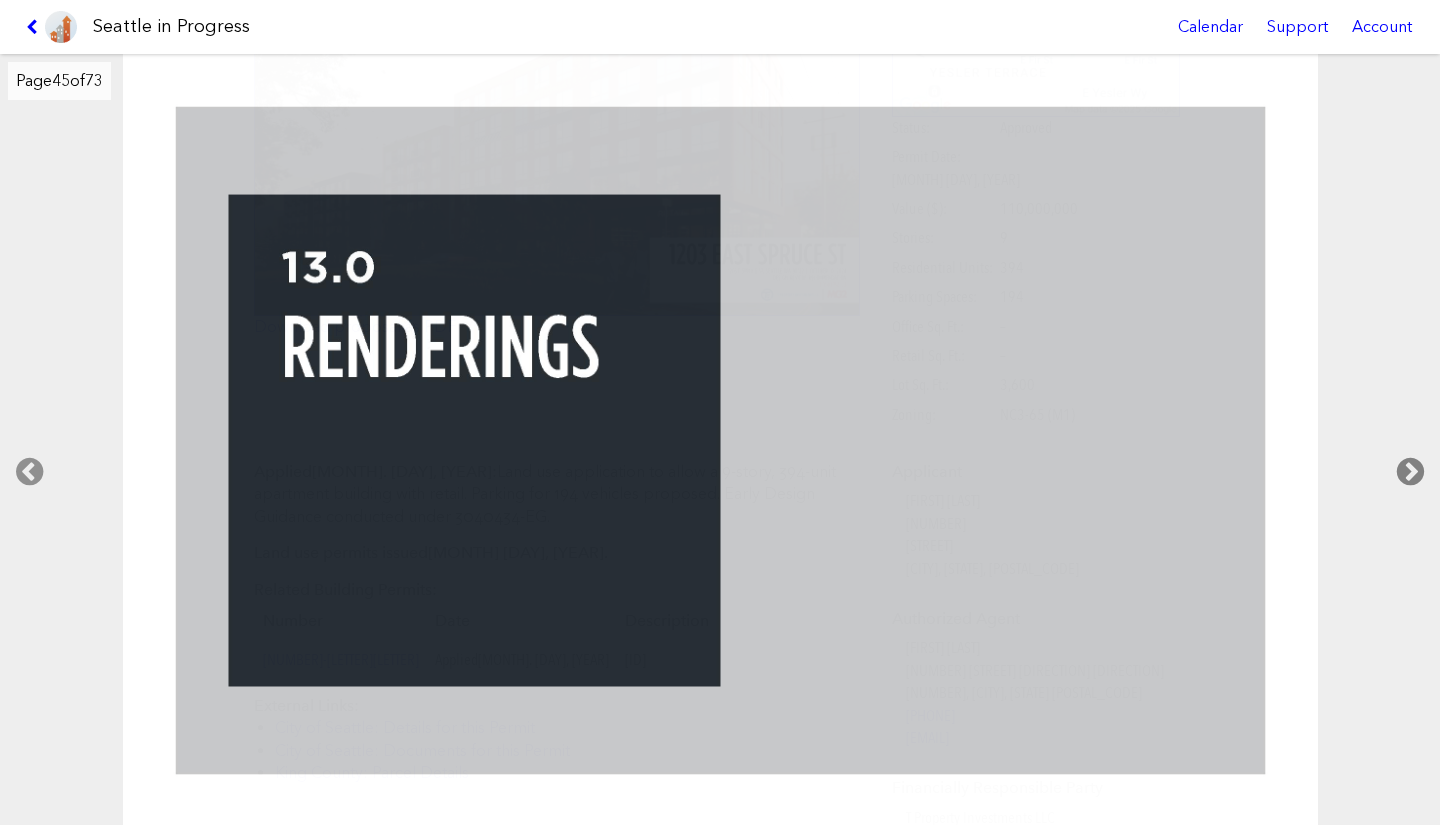 click at bounding box center [1410, 472] 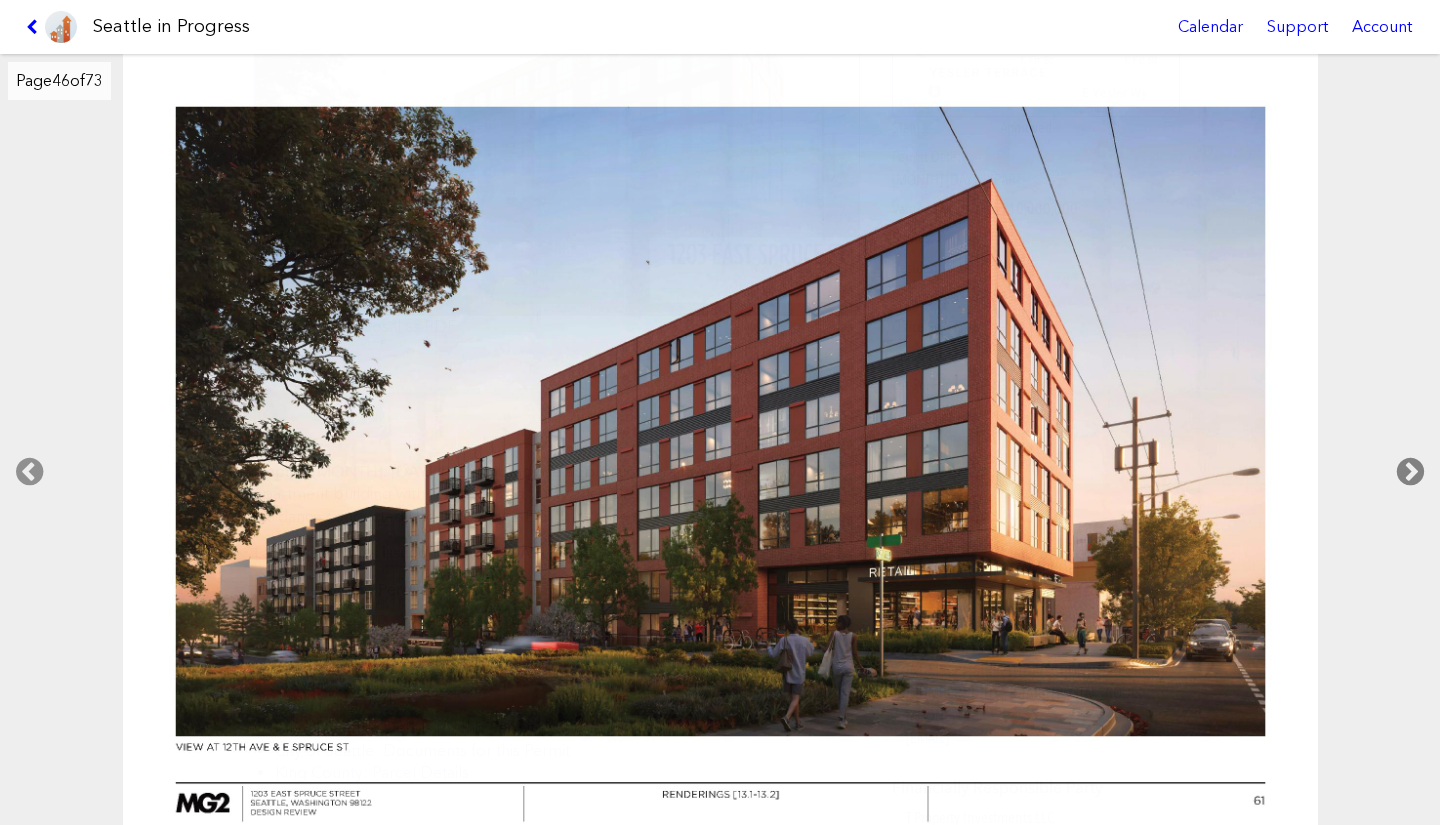click at bounding box center [1410, 472] 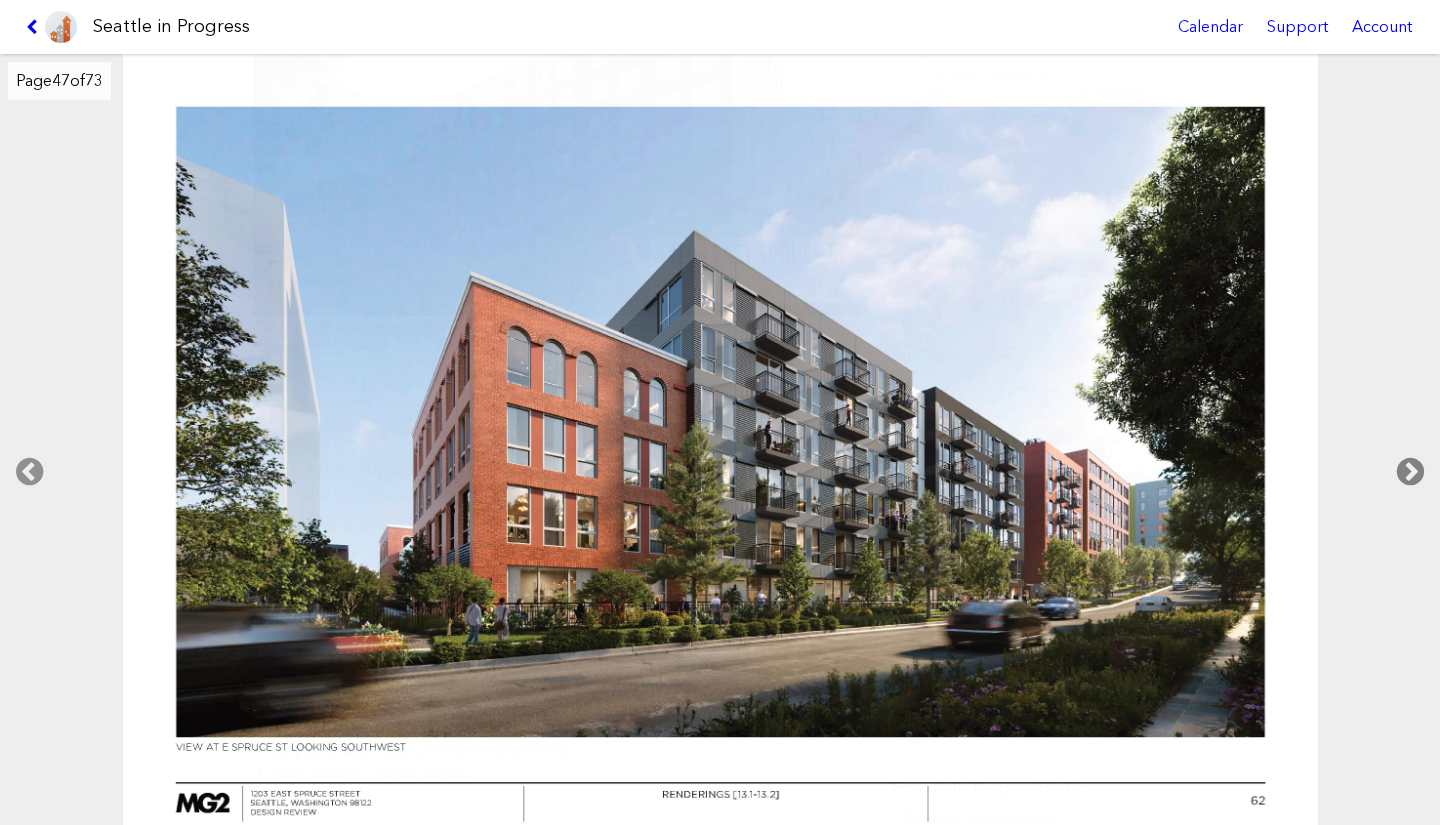 click at bounding box center (1410, 472) 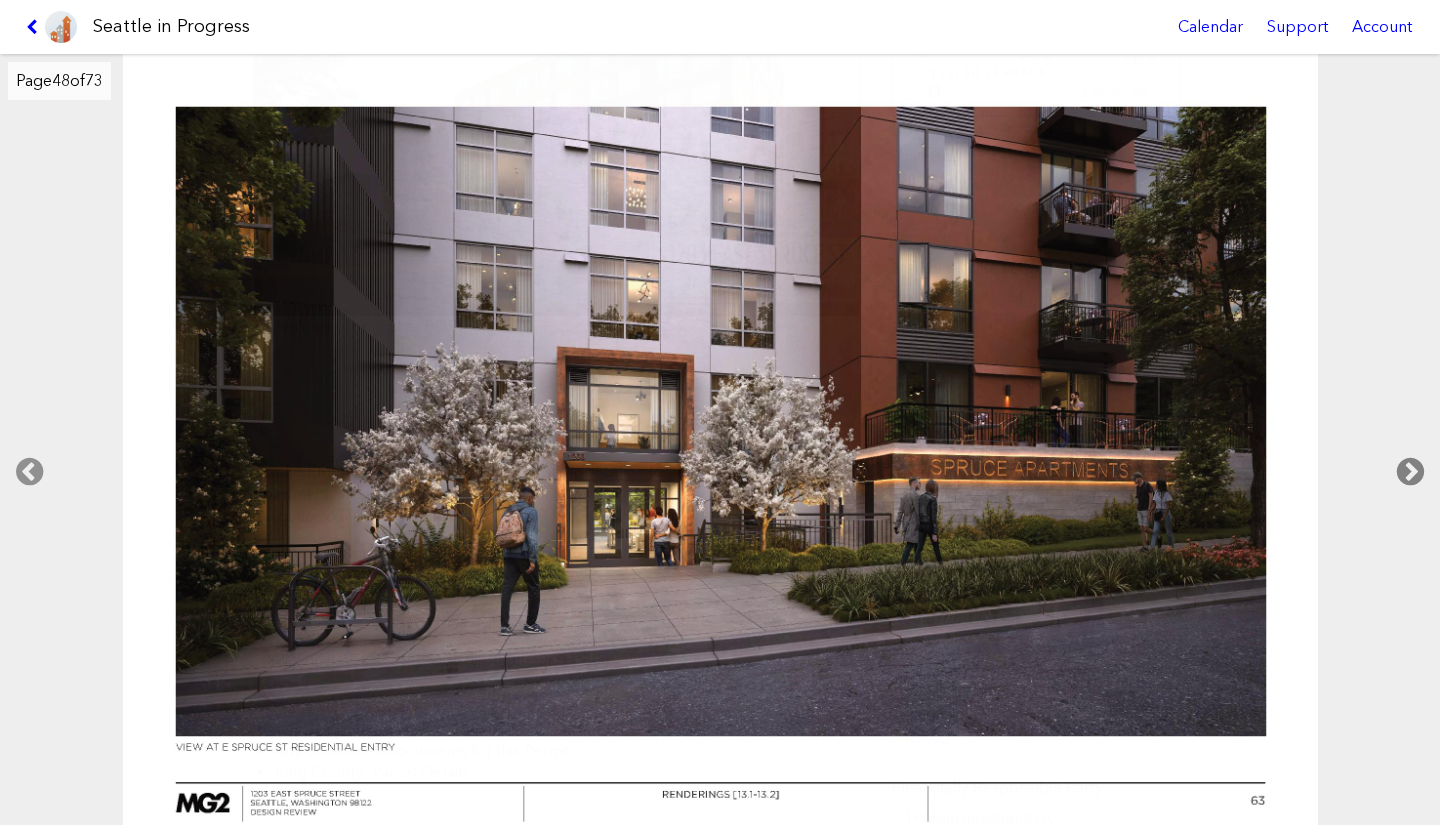 click at bounding box center (1410, 472) 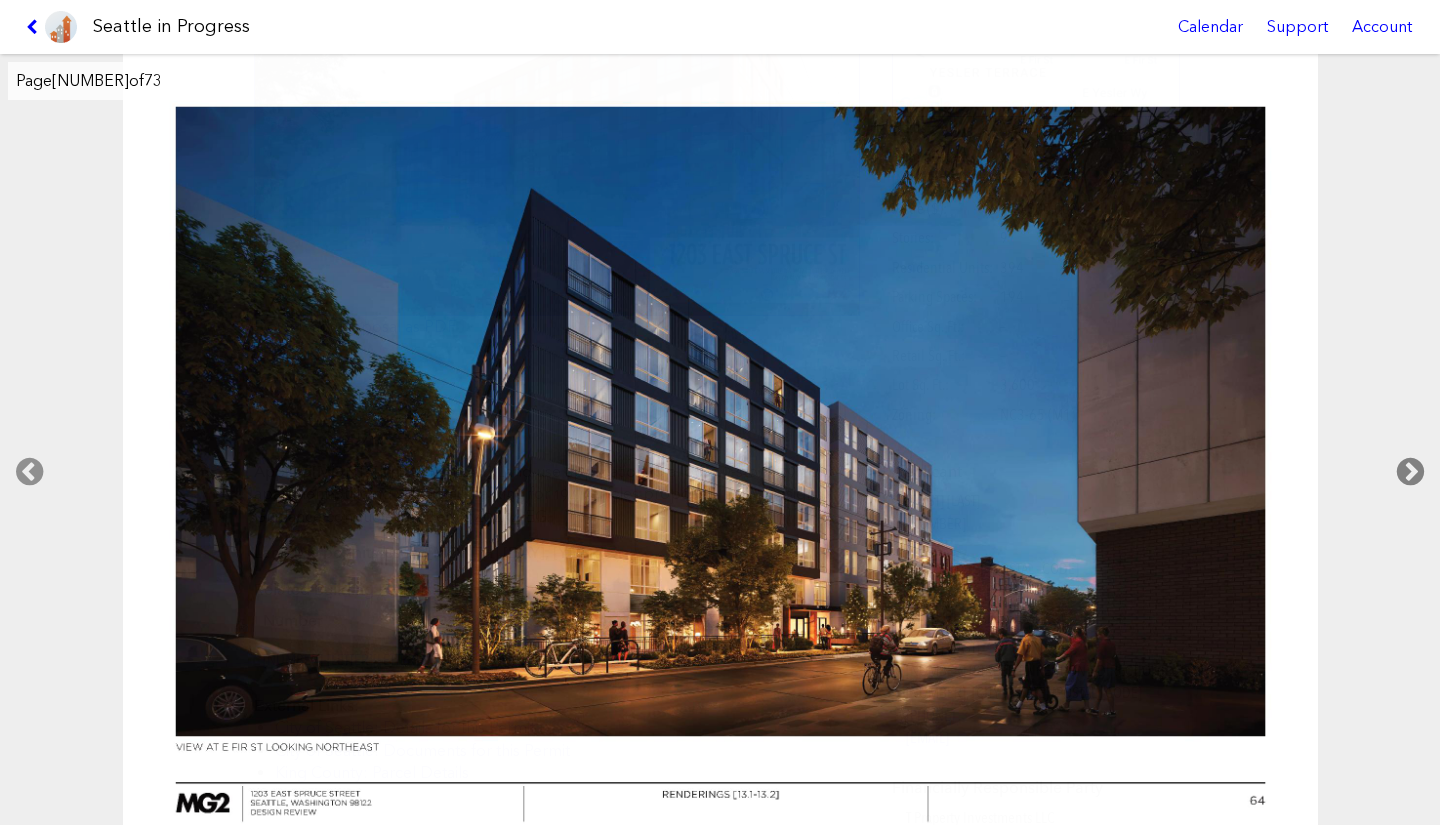 click at bounding box center [1410, 472] 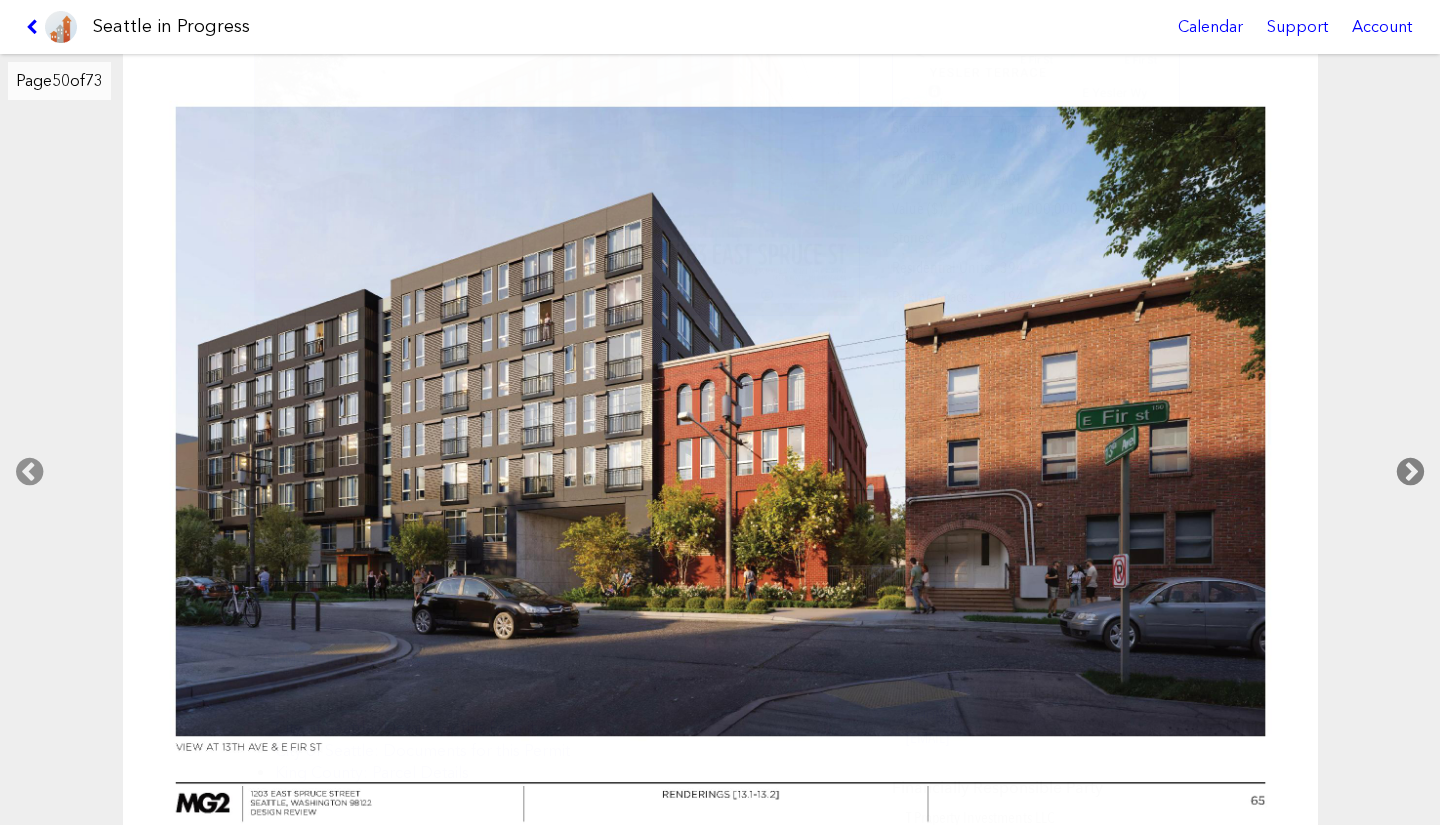 click at bounding box center (1410, 472) 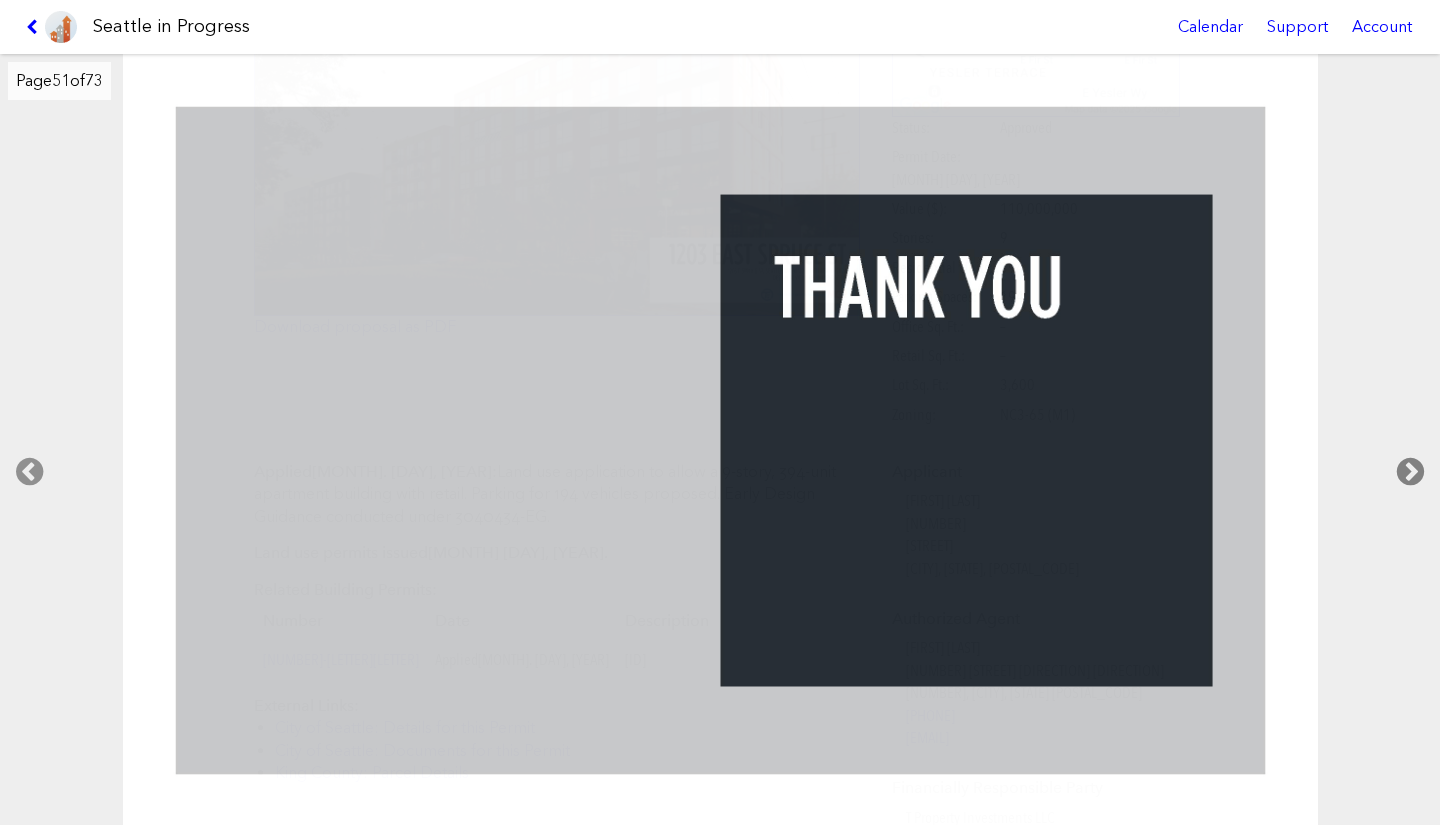 click at bounding box center [1410, 472] 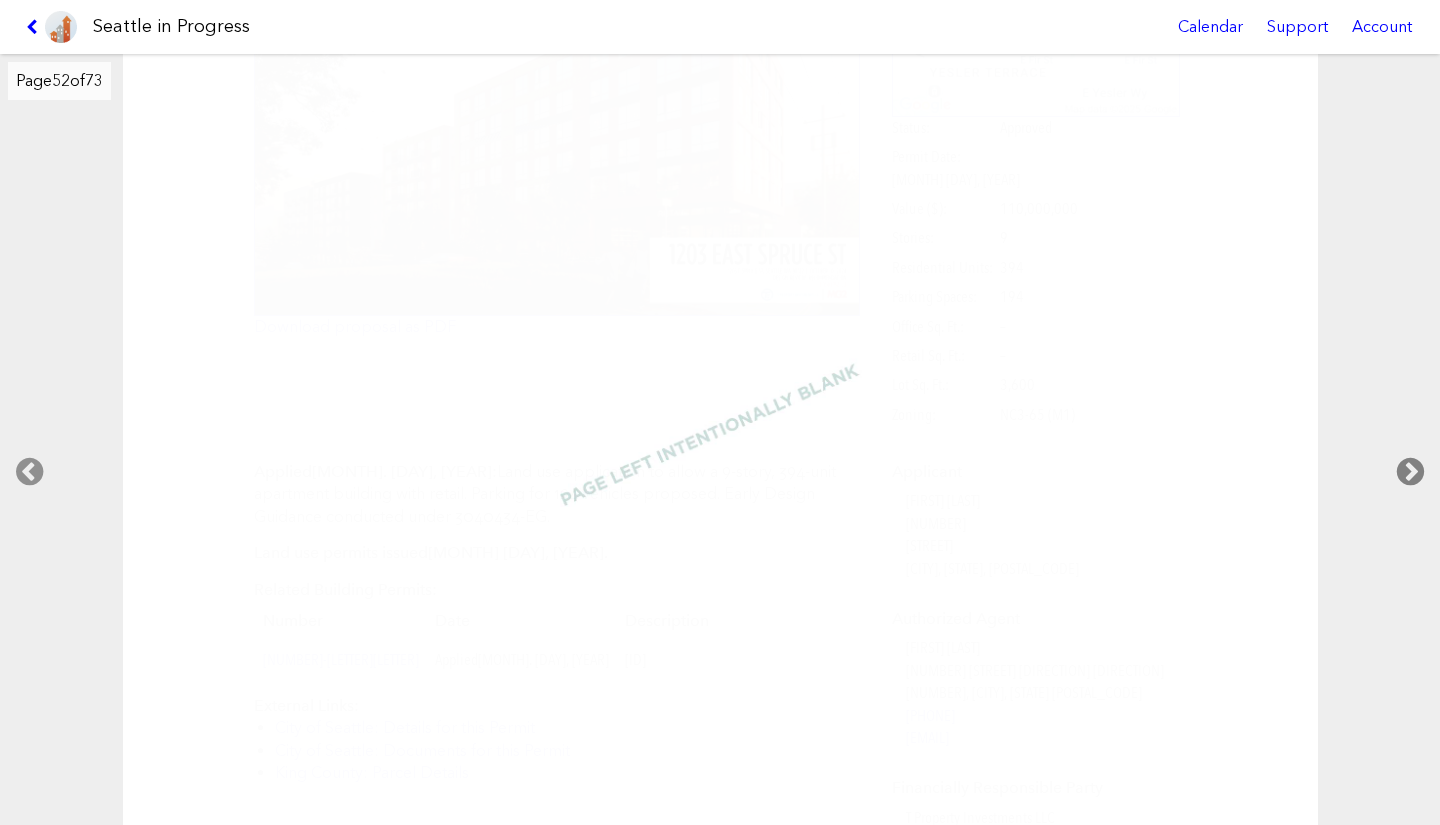 click at bounding box center [1410, 472] 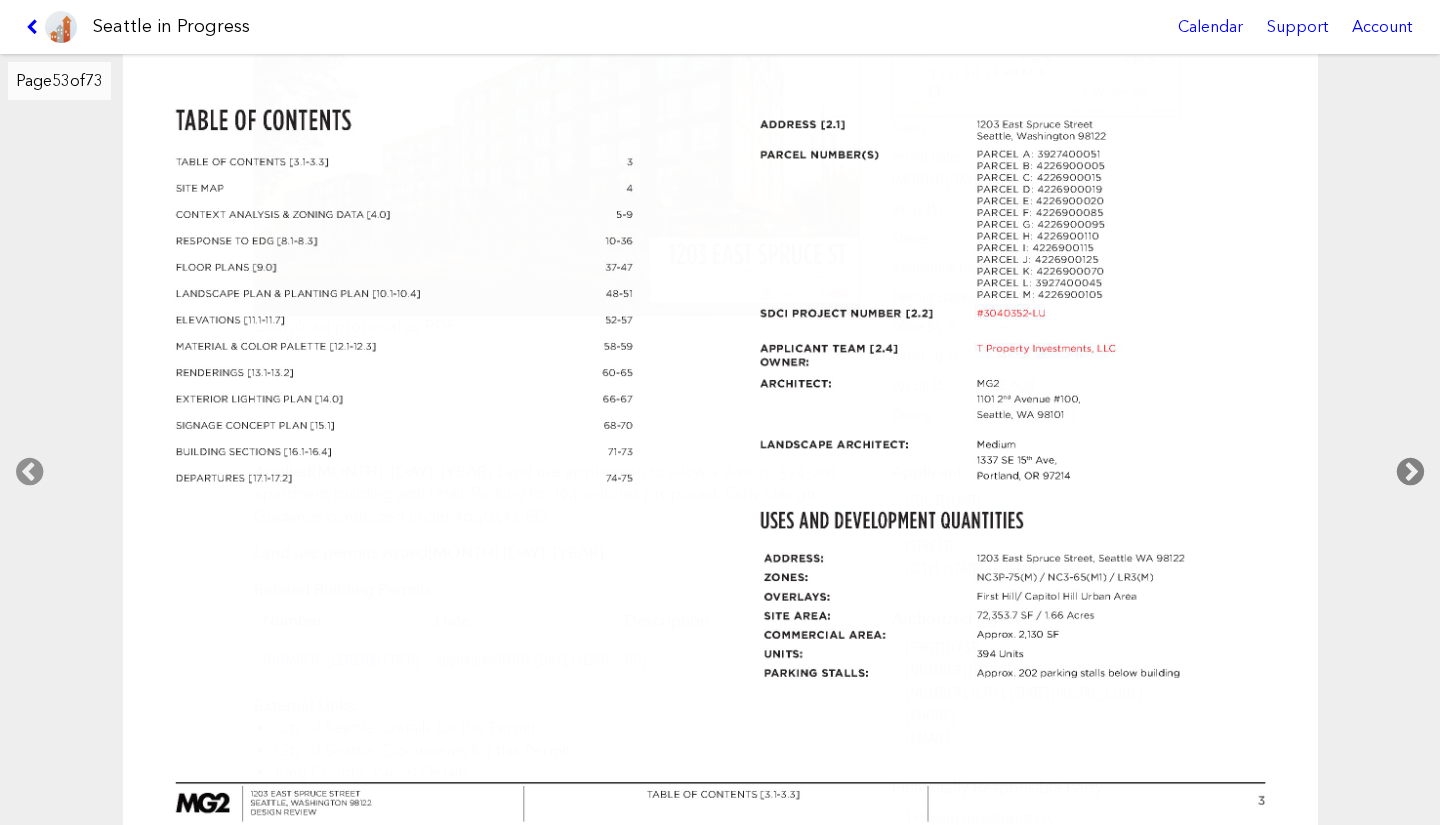 click at bounding box center [1410, 472] 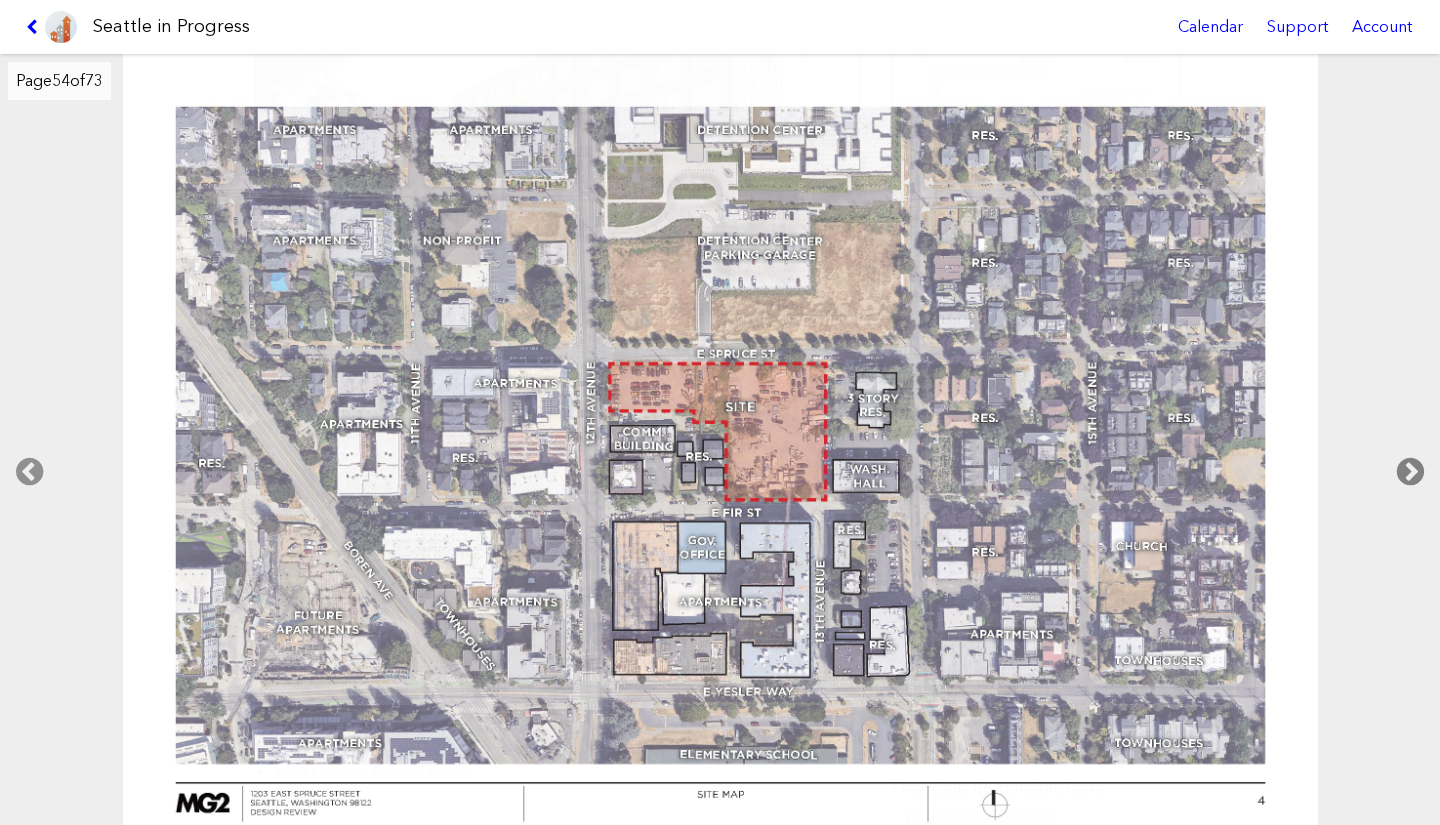 click at bounding box center (1410, 472) 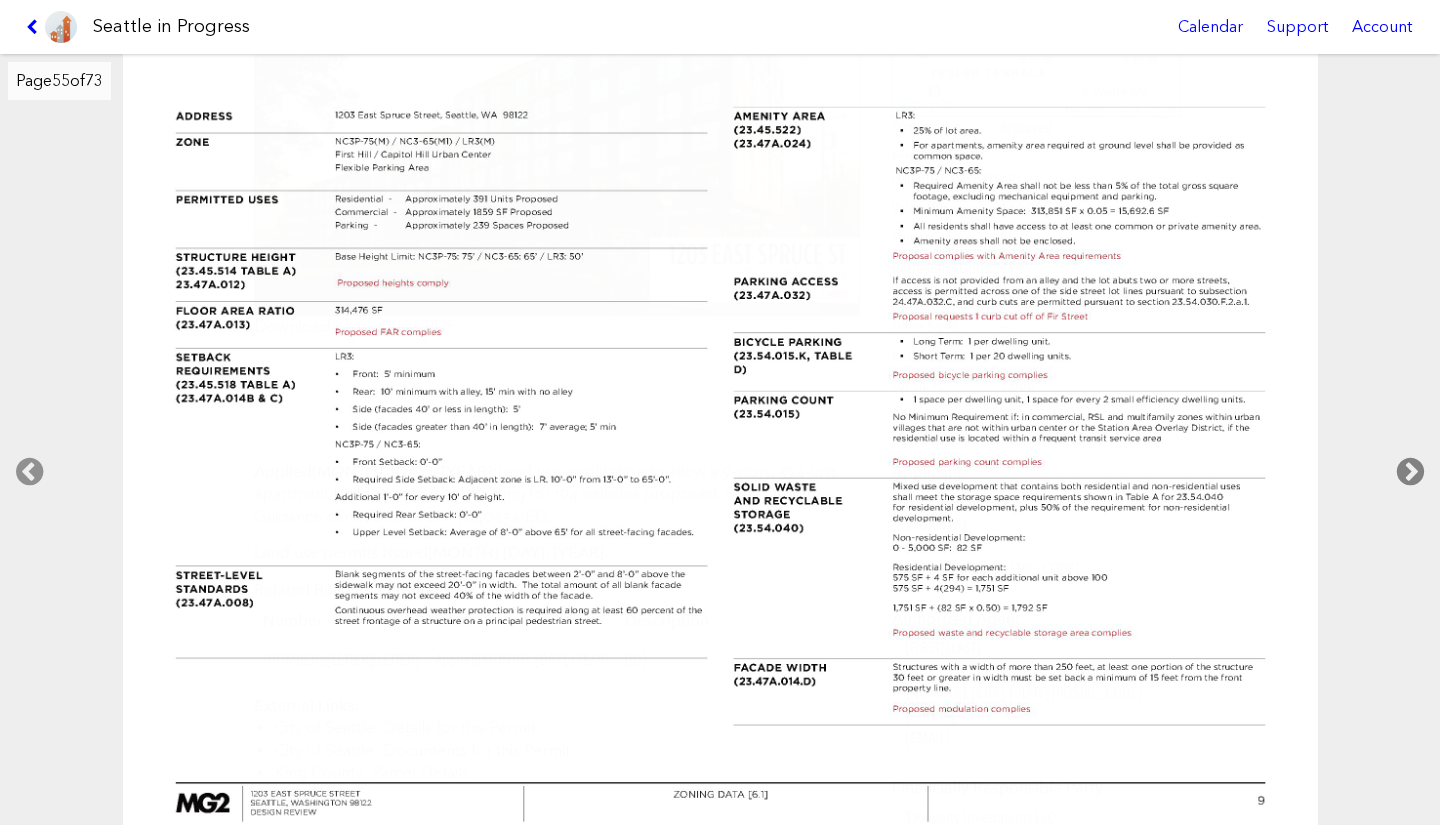 click at bounding box center [1410, 472] 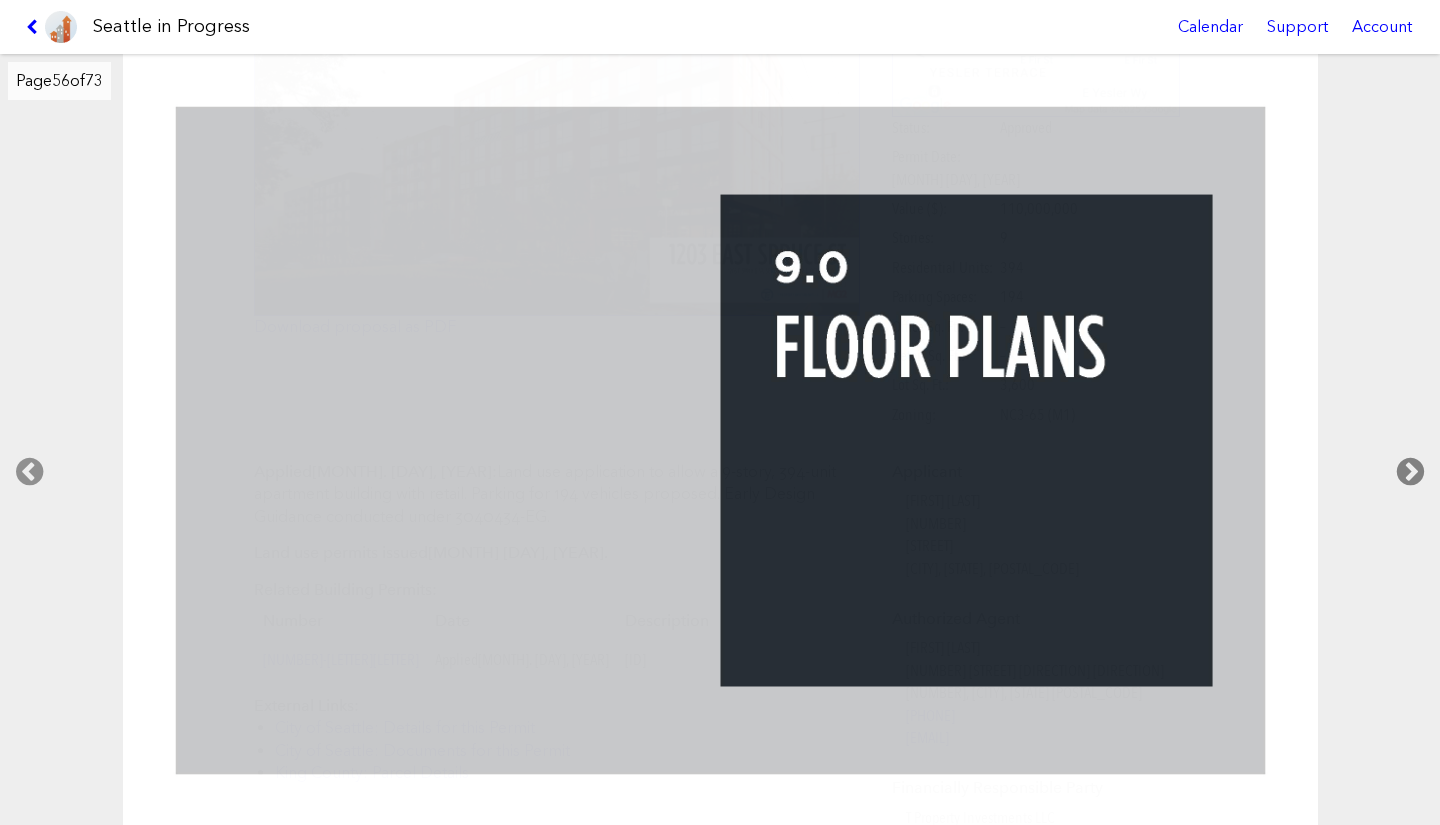 click at bounding box center [1410, 472] 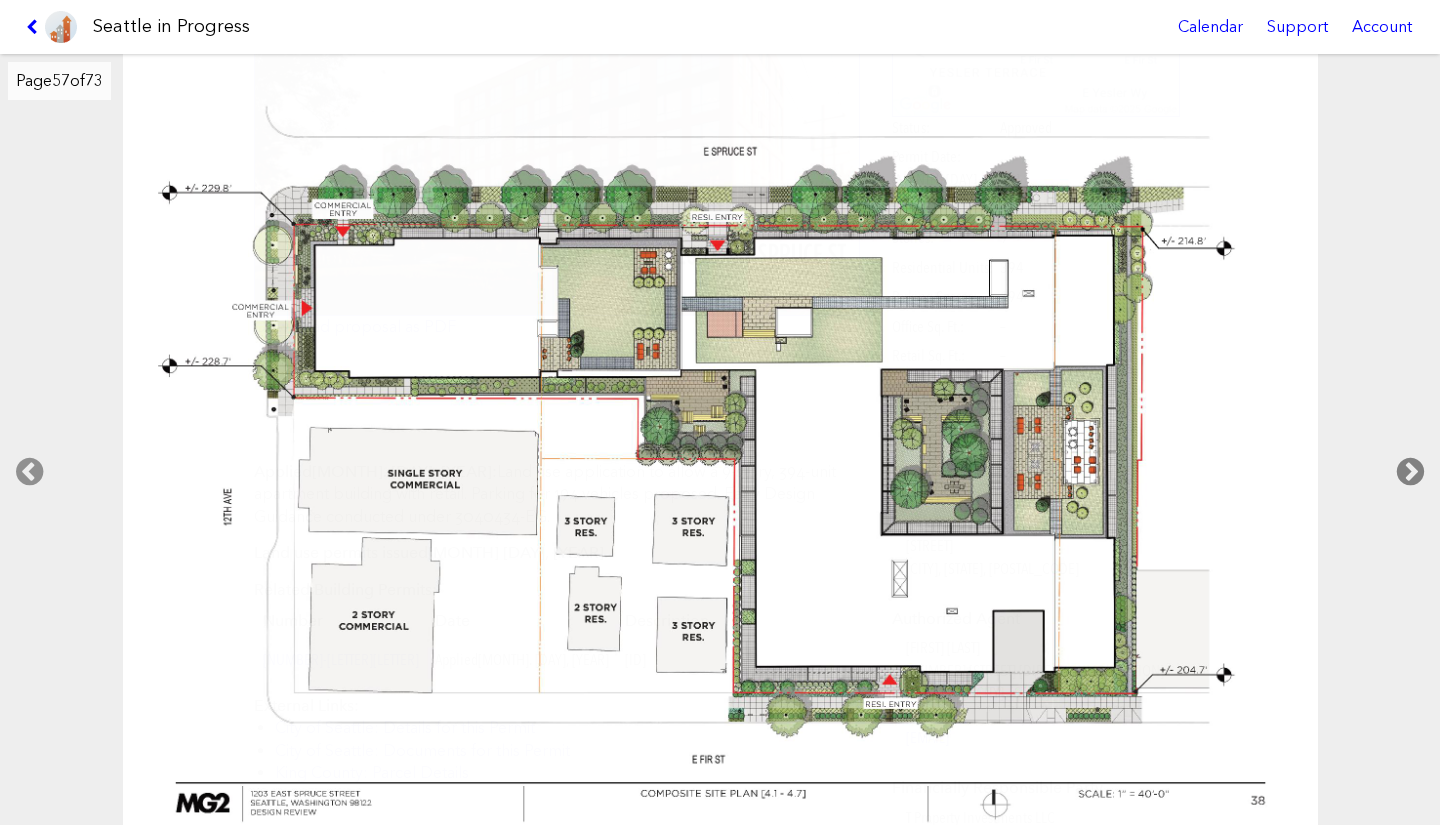 click at bounding box center (1410, 472) 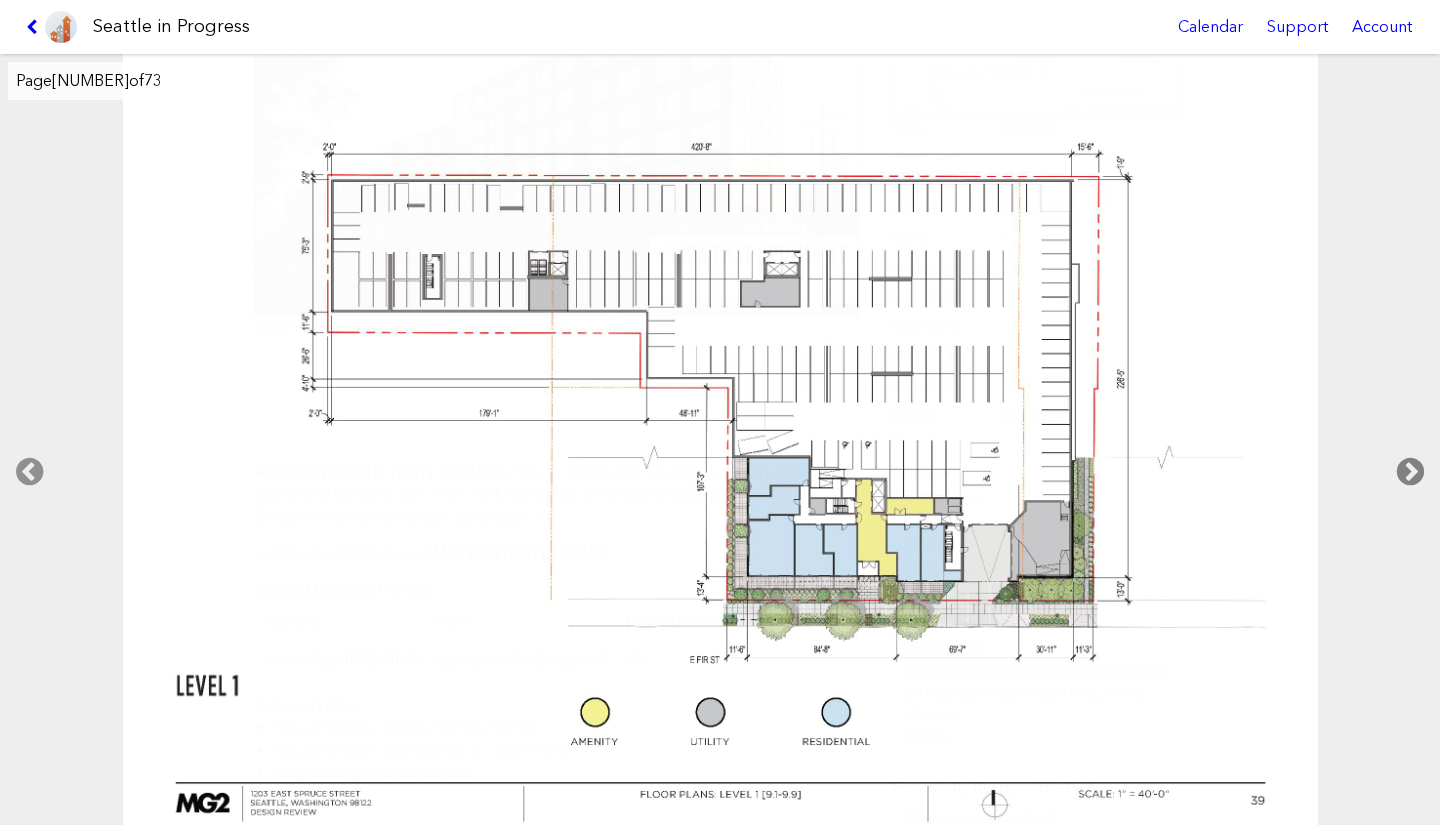 click at bounding box center (1410, 472) 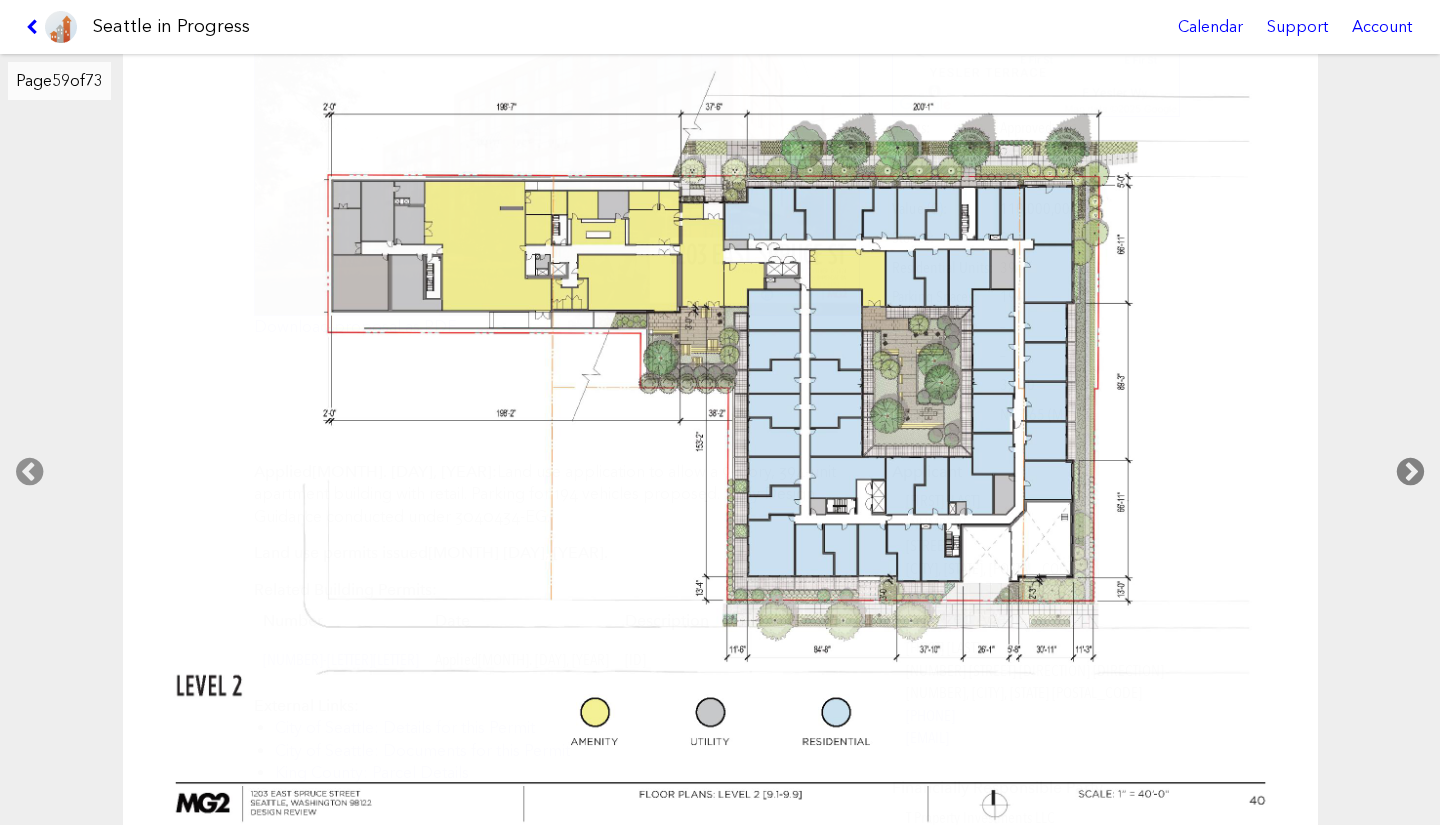 click at bounding box center (1410, 472) 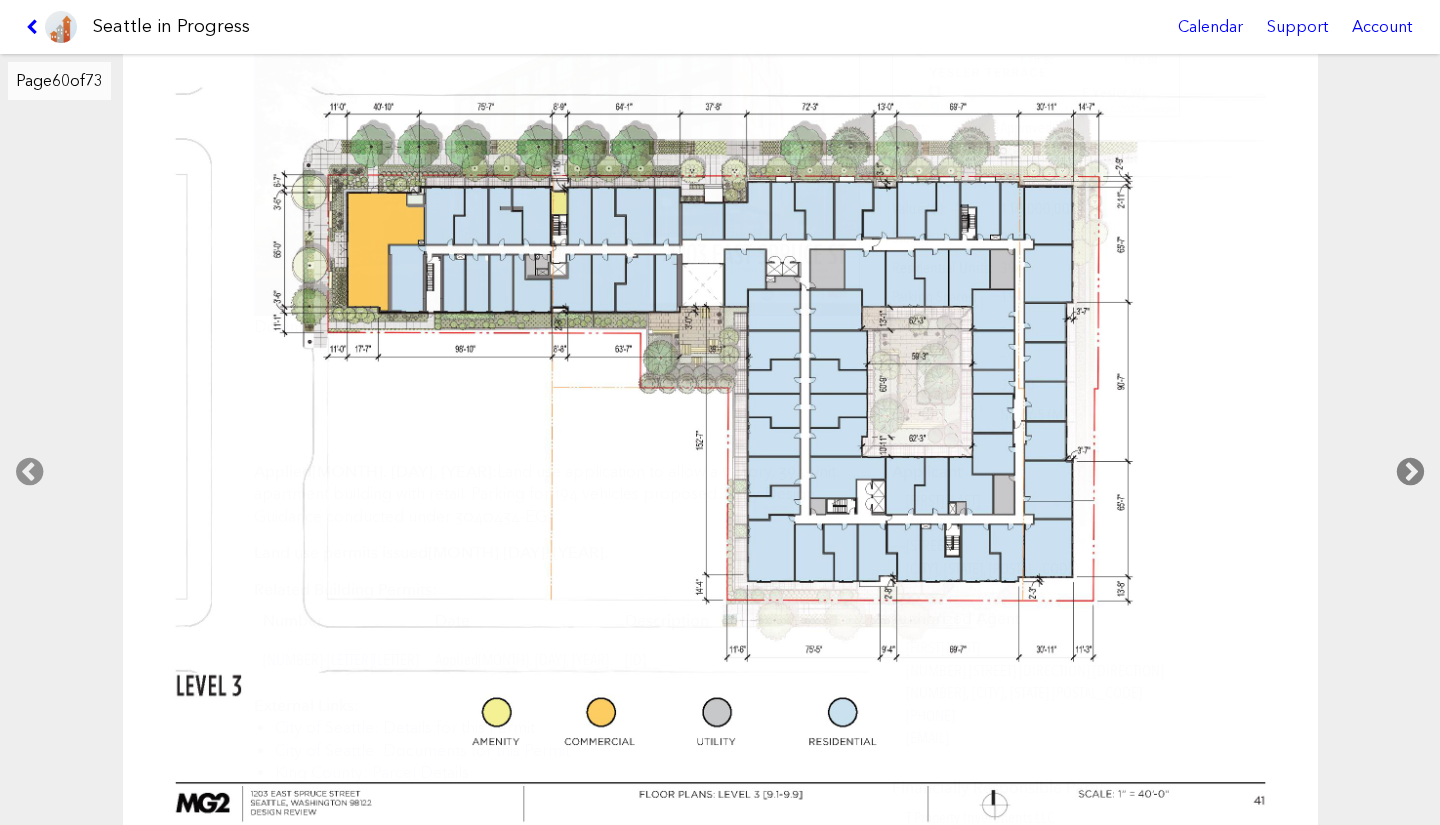 click at bounding box center [1410, 472] 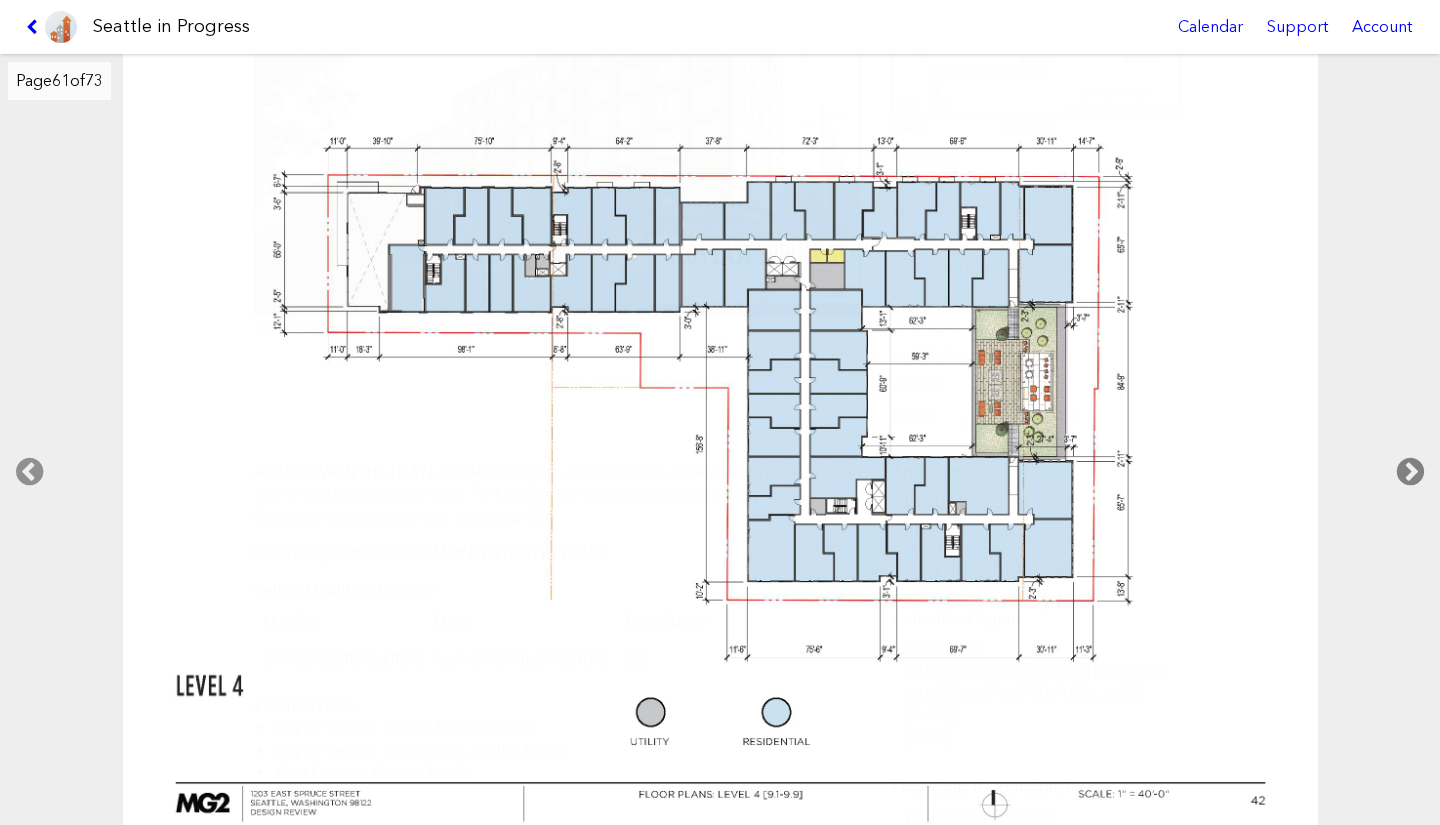 click at bounding box center (1410, 472) 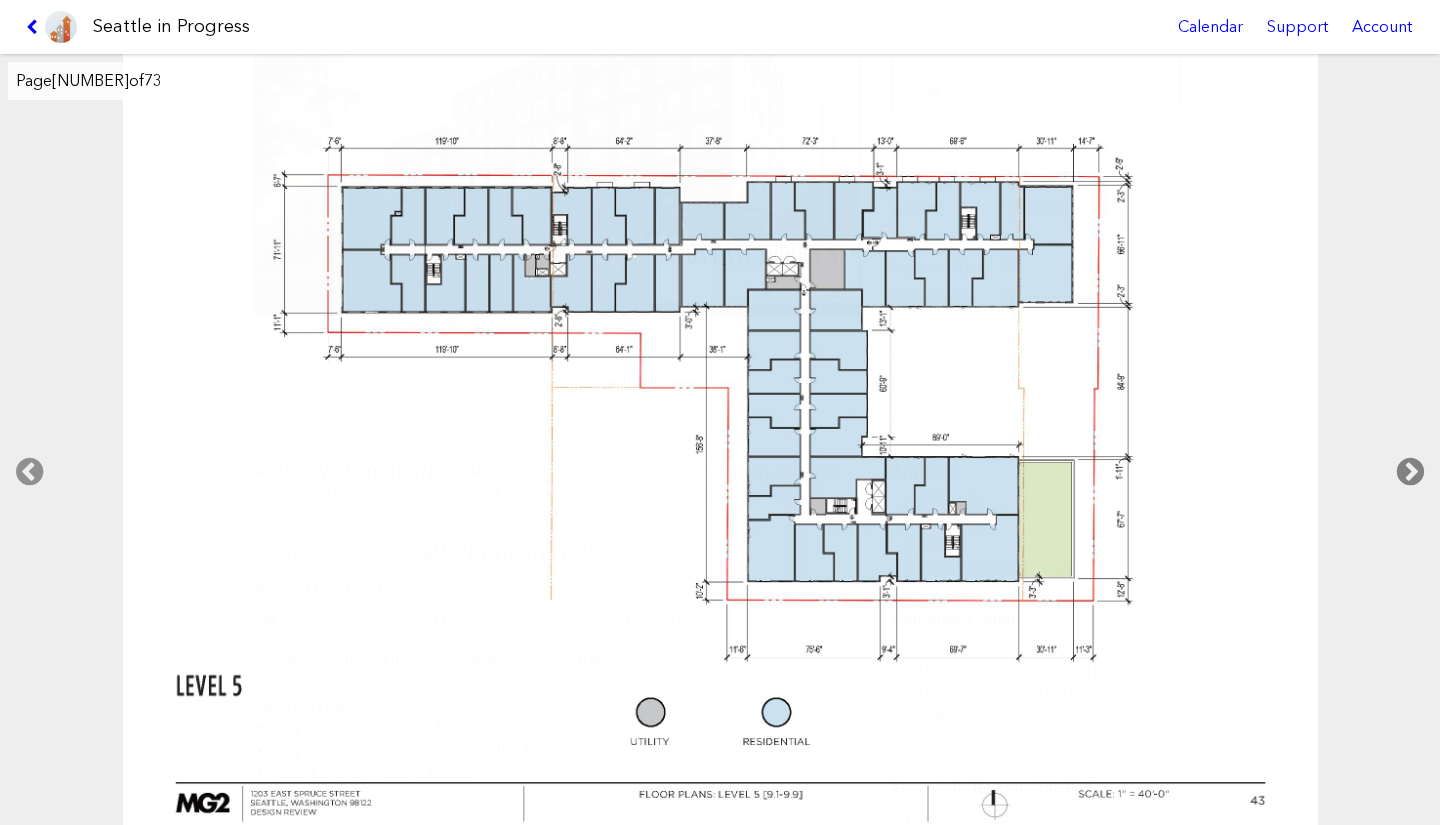click at bounding box center [1410, 472] 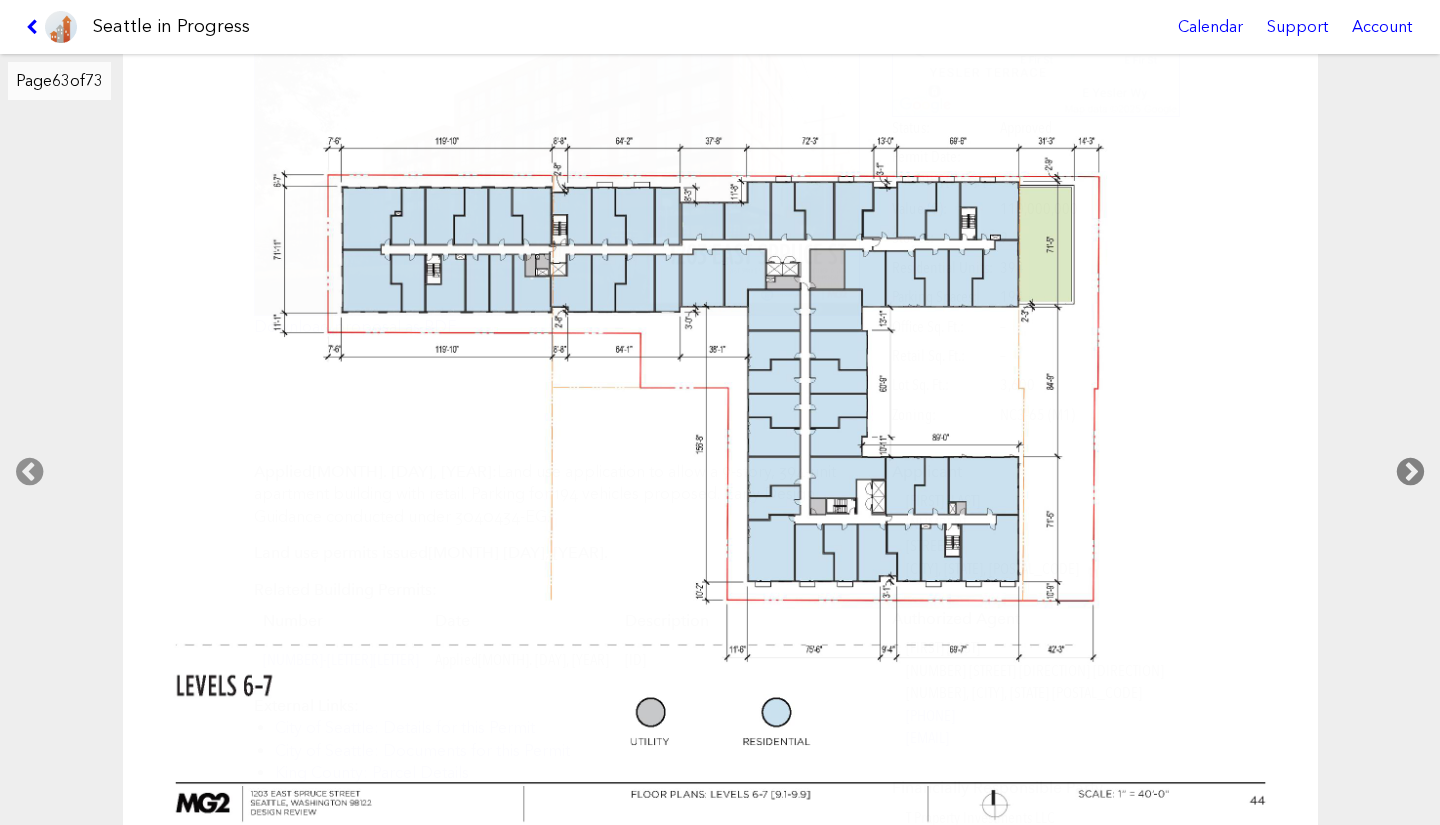 click at bounding box center (1410, 472) 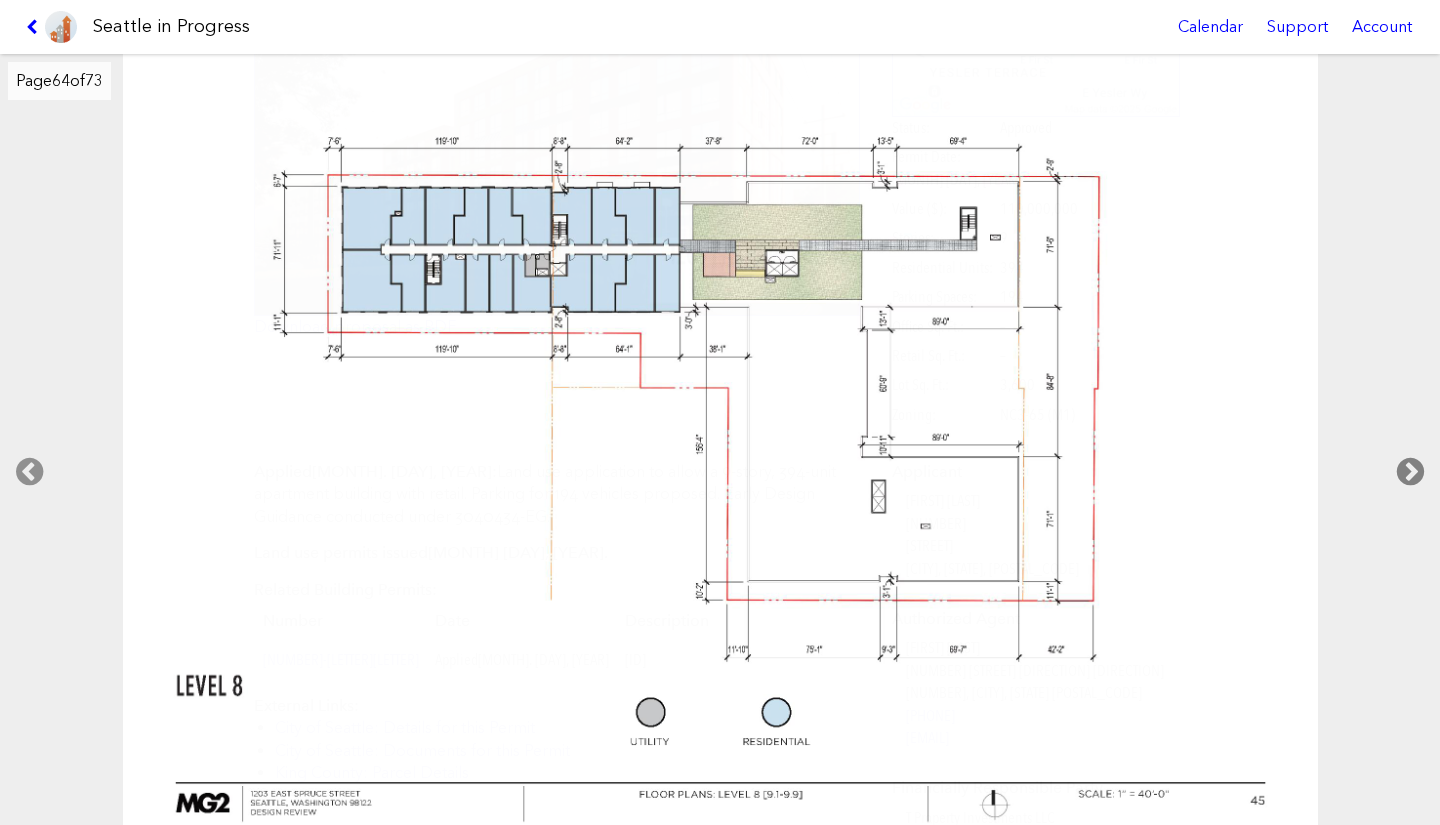 click at bounding box center [1410, 472] 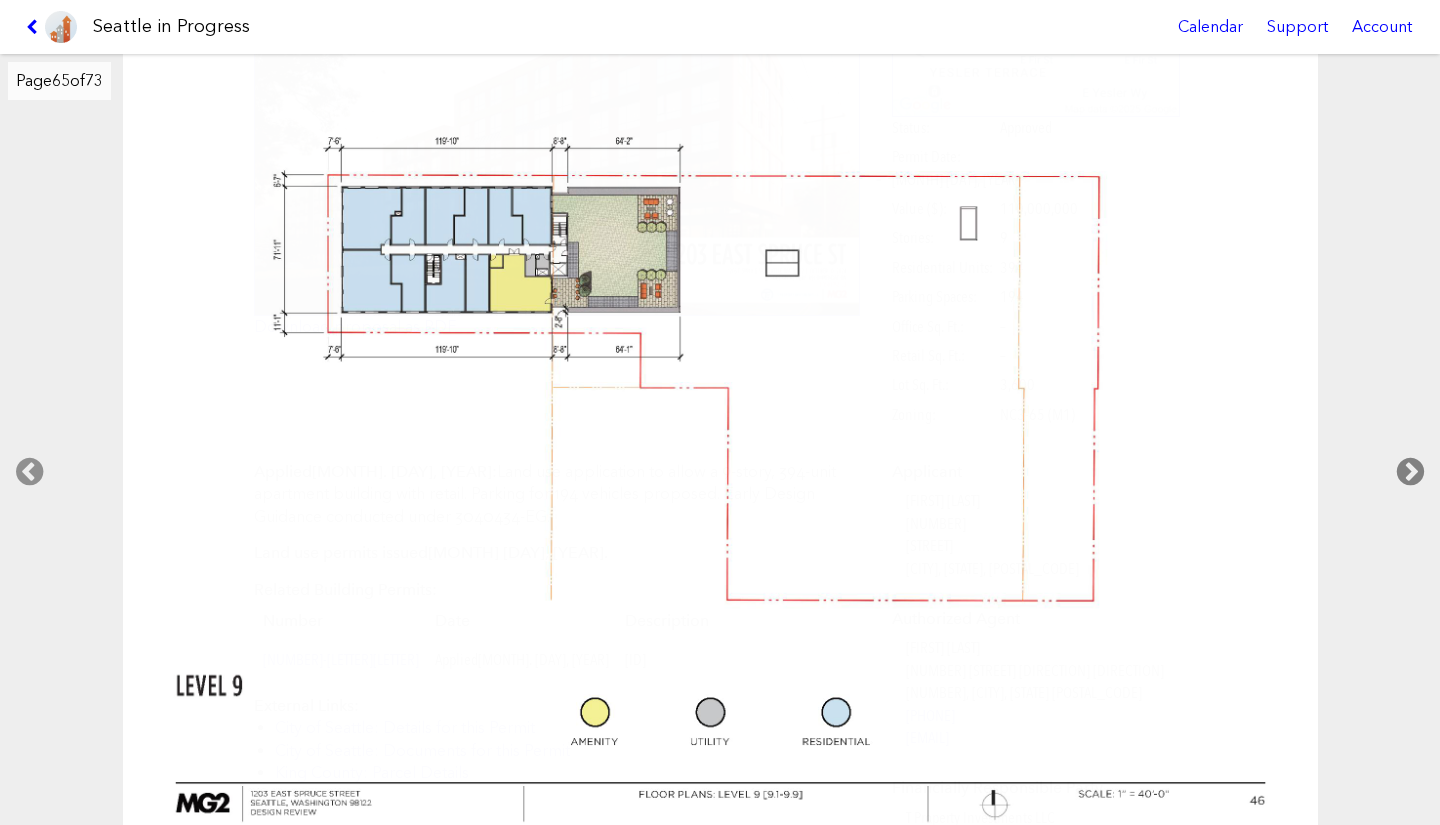 click at bounding box center [1410, 472] 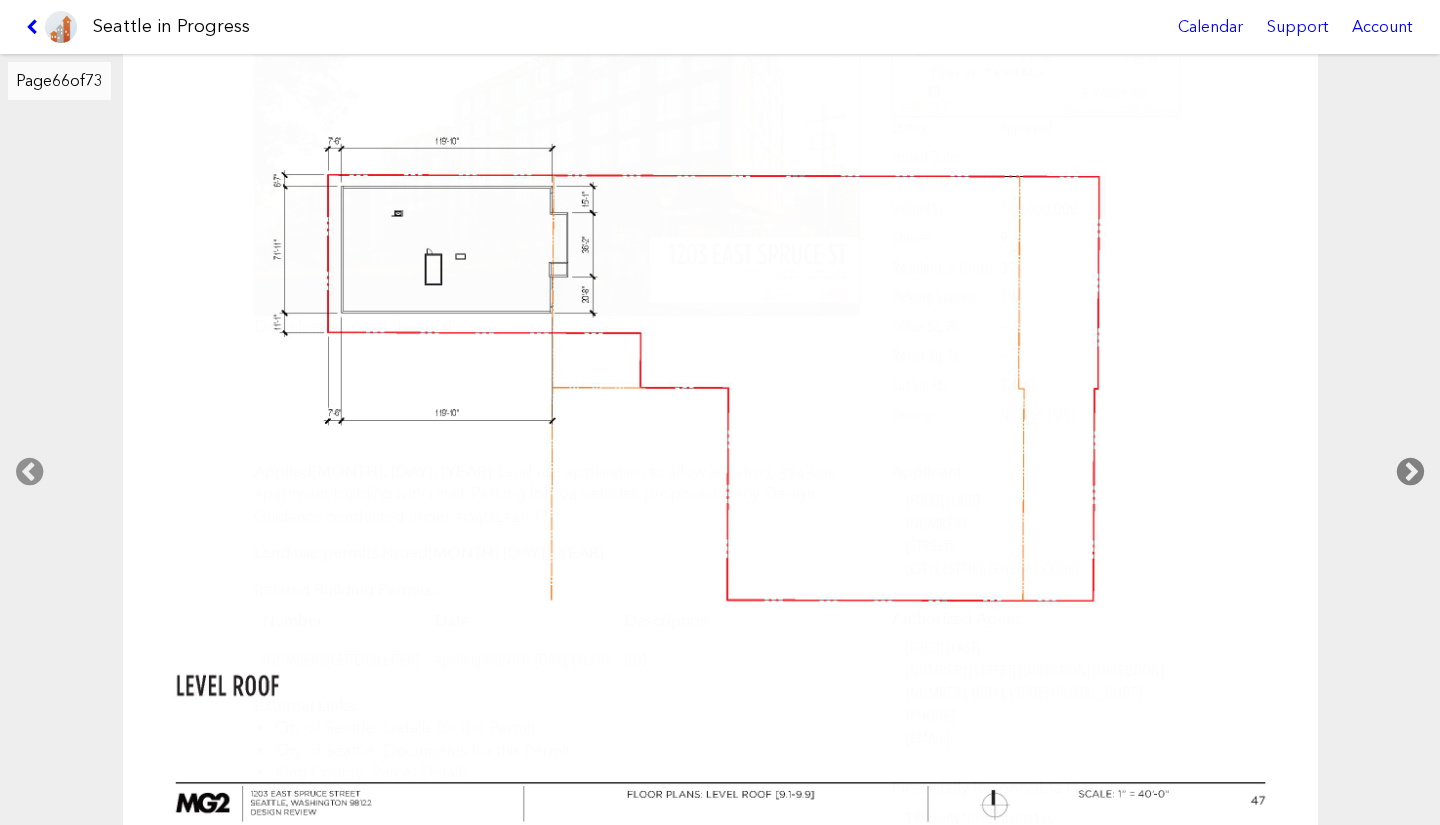 click at bounding box center [1410, 472] 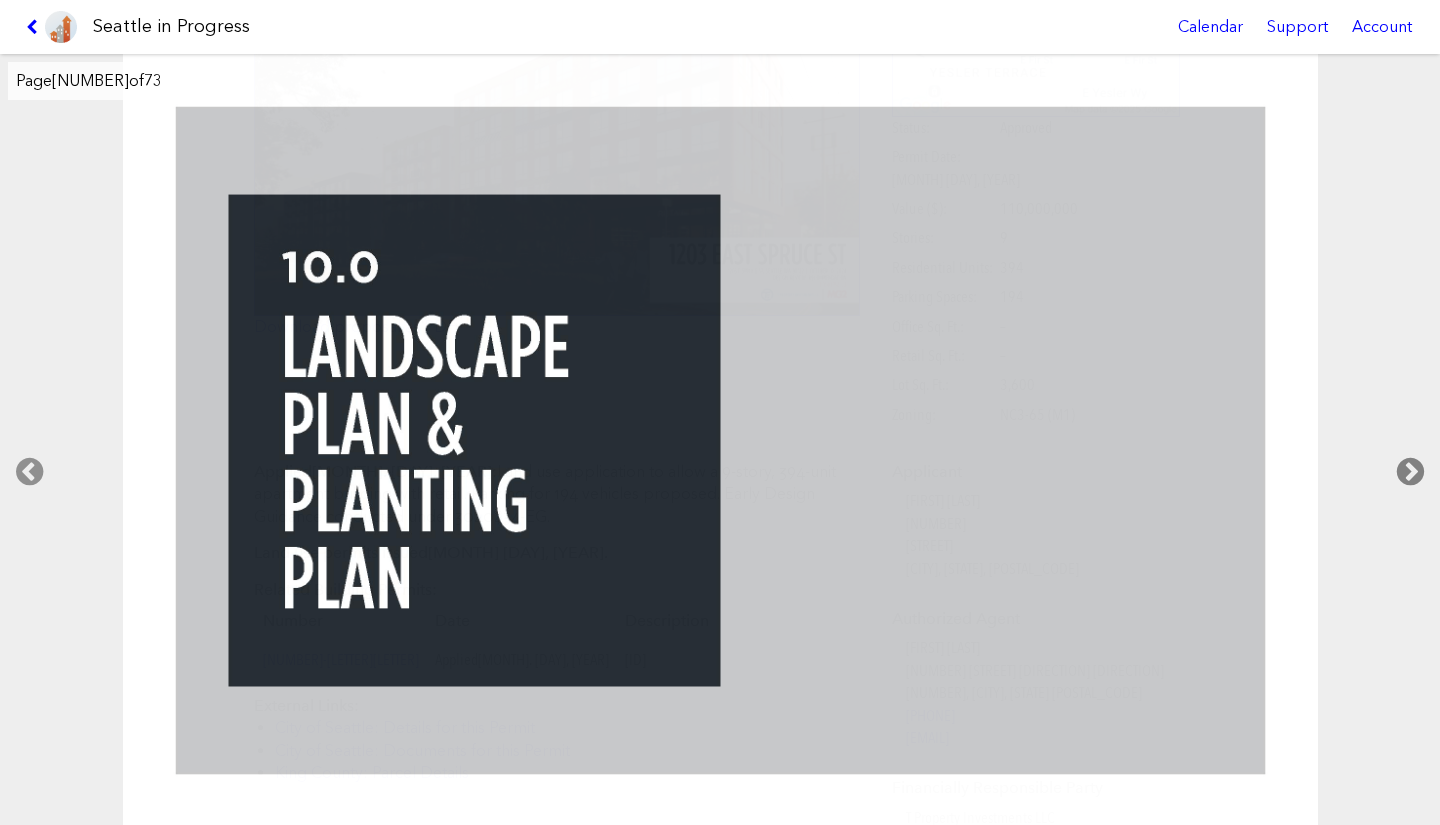 click at bounding box center (1410, 472) 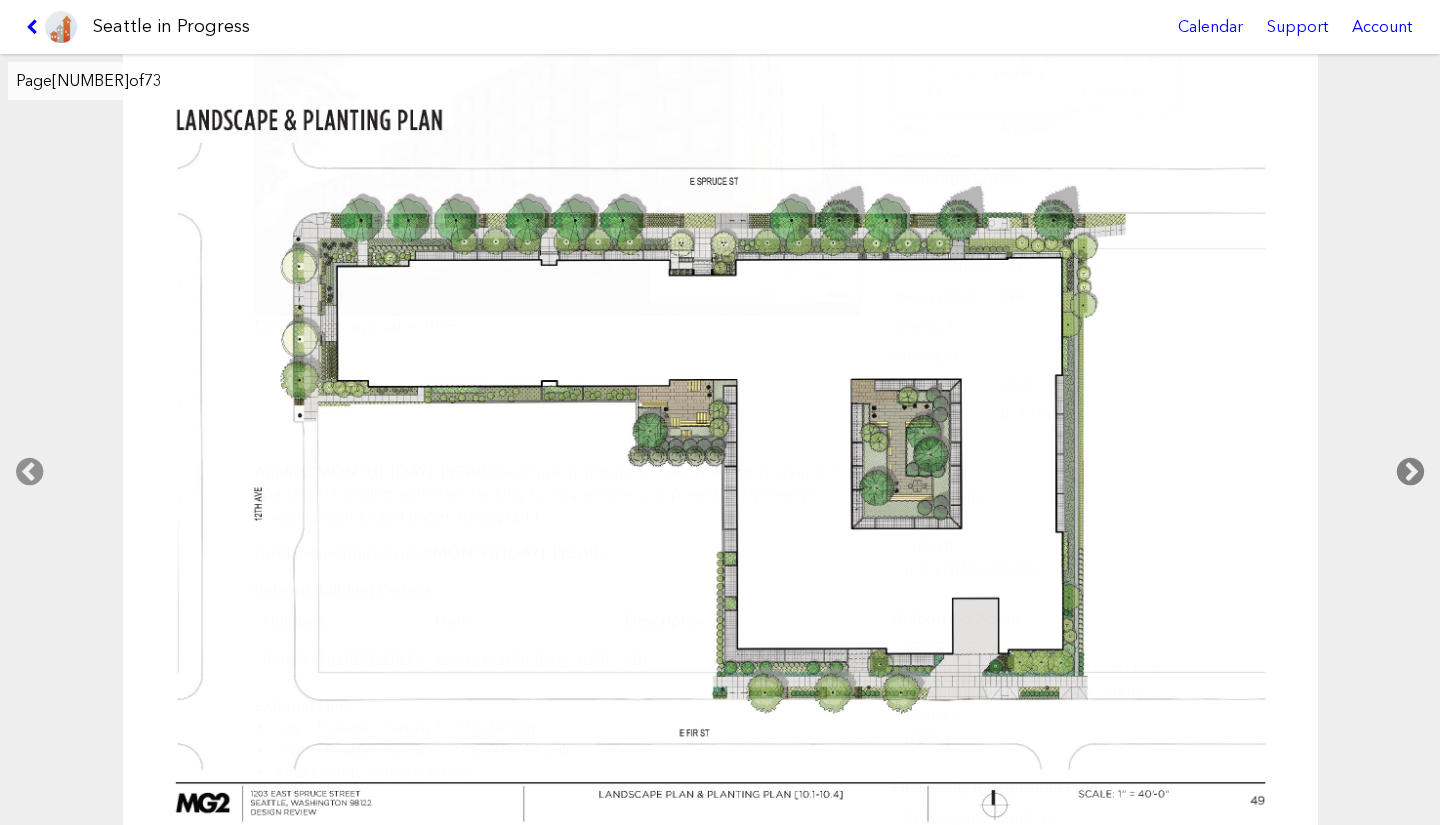 click at bounding box center (1410, 472) 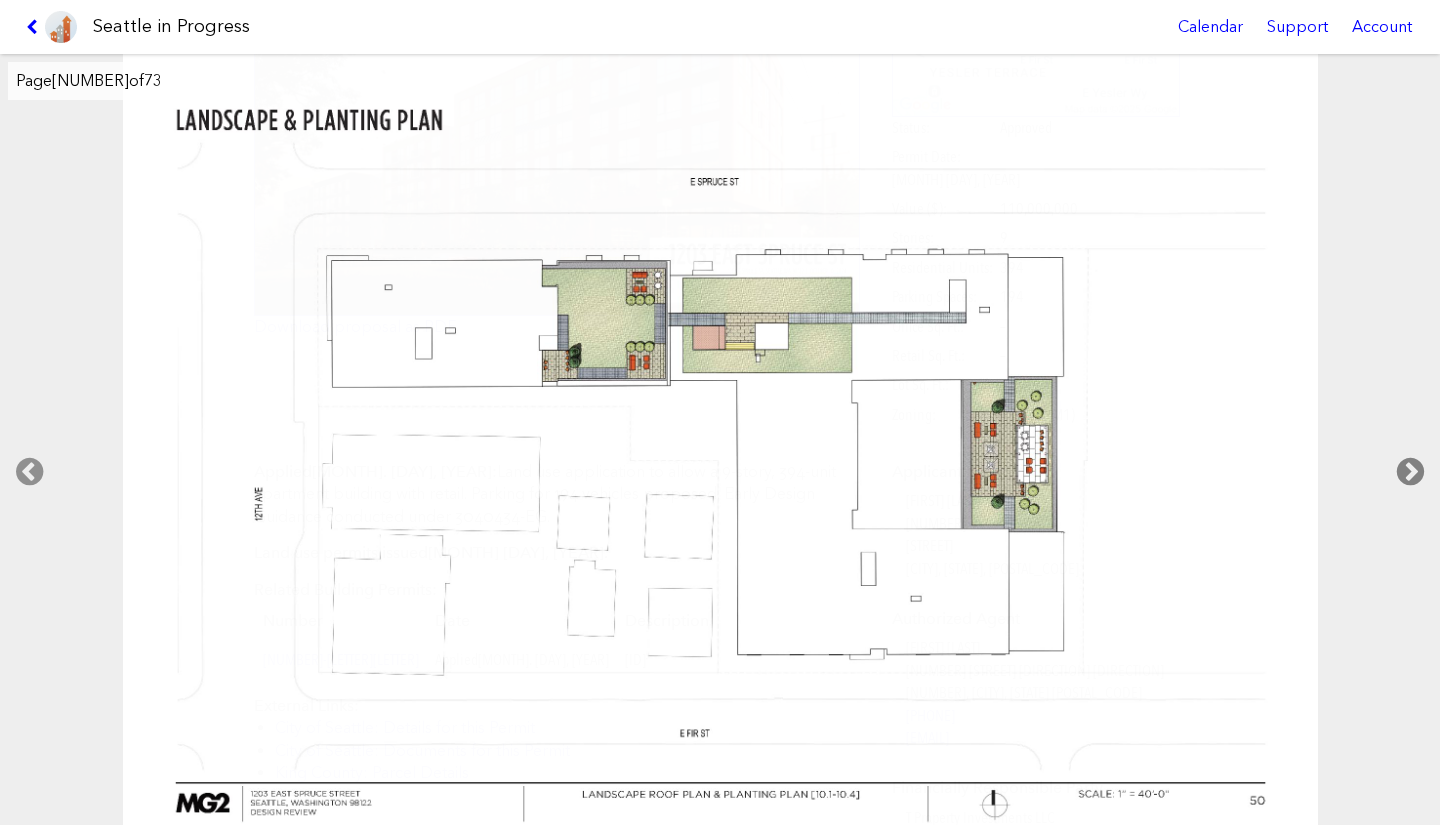 click at bounding box center (1410, 472) 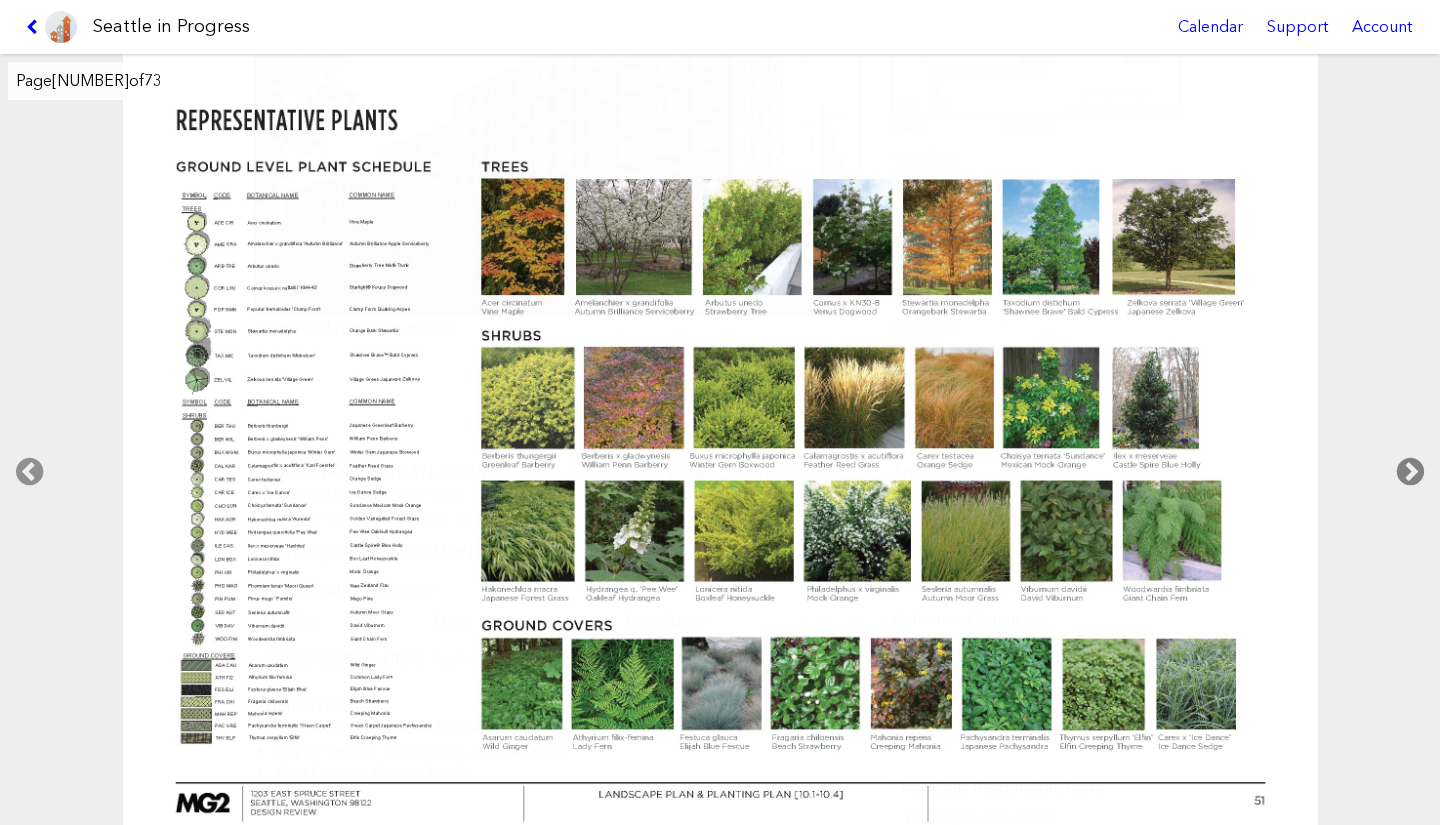 click at bounding box center (1410, 472) 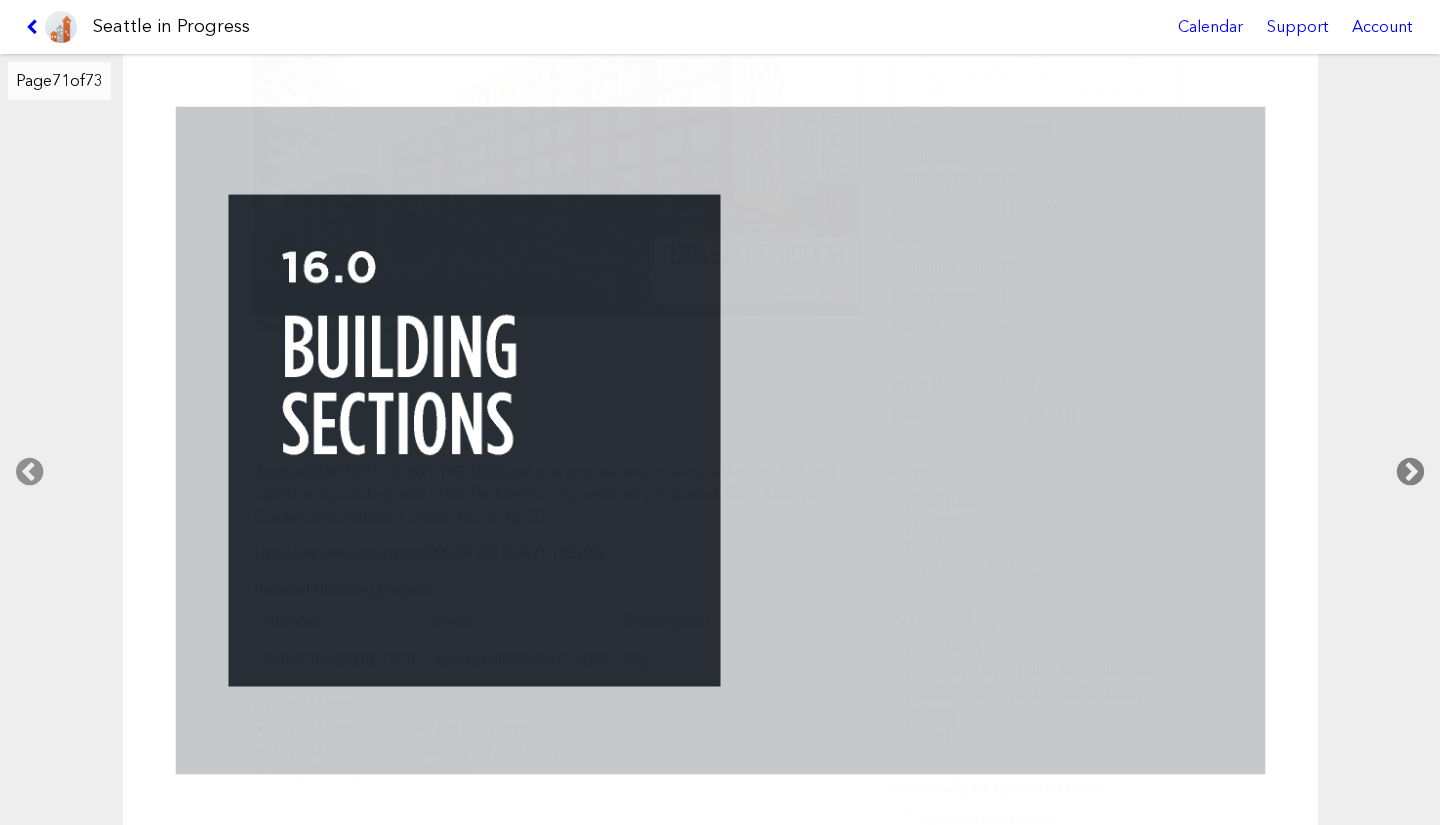 click at bounding box center (1410, 472) 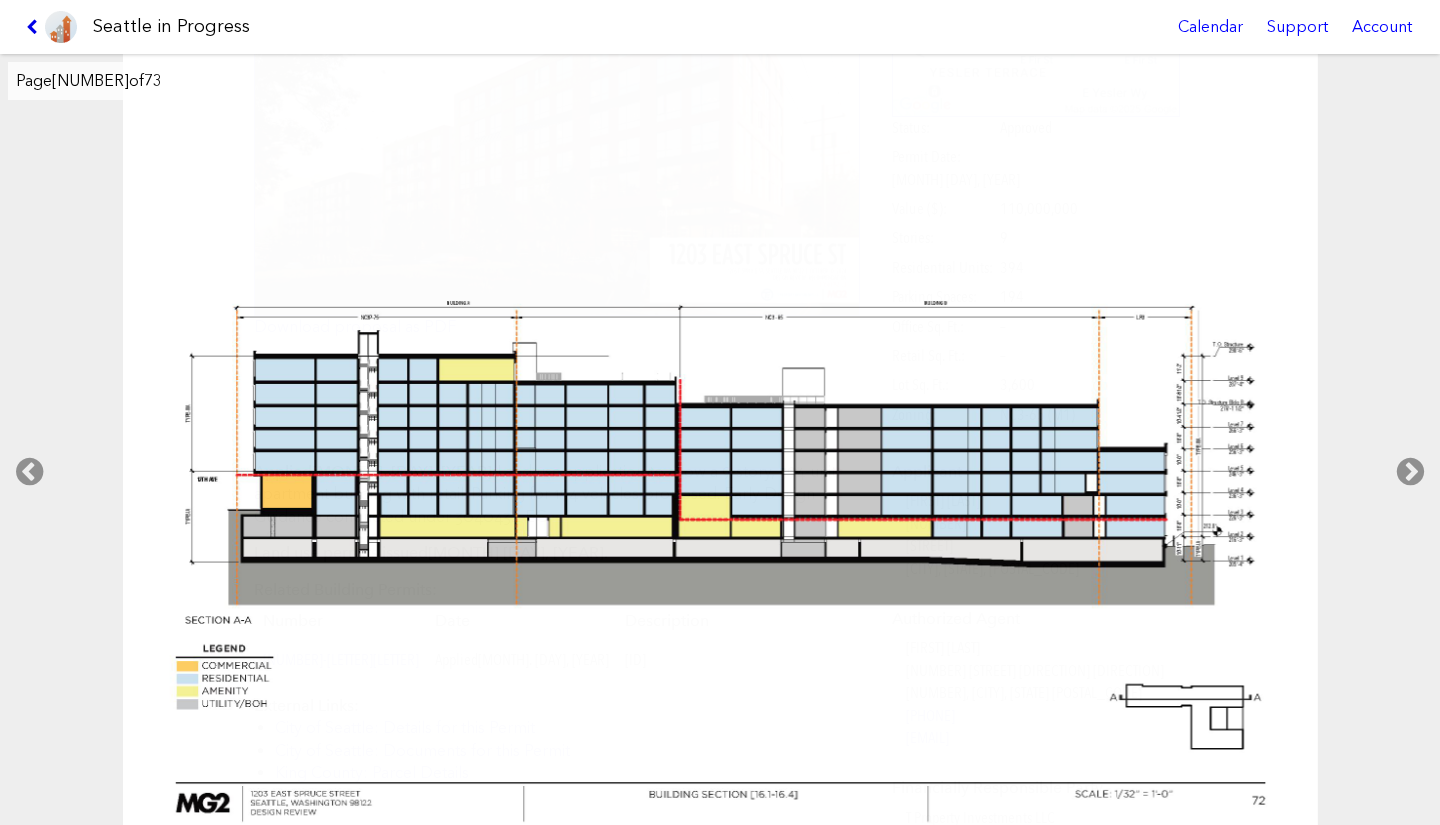 click at bounding box center [35, 27] 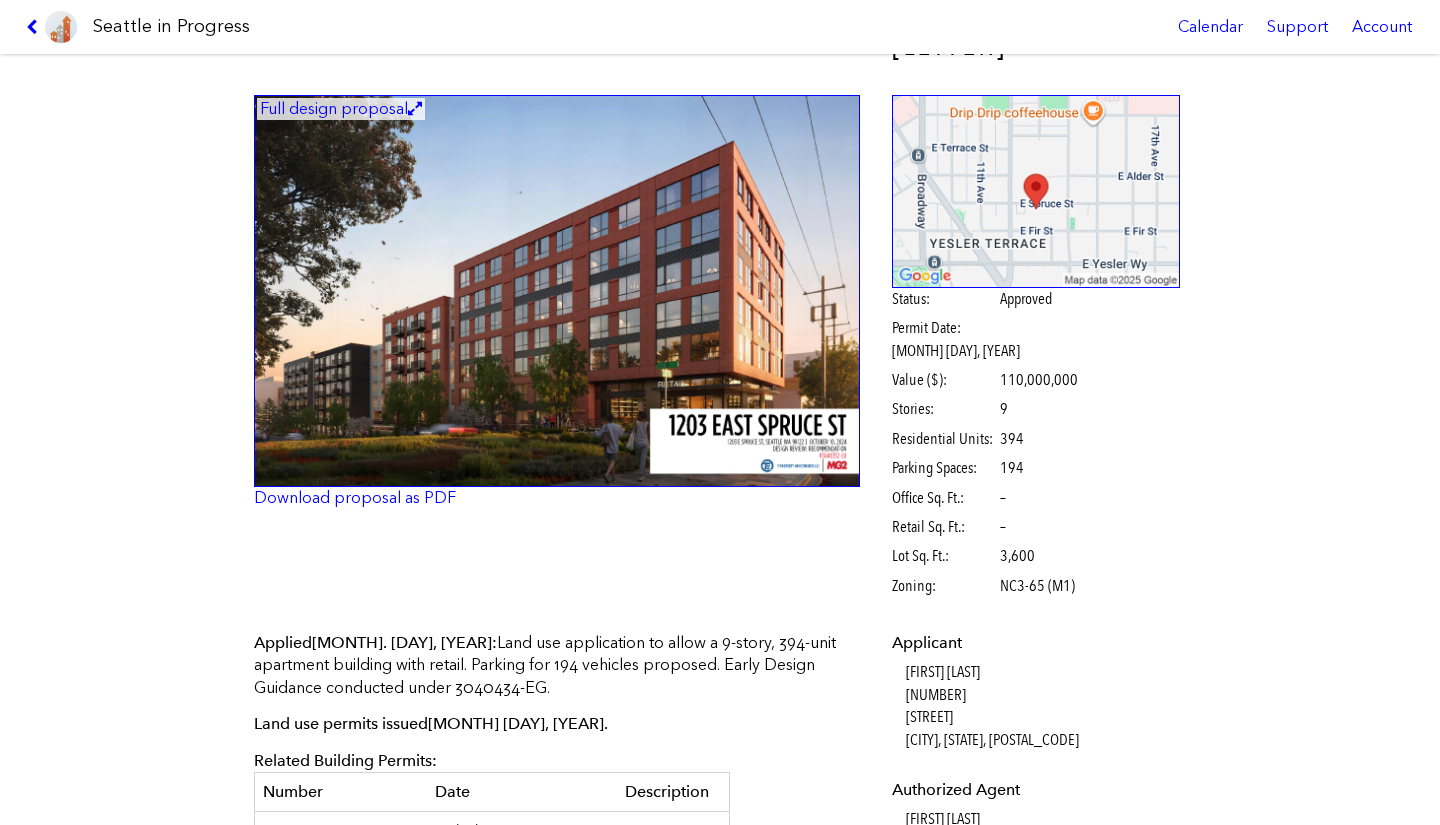 scroll, scrollTop: 102, scrollLeft: 0, axis: vertical 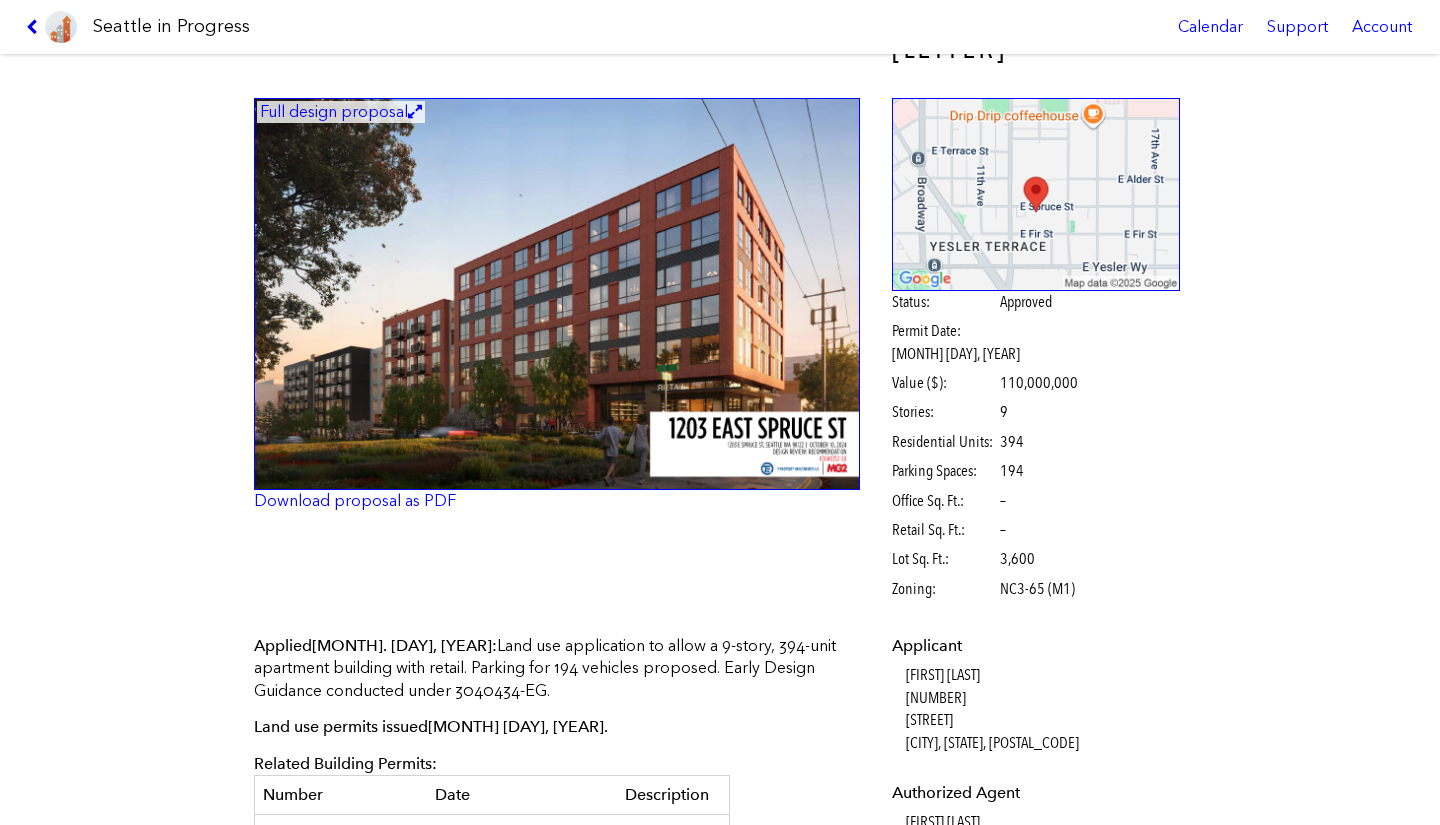 click at bounding box center (35, 27) 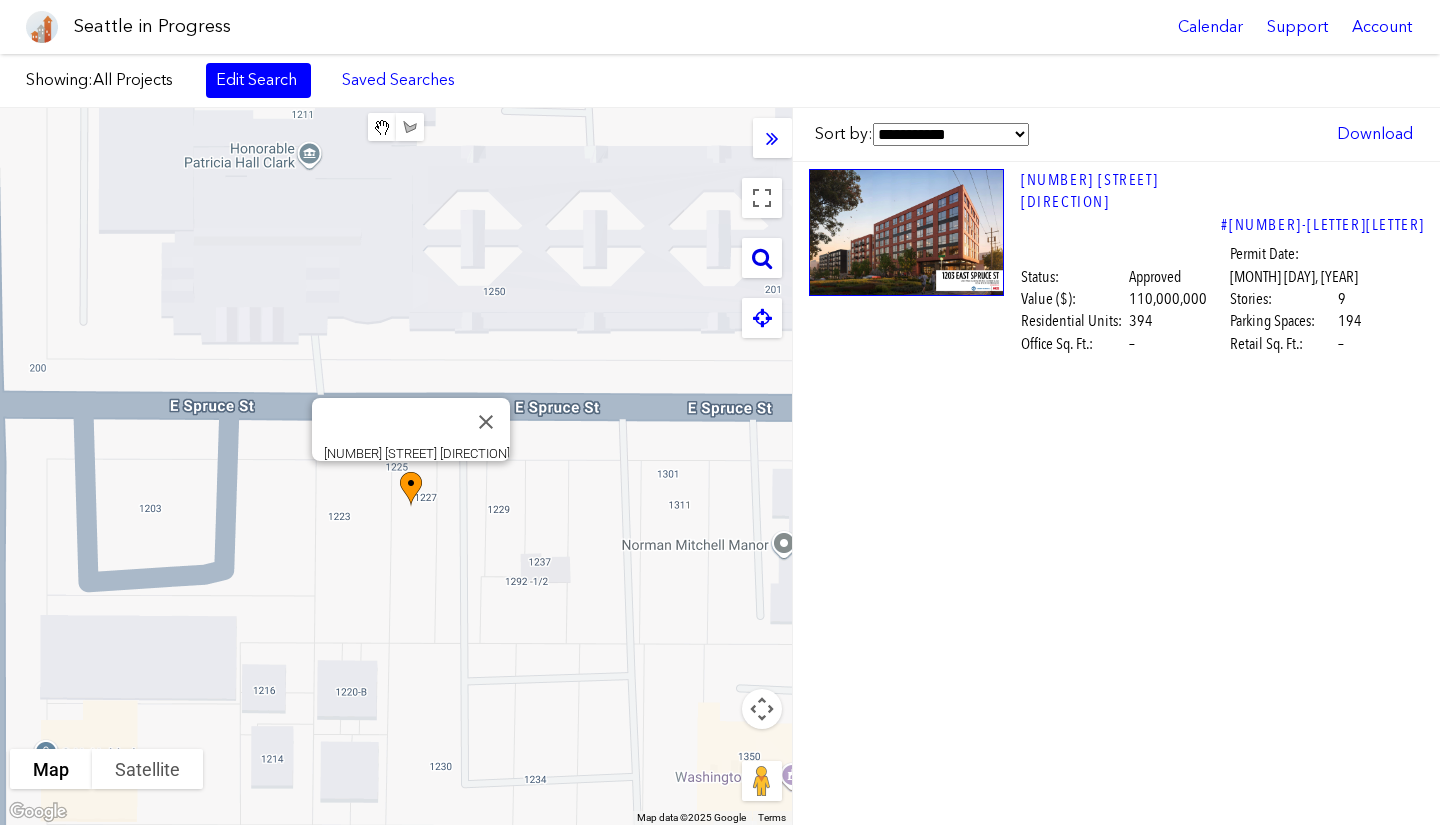 click at bounding box center (762, 258) 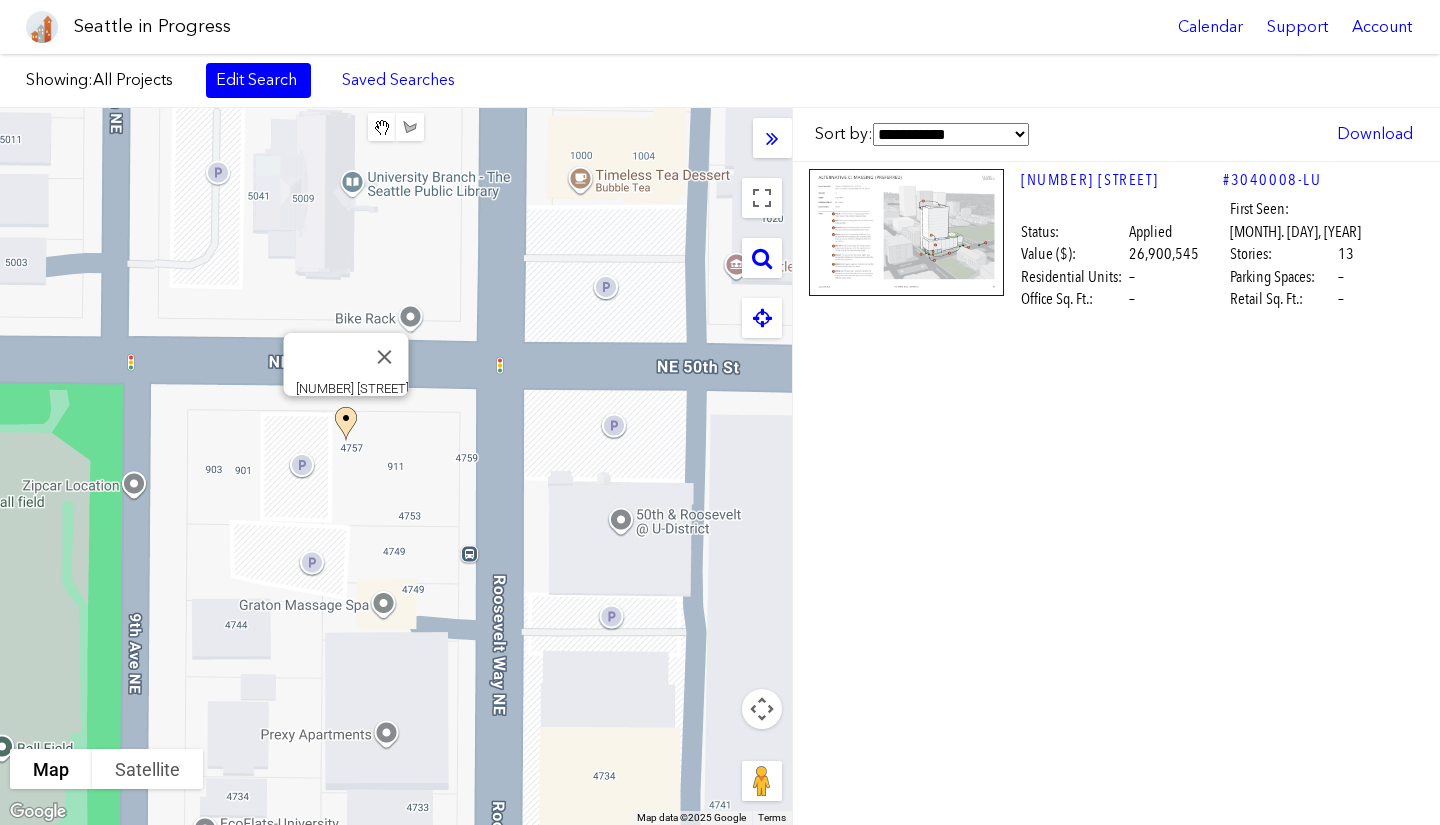 click at bounding box center [906, 232] 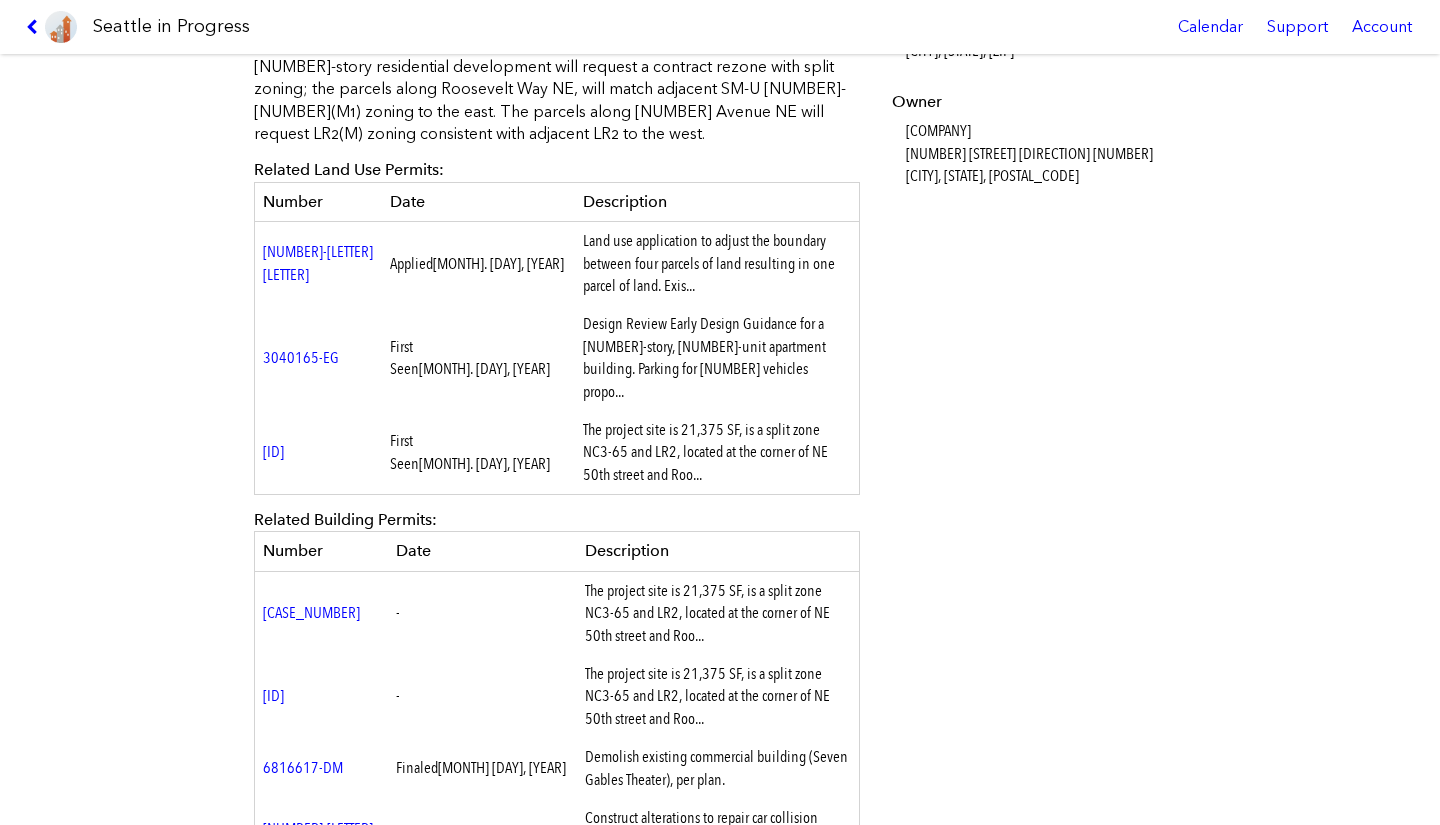 scroll, scrollTop: 727, scrollLeft: 0, axis: vertical 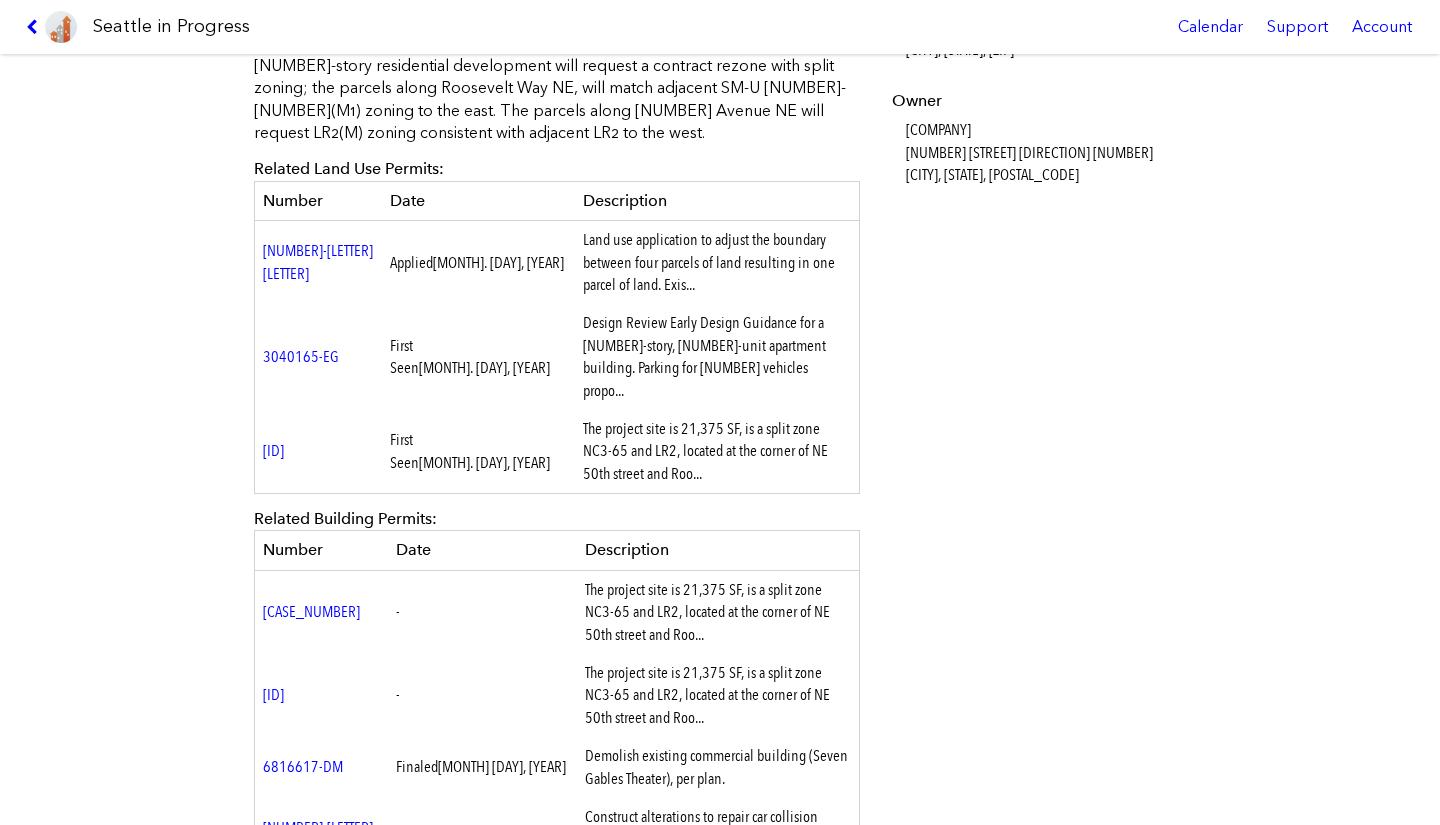 click on "City of Seattle: Details for this Permit" at bounding box center [405, 929] 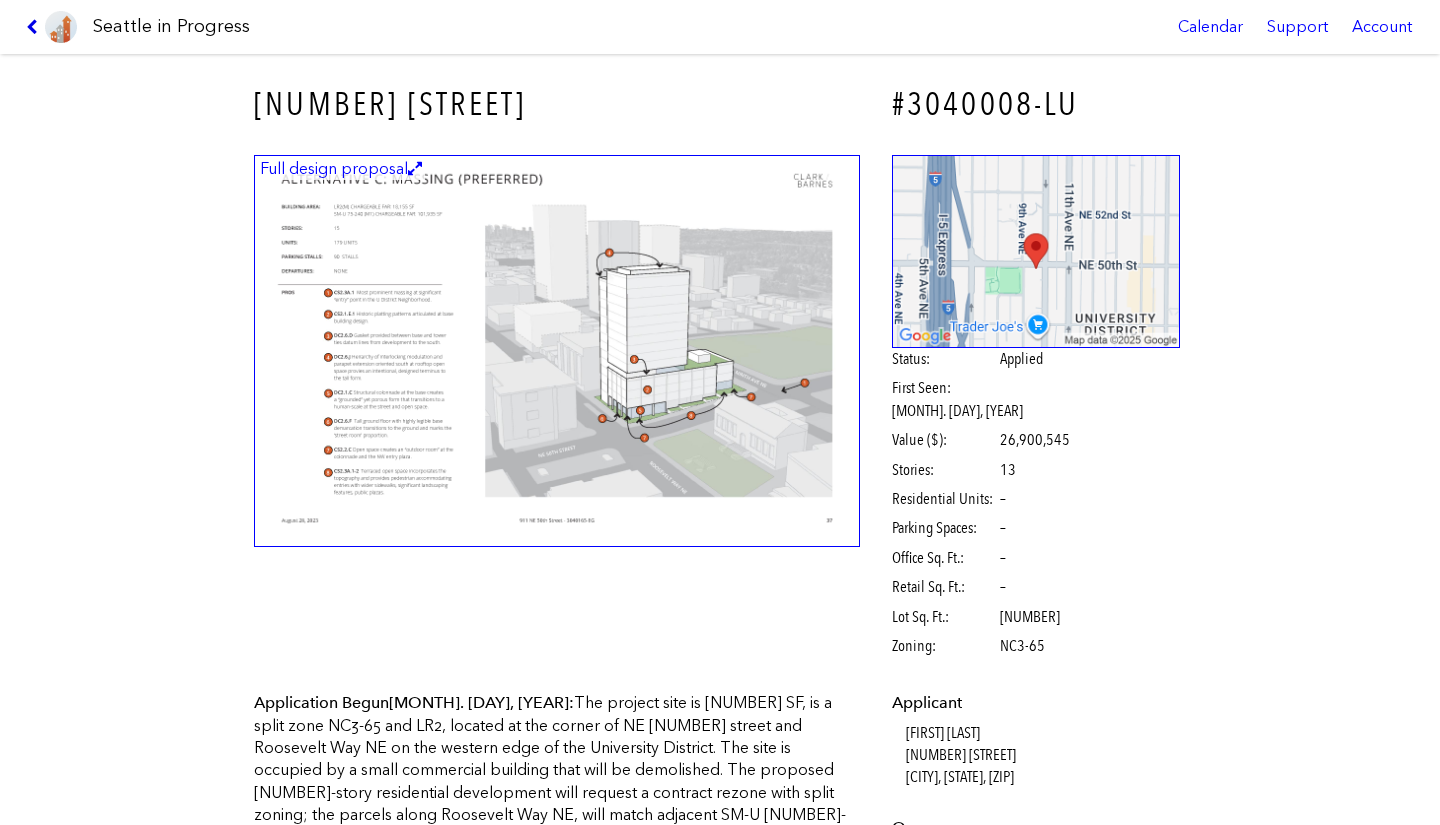 click at bounding box center [35, 27] 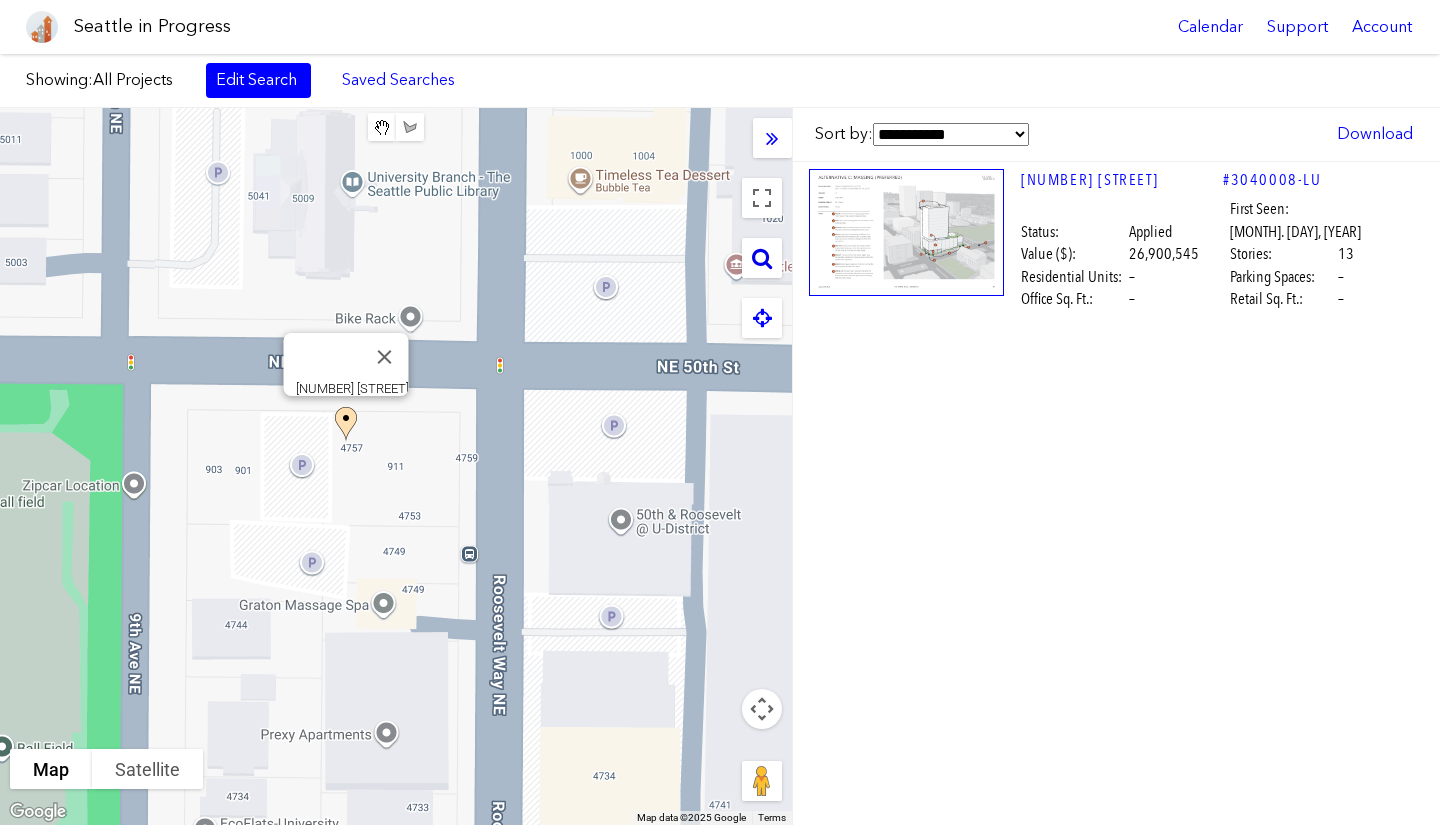 click at bounding box center (762, 258) 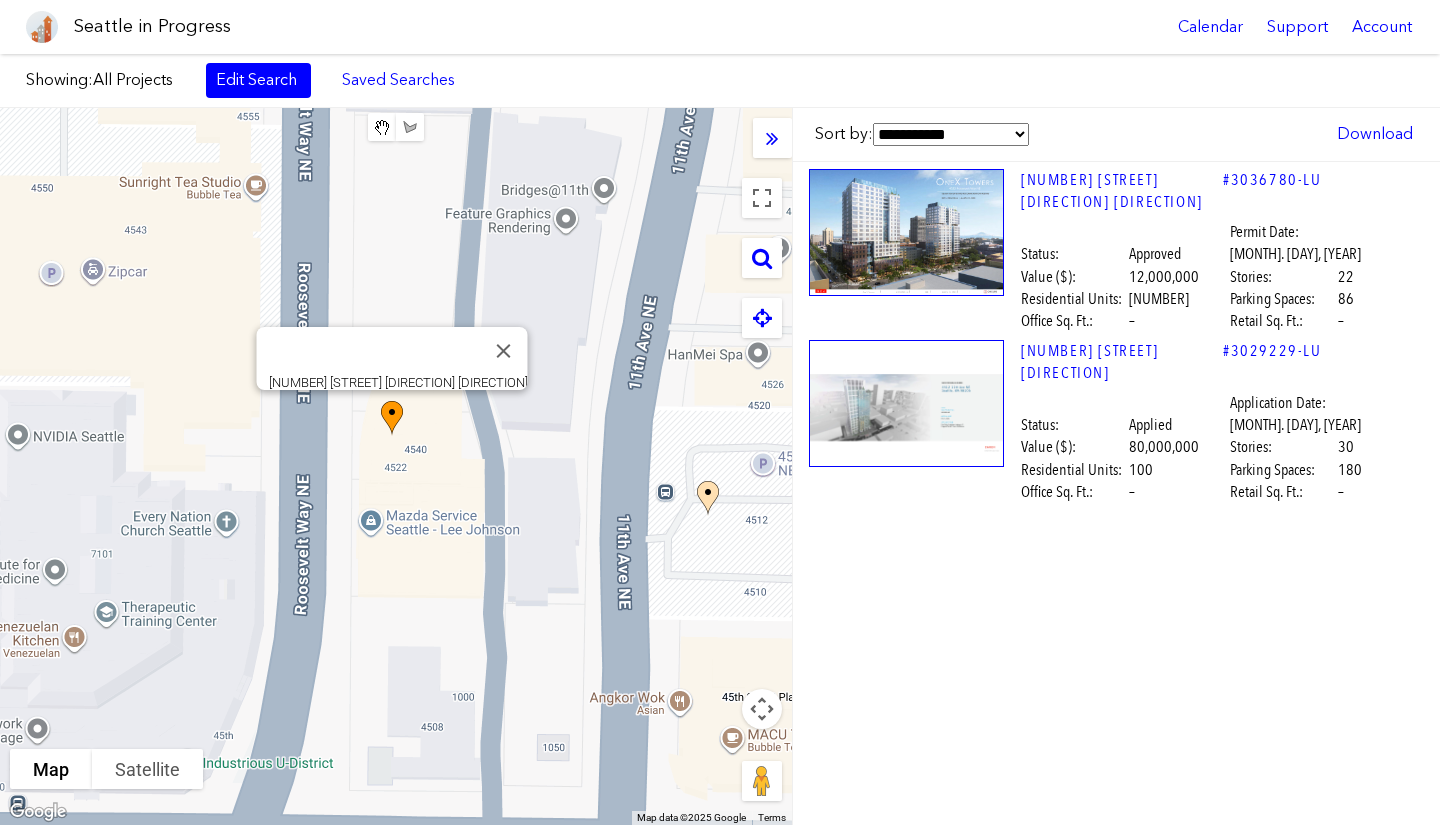 click at bounding box center (906, 232) 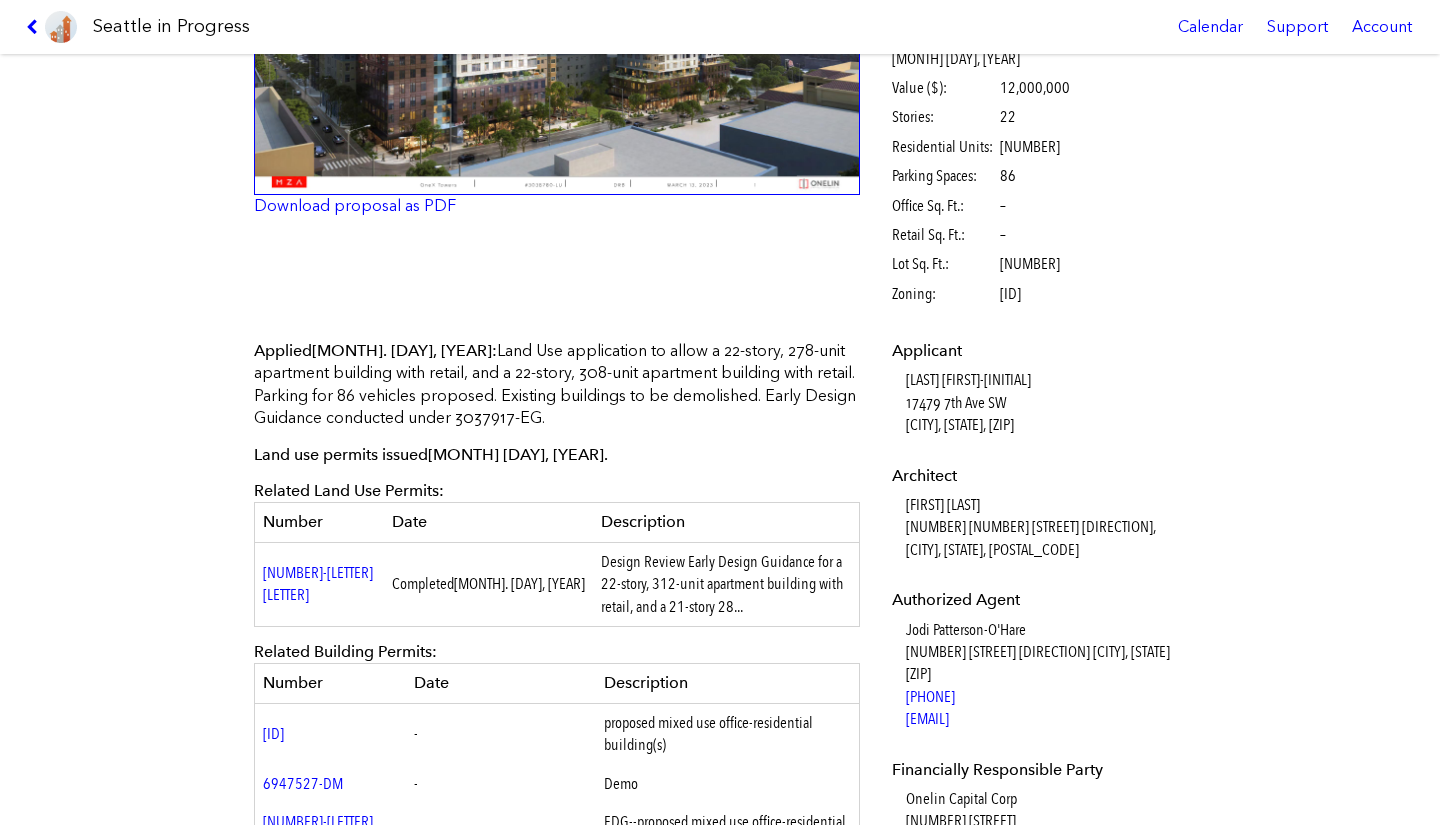 scroll, scrollTop: 395, scrollLeft: 0, axis: vertical 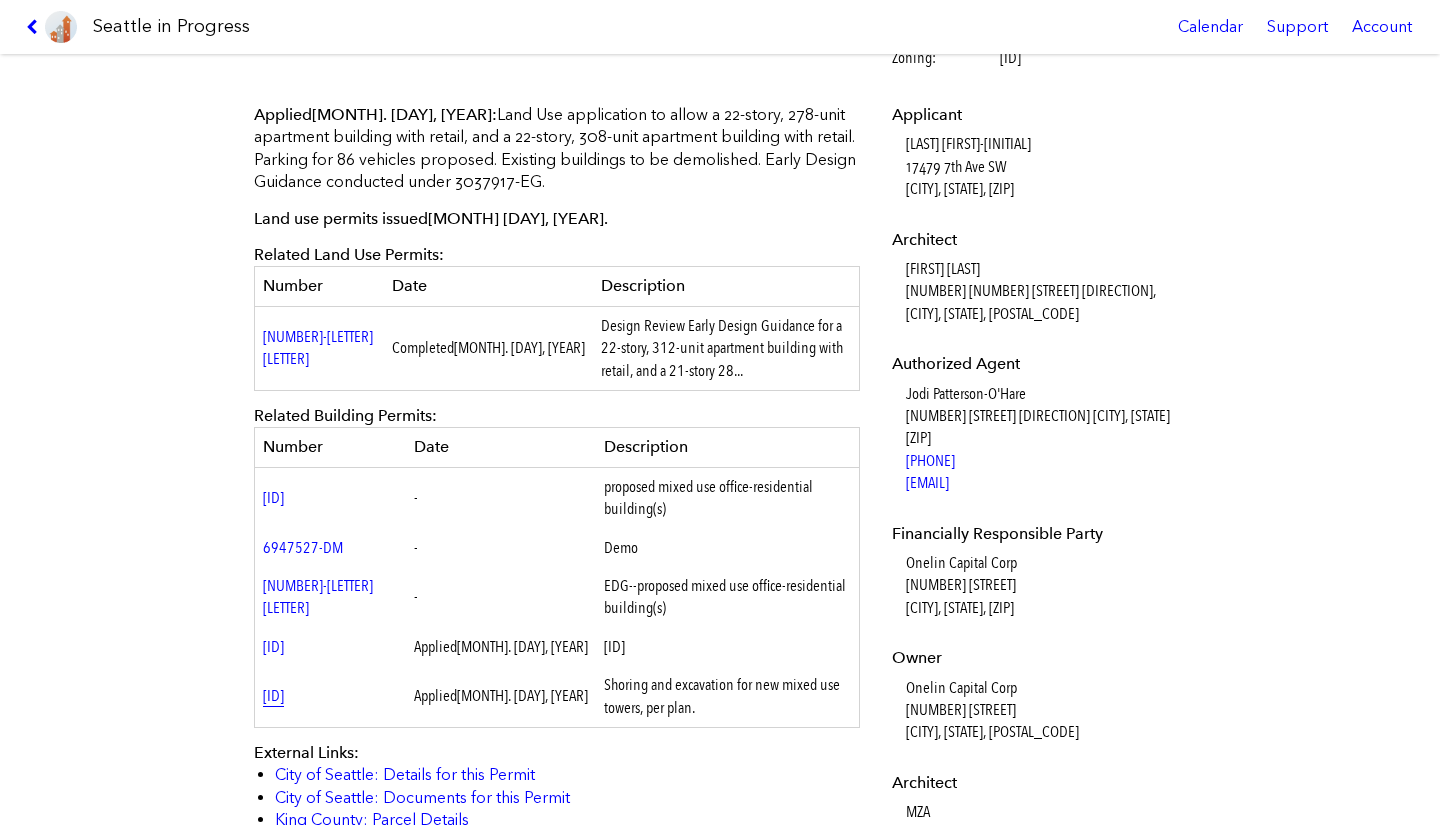 click on "[ID]" at bounding box center [273, 695] 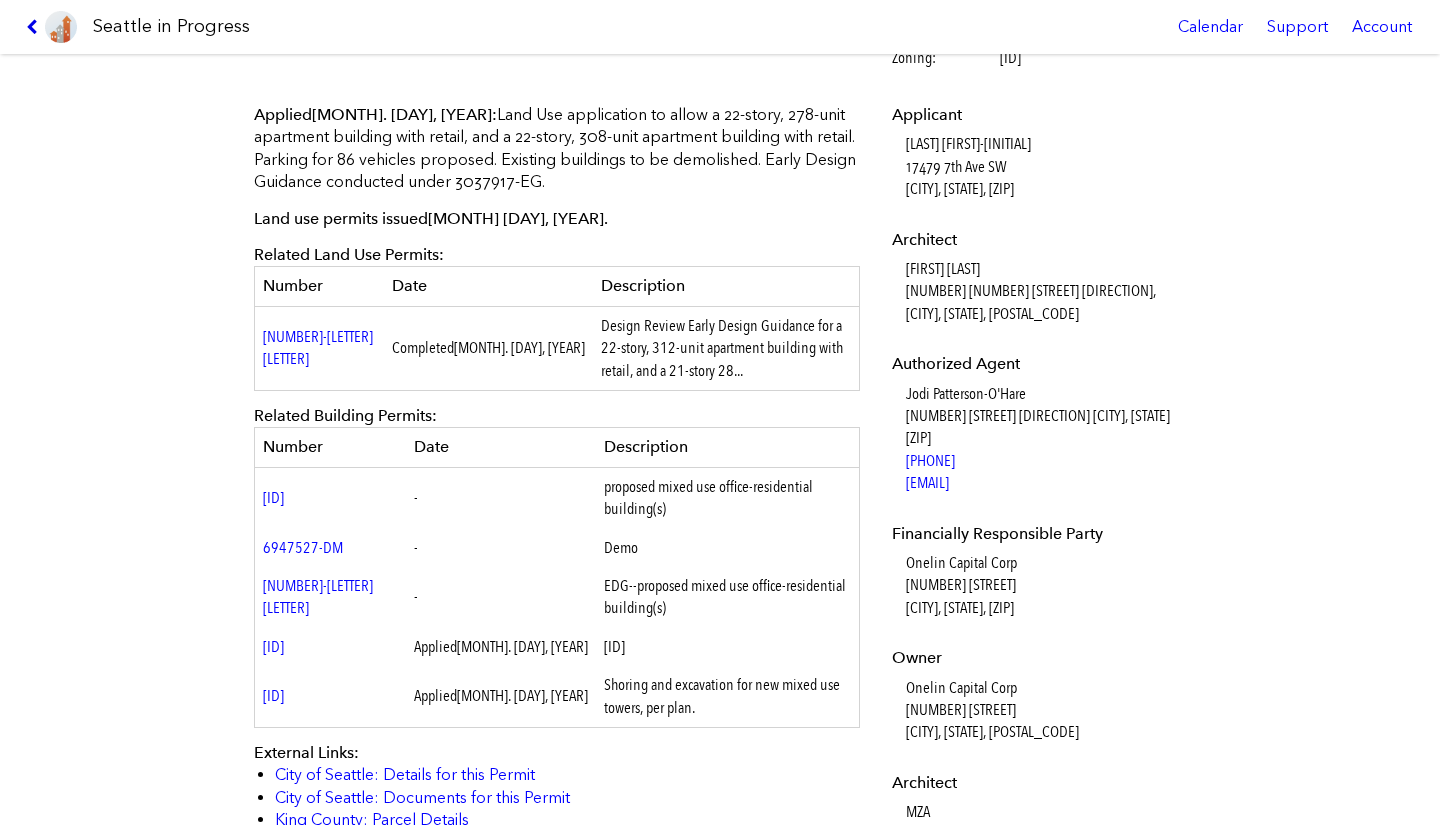 click at bounding box center [35, 27] 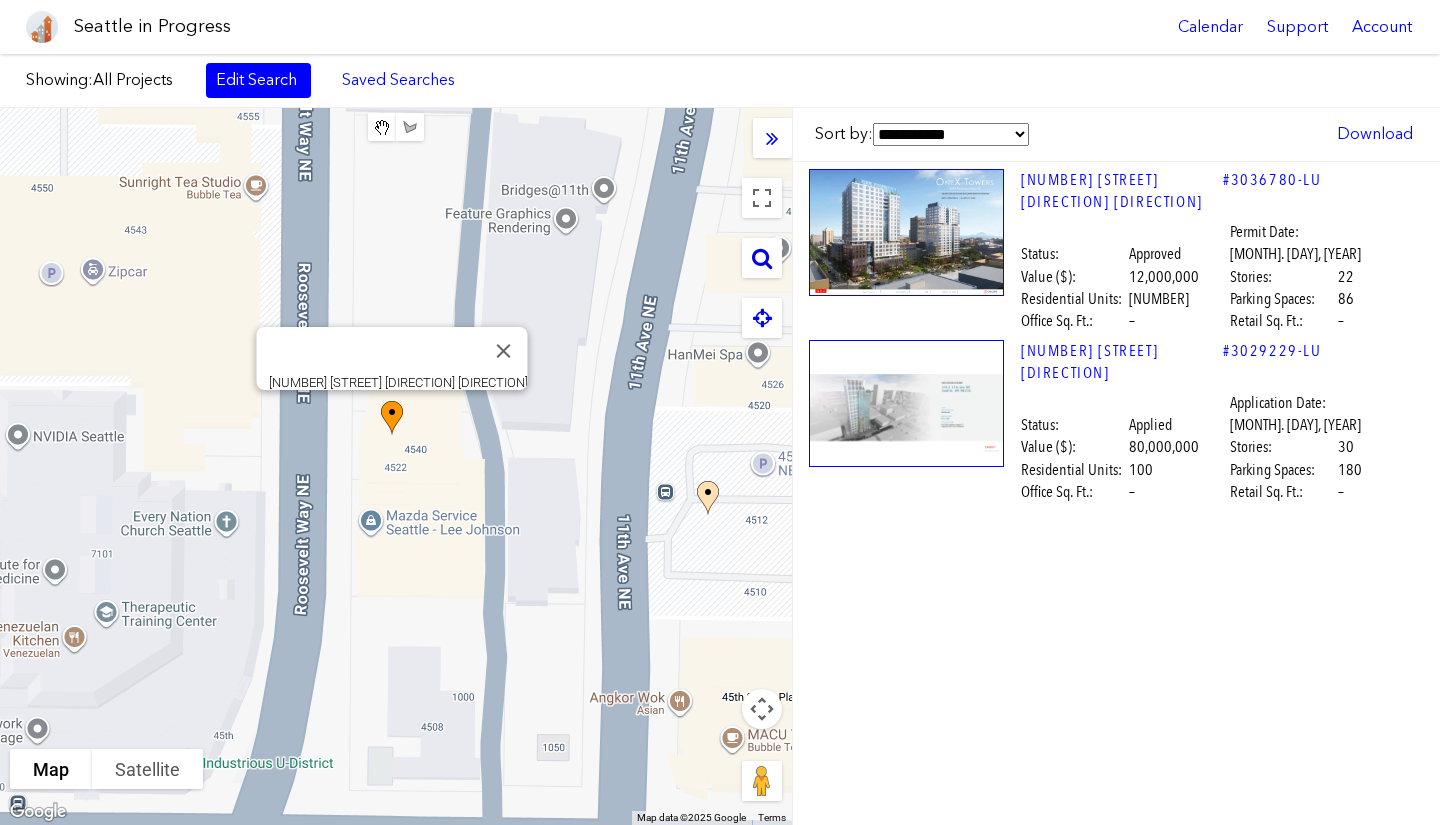 click at bounding box center [762, 258] 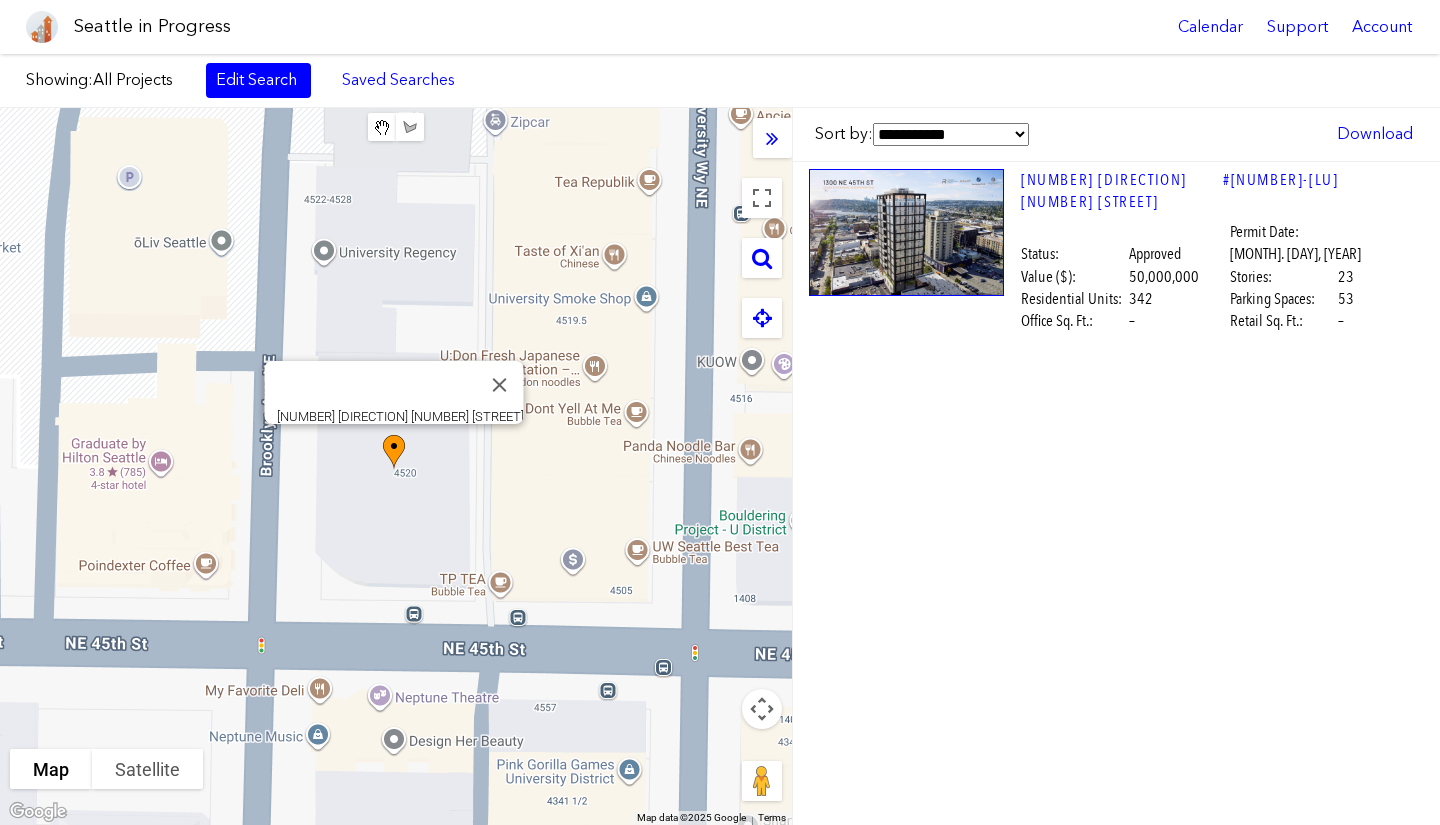 click at bounding box center [906, 232] 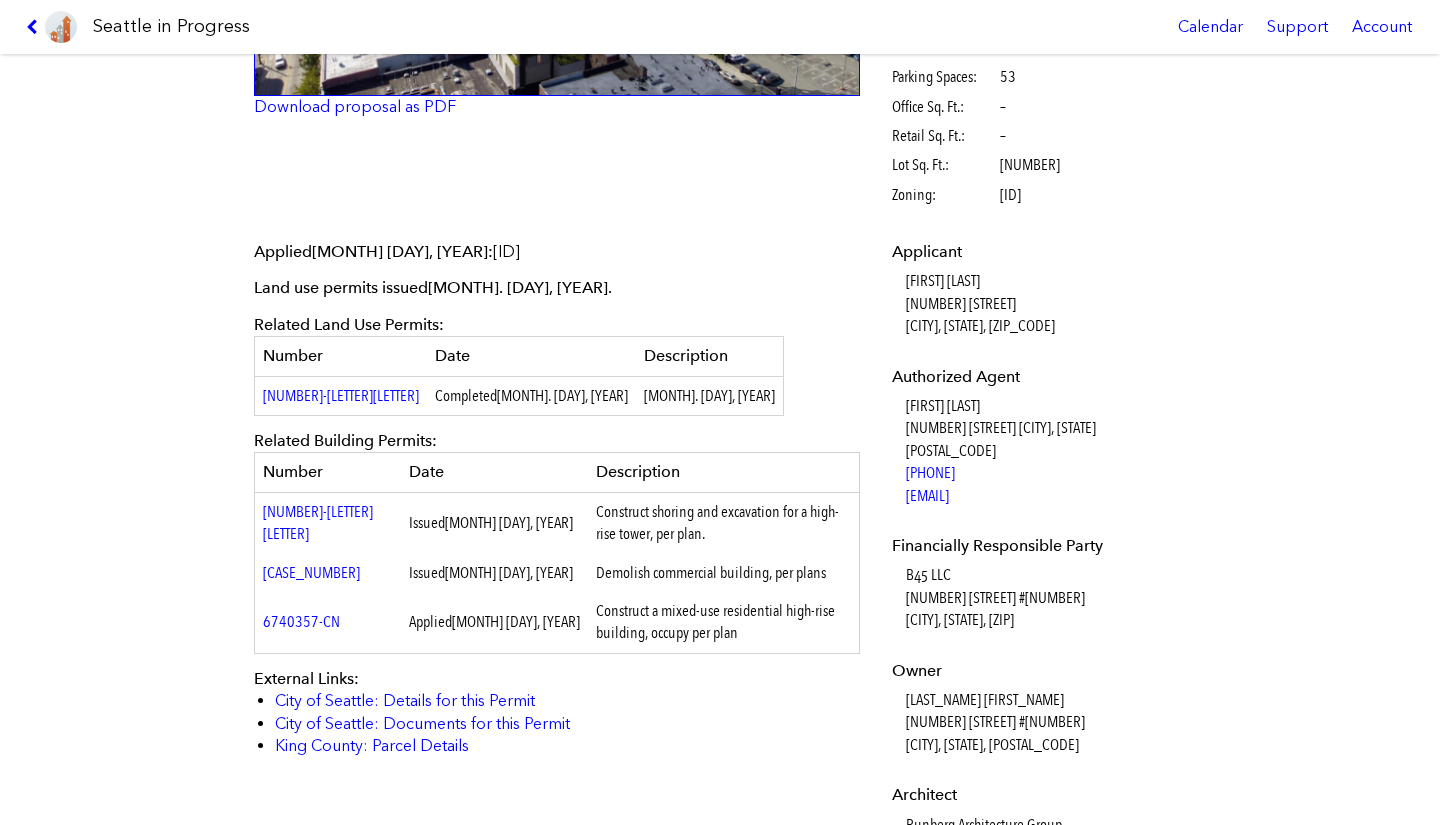 scroll, scrollTop: 498, scrollLeft: 0, axis: vertical 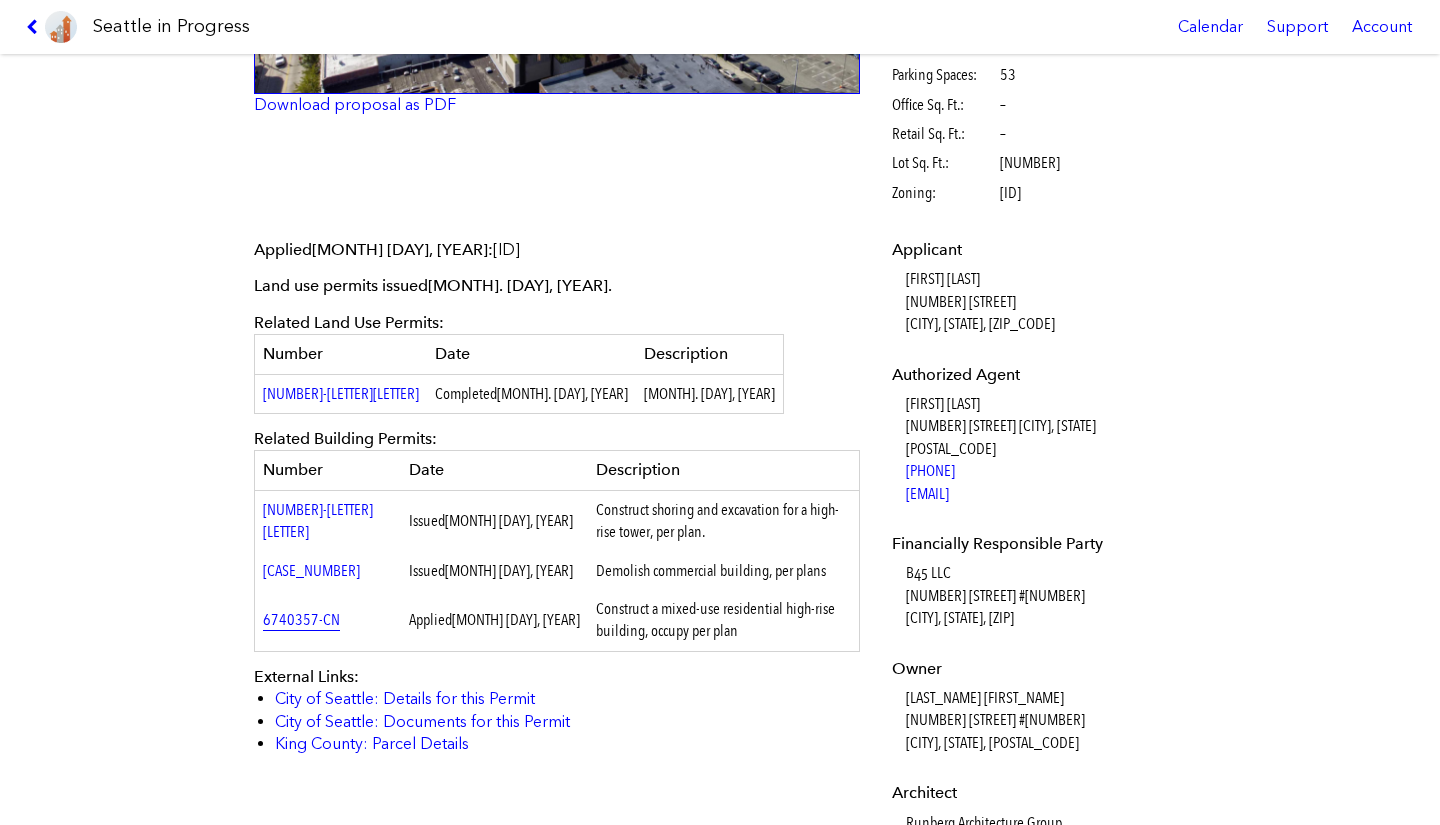 click on "6740357-CN" at bounding box center [301, 619] 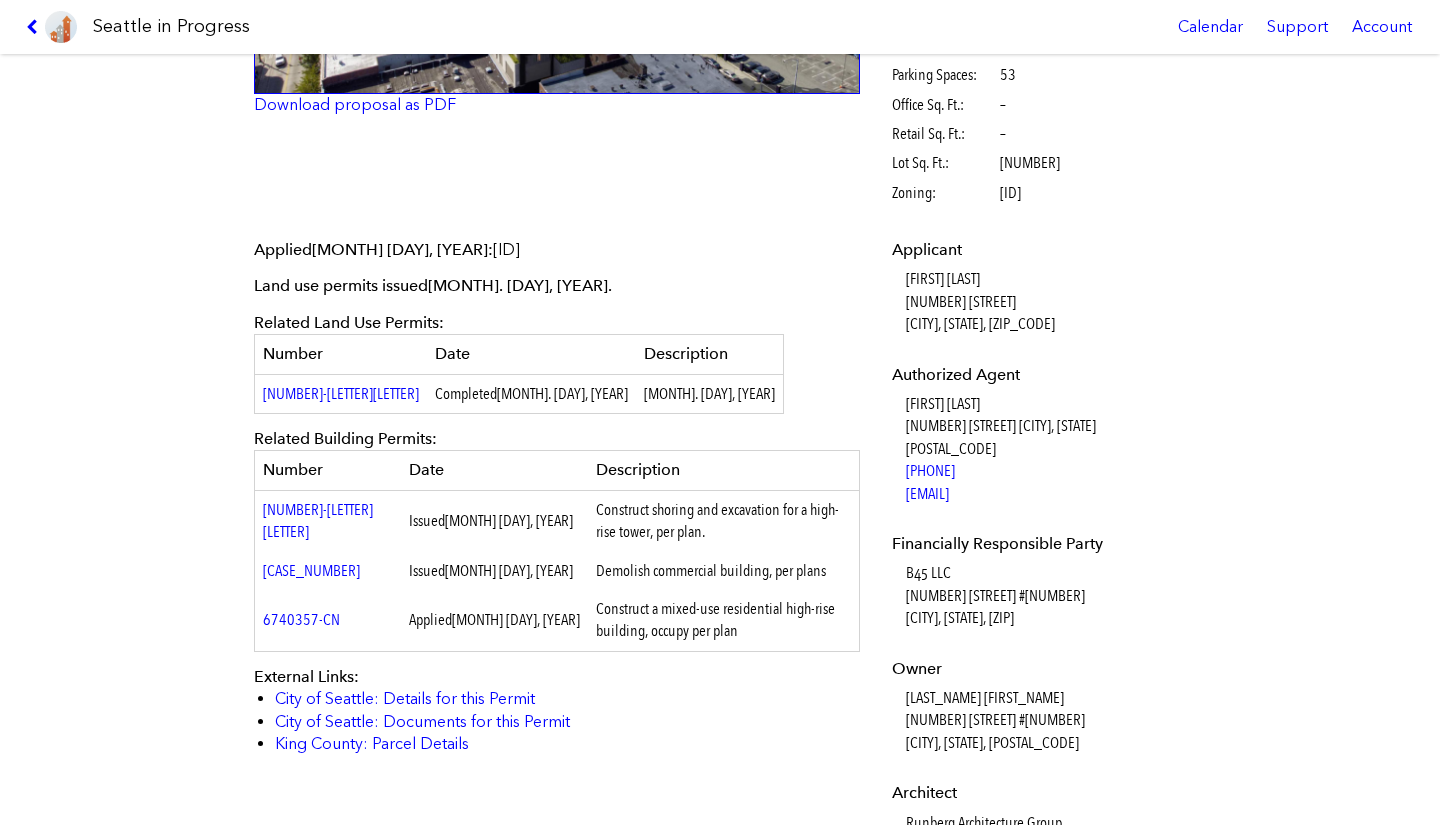 scroll, scrollTop: 0, scrollLeft: 0, axis: both 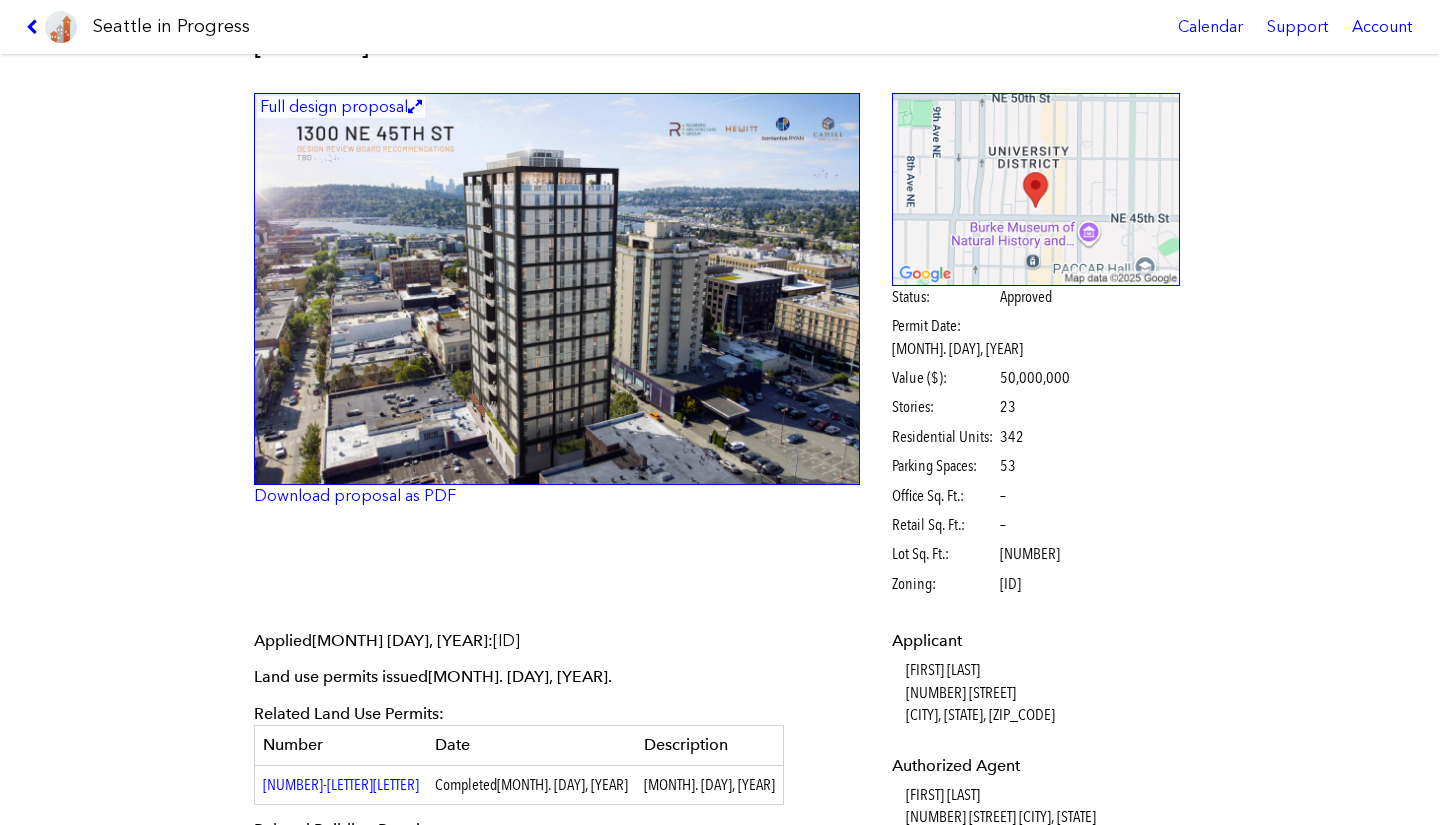 click at bounding box center [51, 27] 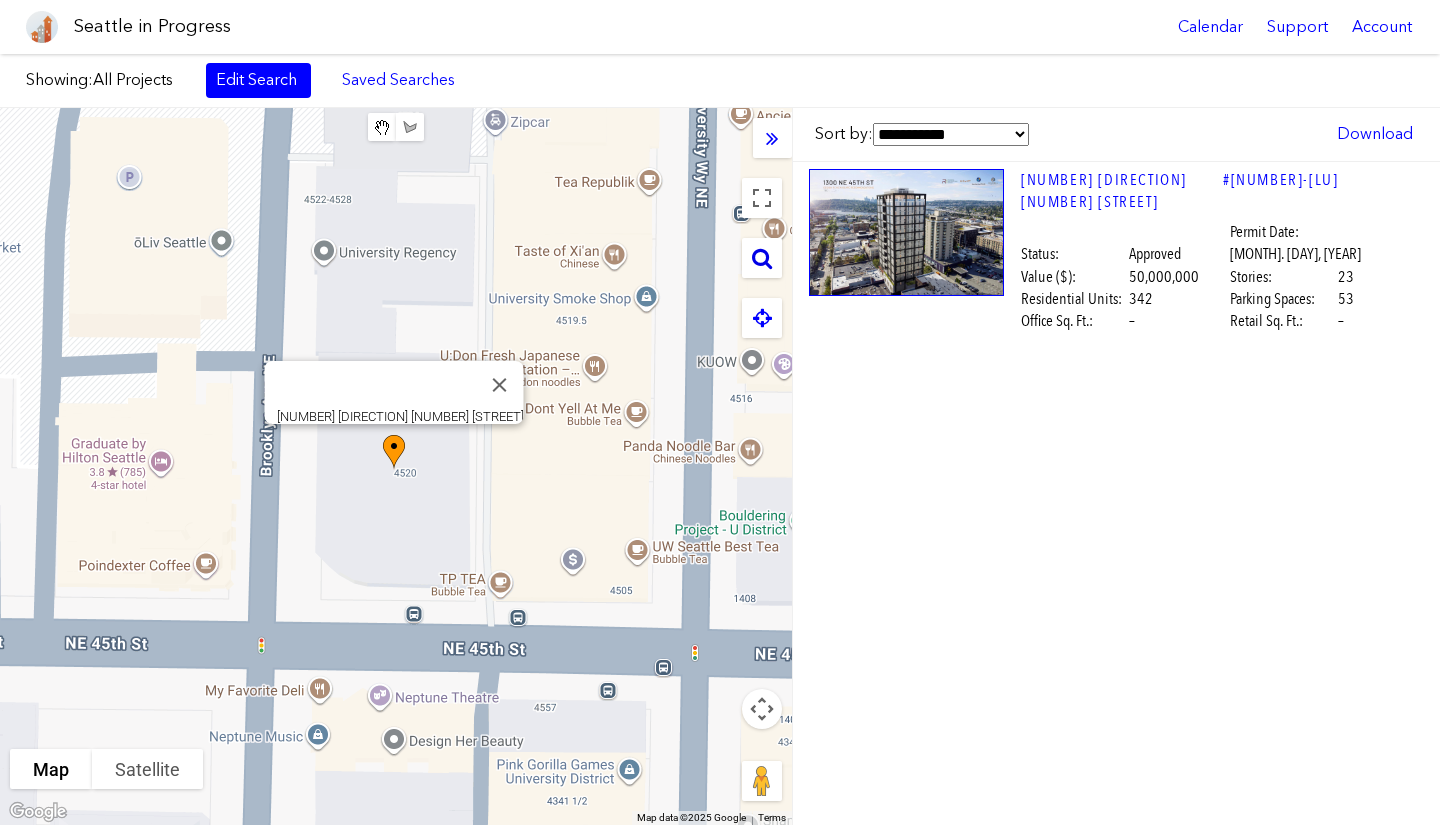 click at bounding box center [762, 258] 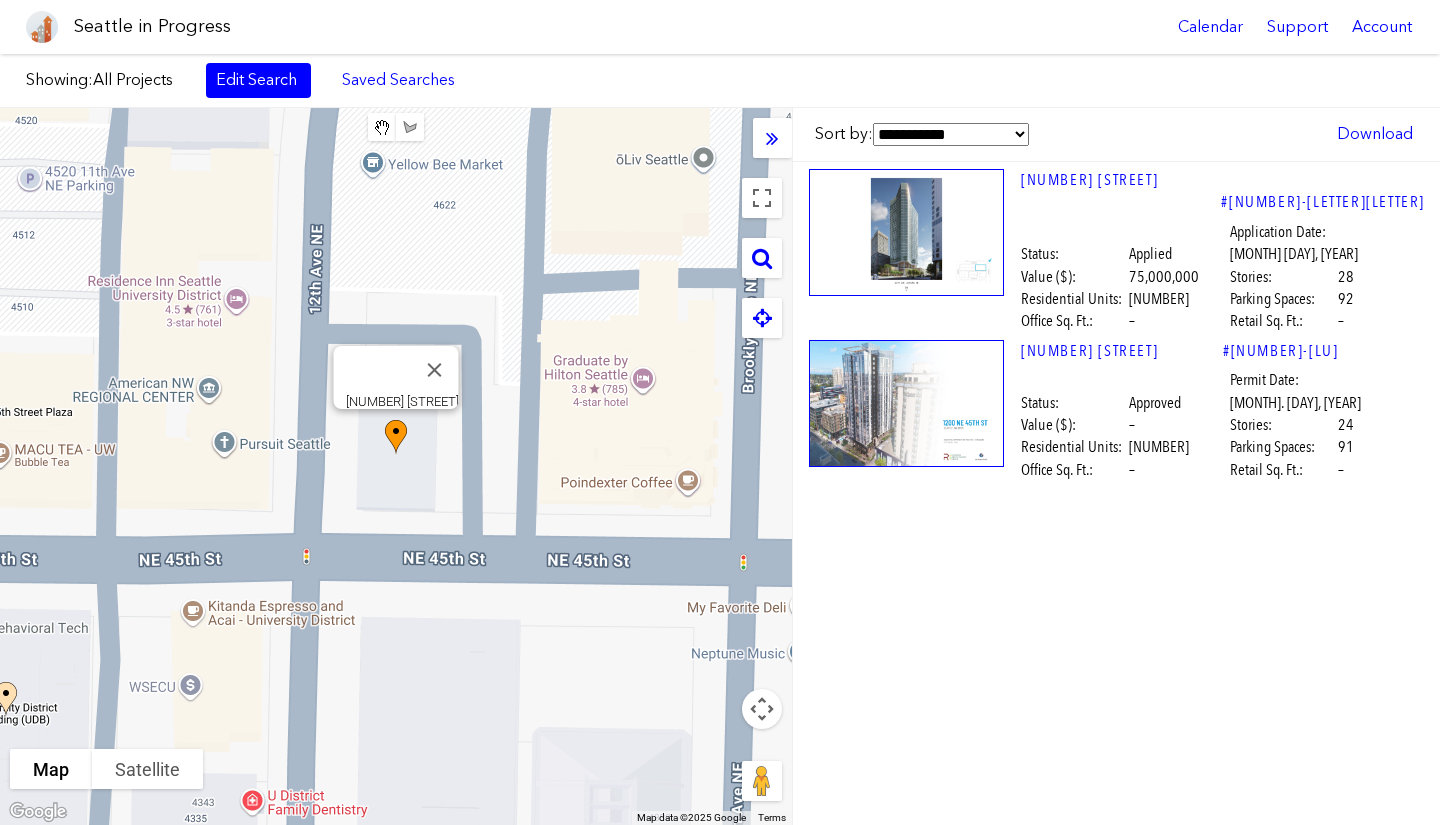 click at bounding box center (906, 403) 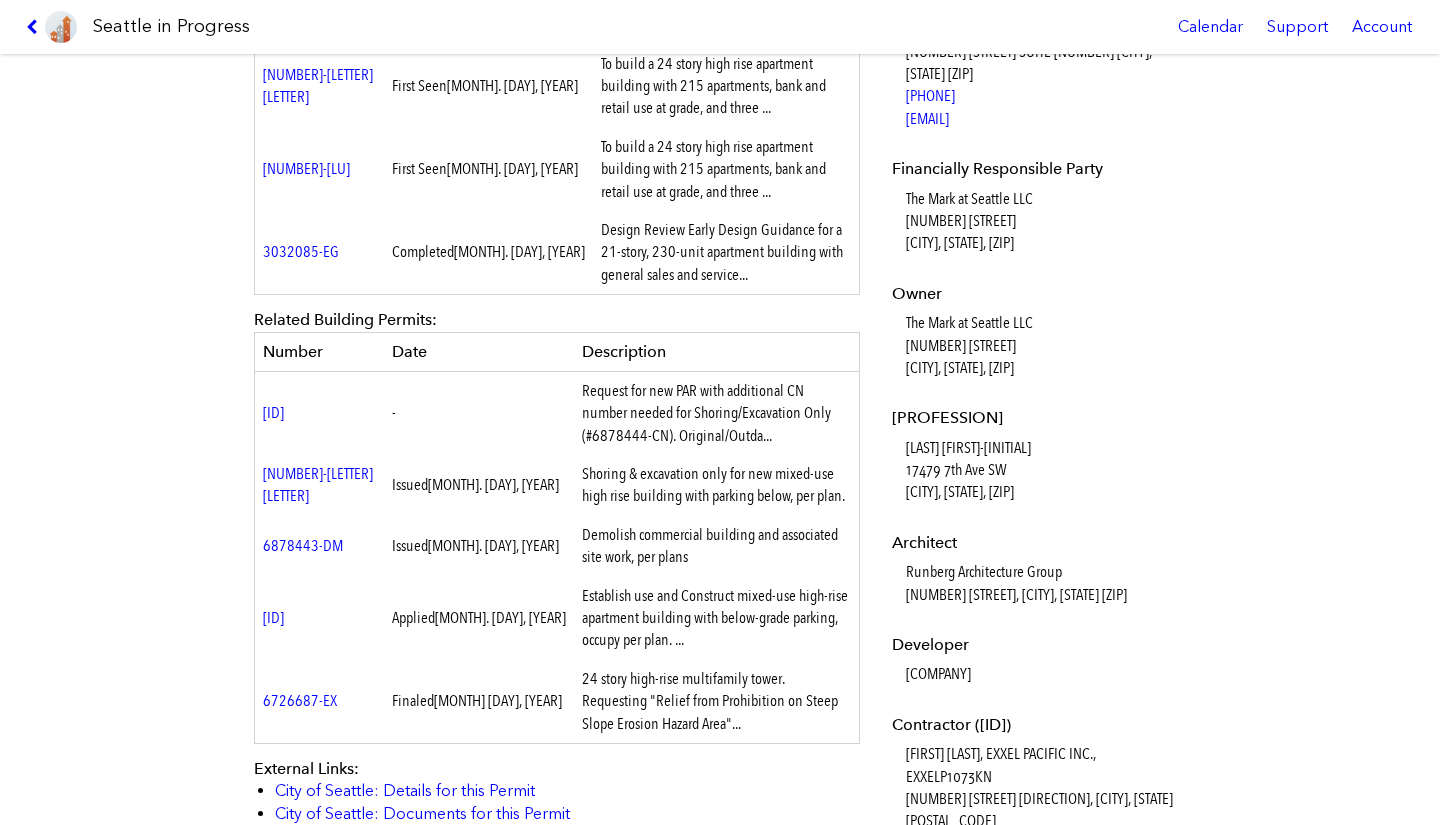 scroll, scrollTop: 829, scrollLeft: 0, axis: vertical 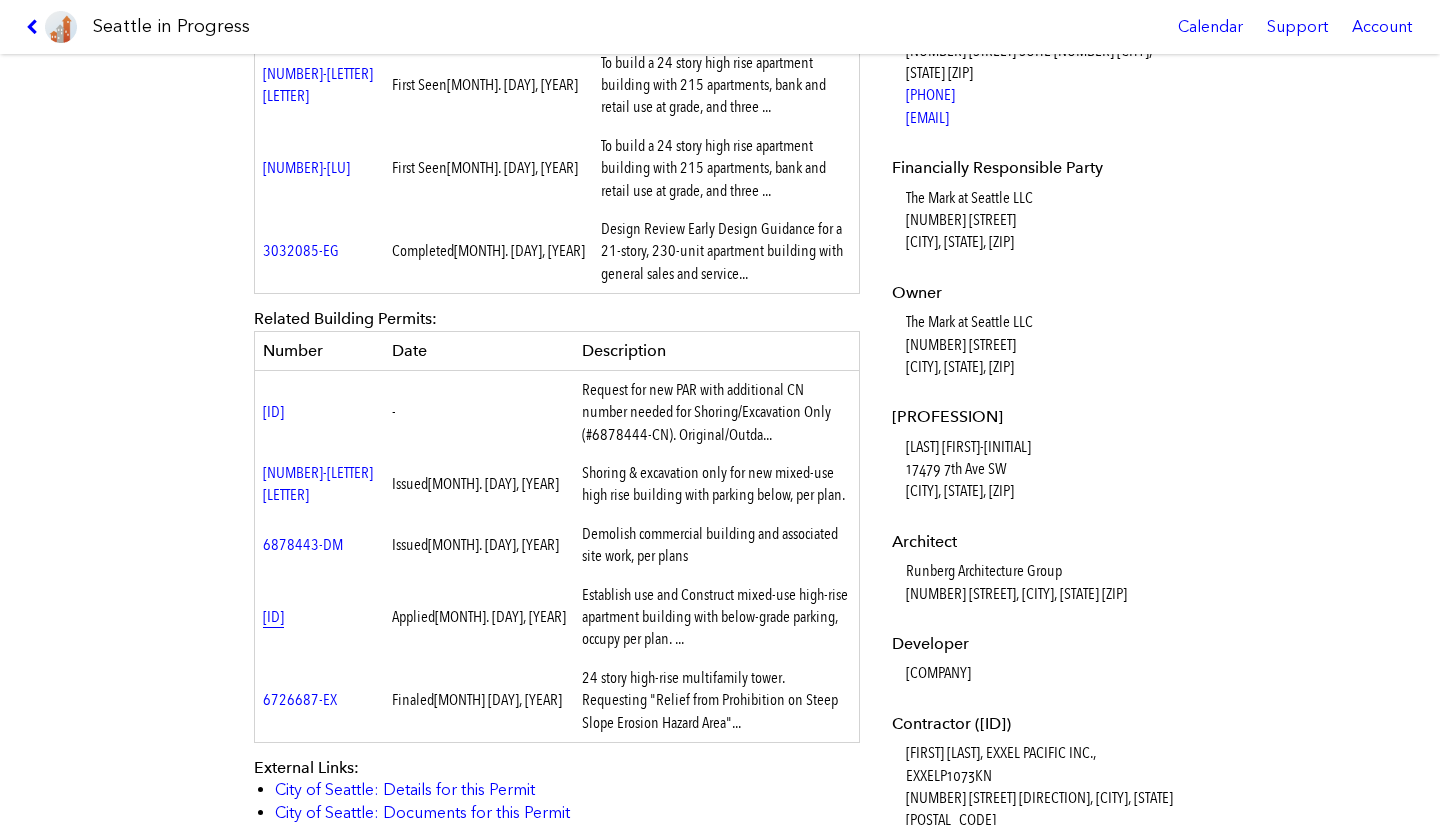 click on "[ID]" at bounding box center [273, 616] 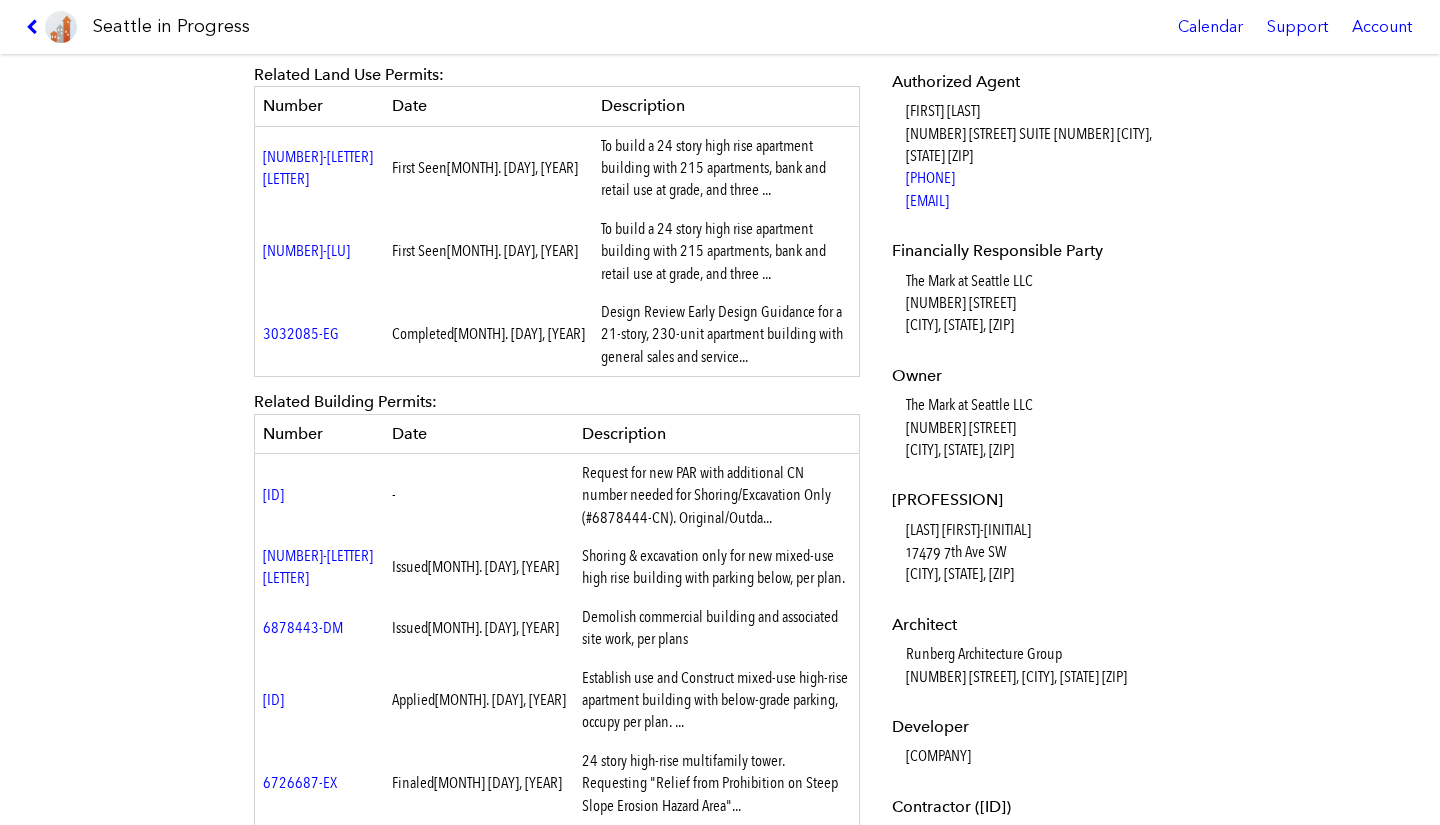 scroll, scrollTop: 748, scrollLeft: 0, axis: vertical 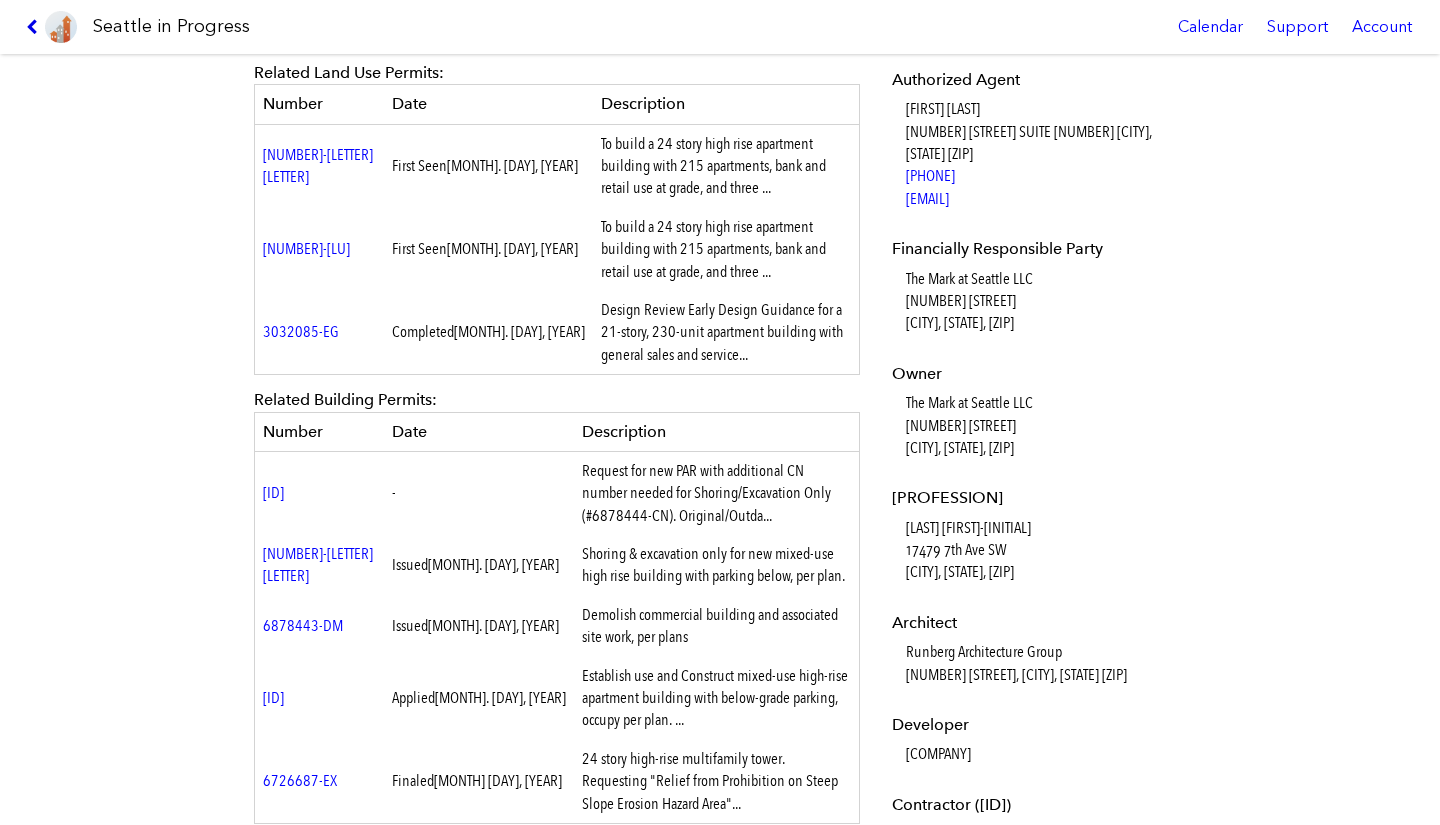 click at bounding box center (35, 27) 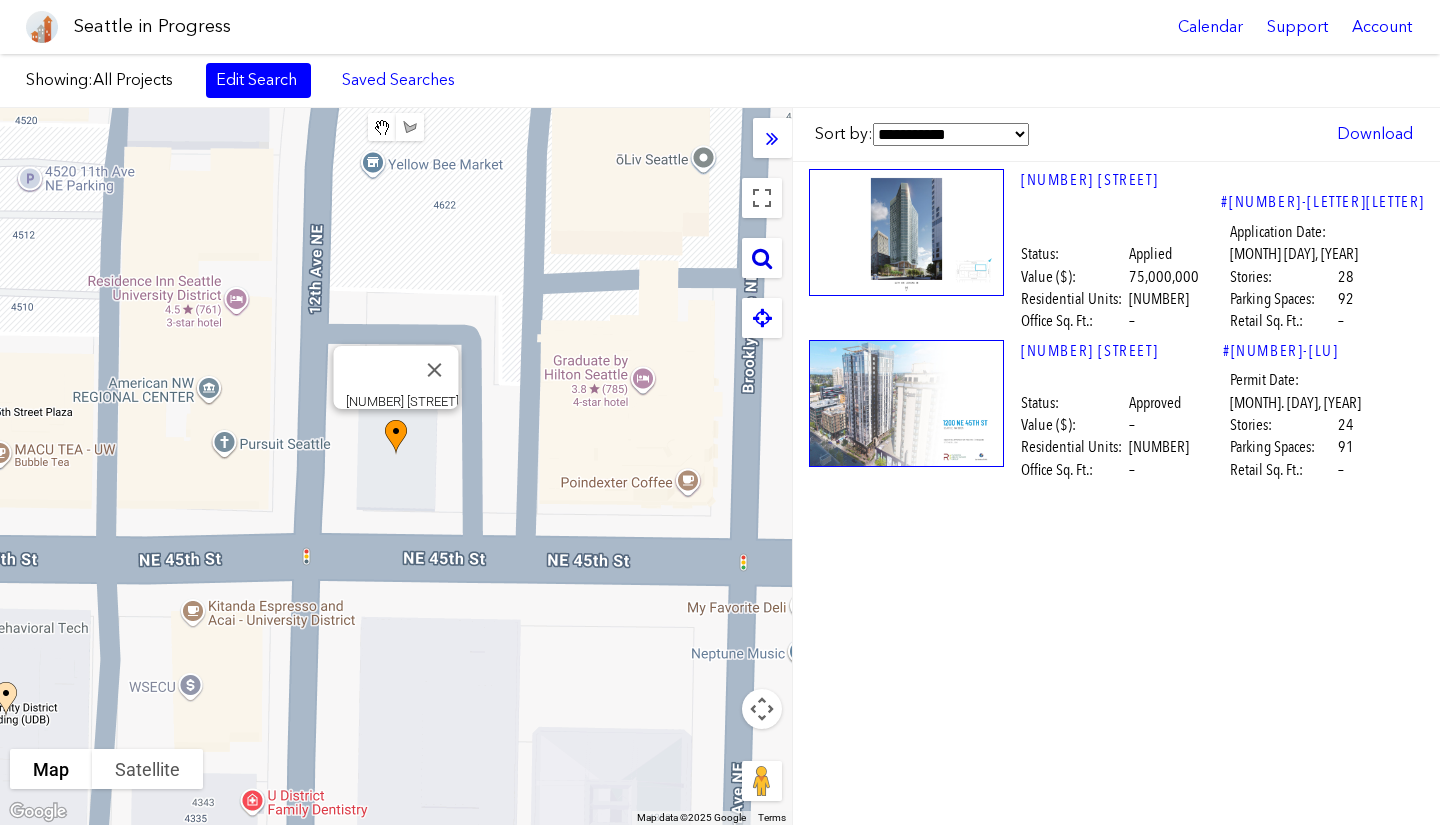 click at bounding box center (762, 258) 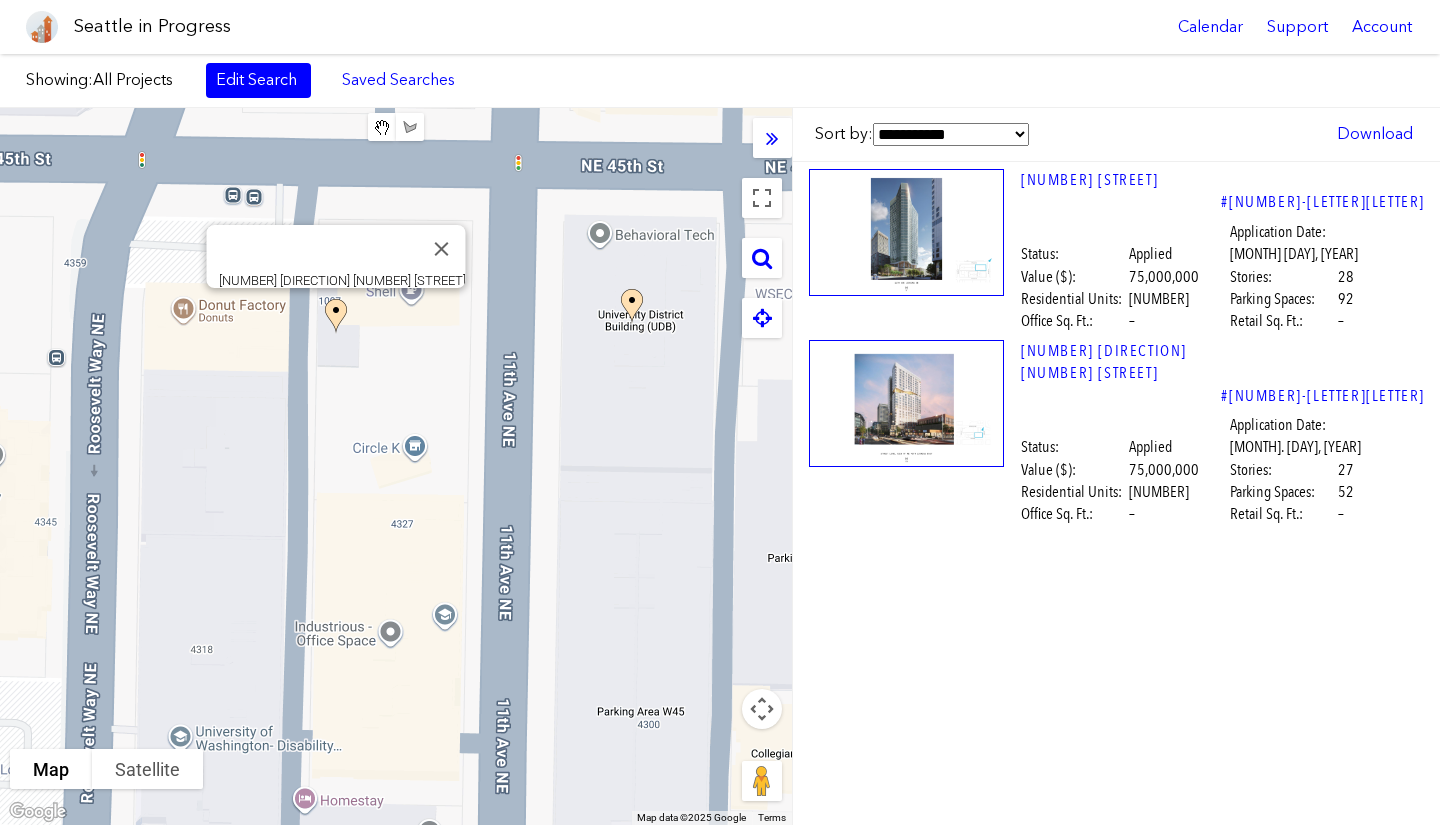 click at bounding box center [643, 324] 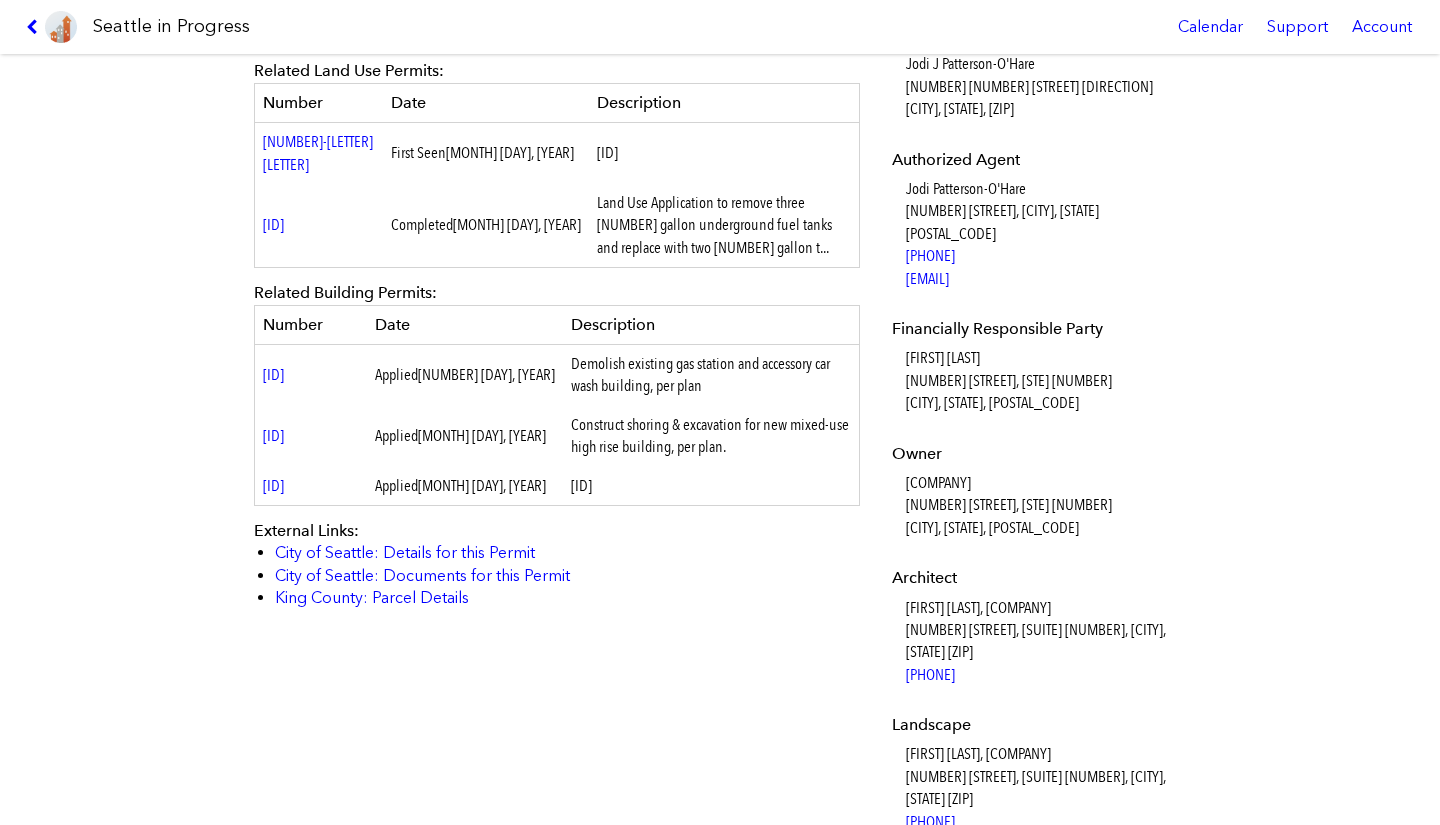 scroll, scrollTop: 712, scrollLeft: 0, axis: vertical 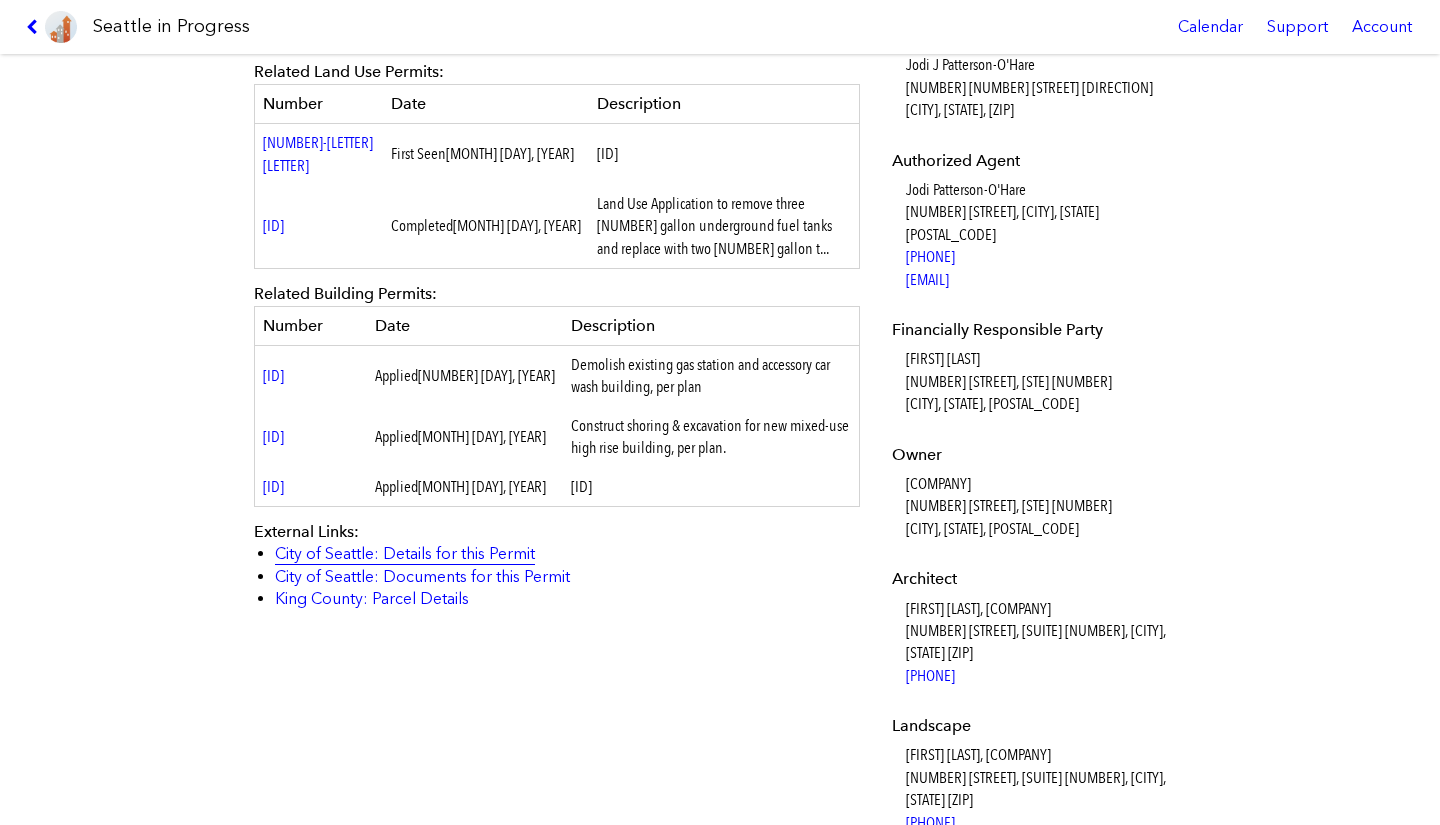 click on "City of Seattle: Details for this Permit" at bounding box center (405, 553) 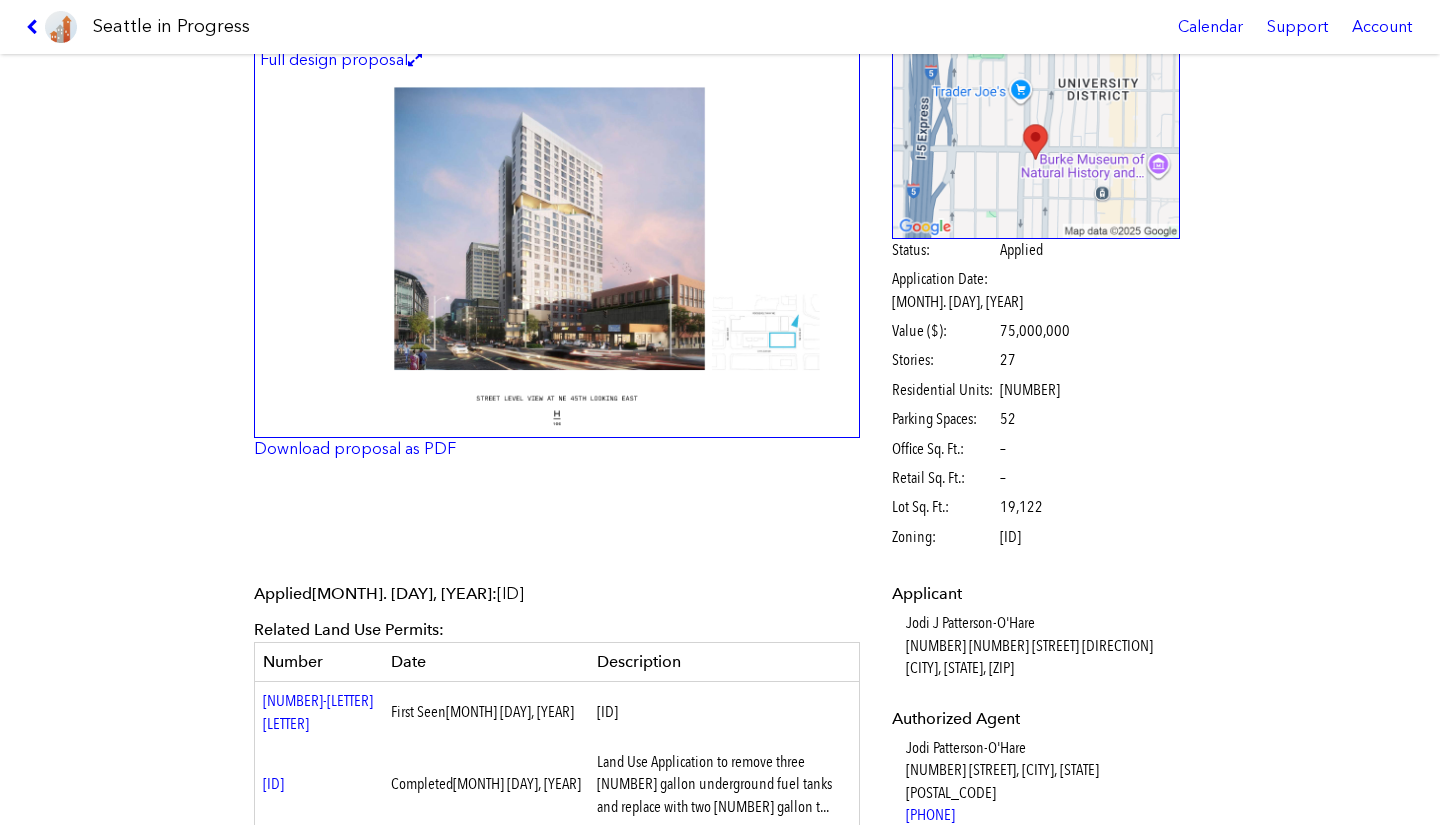 scroll, scrollTop: 163, scrollLeft: 0, axis: vertical 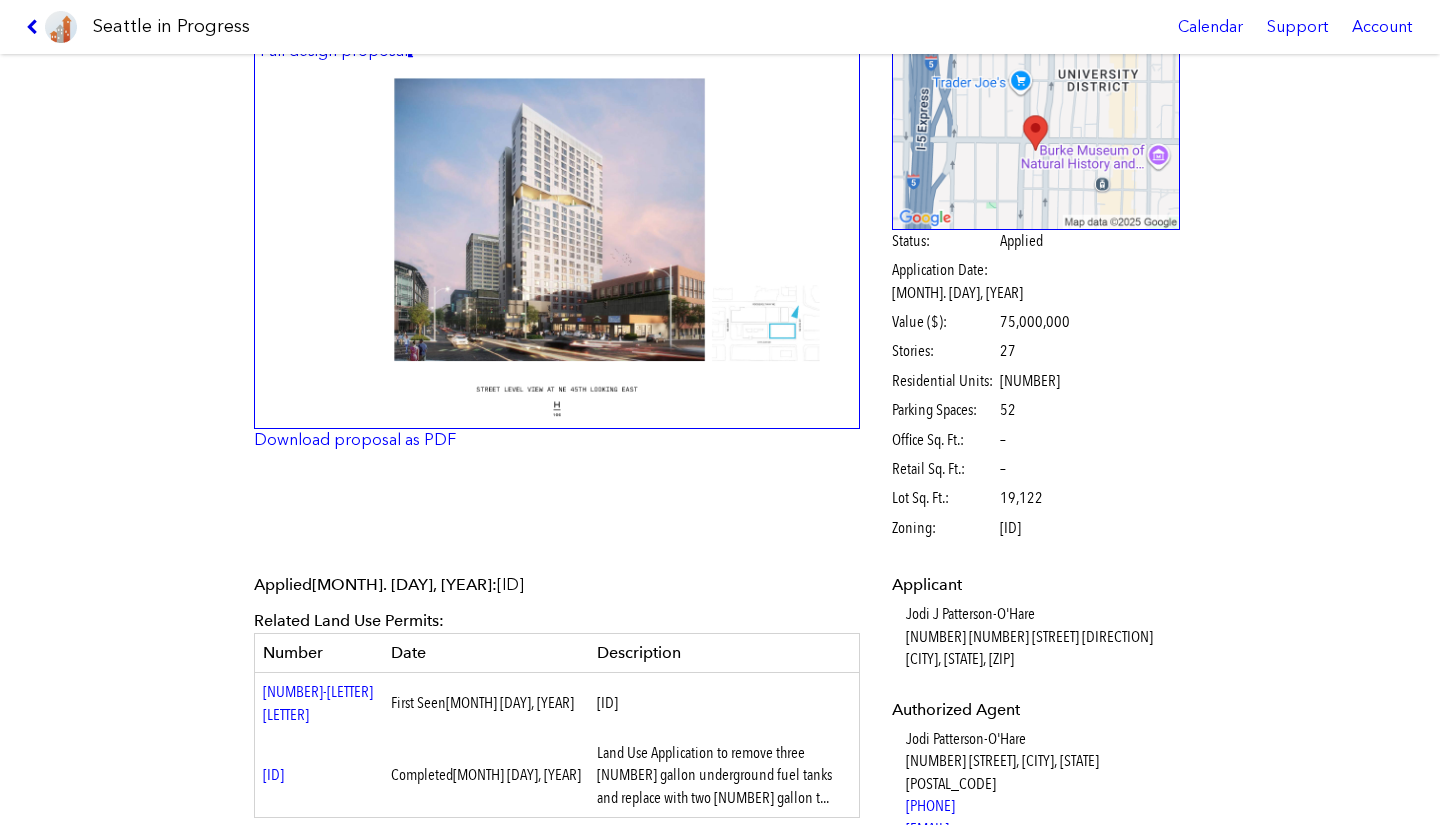click at bounding box center (35, 27) 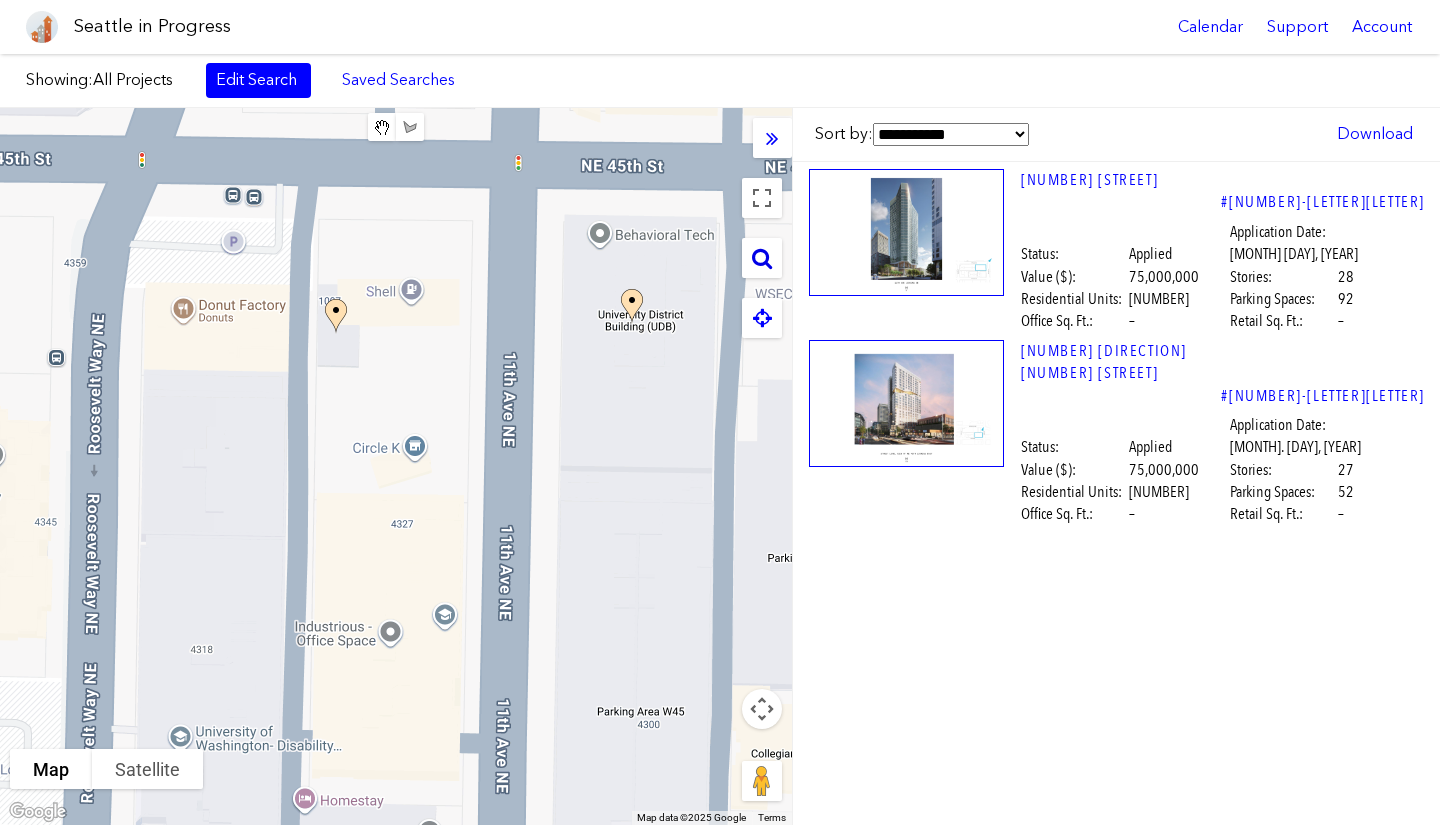 click at bounding box center [762, 258] 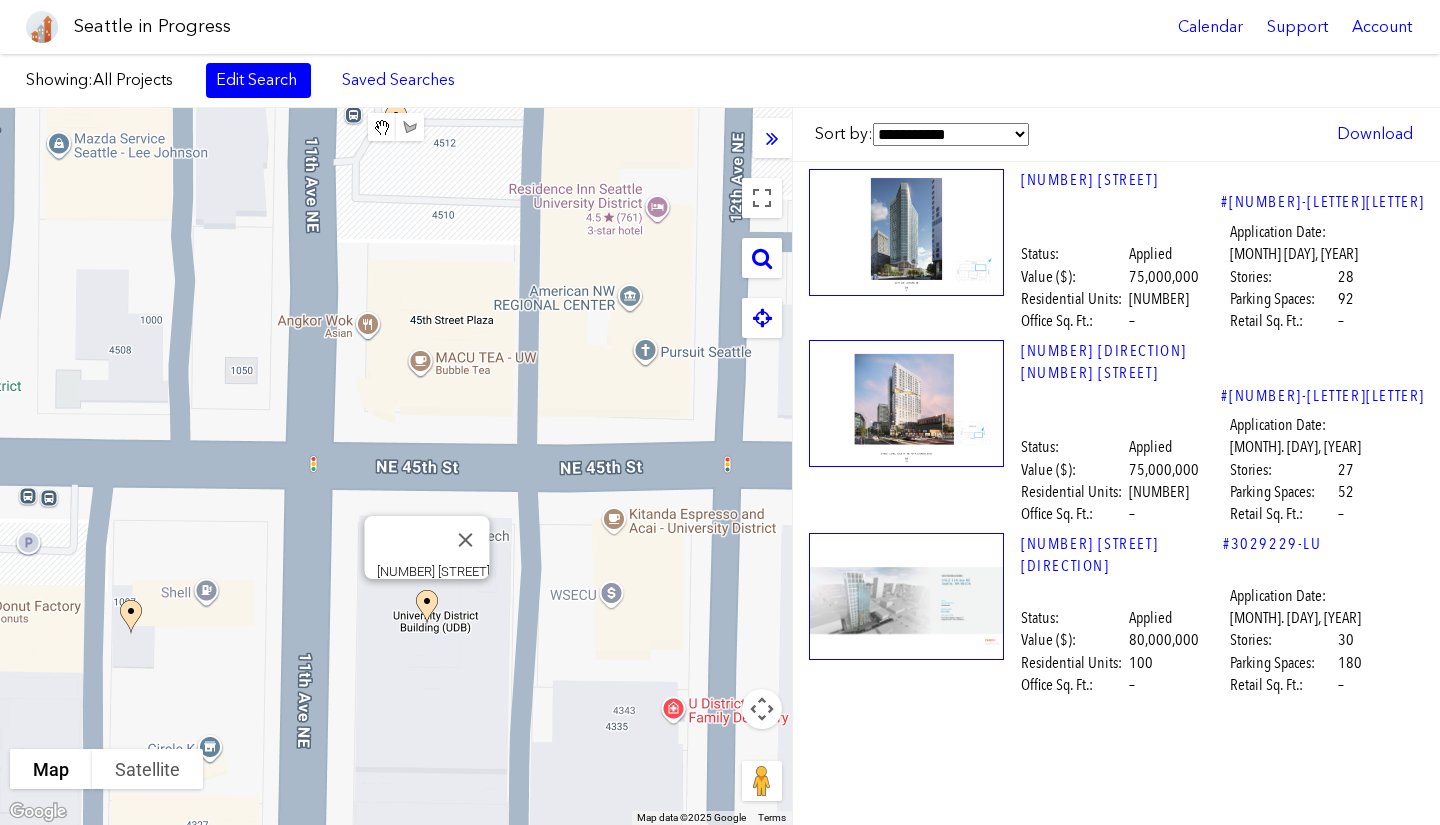 click at bounding box center [906, 232] 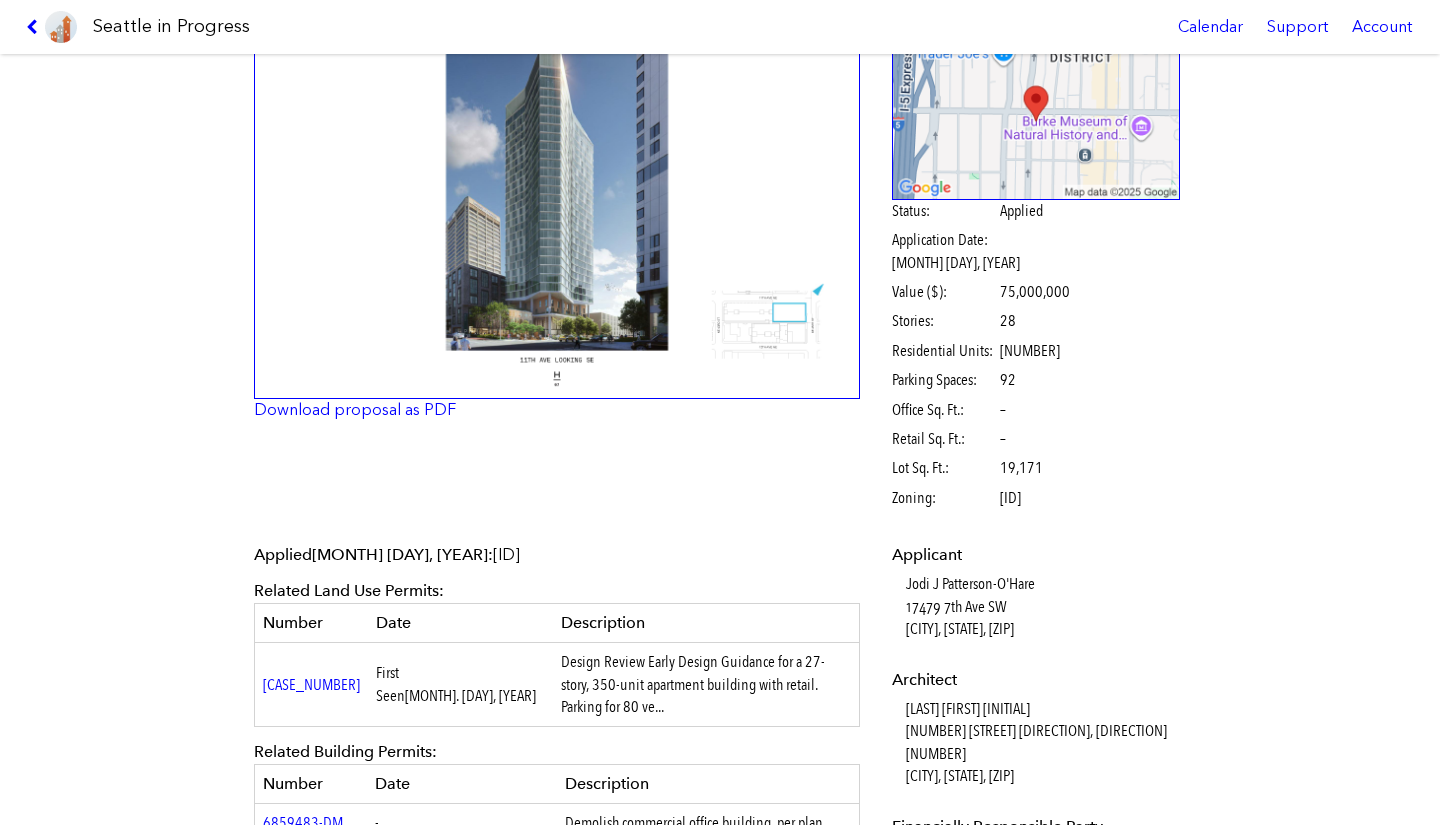 scroll, scrollTop: 0, scrollLeft: 0, axis: both 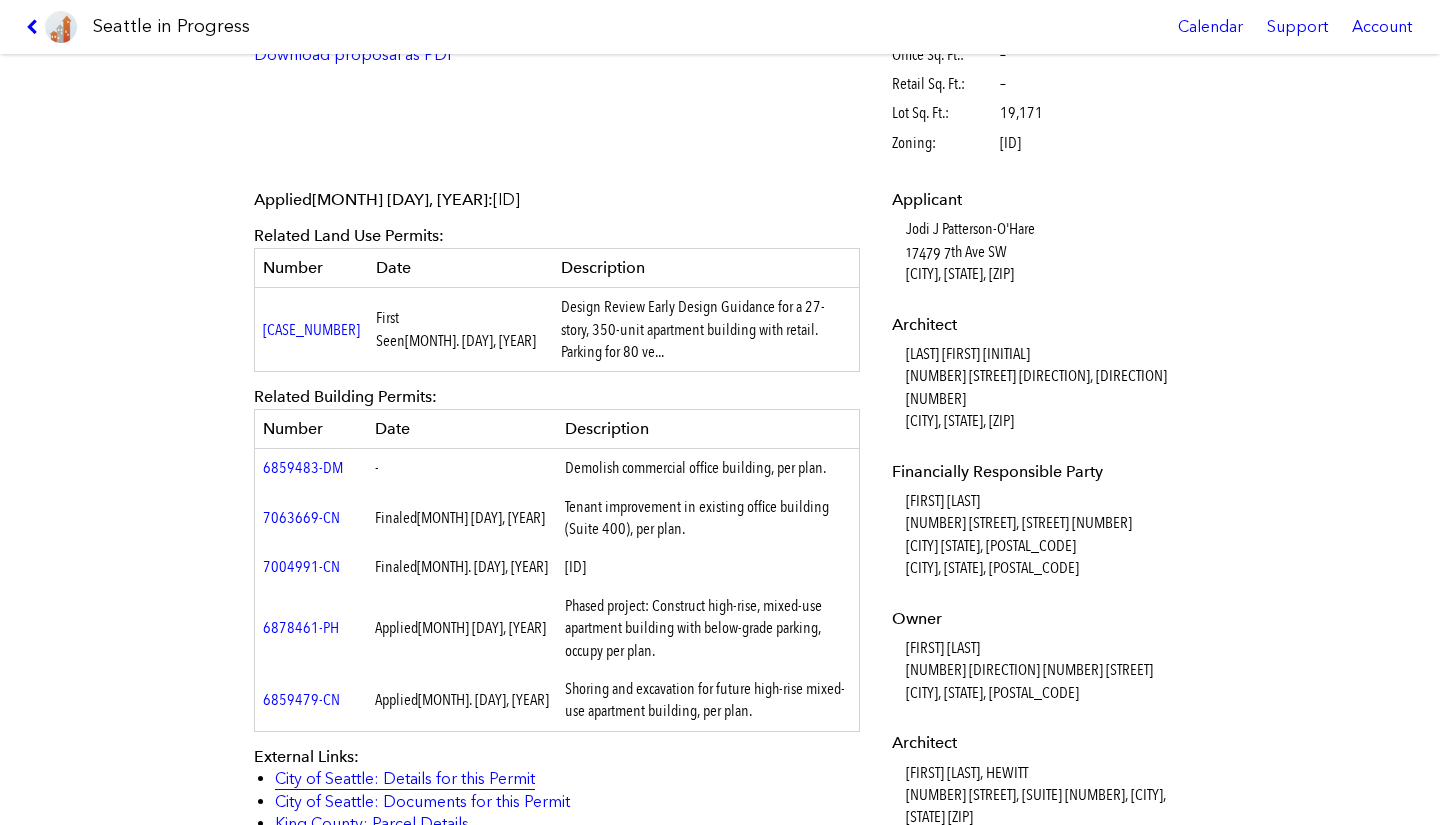 click on "City of Seattle: Details for this Permit" at bounding box center (405, 778) 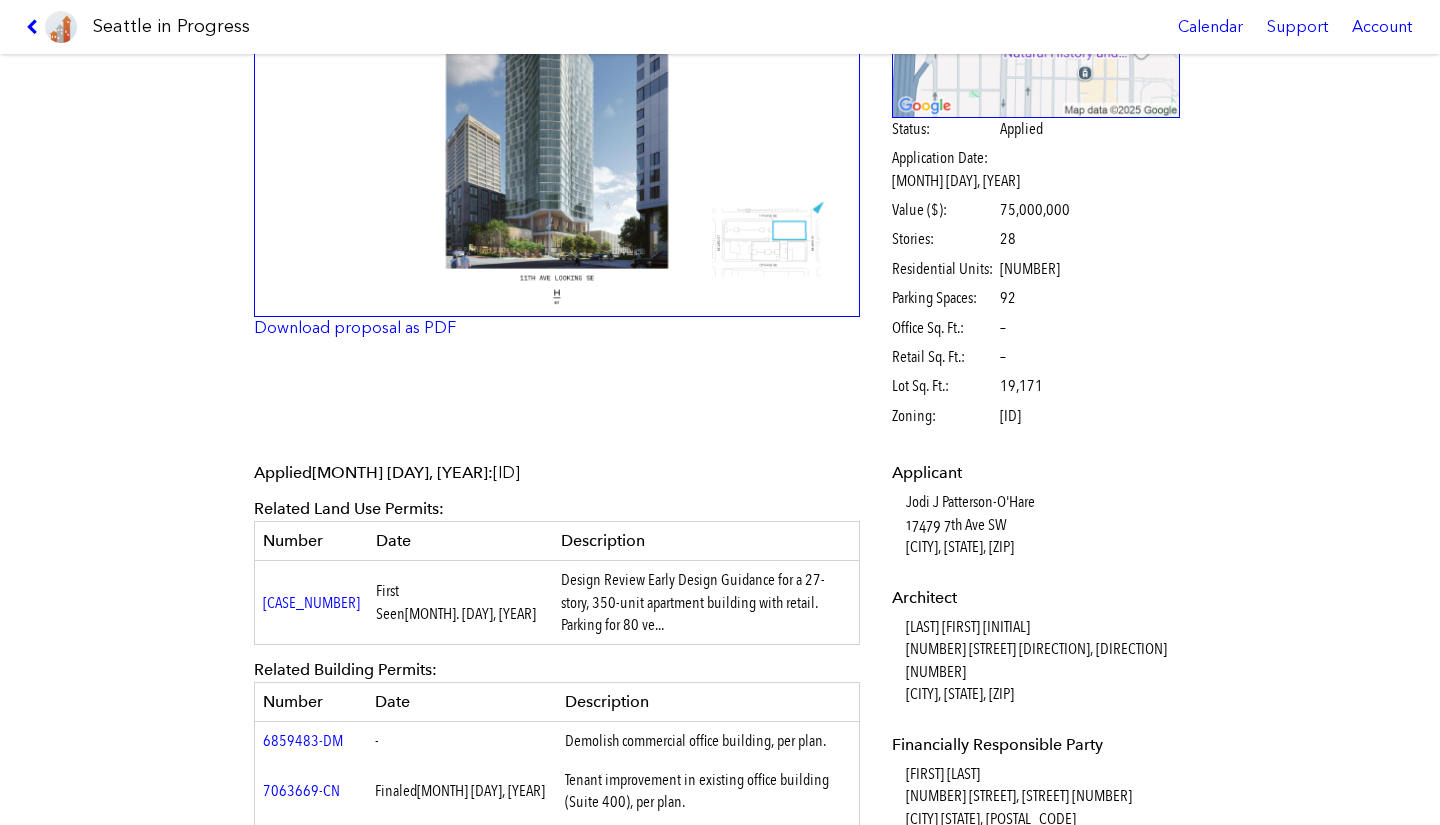 scroll, scrollTop: 0, scrollLeft: 0, axis: both 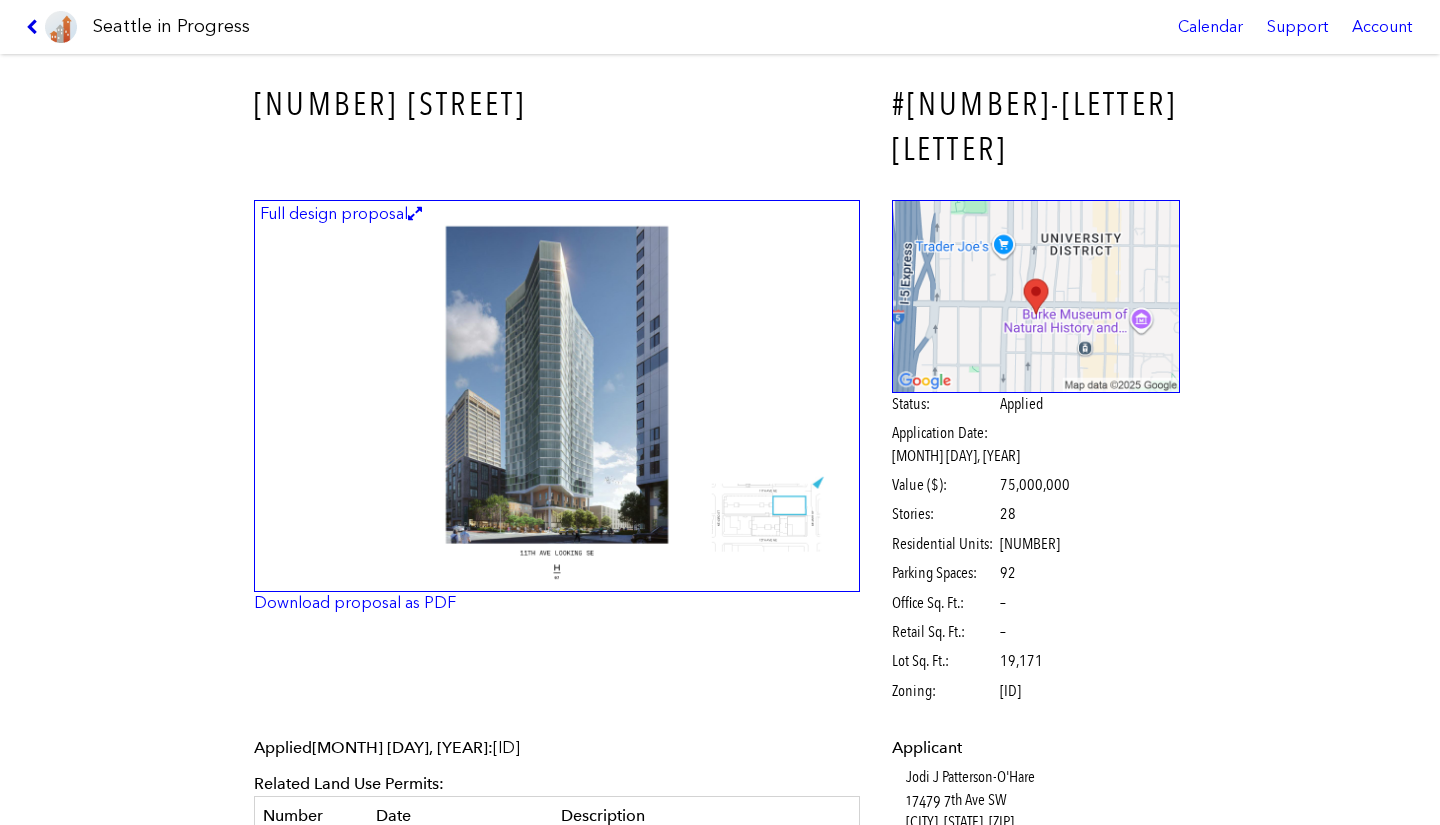 click at bounding box center (35, 27) 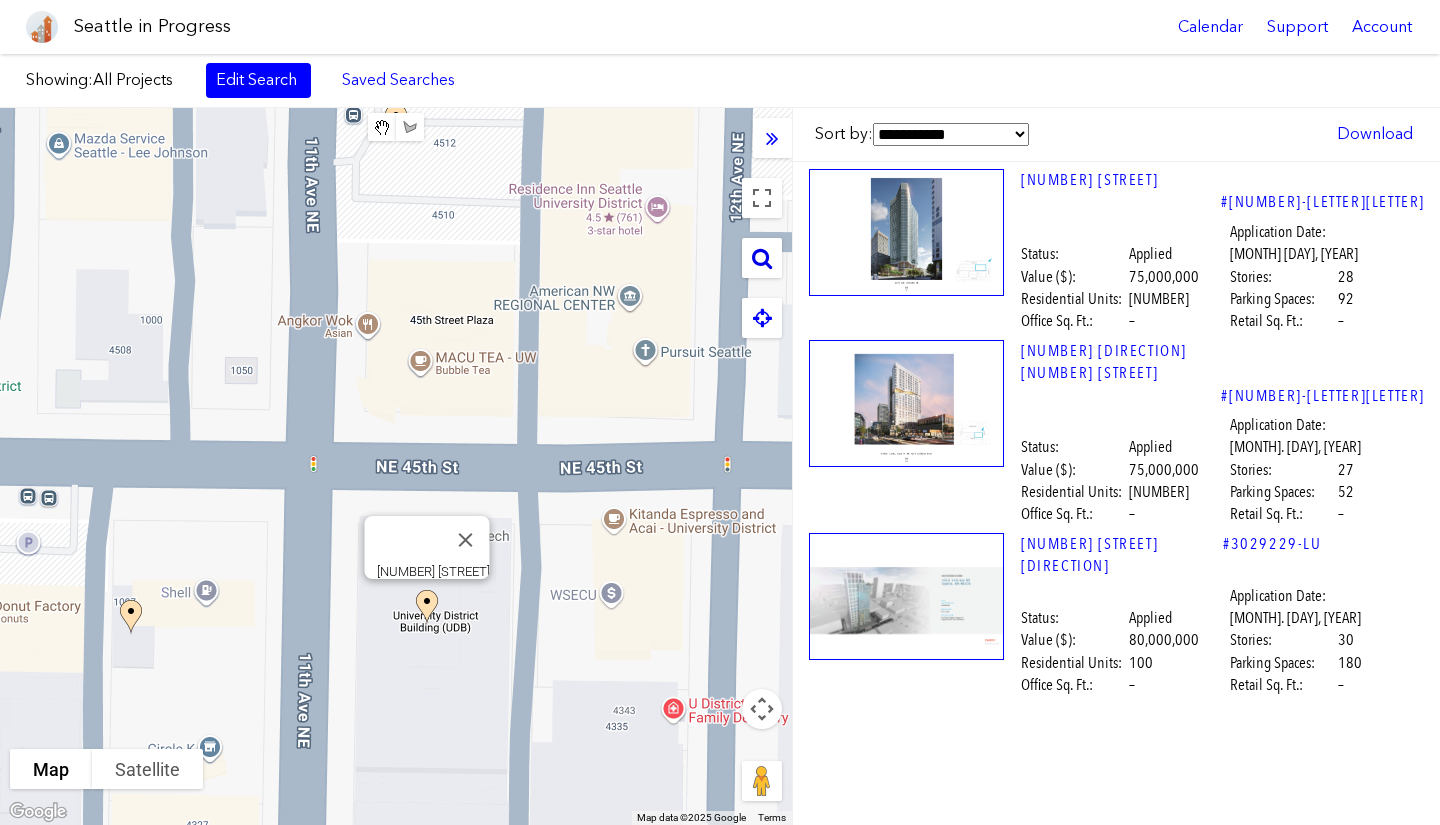 click at bounding box center (762, 258) 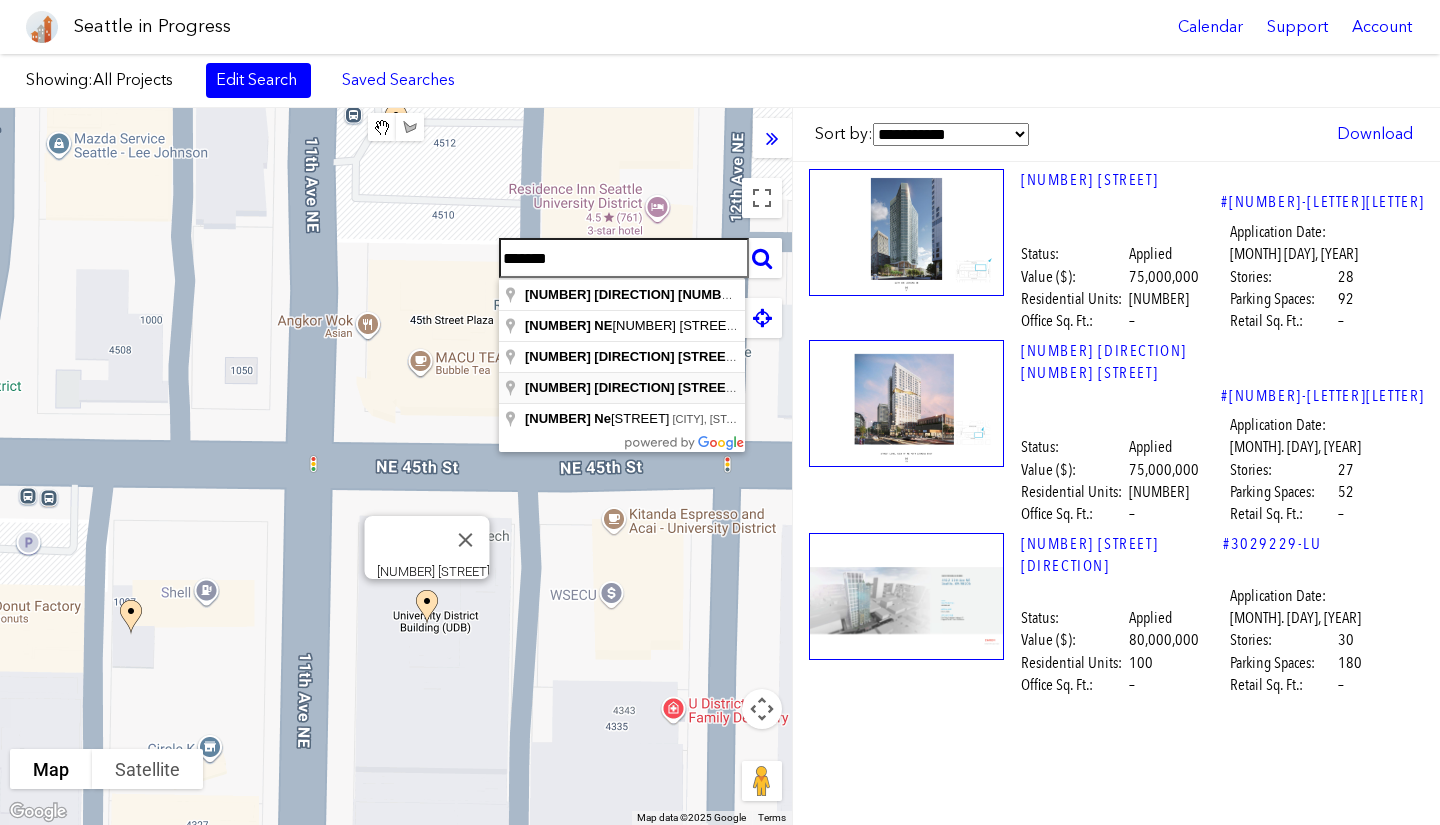 type on "*******" 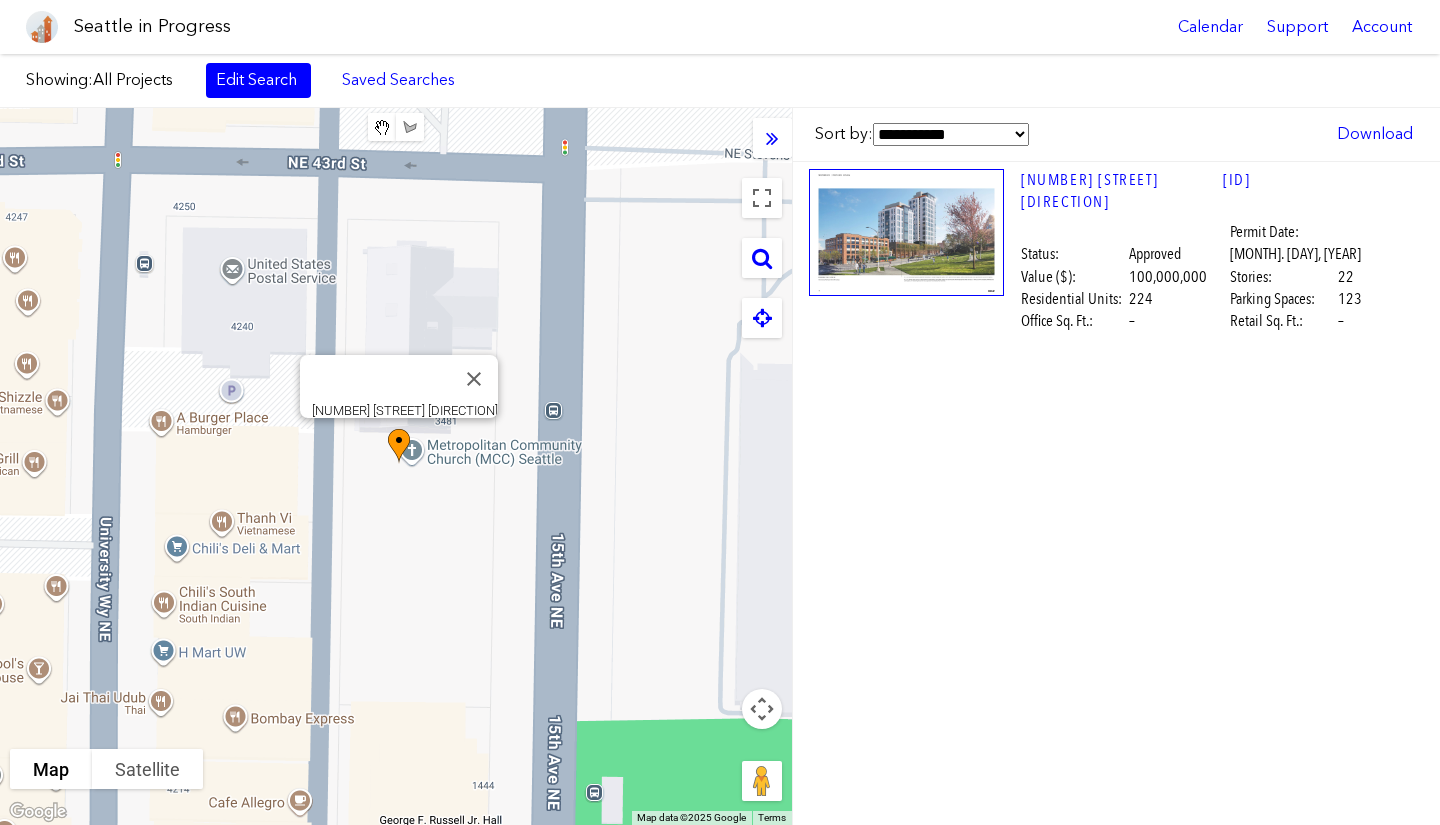 click at bounding box center (410, 464) 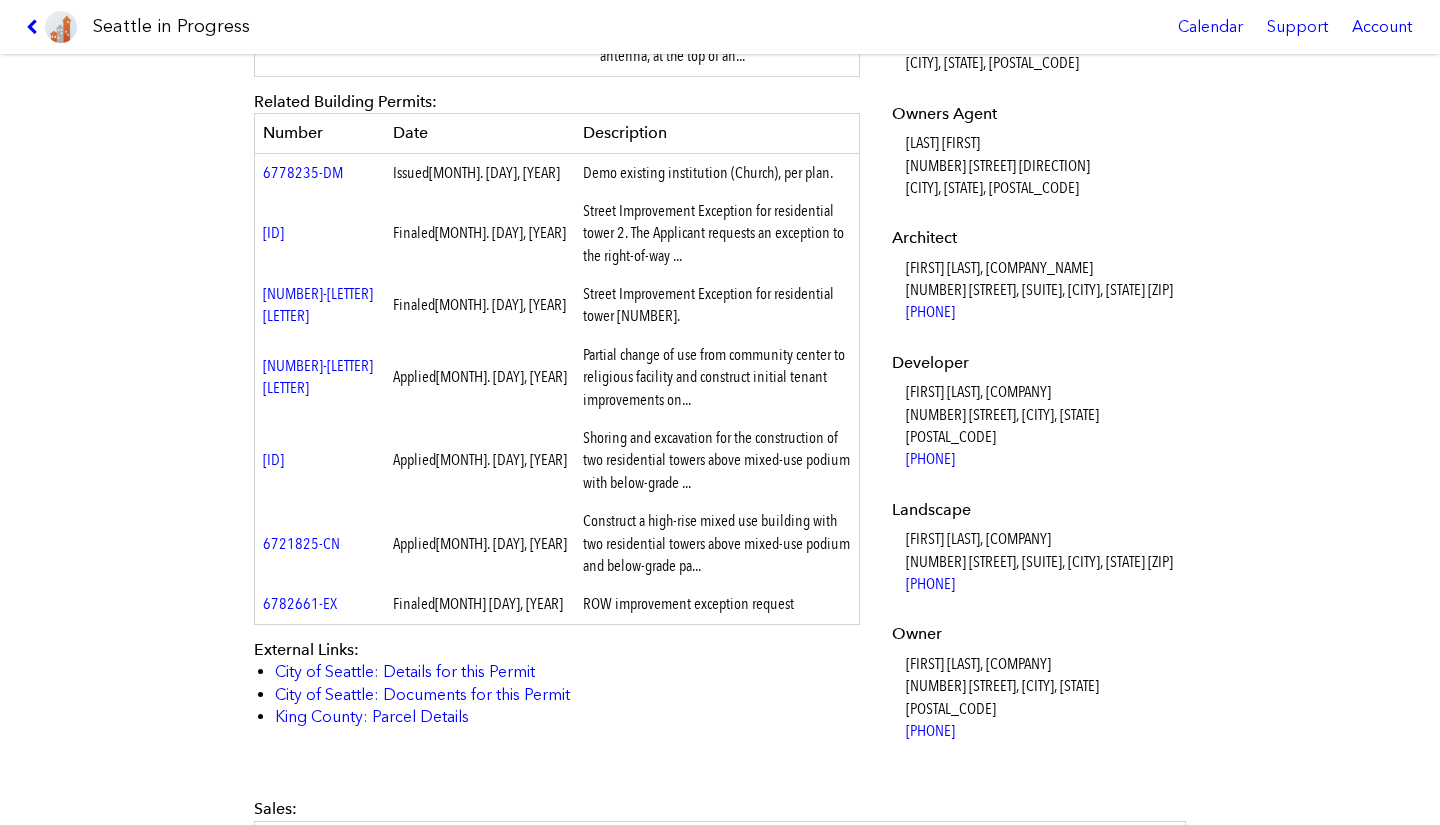scroll, scrollTop: 1006, scrollLeft: 0, axis: vertical 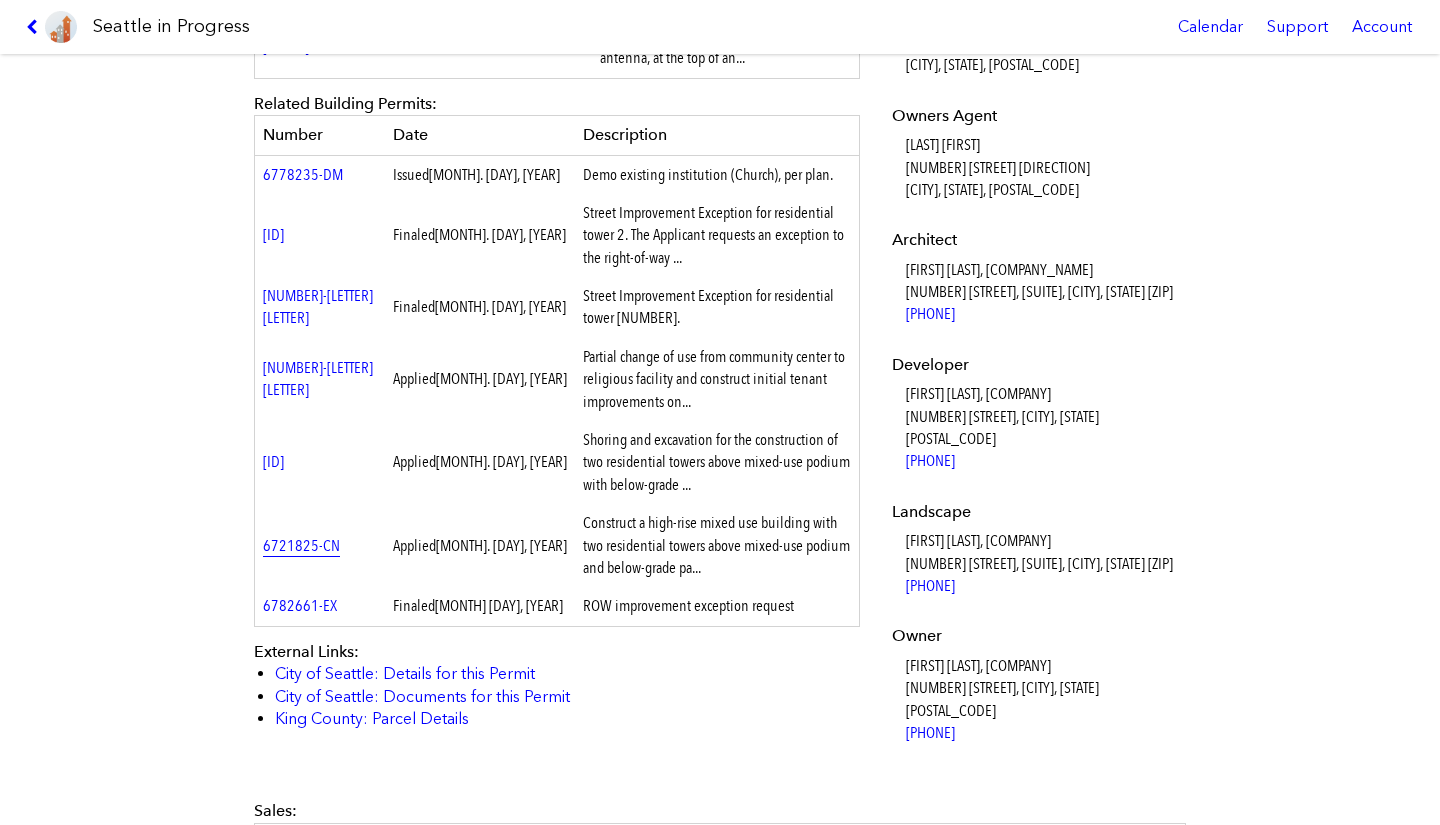 click on "6721825-CN" at bounding box center (301, 545) 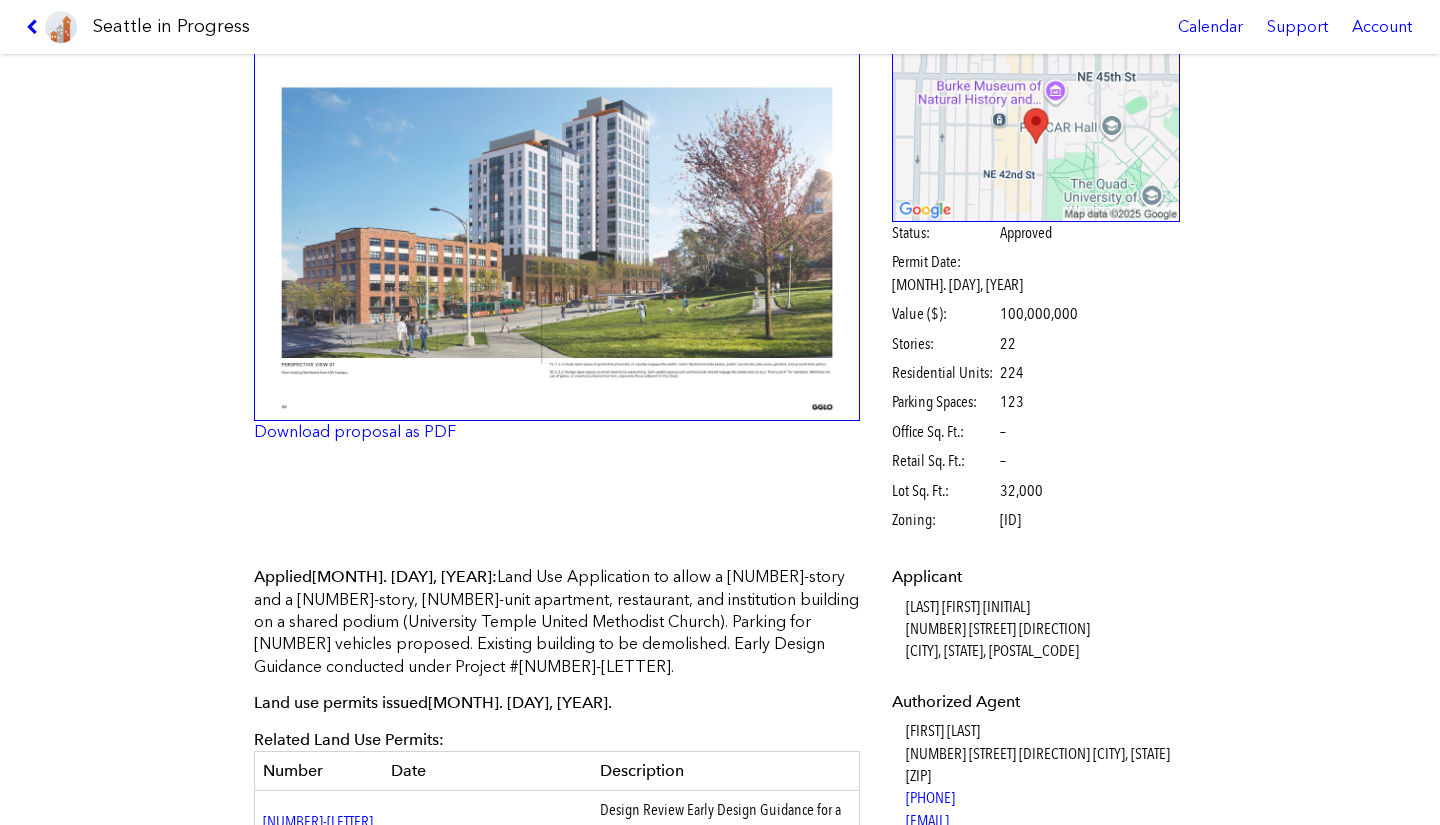 scroll, scrollTop: 0, scrollLeft: 0, axis: both 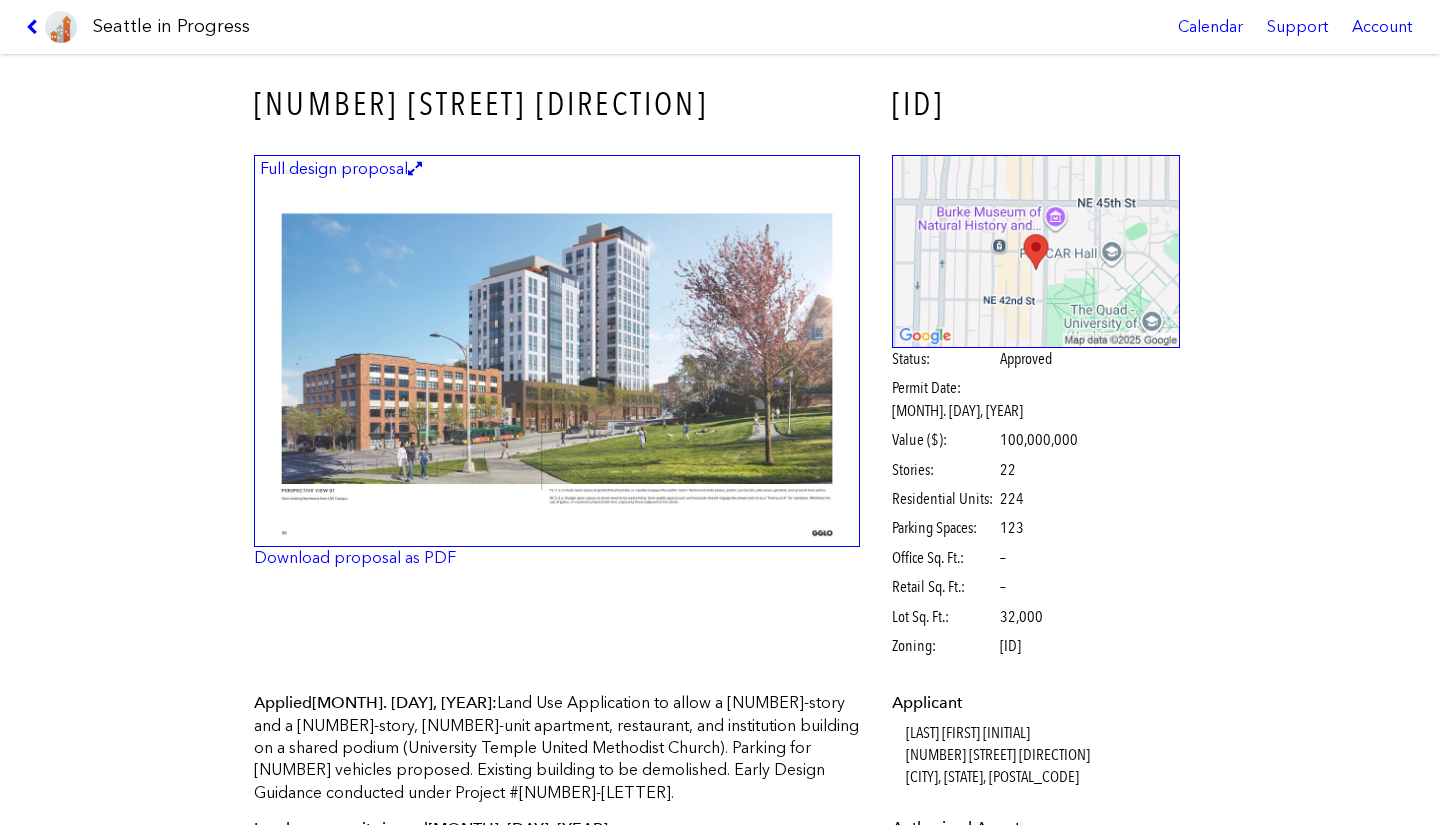 click at bounding box center (557, 351) 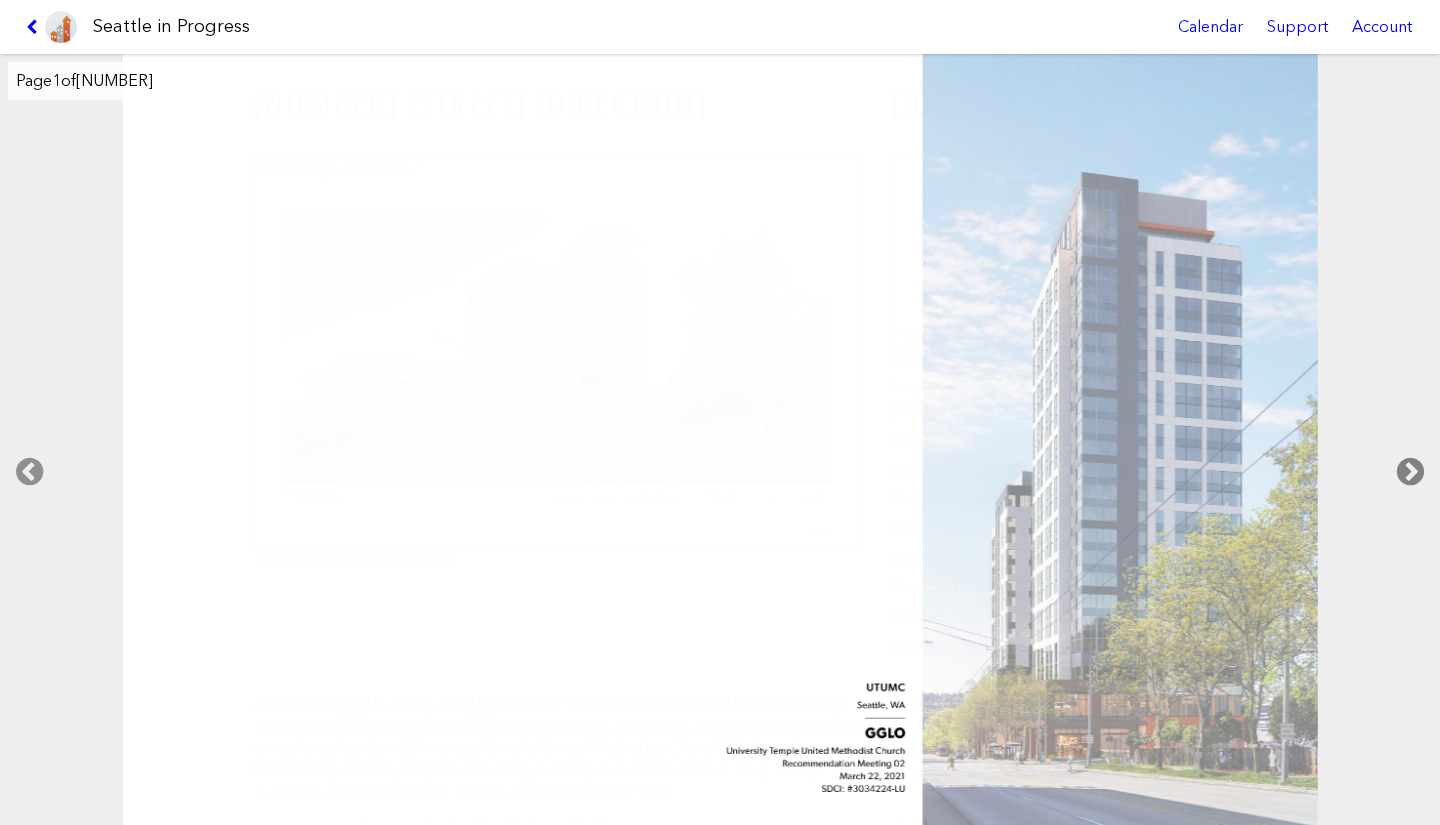 click at bounding box center (1410, 472) 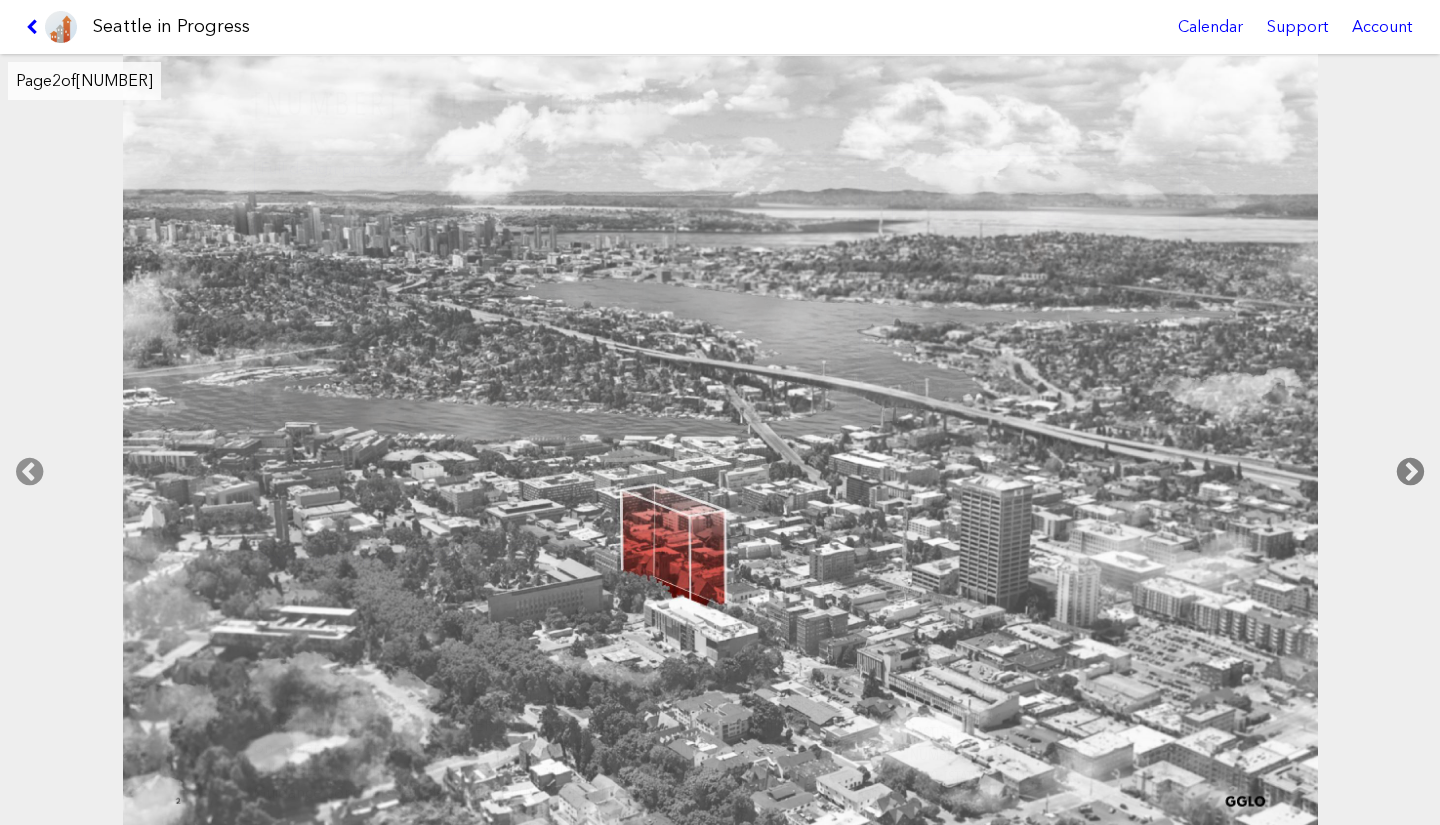 click at bounding box center (1410, 472) 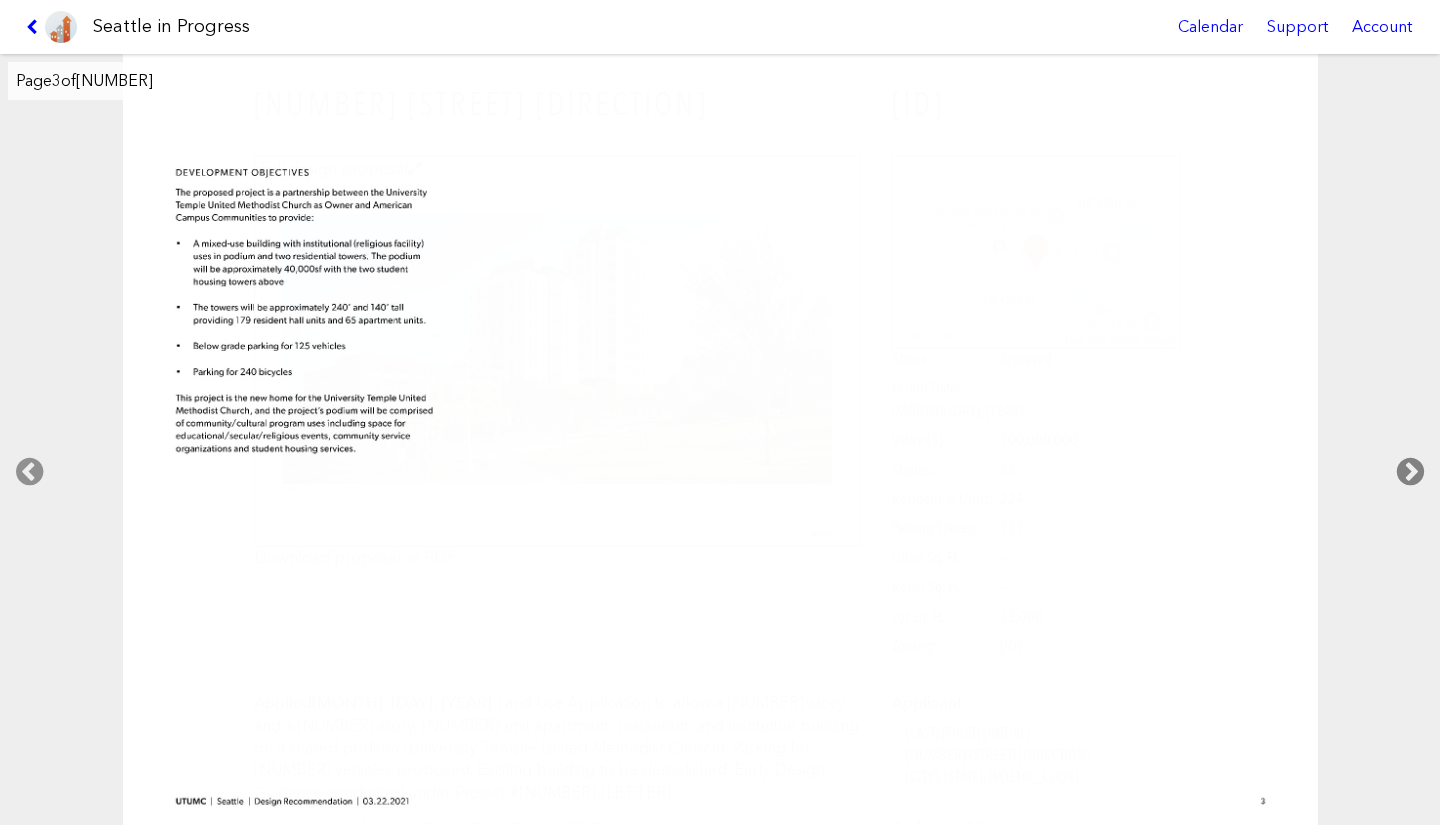 click at bounding box center [1410, 472] 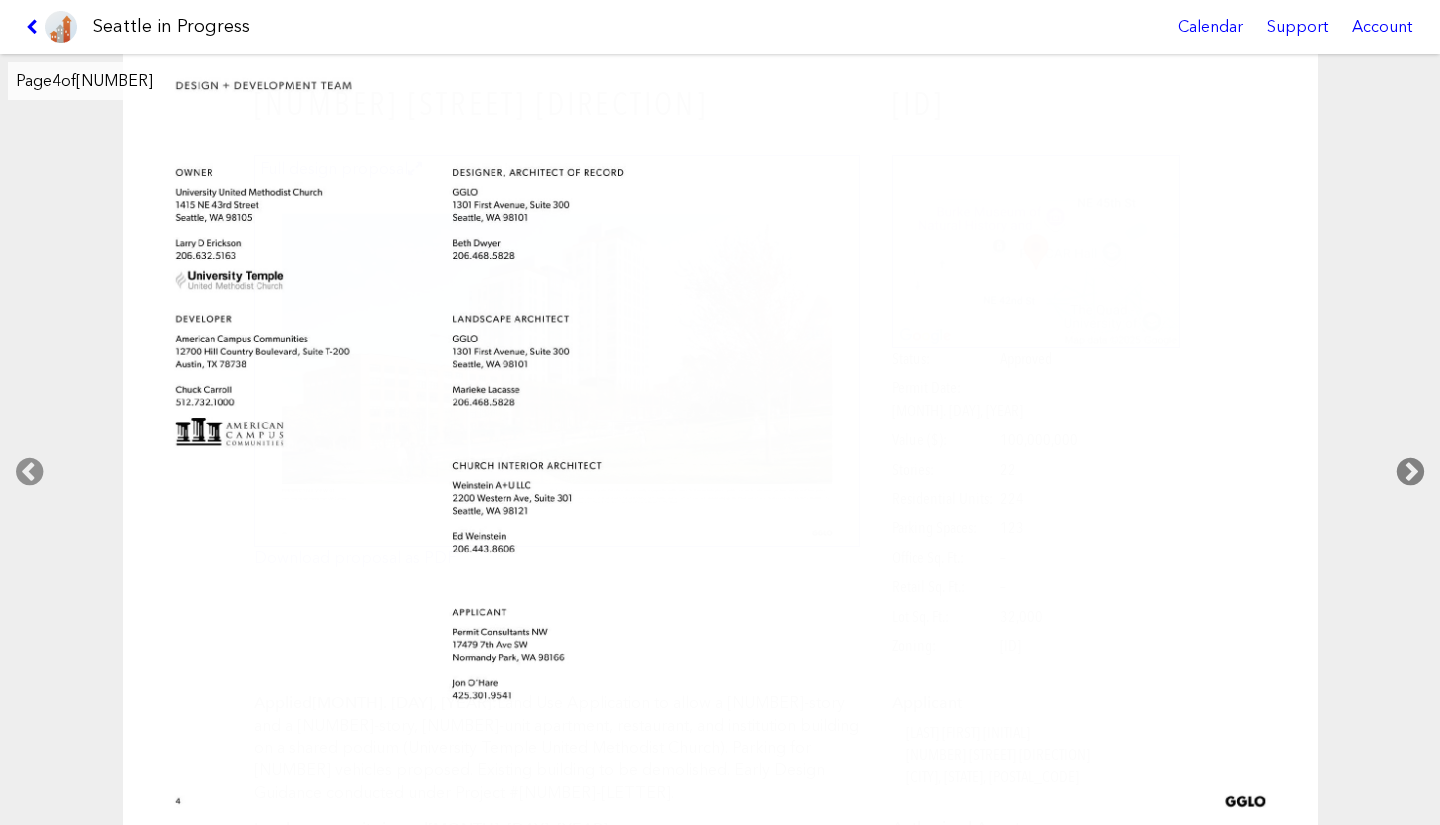click at bounding box center [1410, 472] 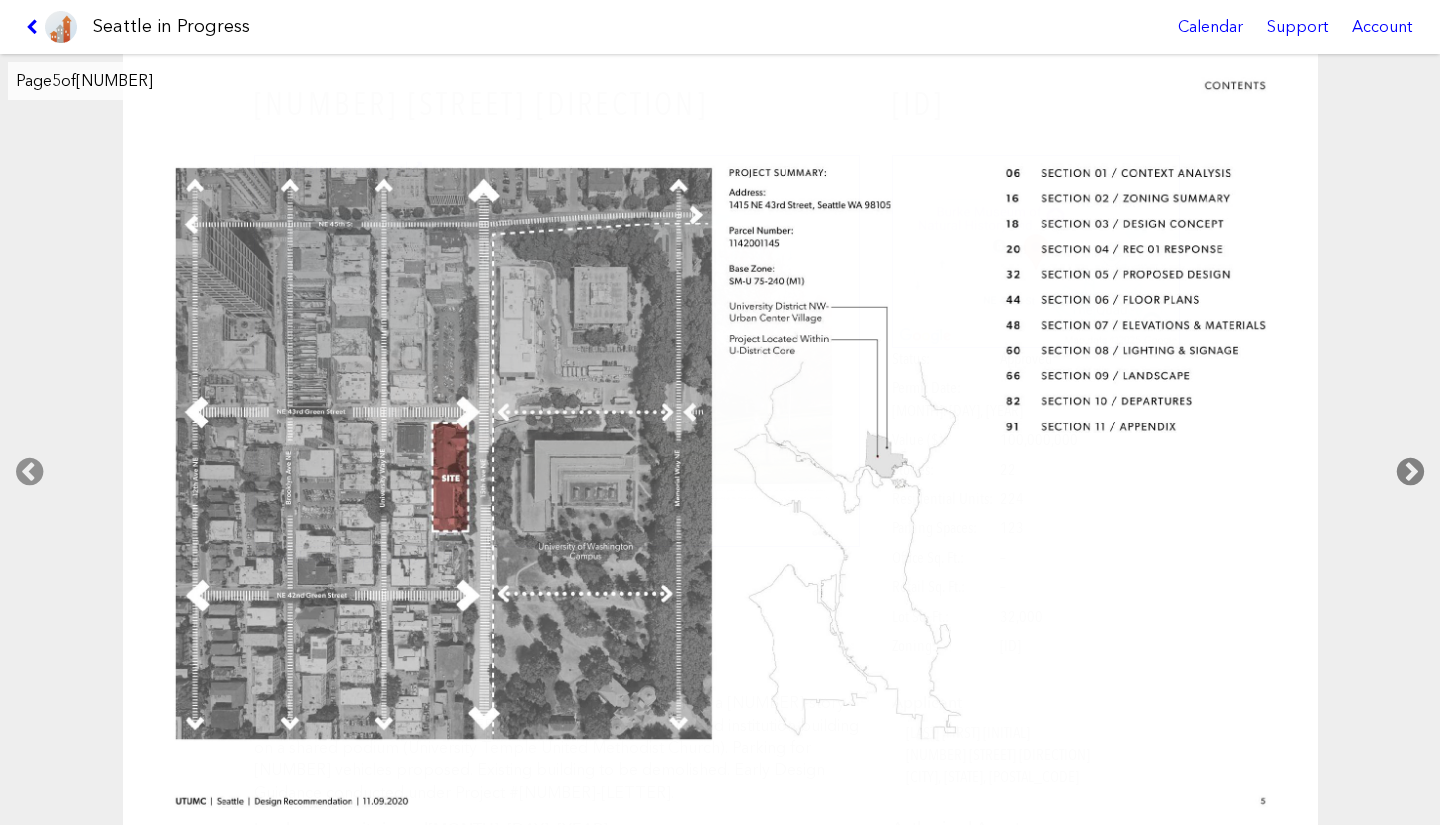 click at bounding box center [1410, 472] 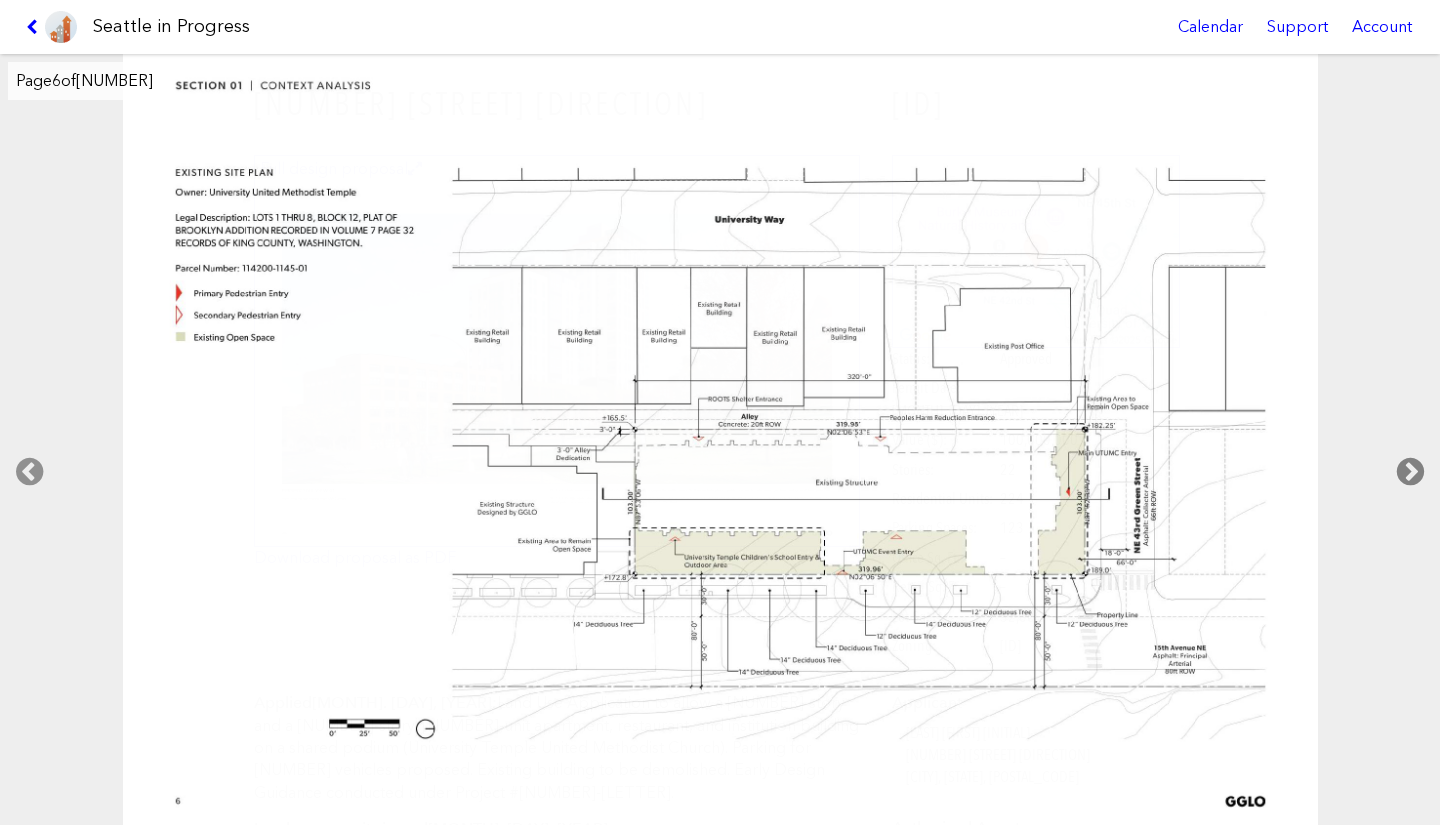 click at bounding box center (1410, 472) 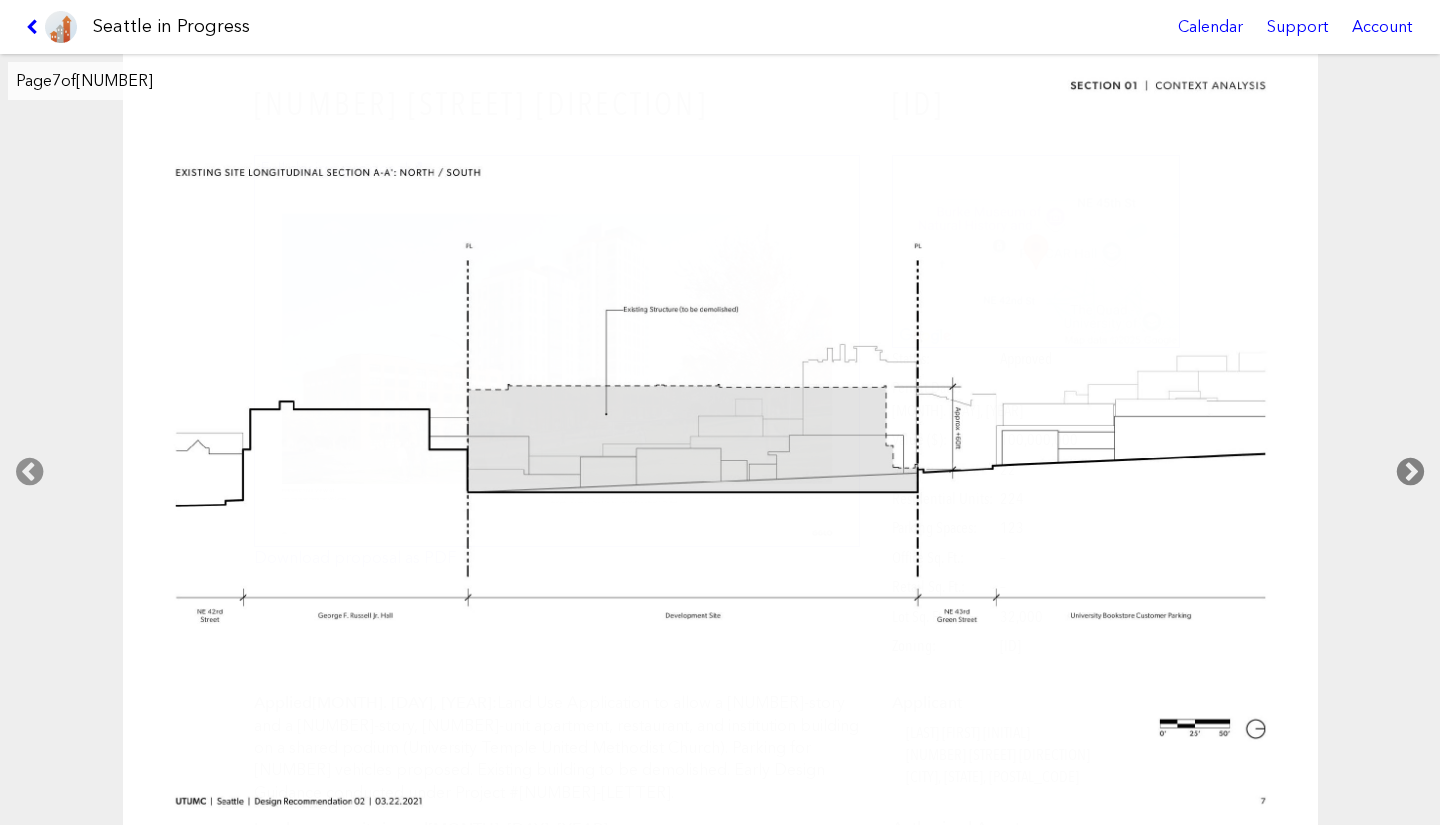 click at bounding box center [1410, 472] 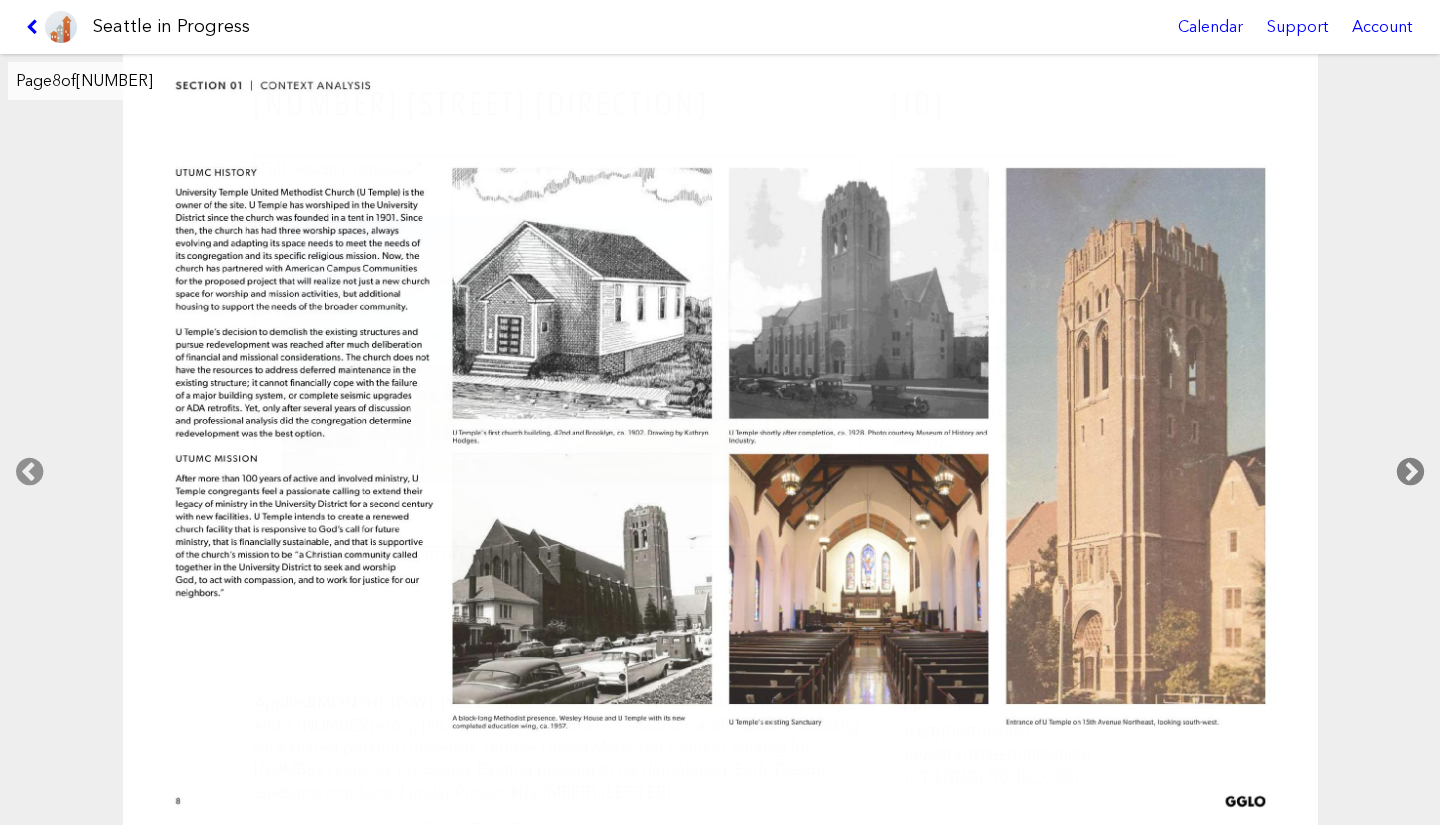 click at bounding box center [1410, 472] 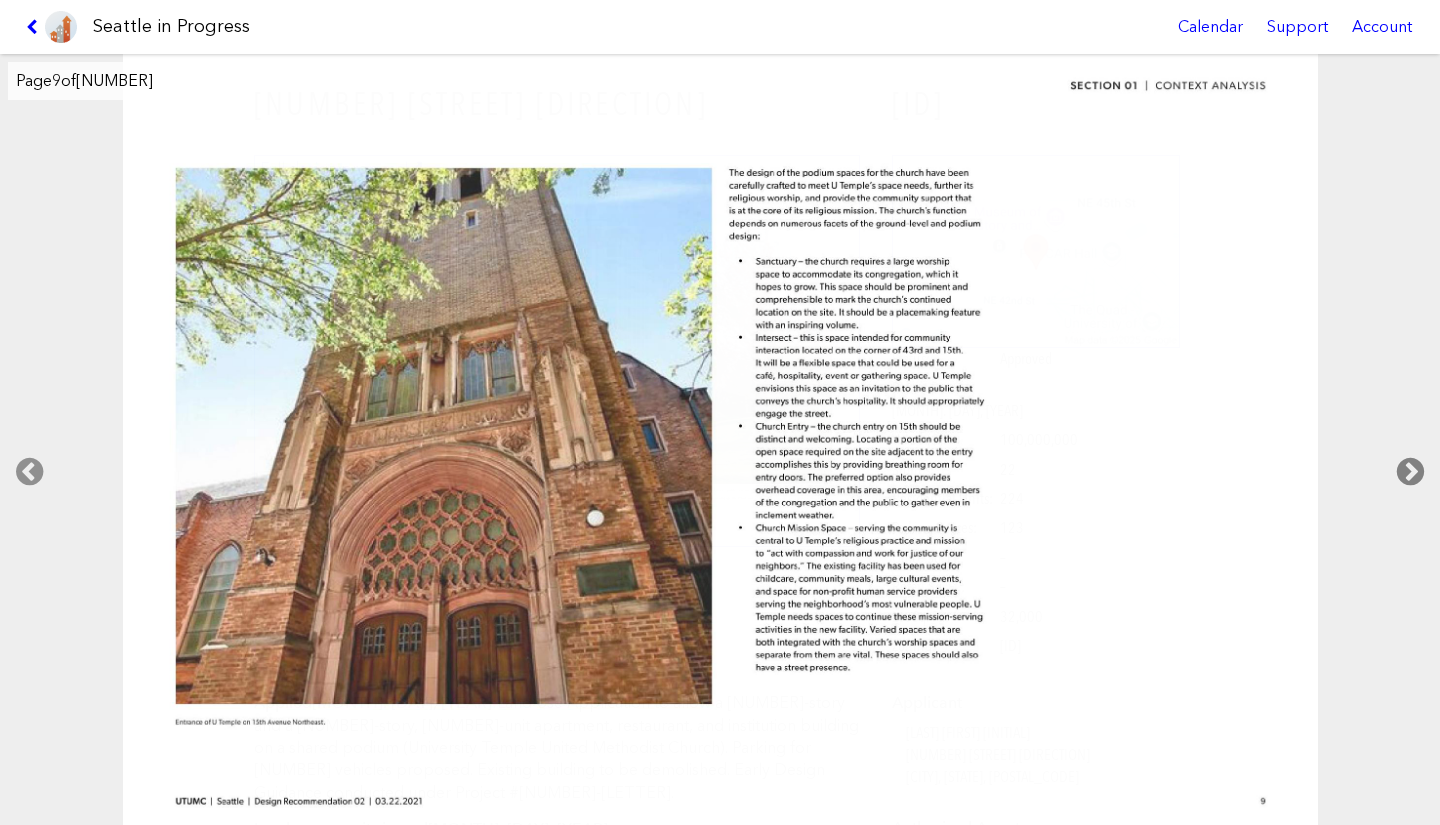 click at bounding box center (1410, 472) 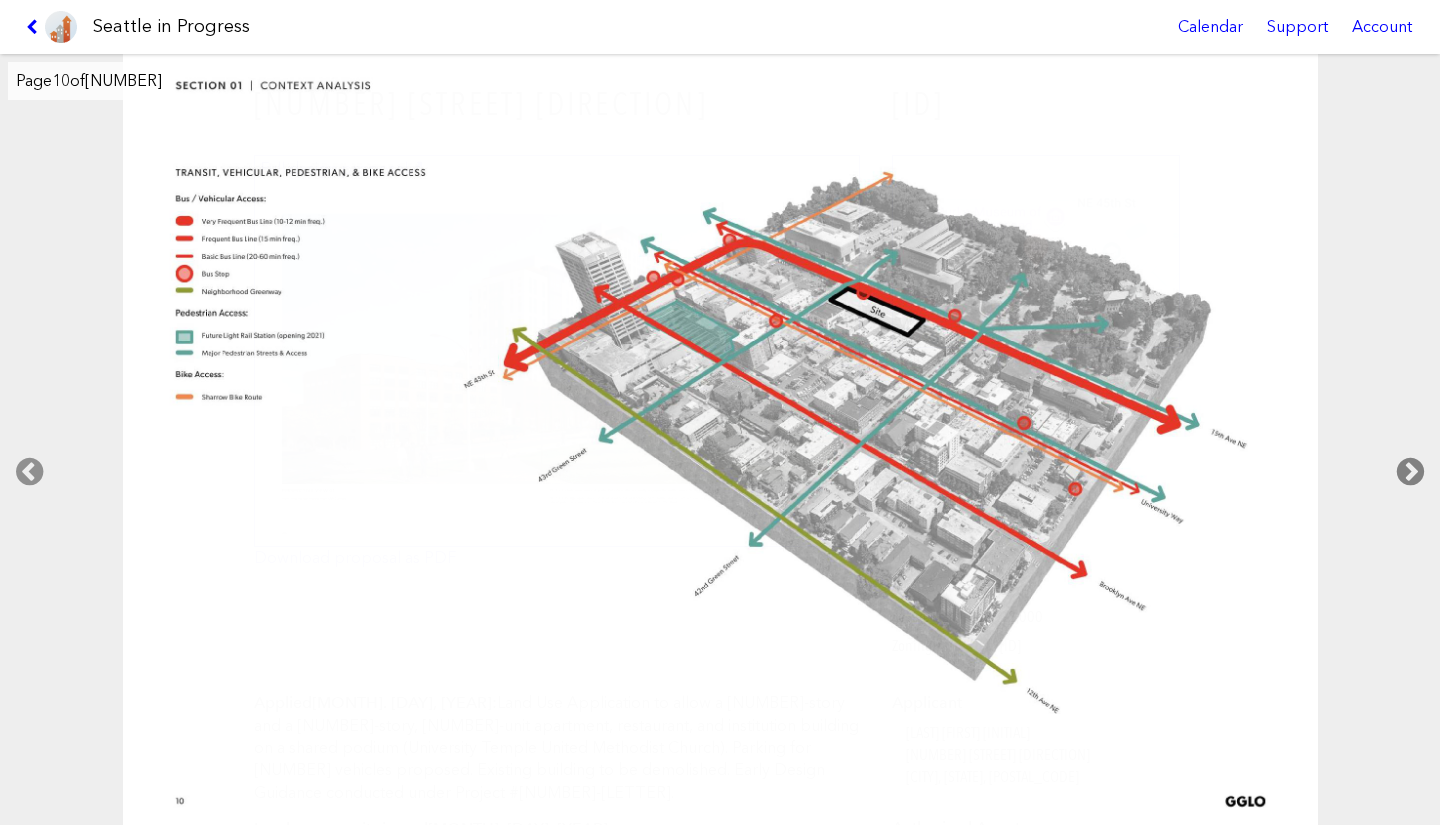 click at bounding box center [1410, 472] 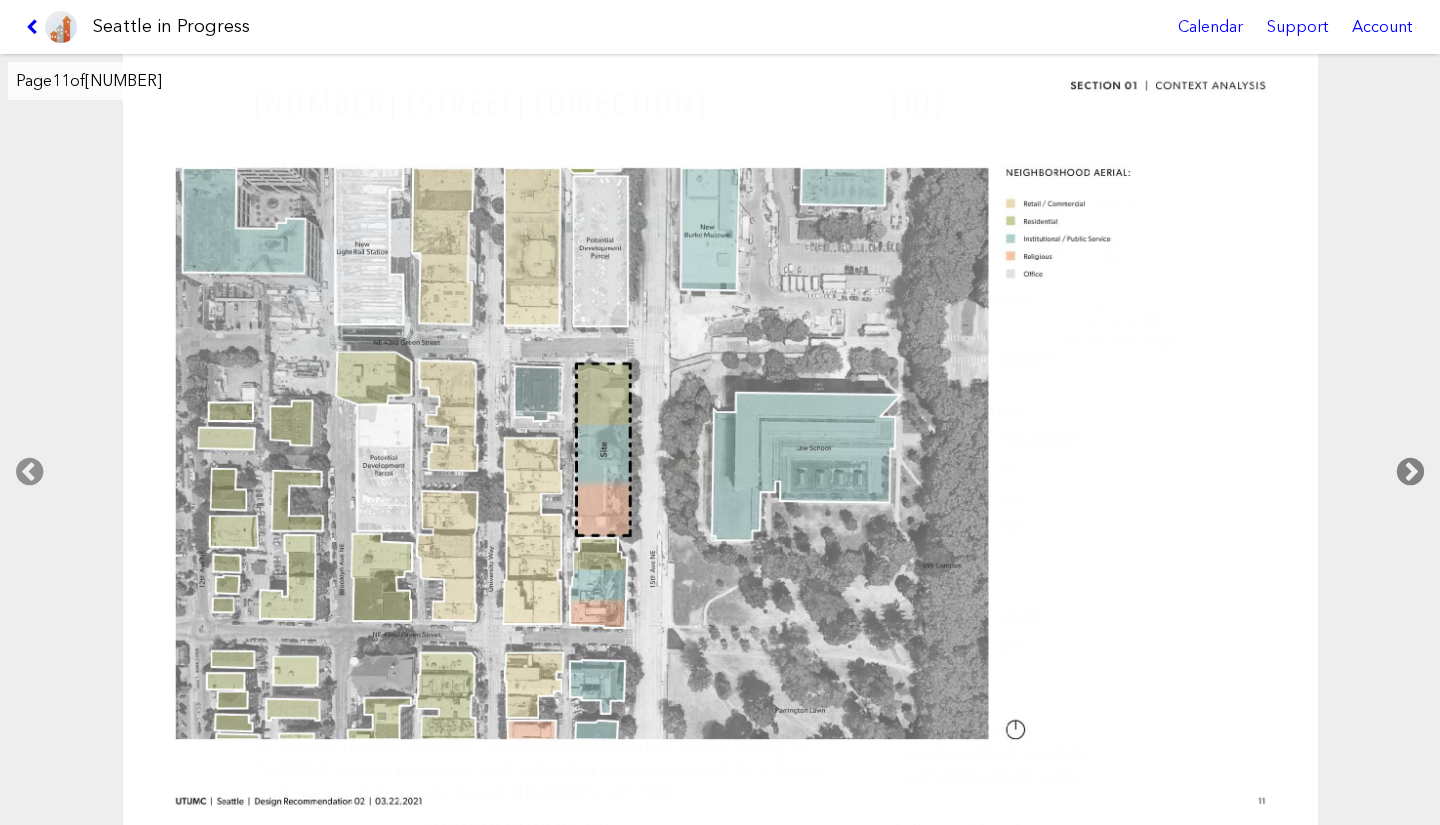 click at bounding box center (1410, 472) 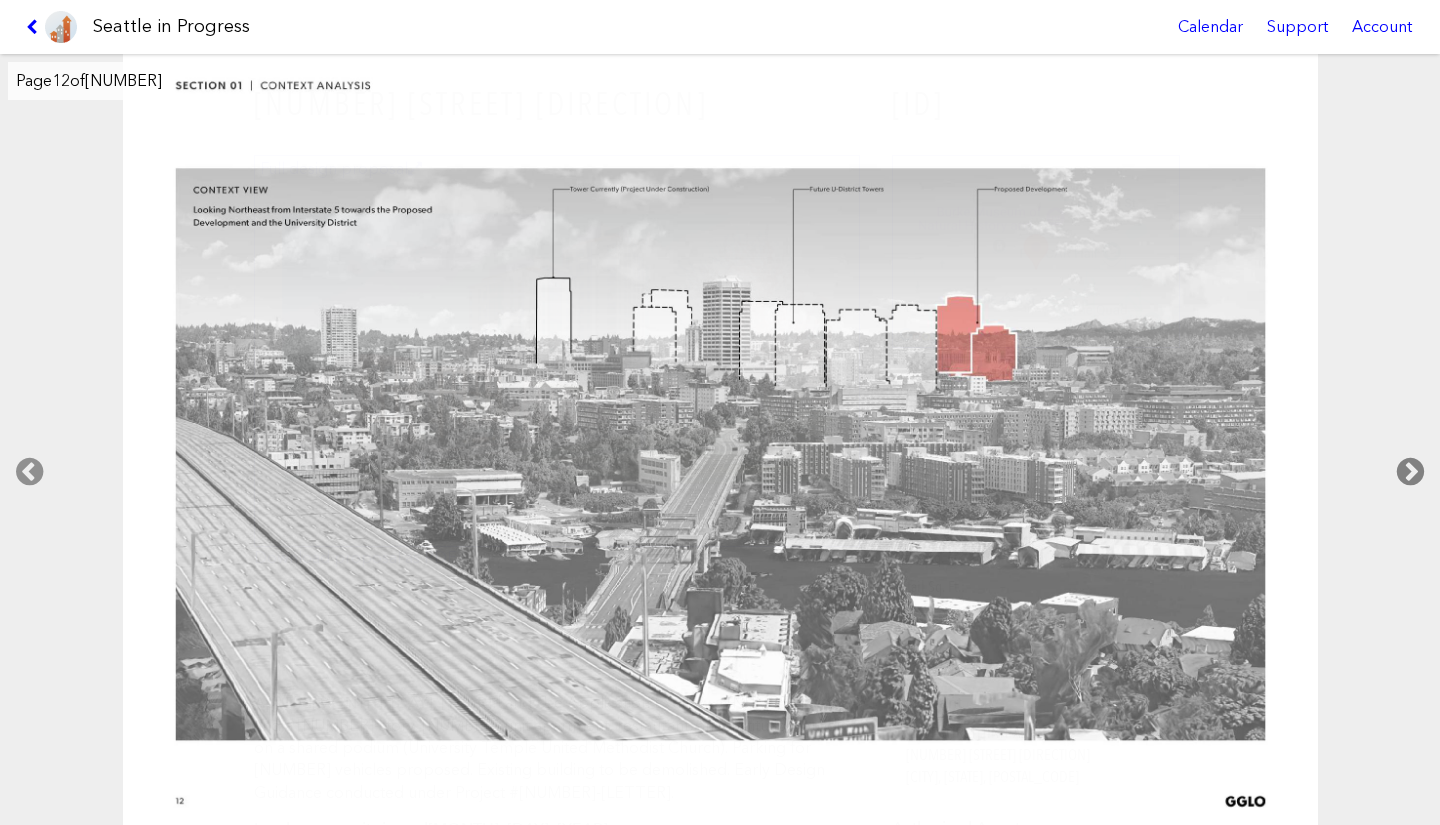click at bounding box center [1410, 472] 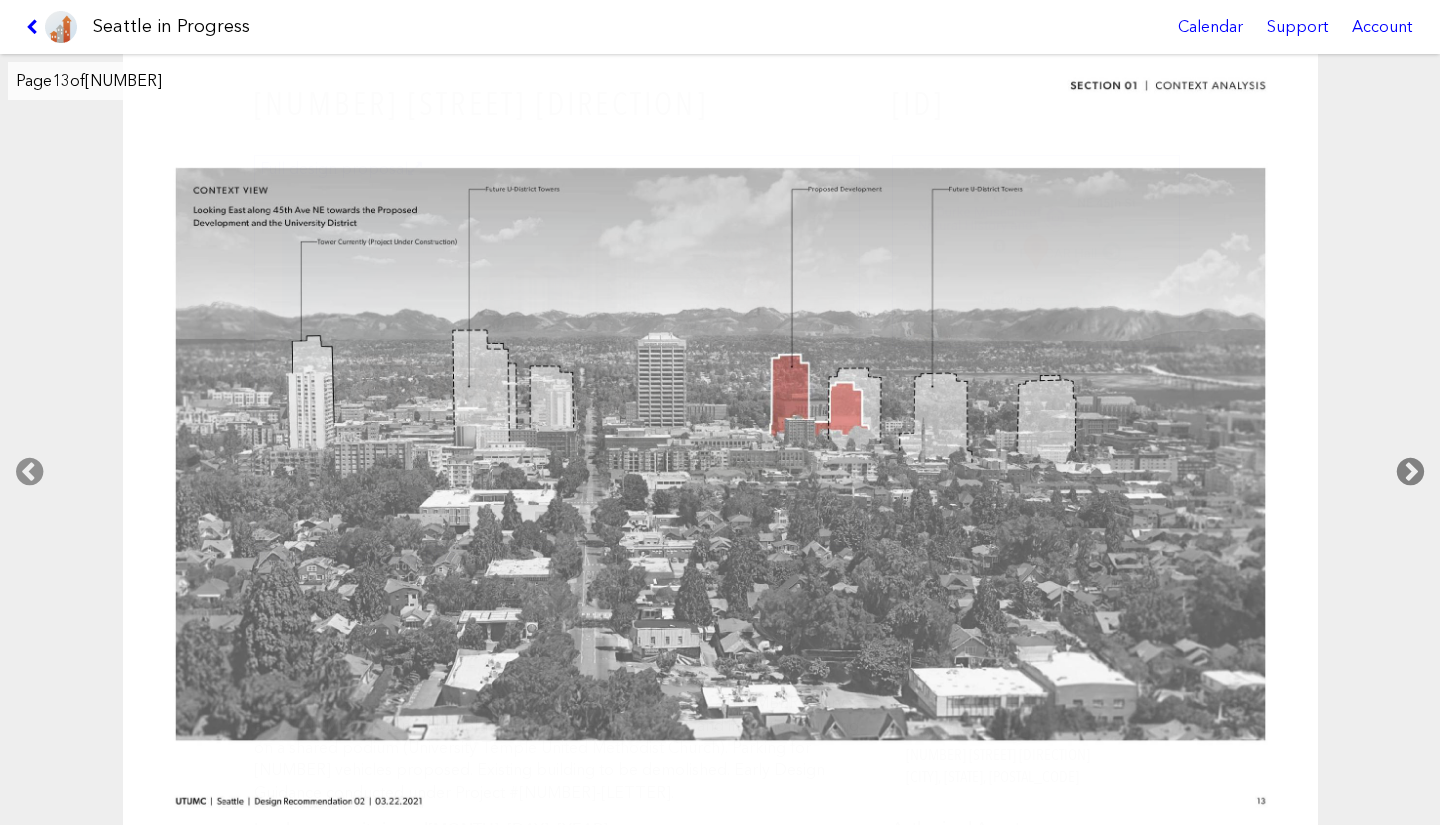 click at bounding box center (1410, 472) 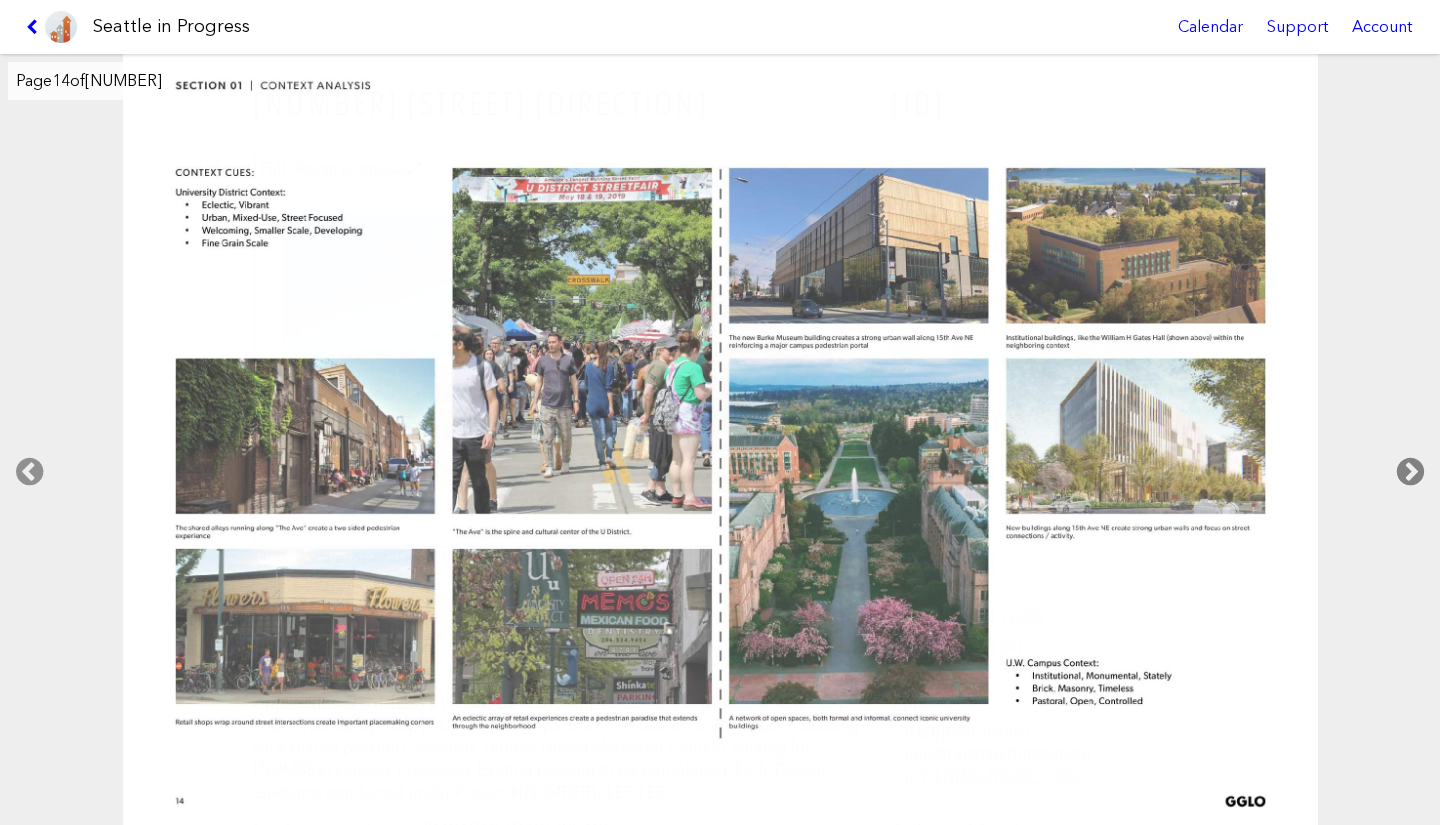 click at bounding box center (1410, 472) 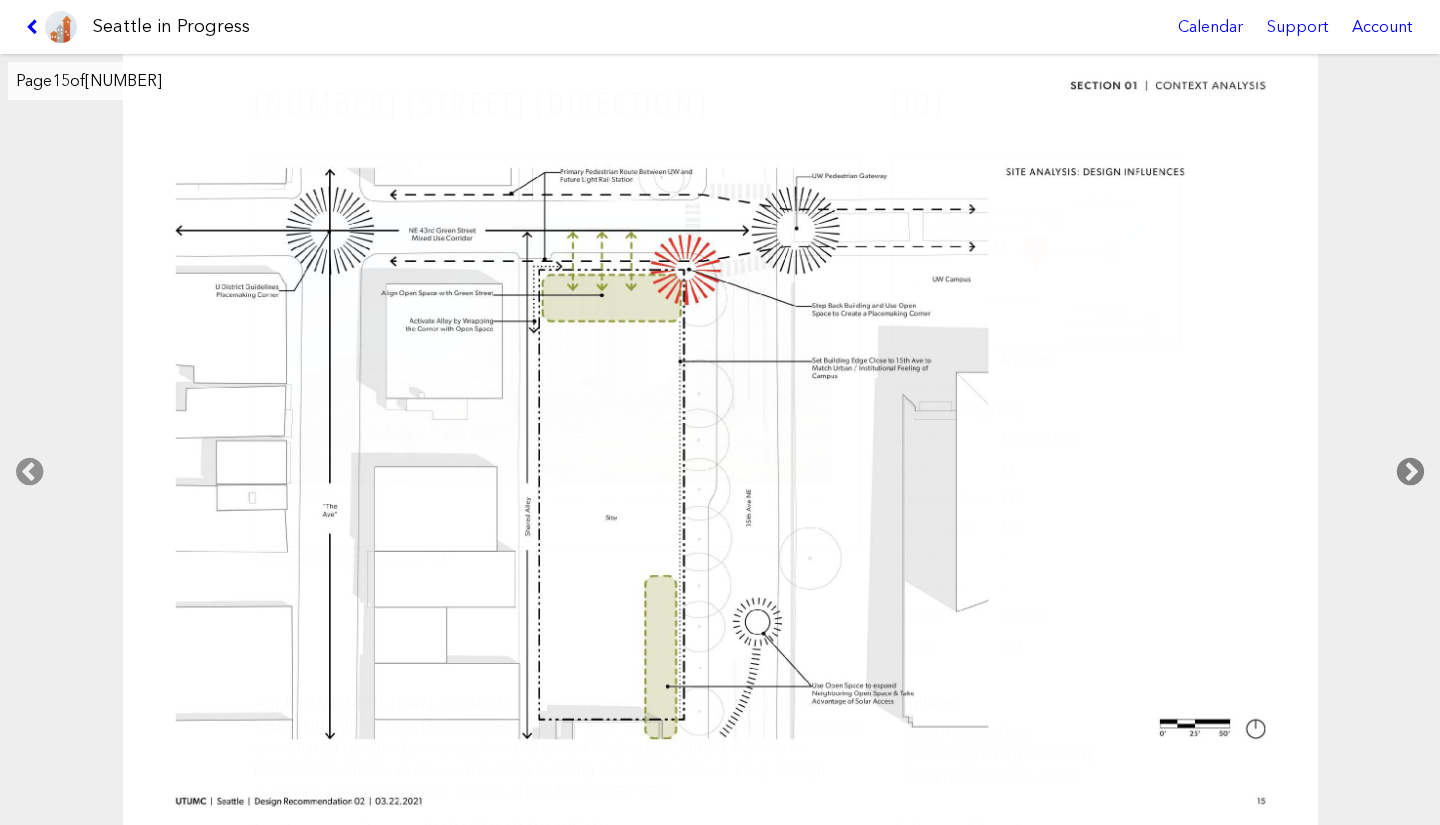 click at bounding box center [1410, 472] 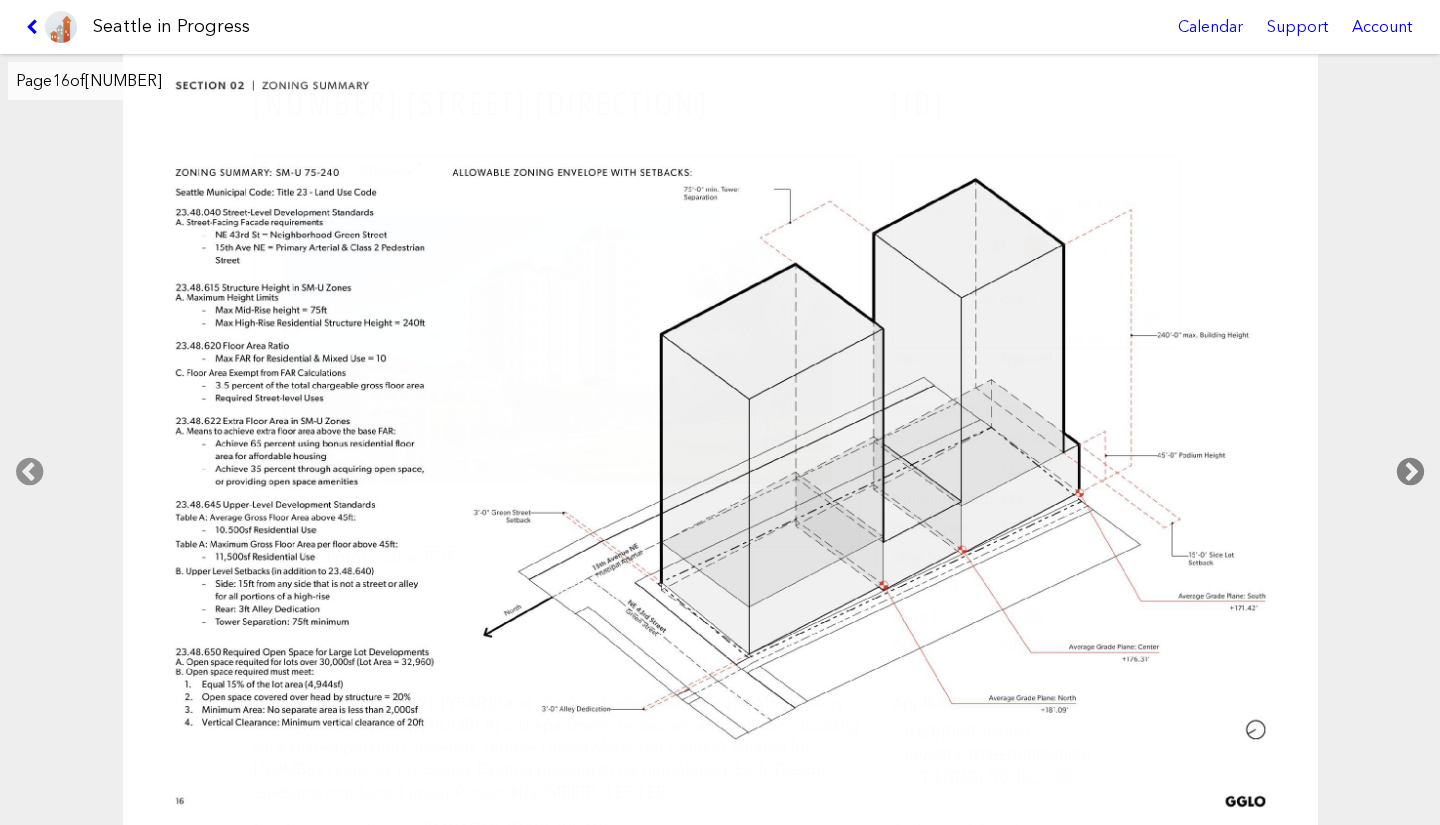click at bounding box center (1410, 472) 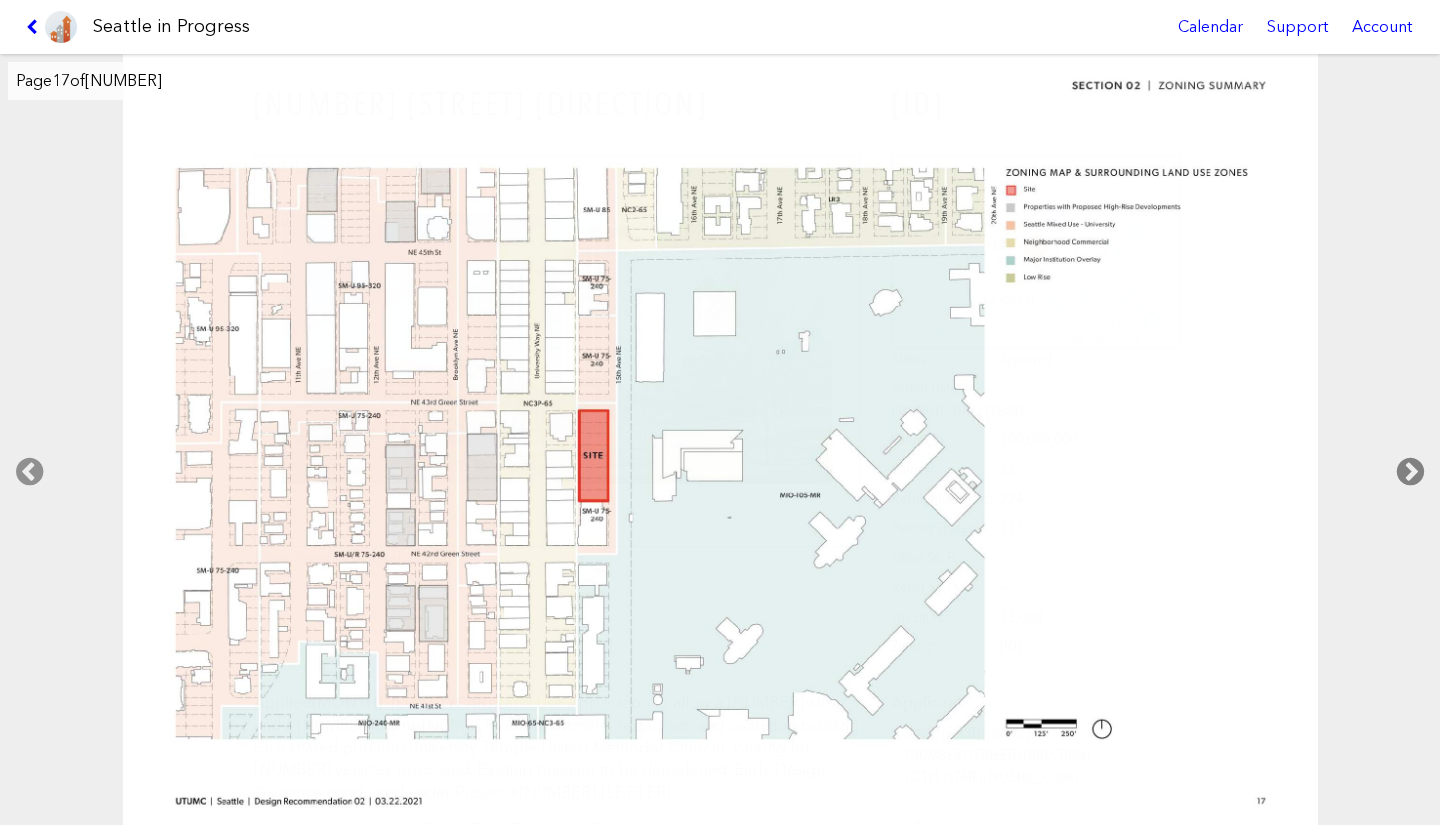 click at bounding box center [1410, 472] 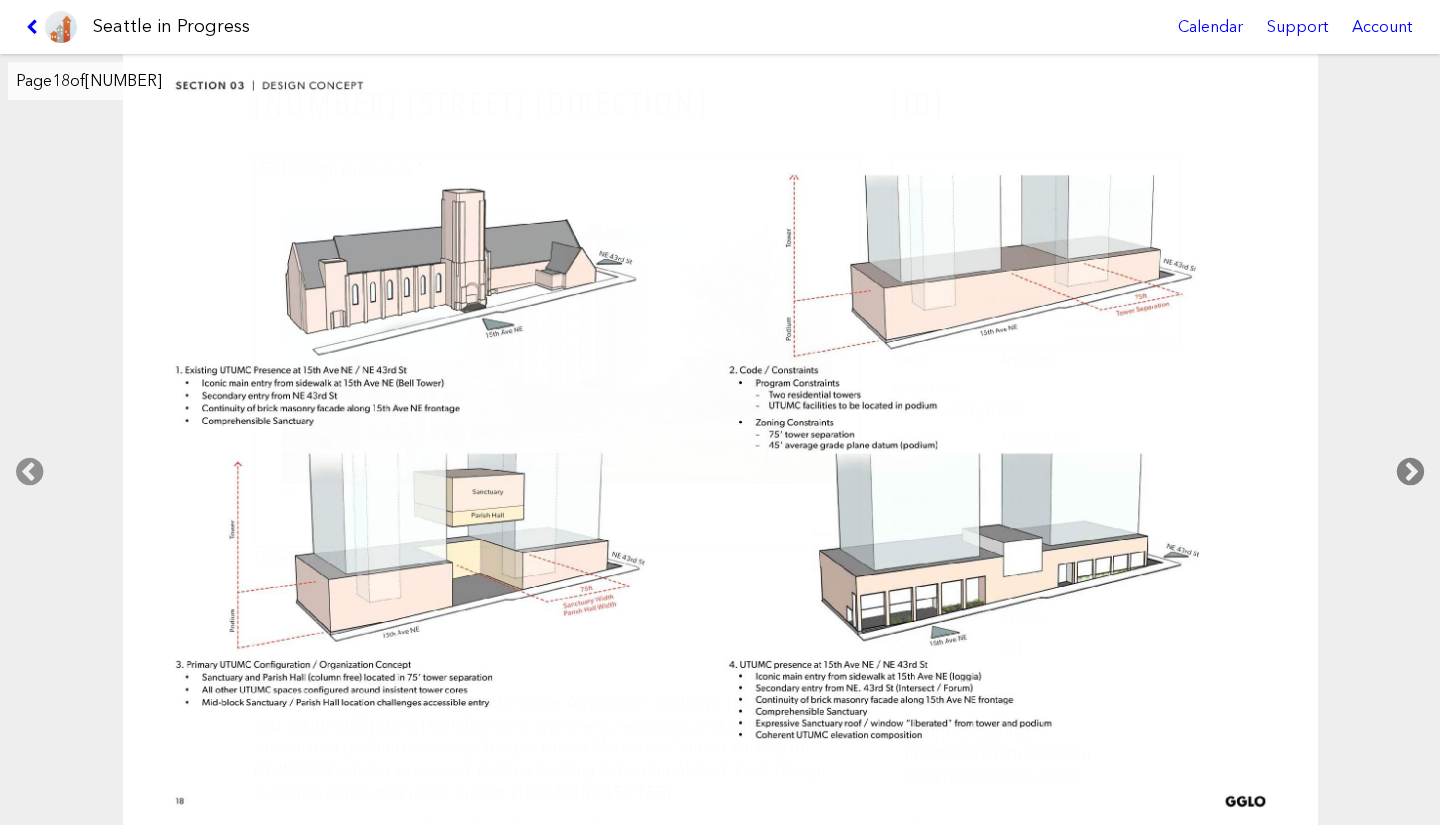 click at bounding box center (1410, 472) 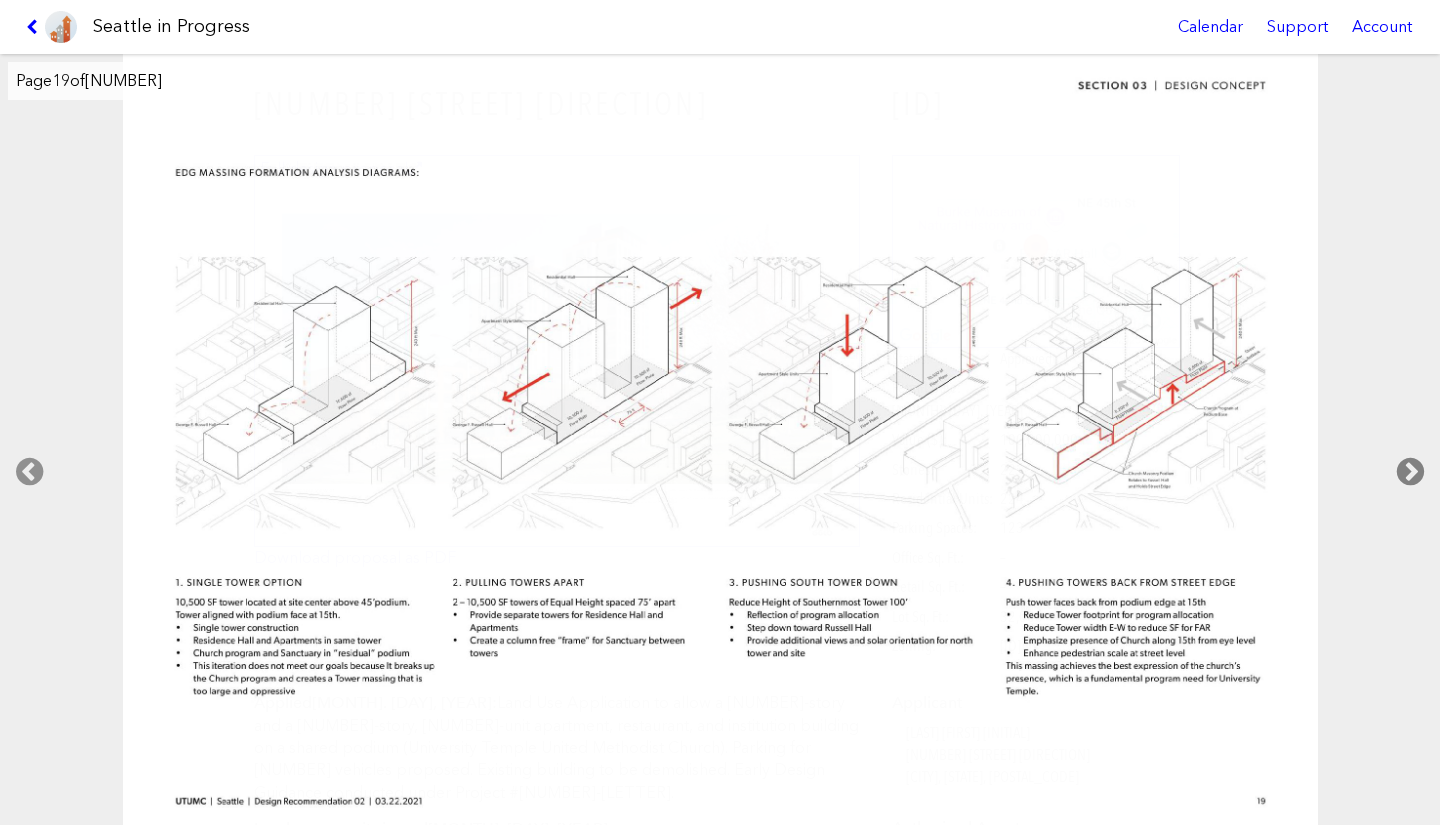 click at bounding box center [1410, 472] 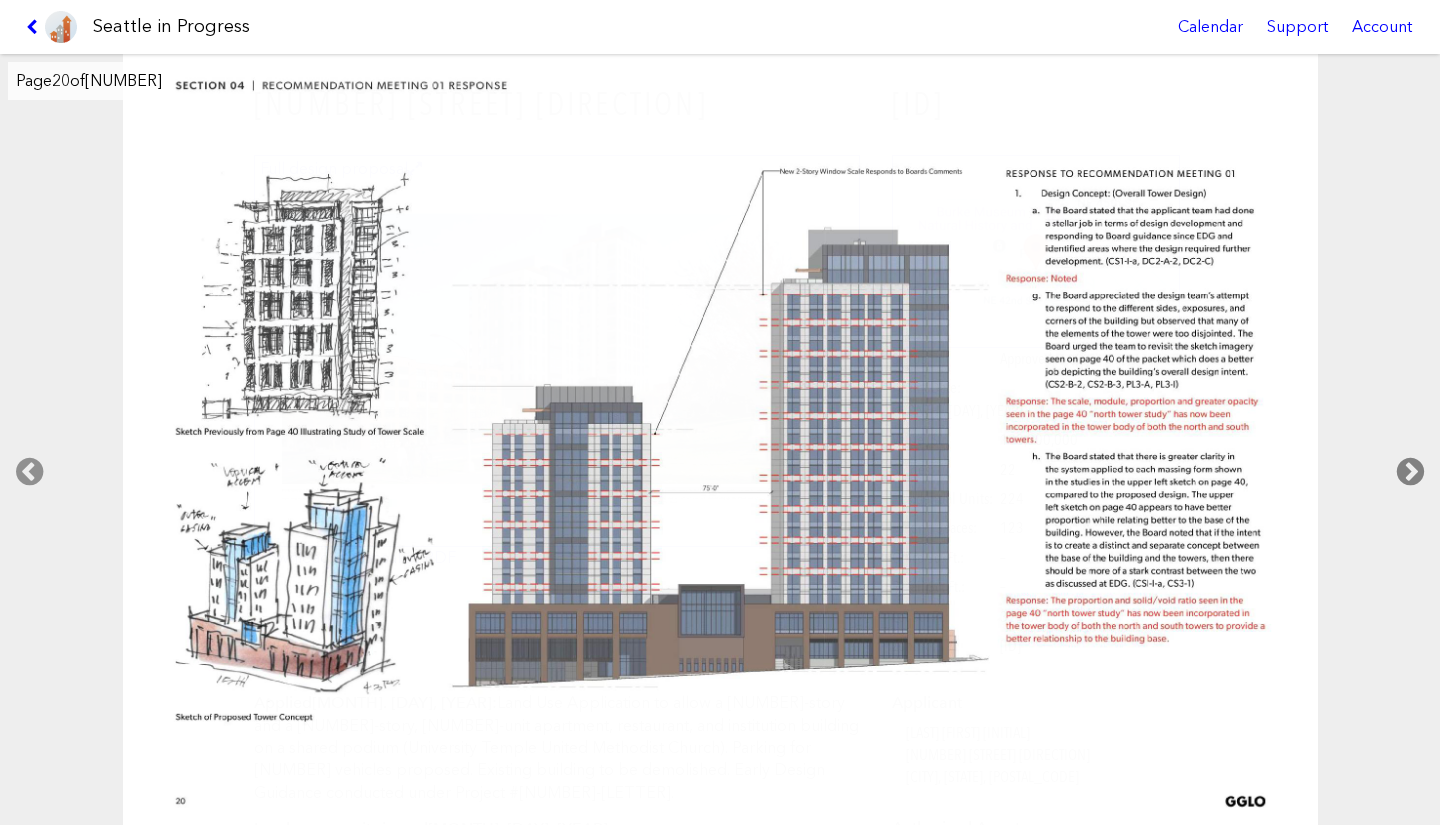 click at bounding box center [1410, 472] 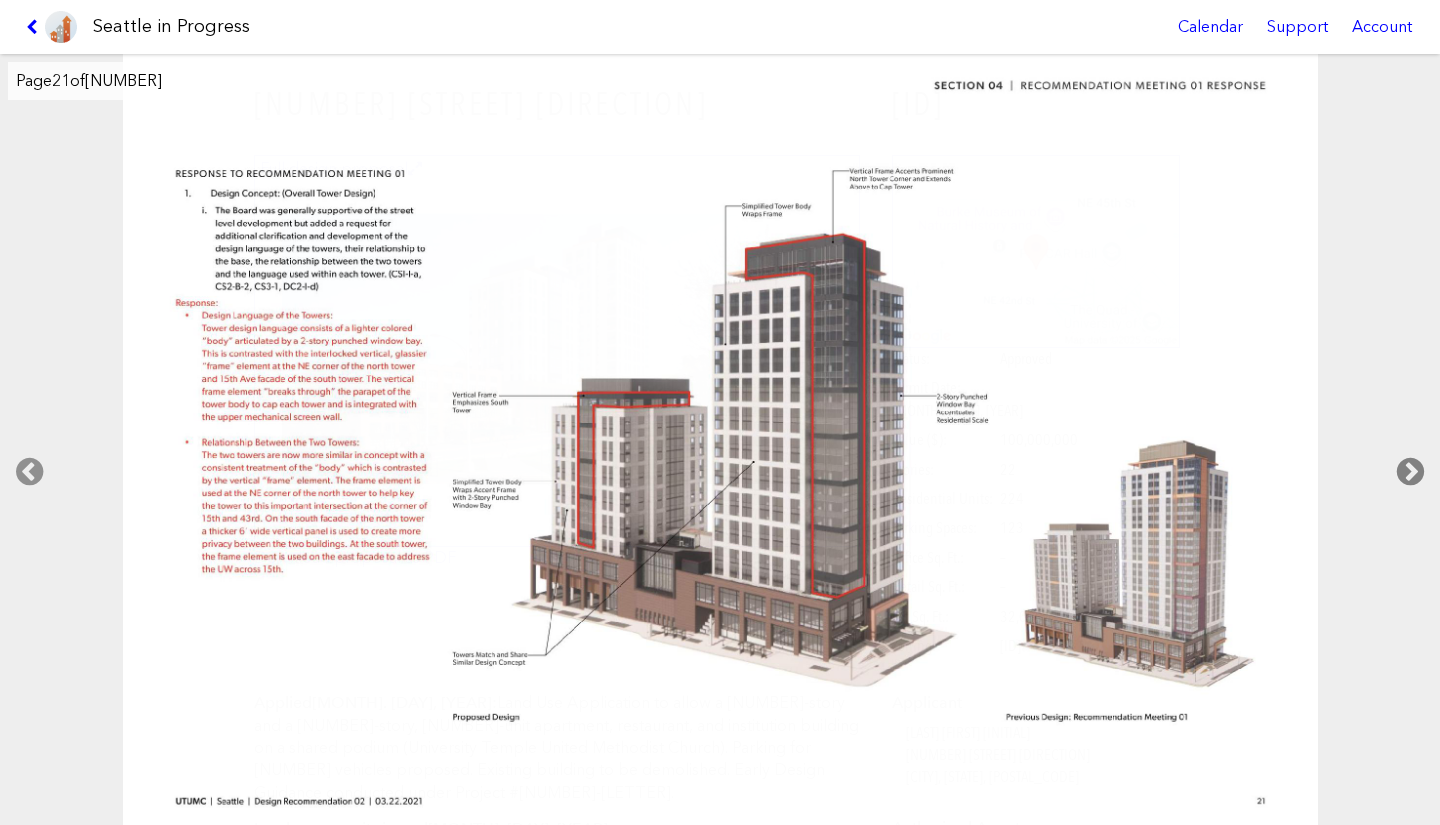 click at bounding box center [1410, 472] 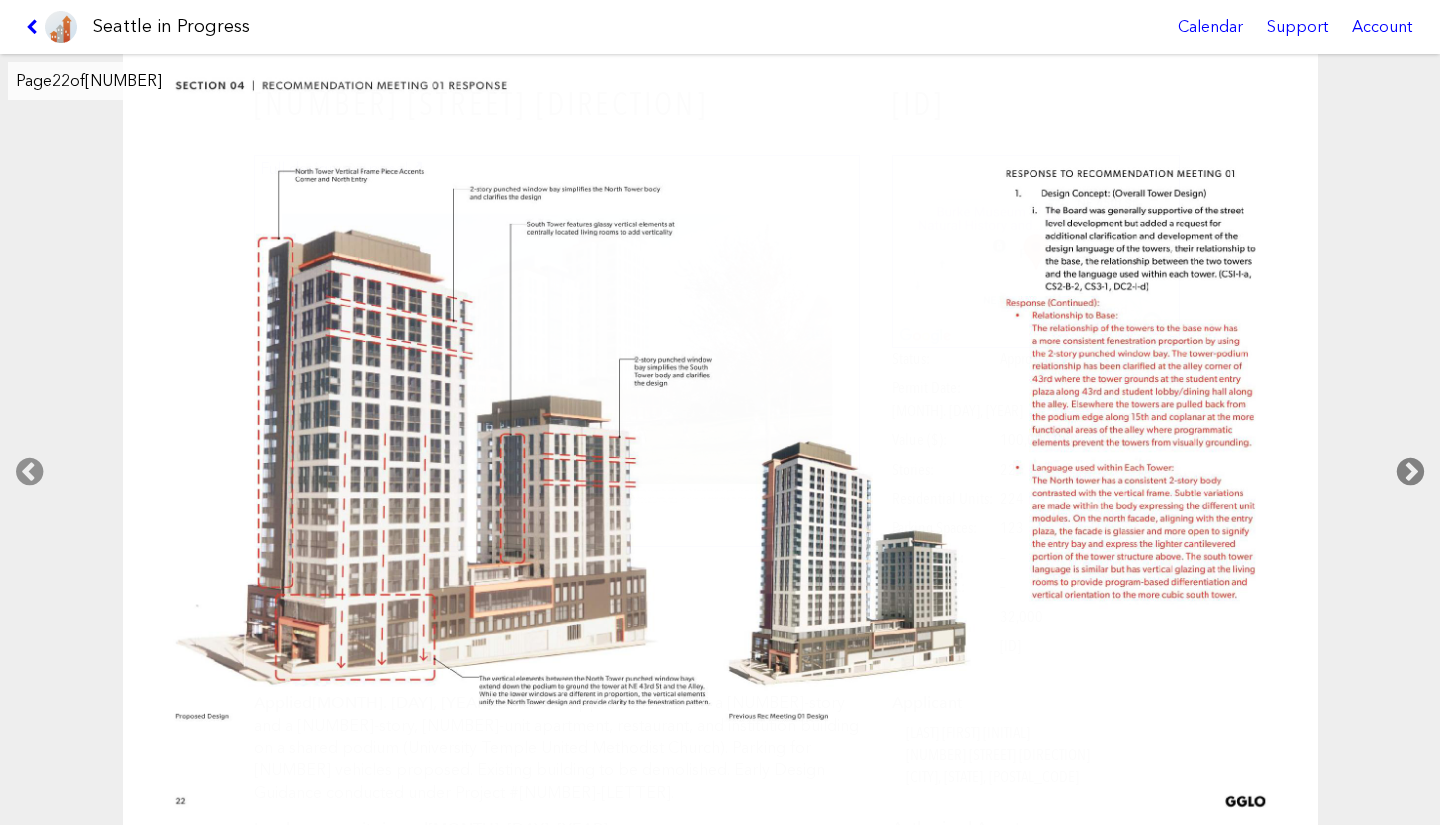 click at bounding box center (1410, 472) 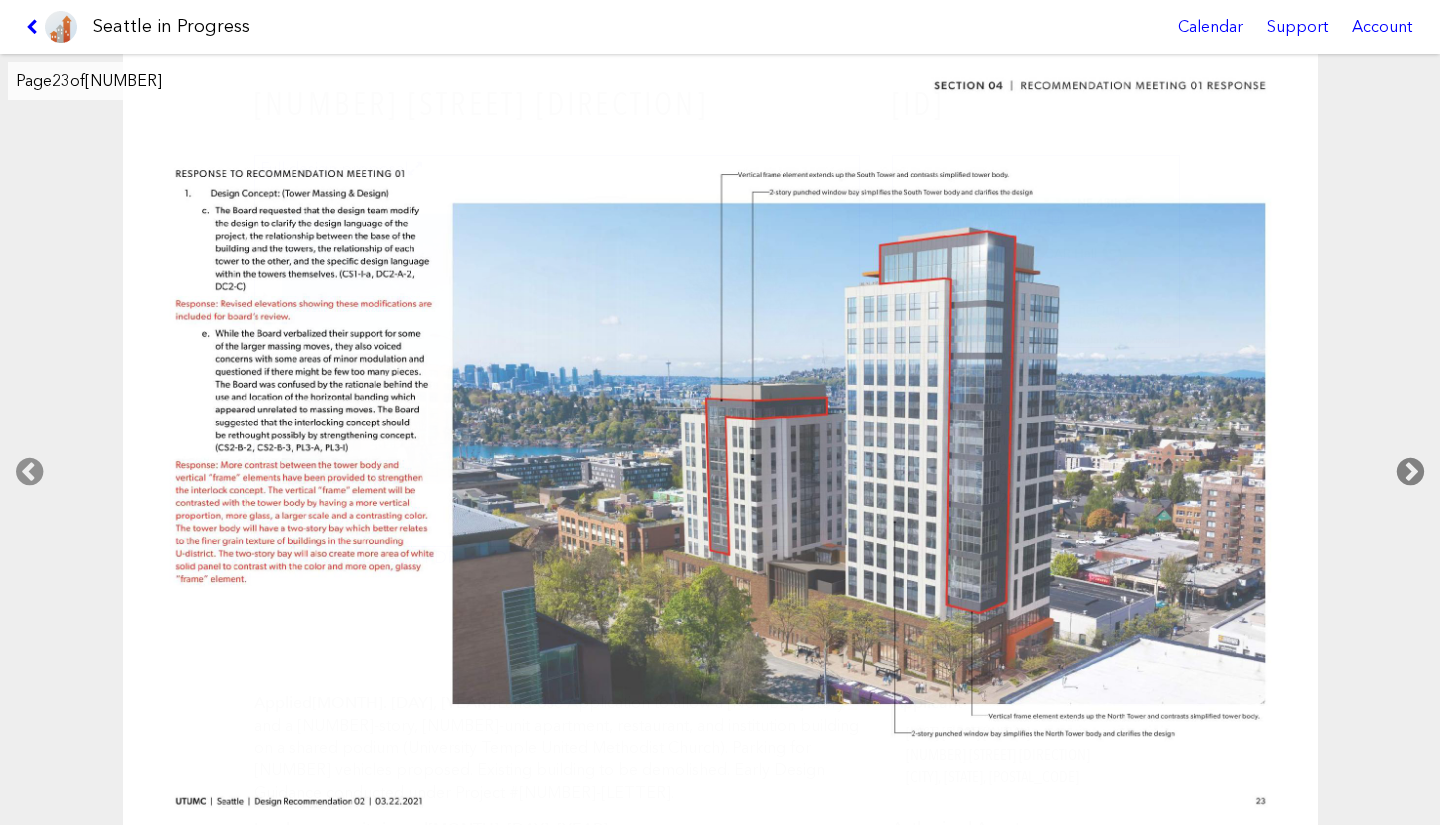 click at bounding box center [1410, 472] 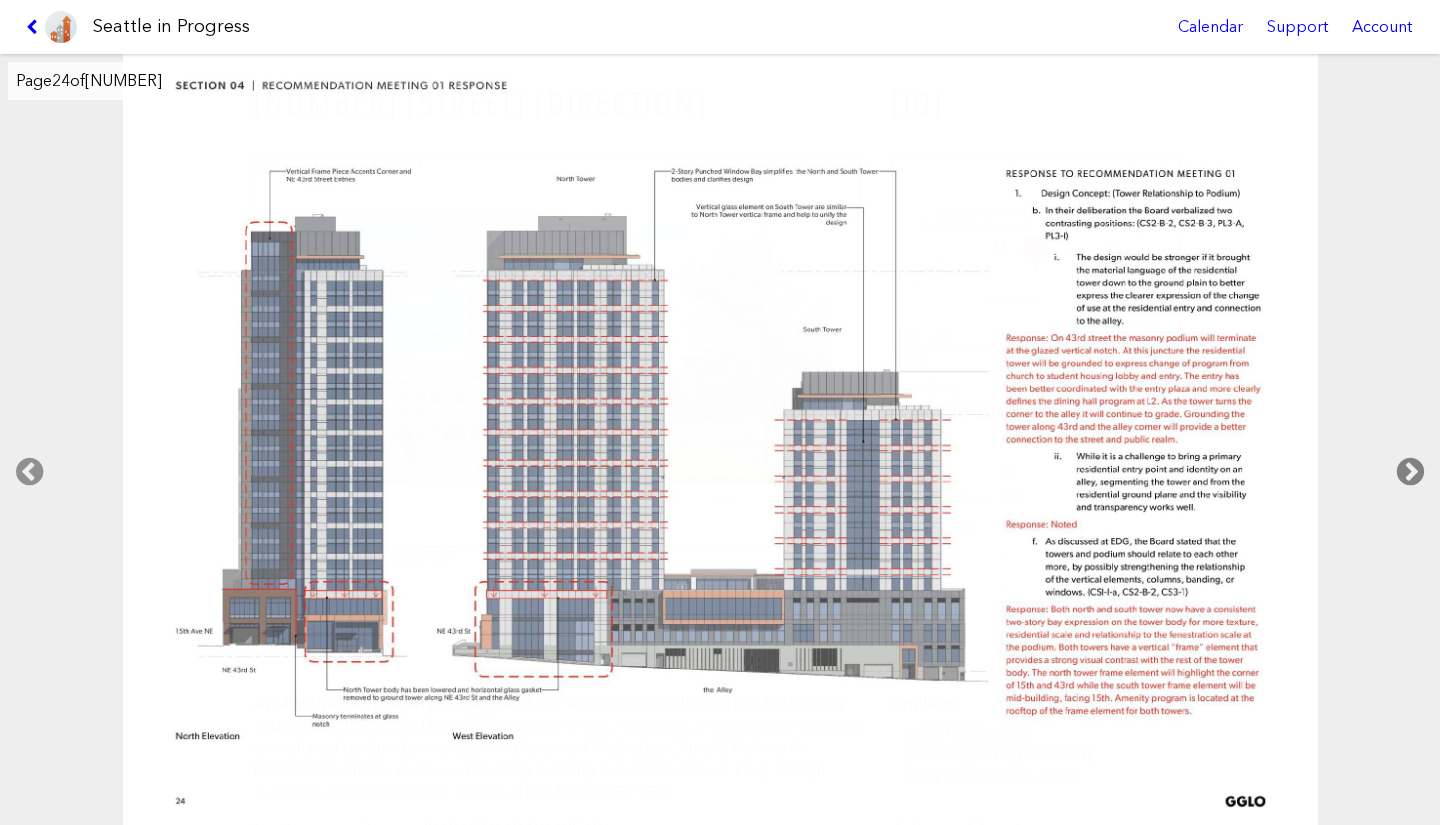 click at bounding box center [1410, 472] 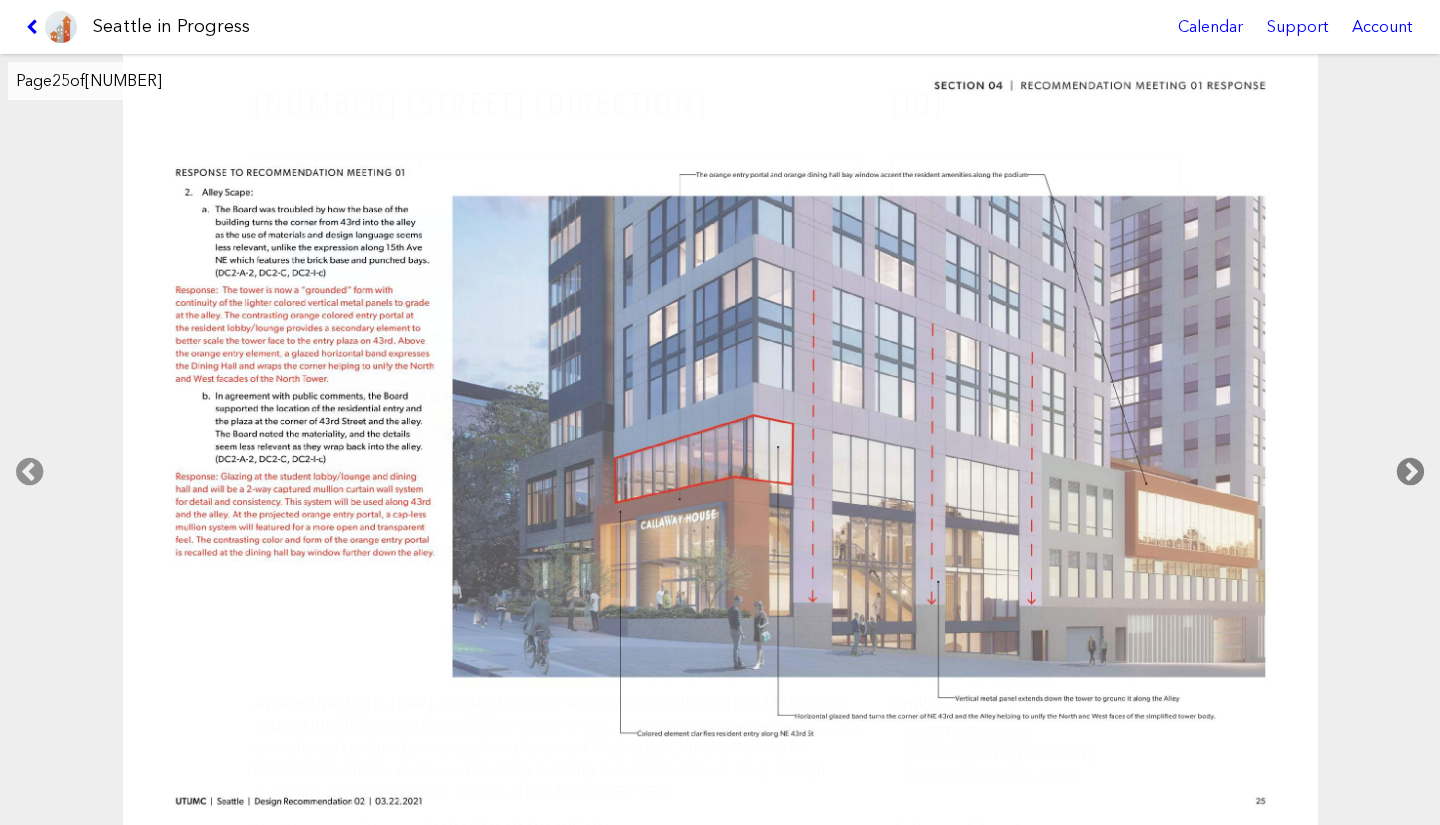 click at bounding box center [1410, 472] 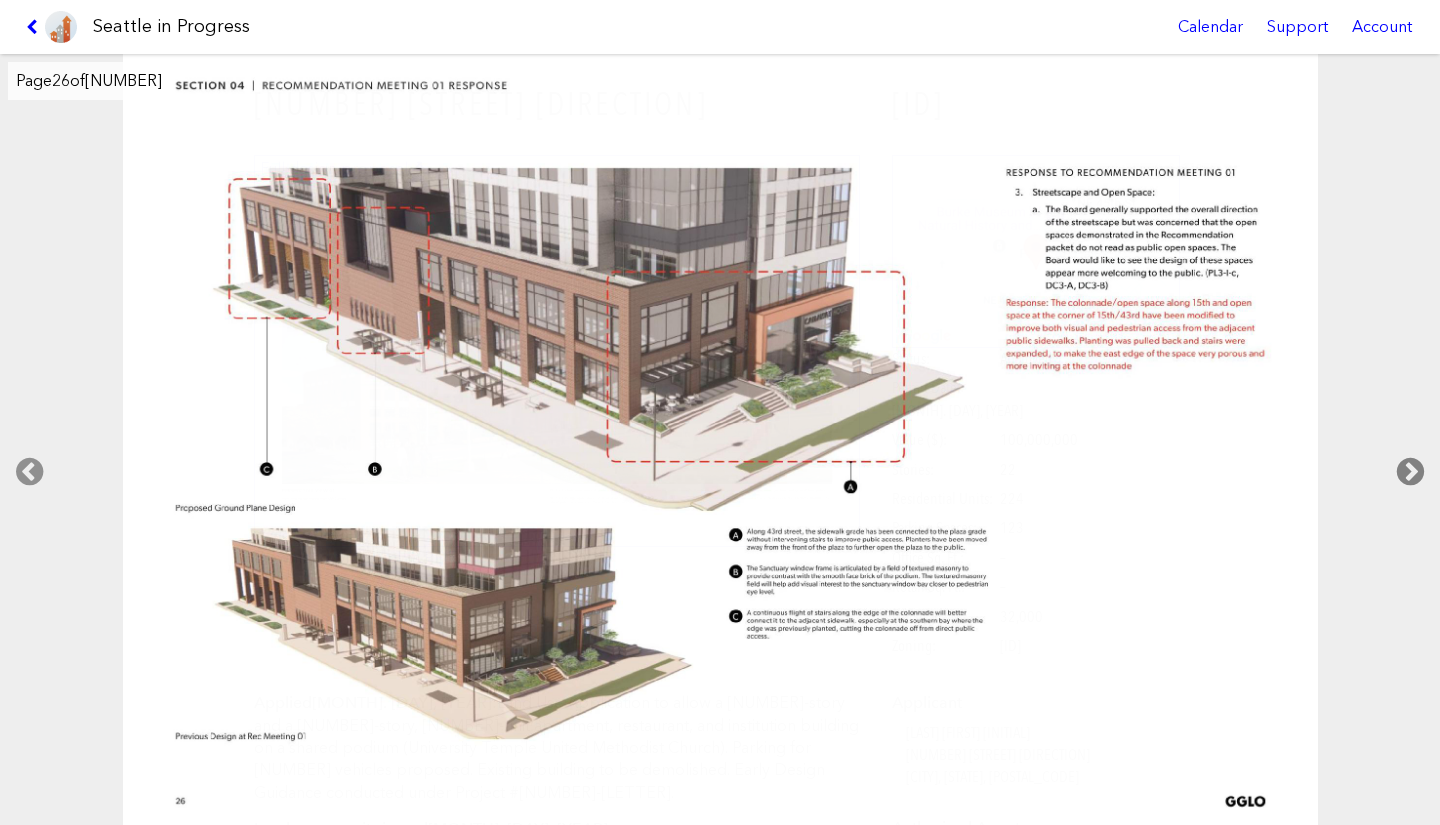 click at bounding box center (1410, 472) 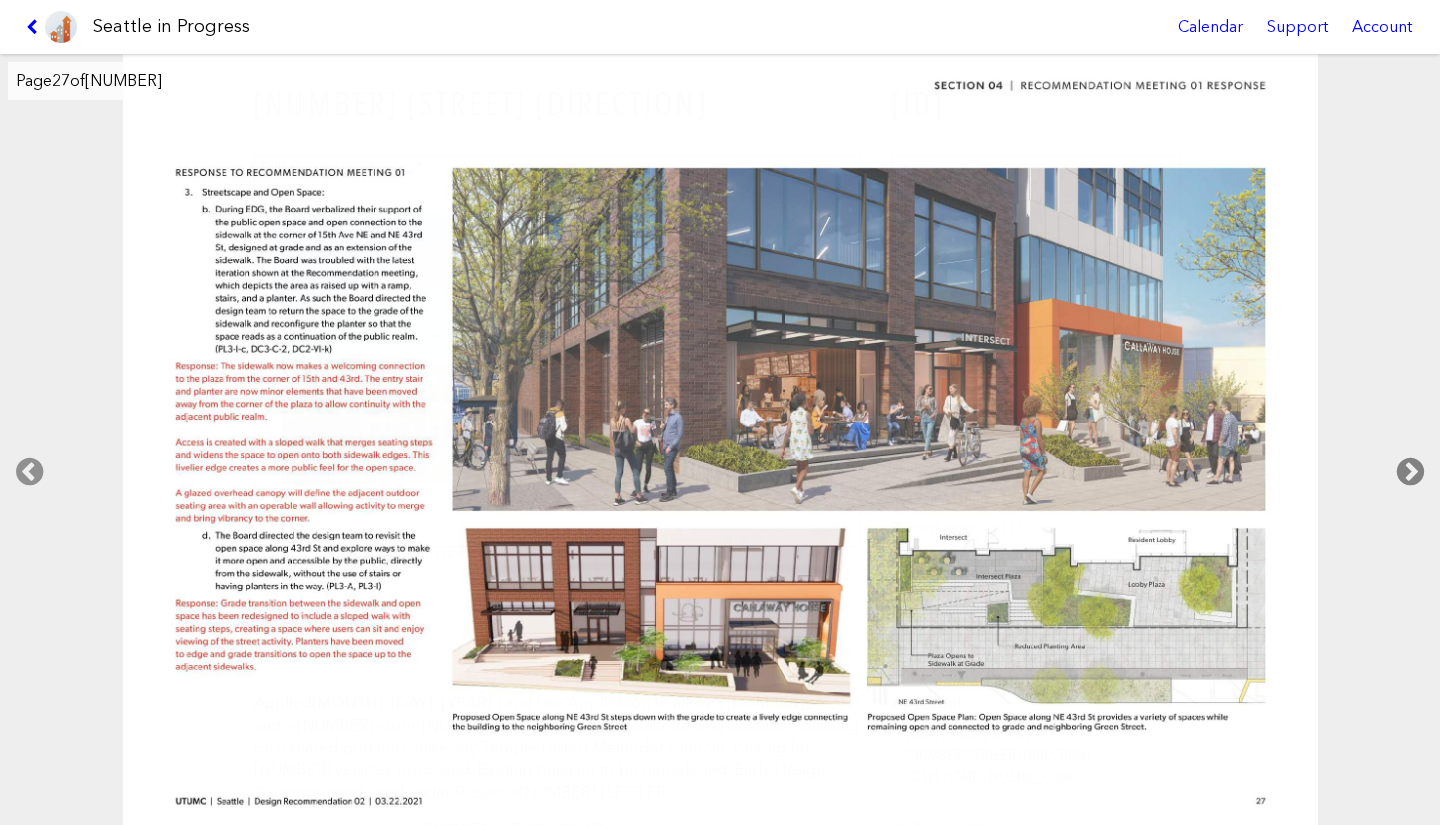 click at bounding box center (1410, 472) 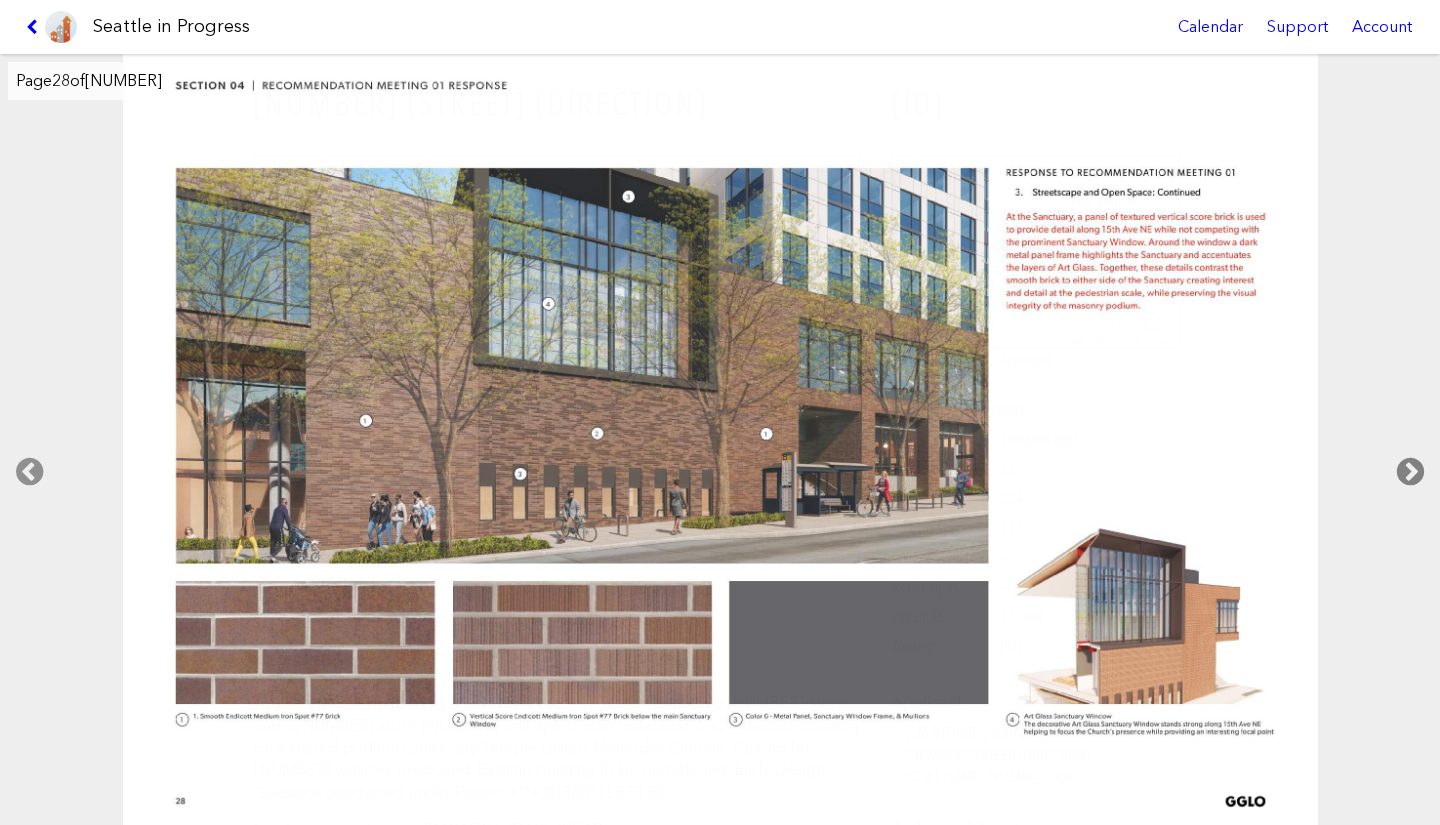 click at bounding box center [1410, 472] 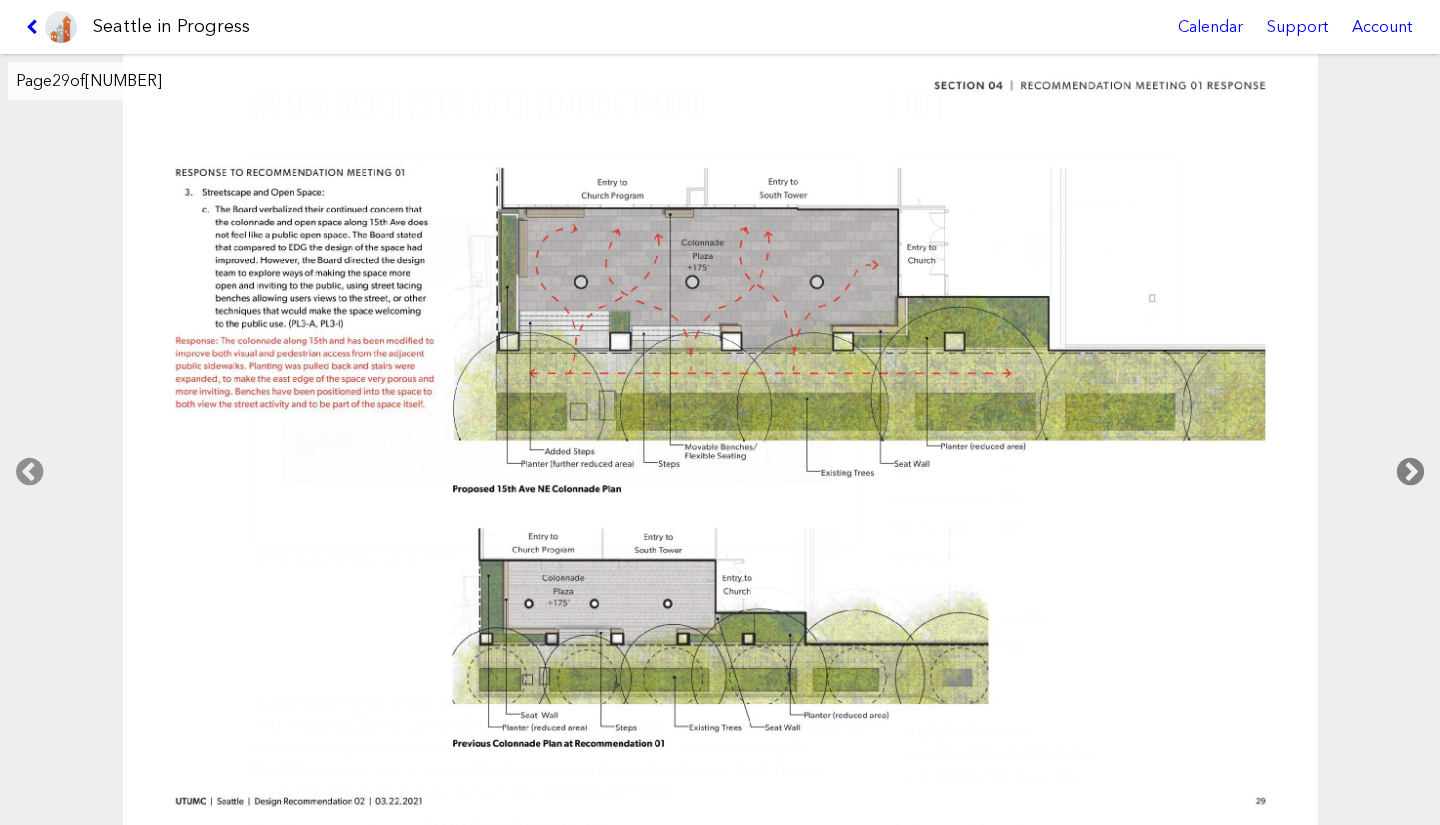click at bounding box center (1410, 472) 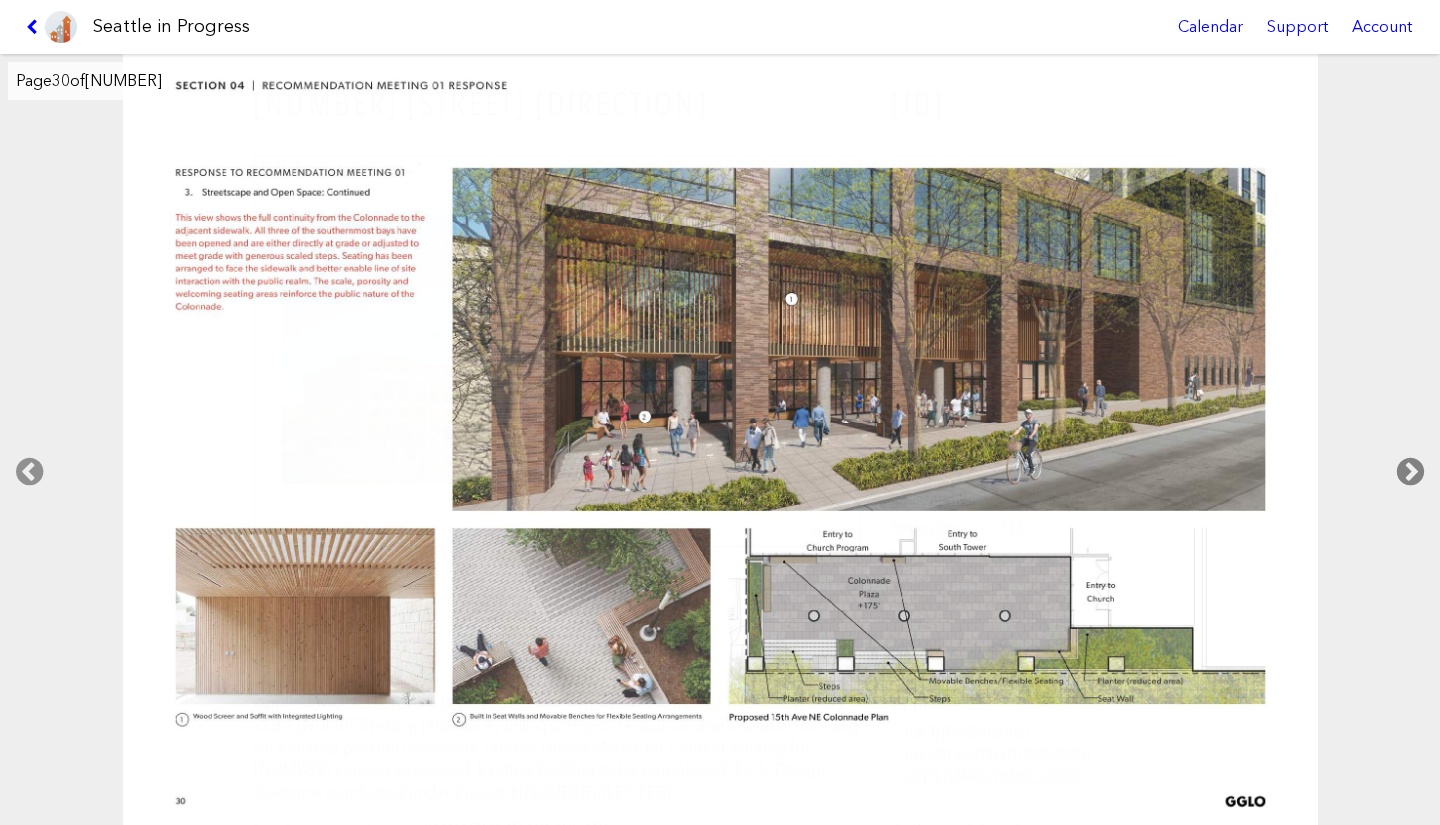 click at bounding box center [1410, 472] 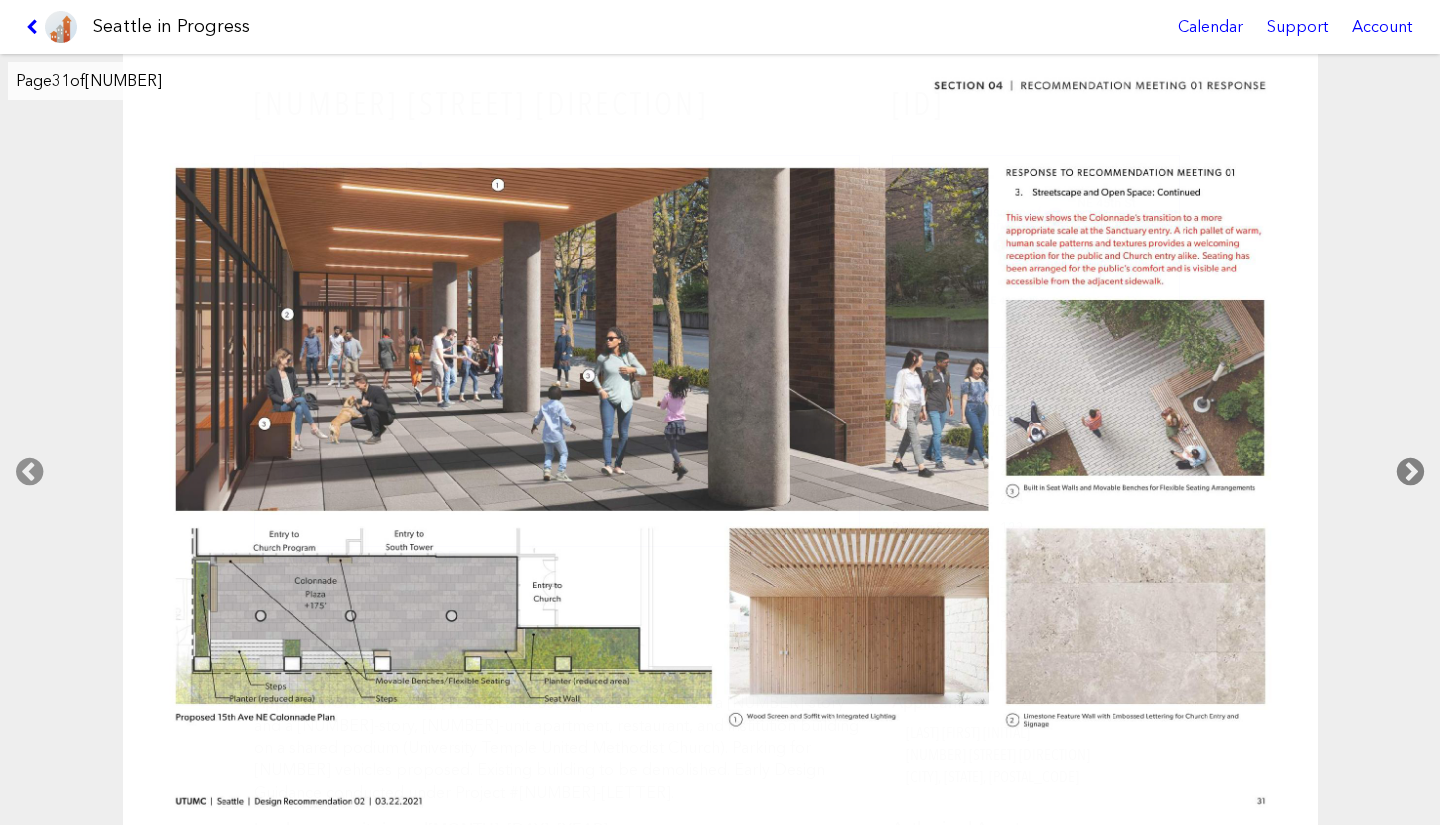 click at bounding box center (1410, 472) 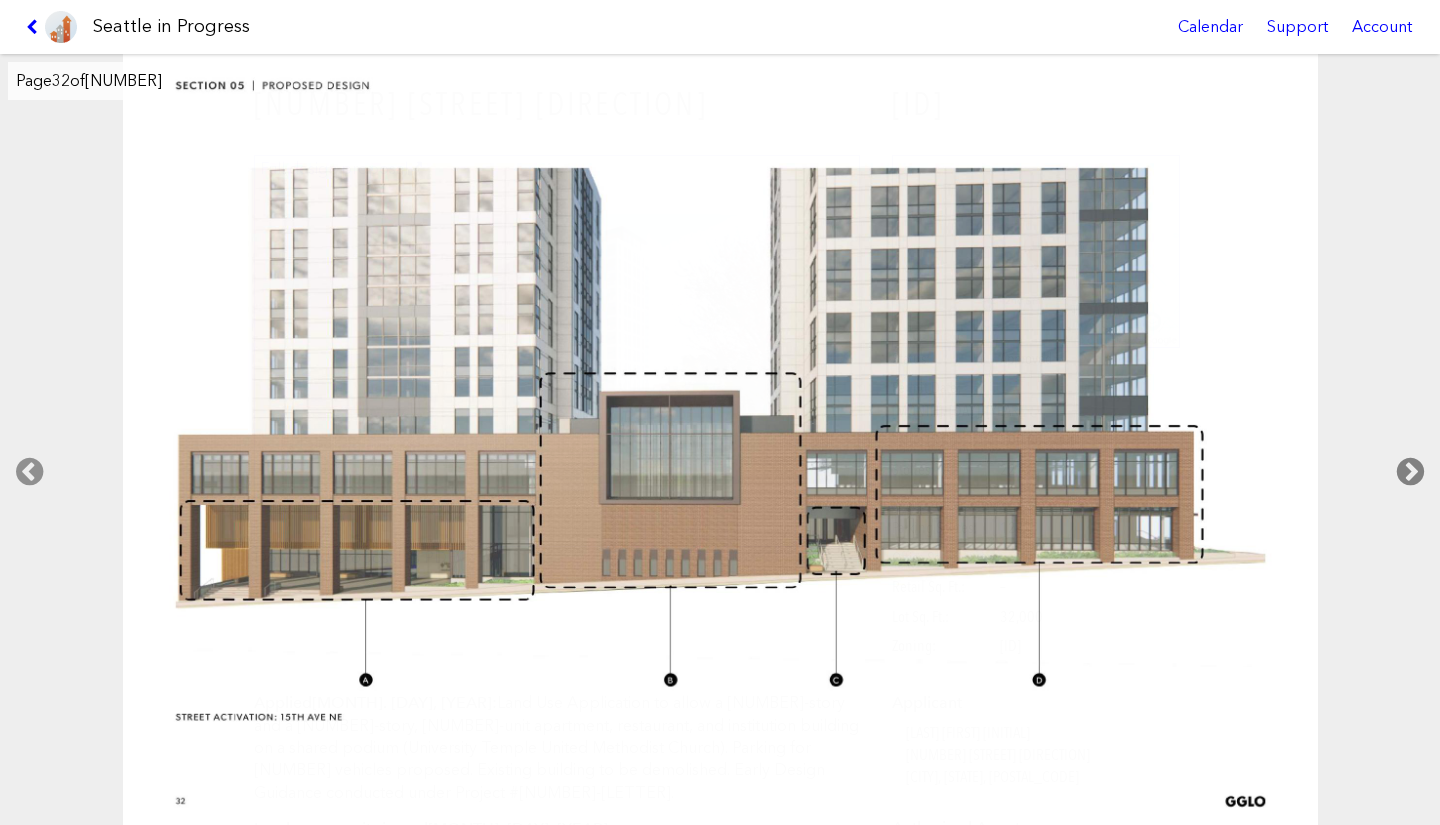 click at bounding box center [1410, 472] 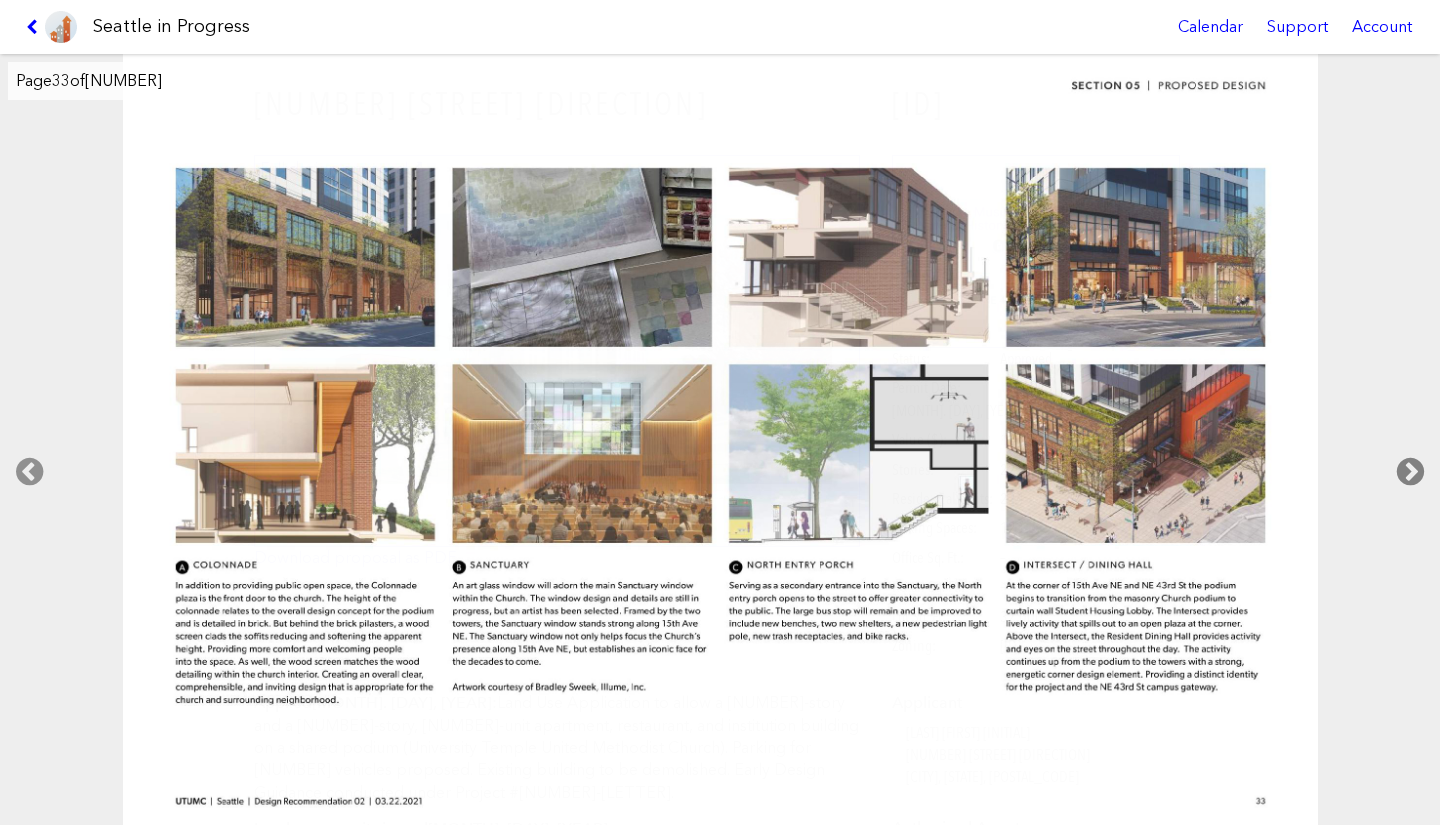 click at bounding box center (1410, 472) 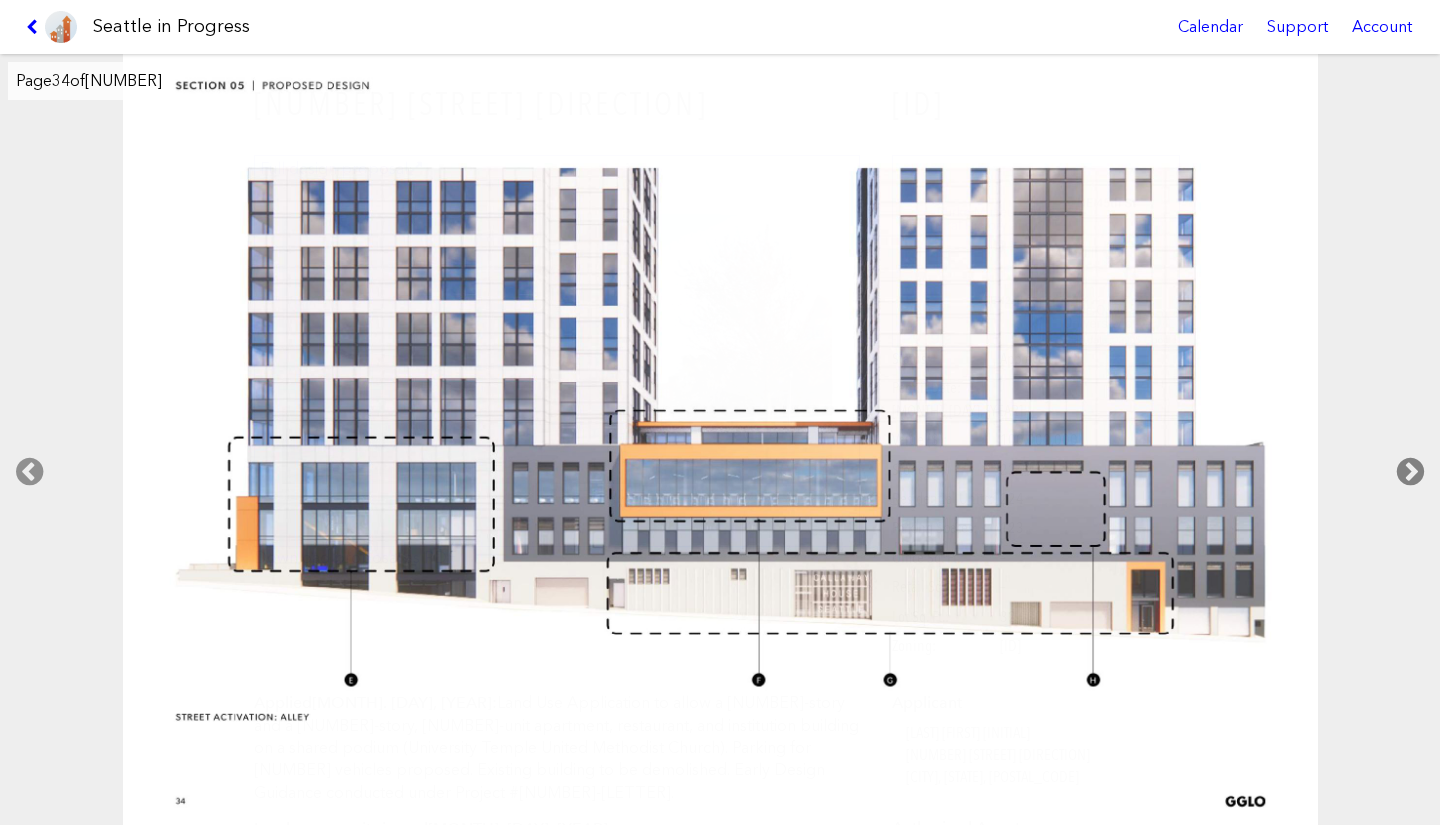 click at bounding box center [1410, 472] 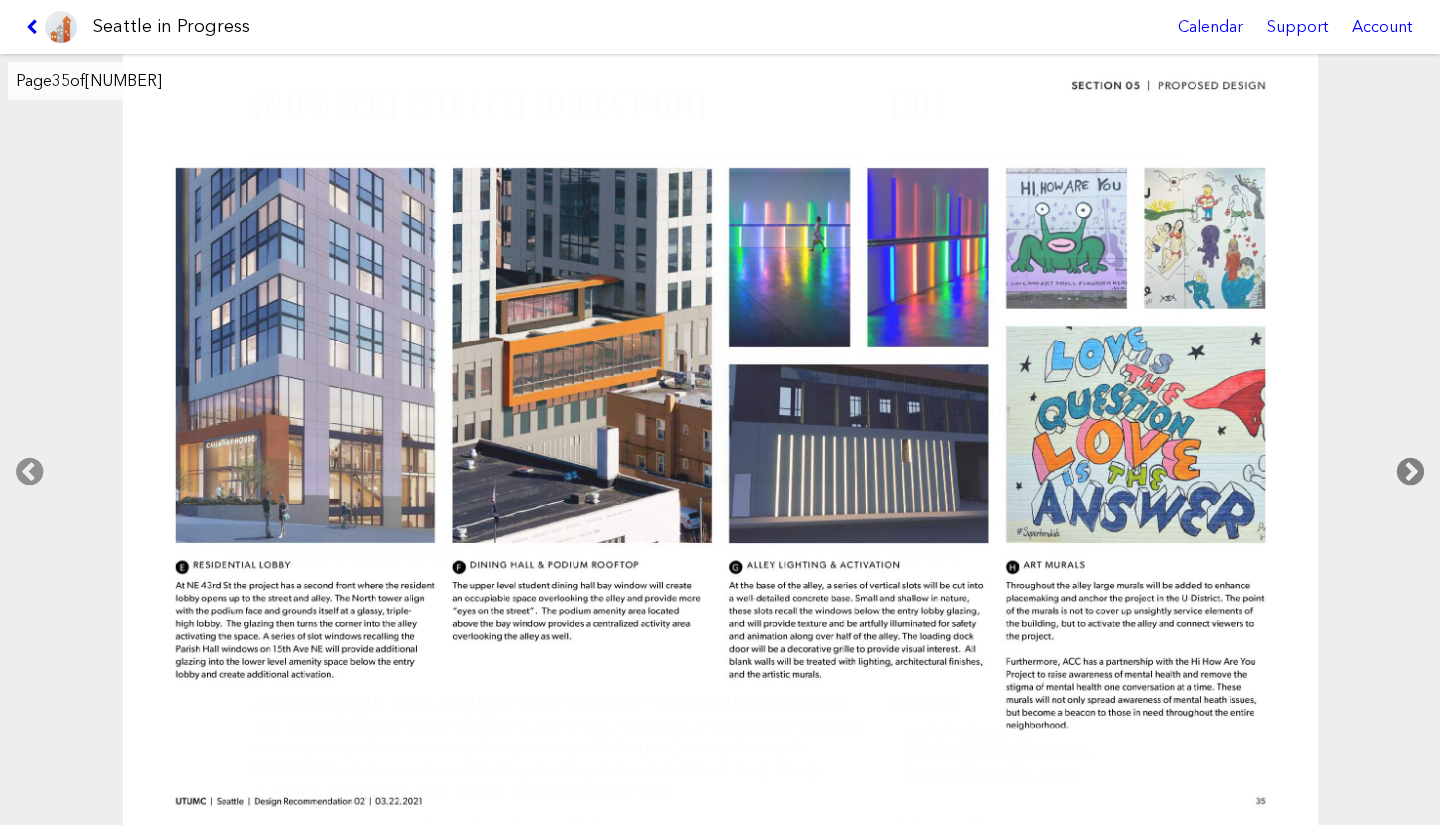 click at bounding box center (1410, 472) 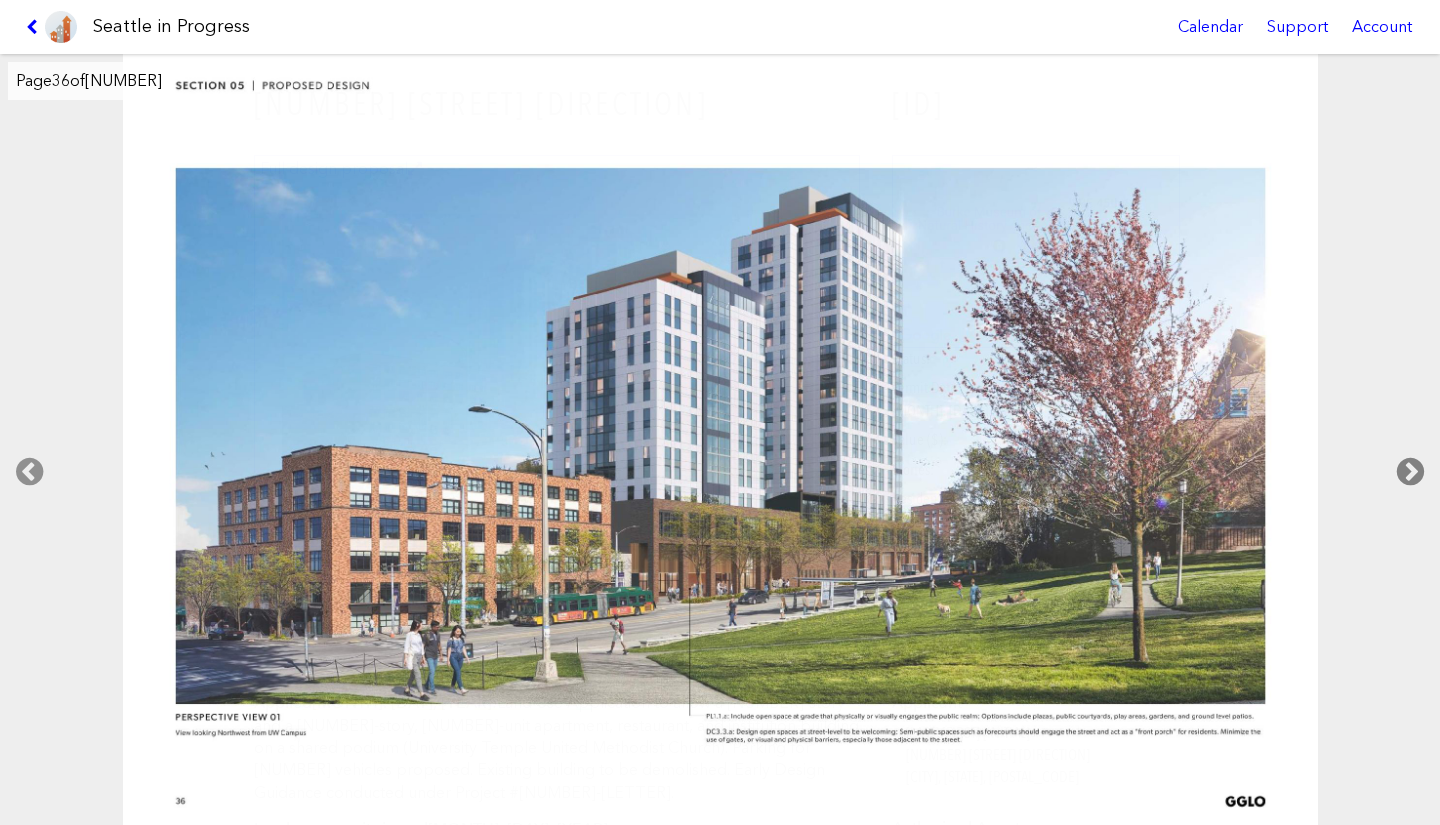 click at bounding box center (1410, 472) 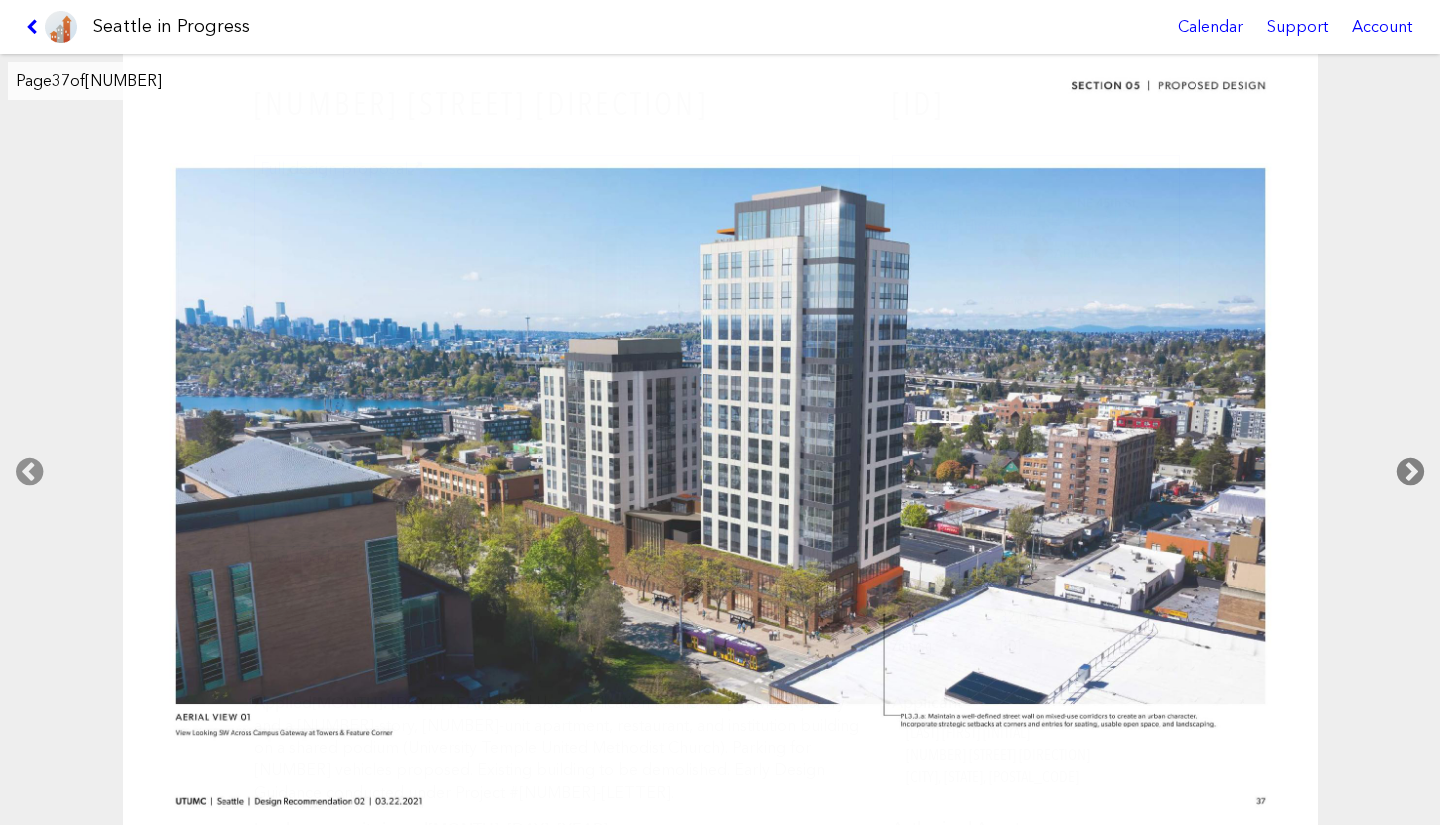 click at bounding box center [1410, 472] 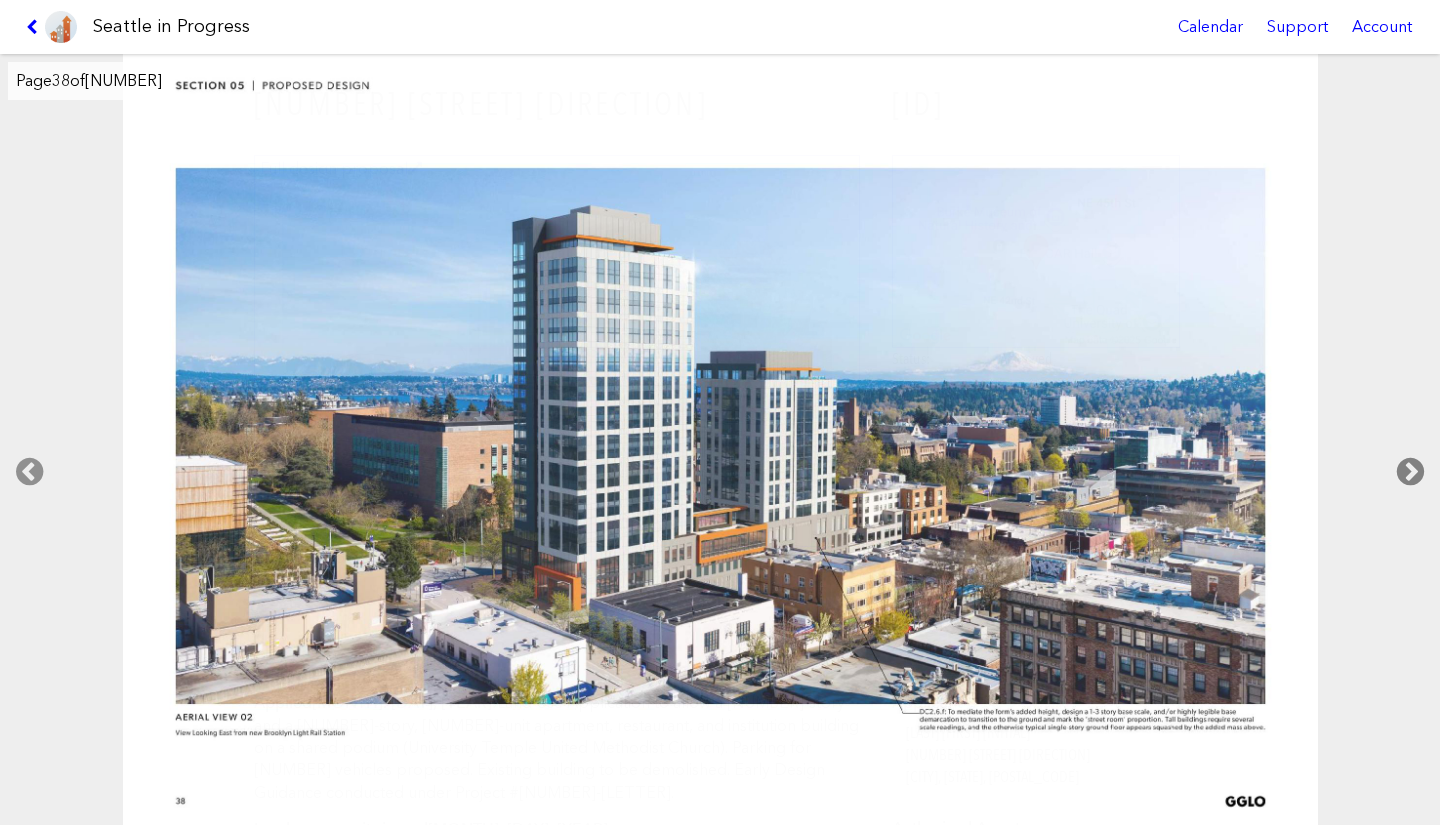 click at bounding box center [1410, 472] 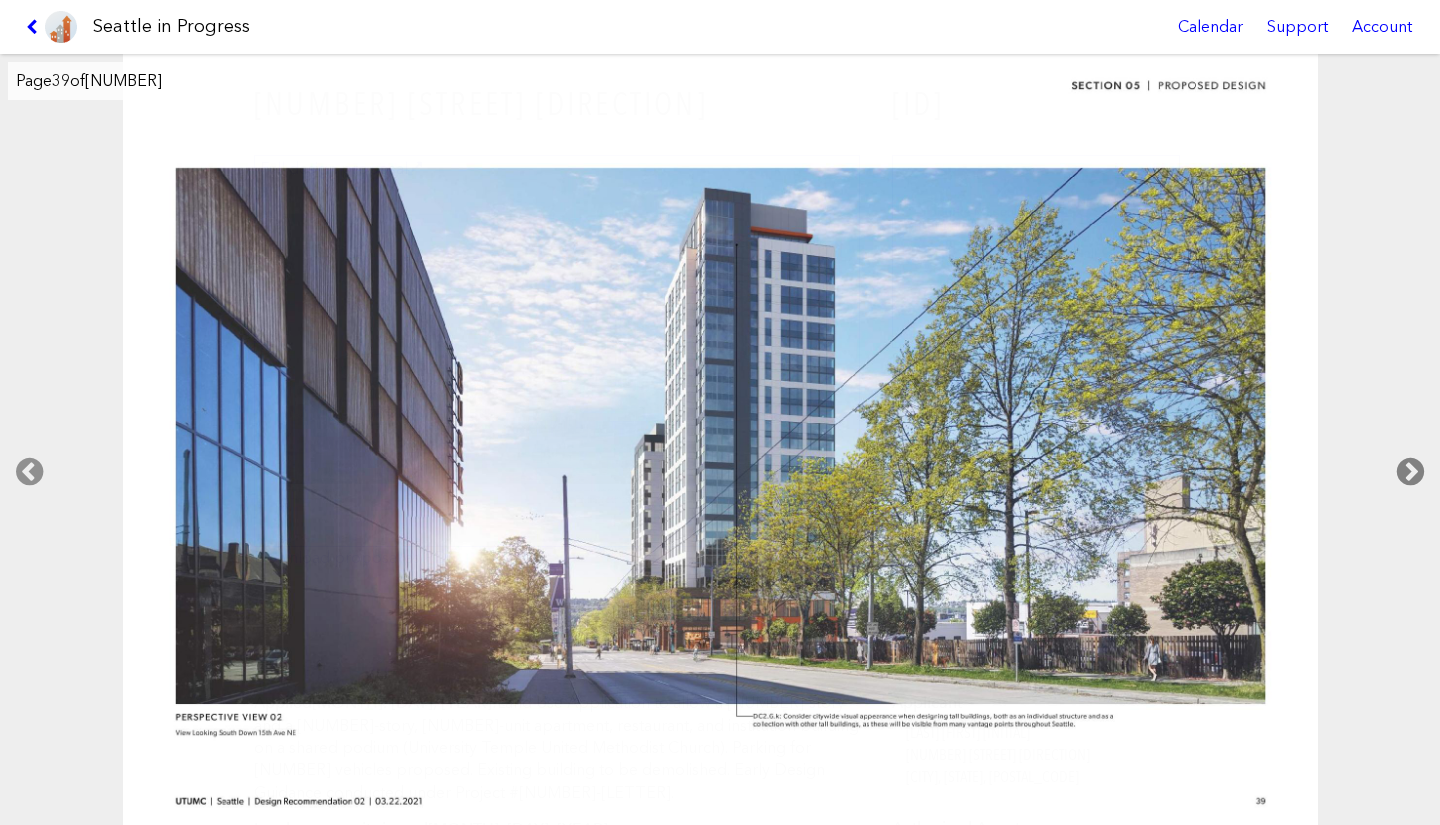click at bounding box center [1410, 472] 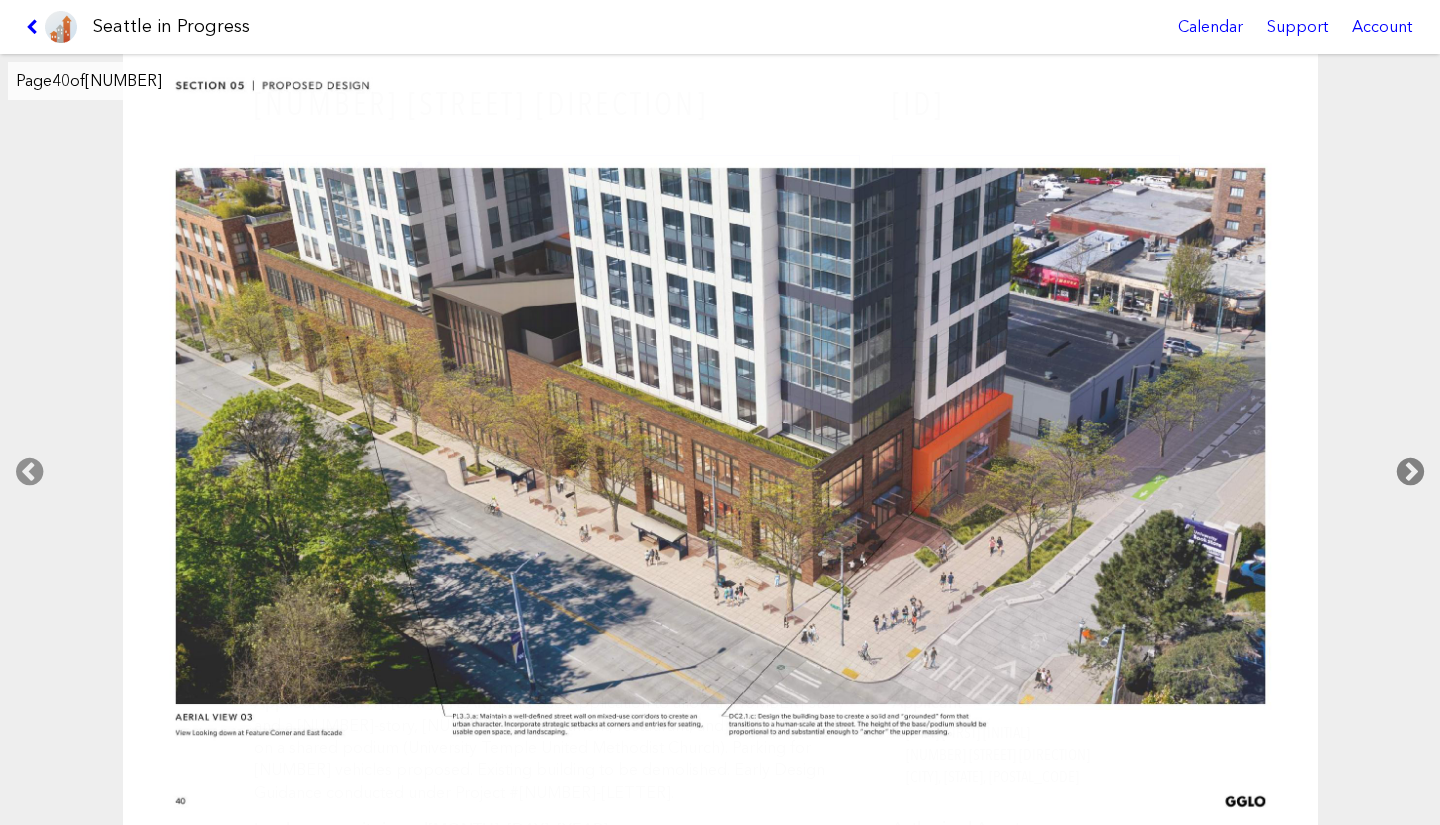 click at bounding box center (1410, 472) 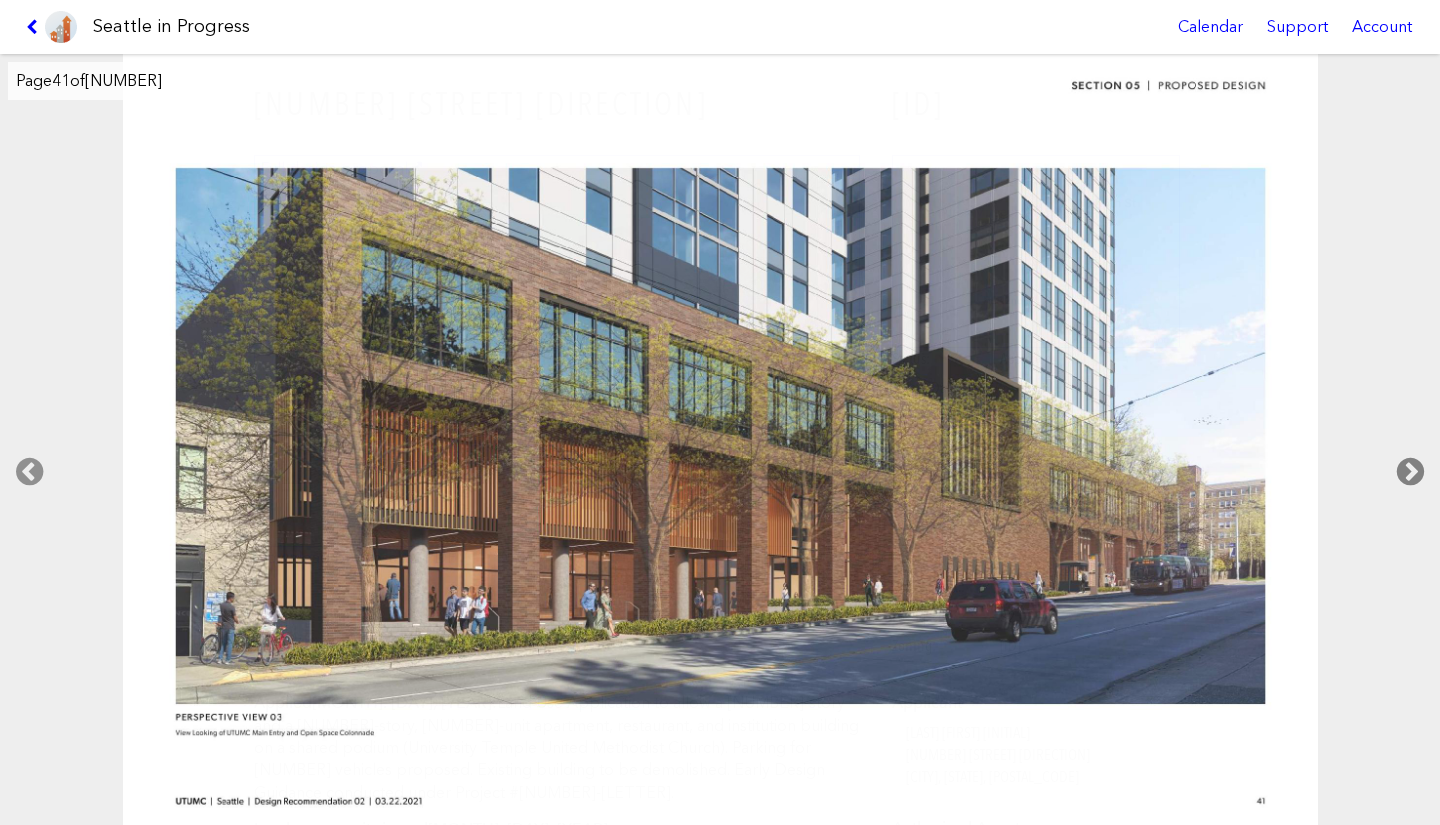 click at bounding box center [1410, 472] 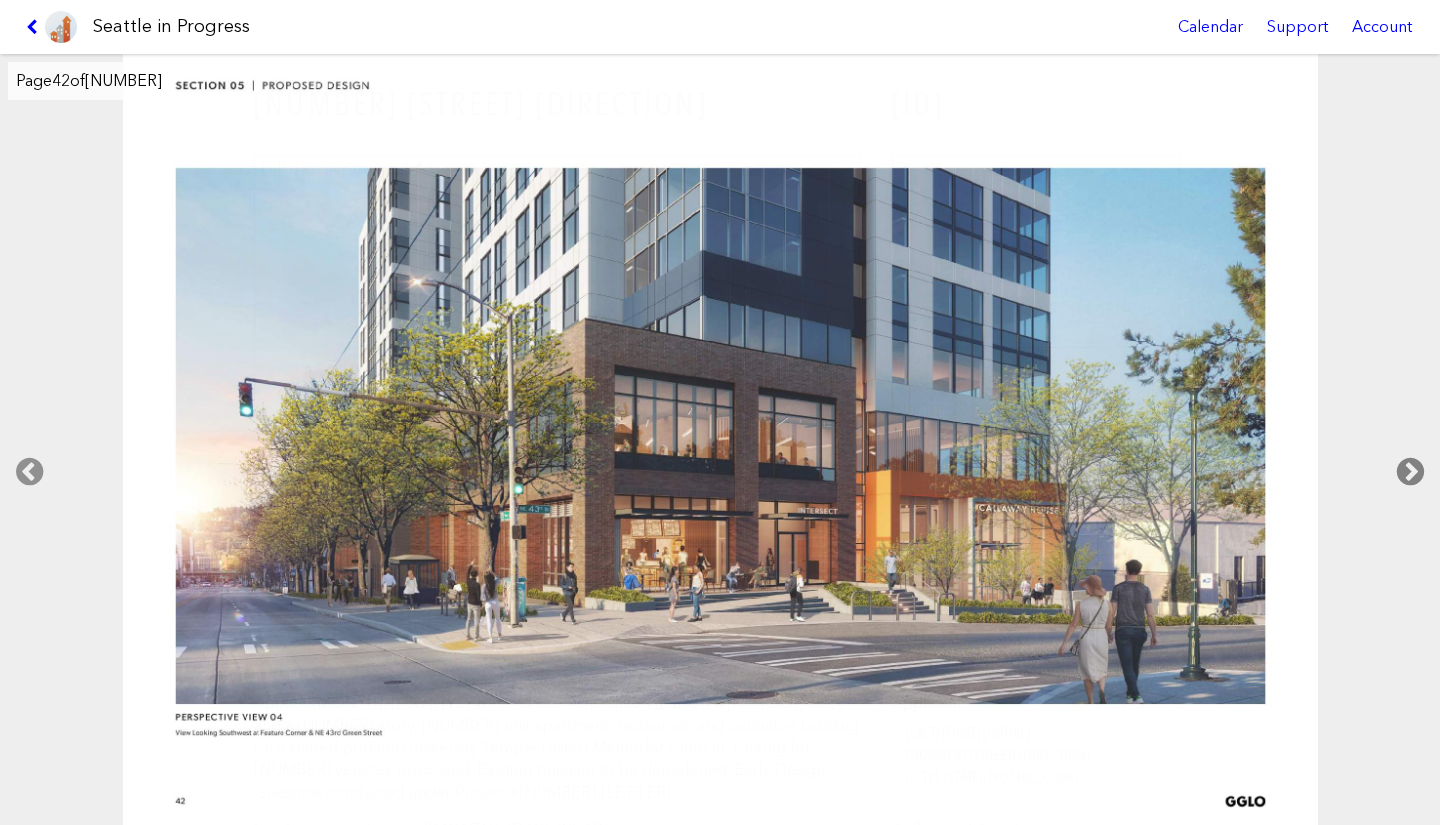 click at bounding box center [1410, 472] 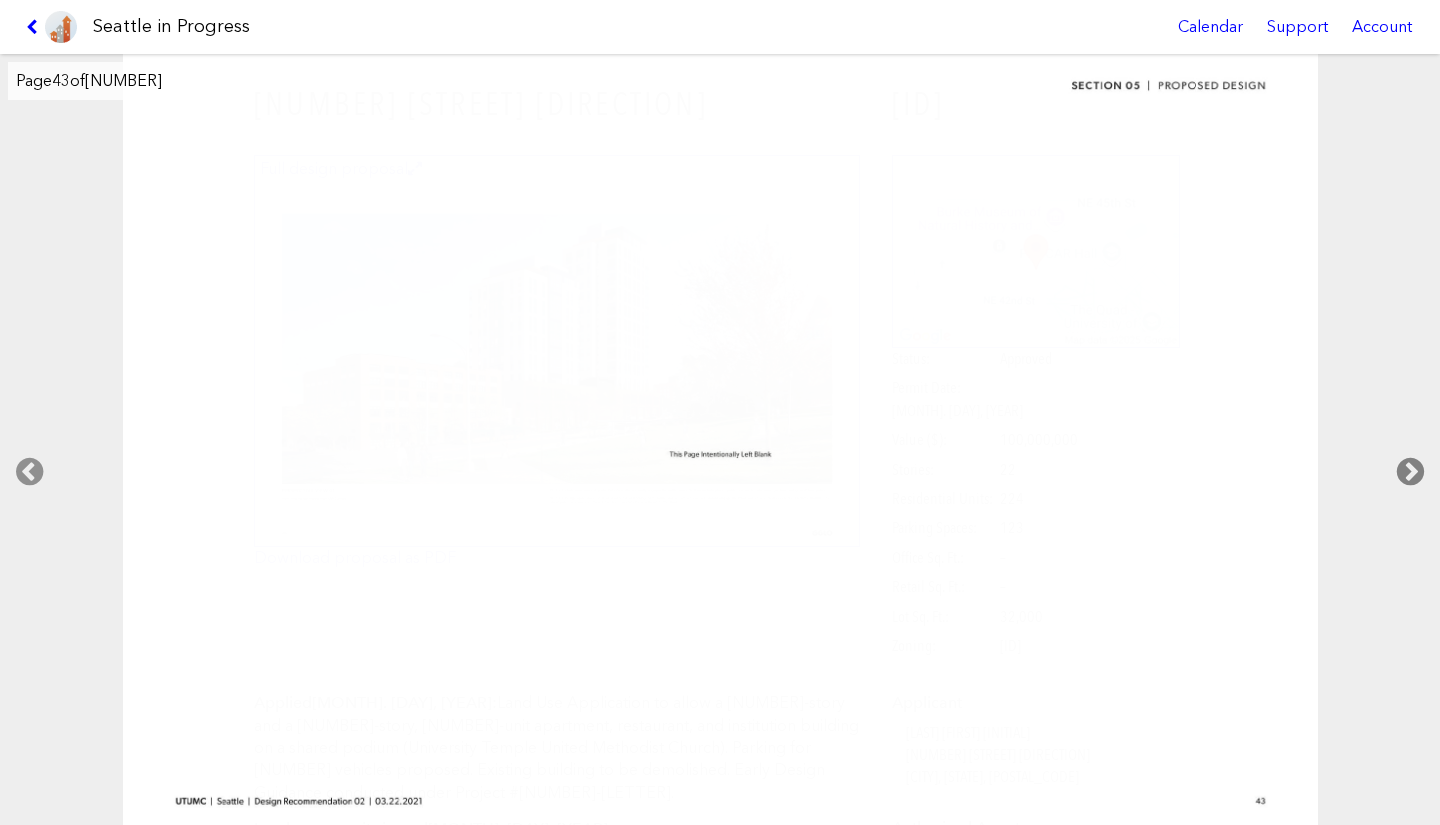 click at bounding box center (1410, 472) 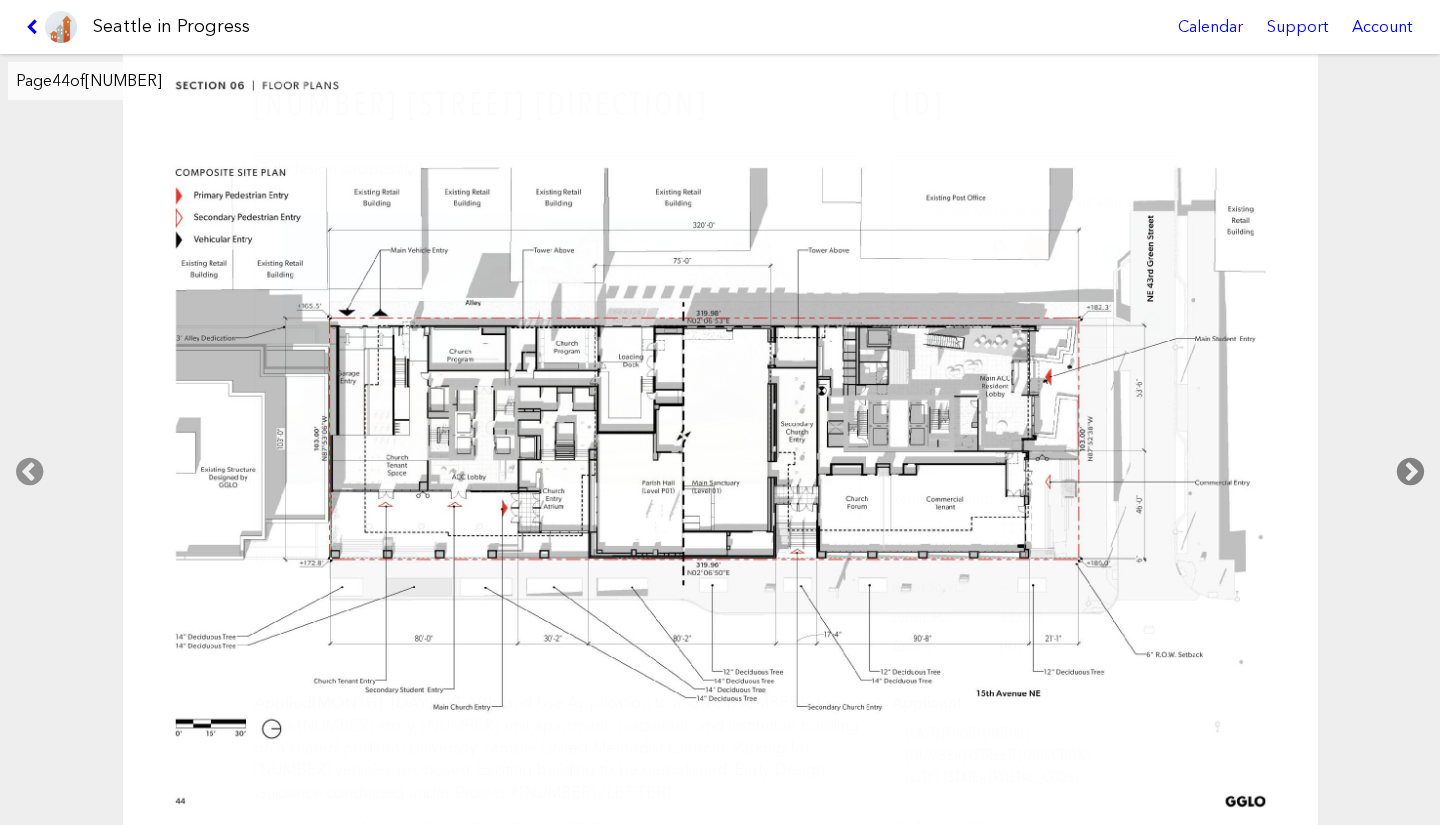 click at bounding box center (1410, 472) 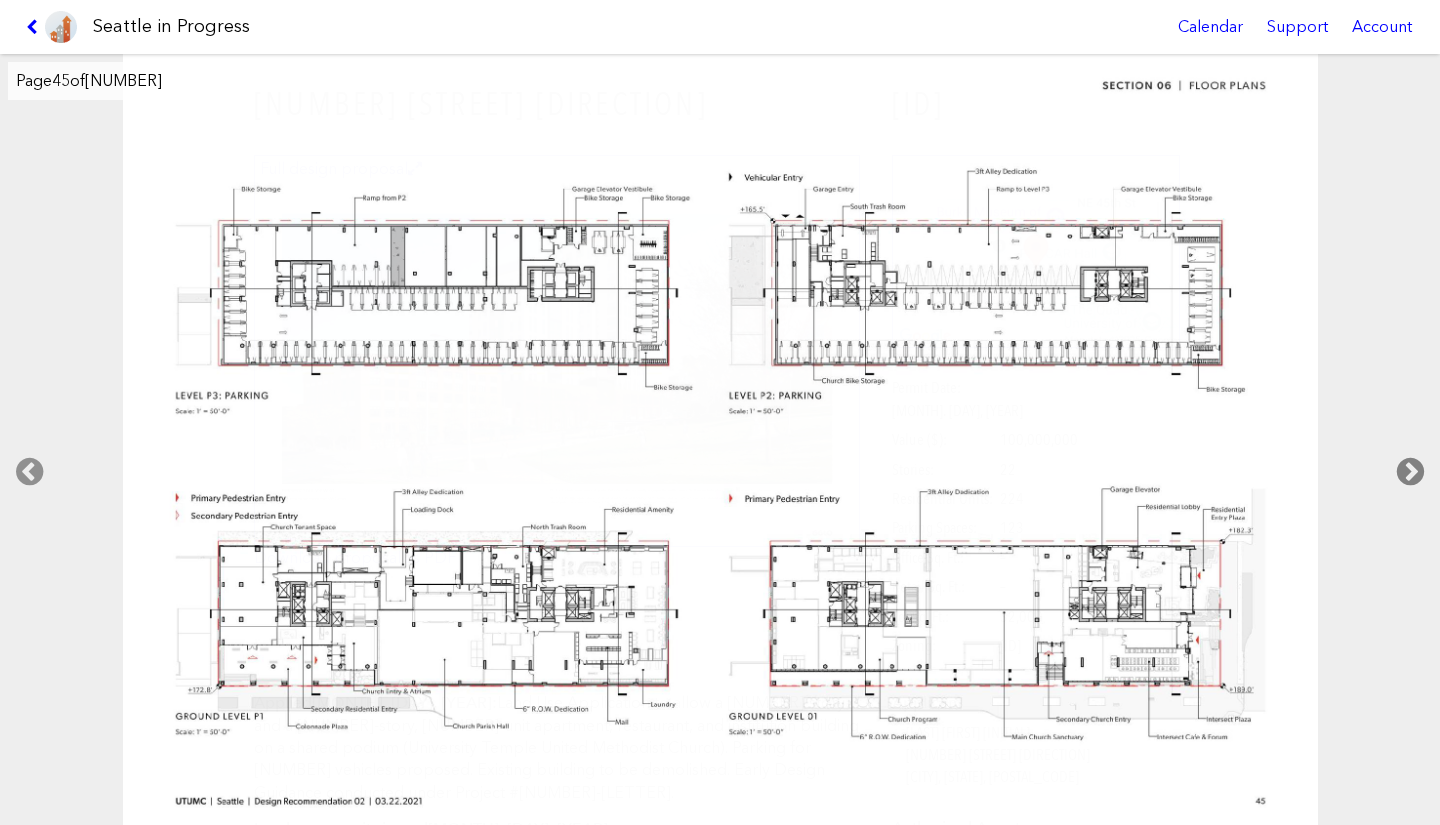click at bounding box center (1410, 472) 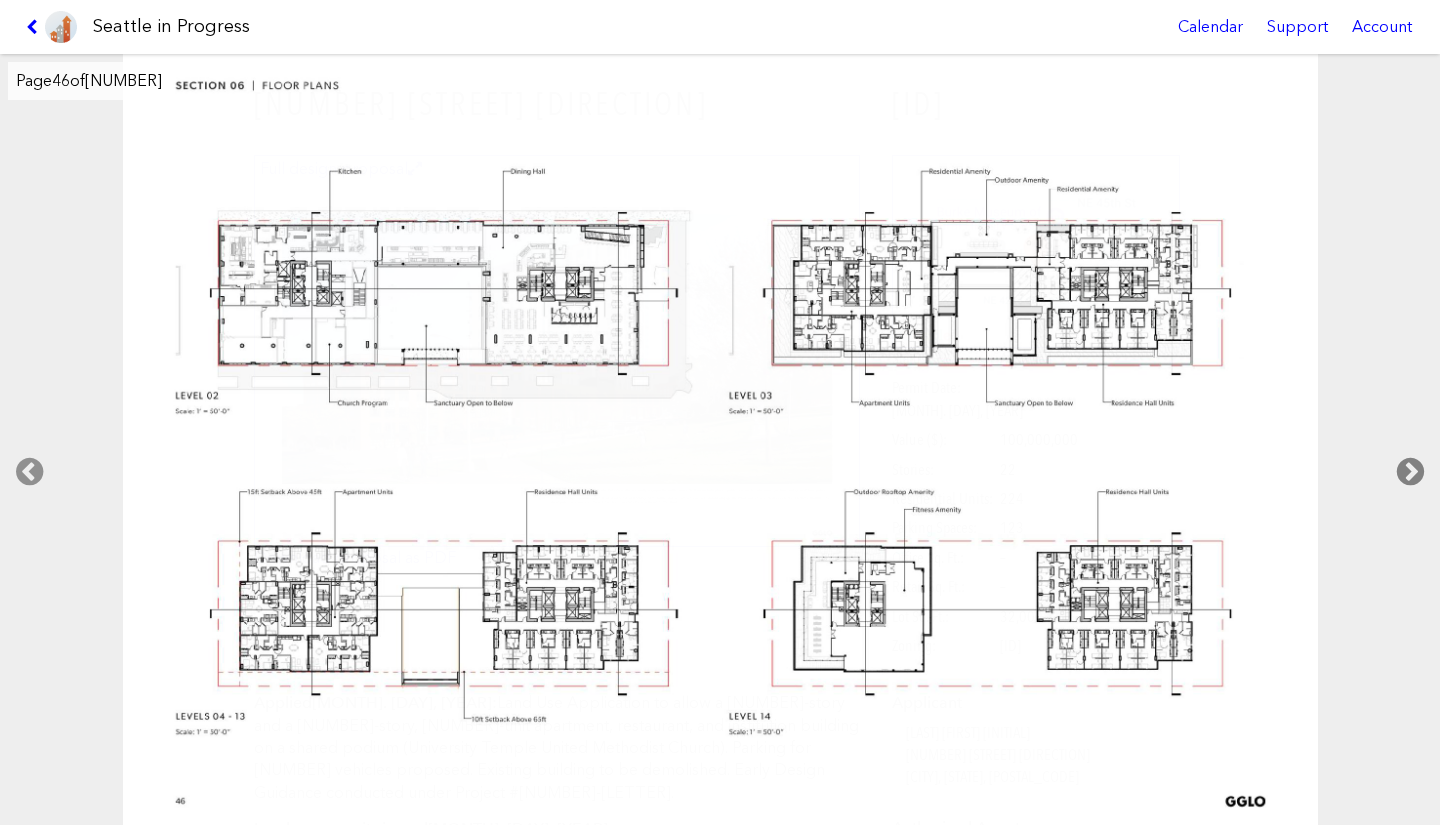 click at bounding box center [1410, 472] 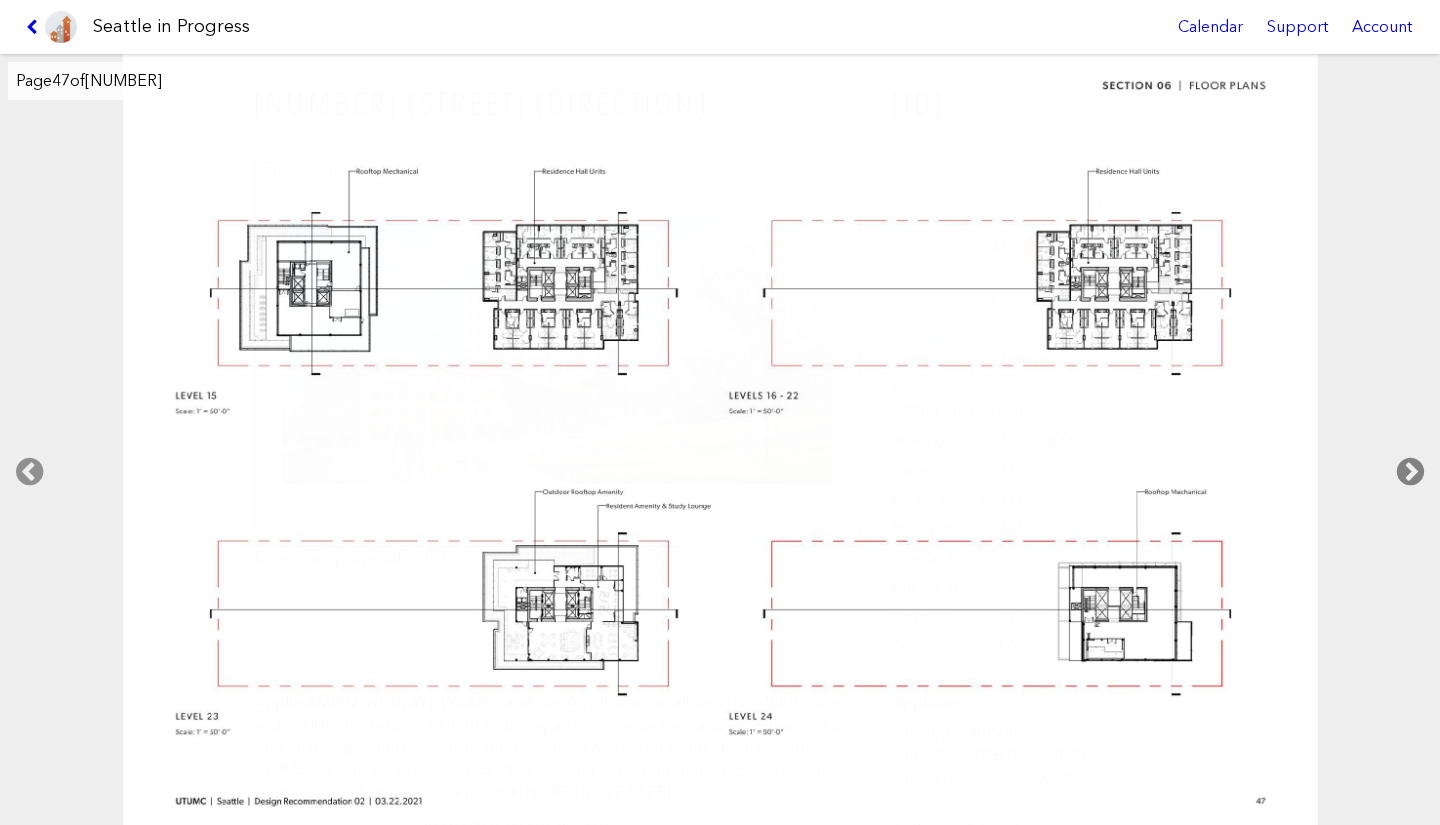 click at bounding box center (1410, 472) 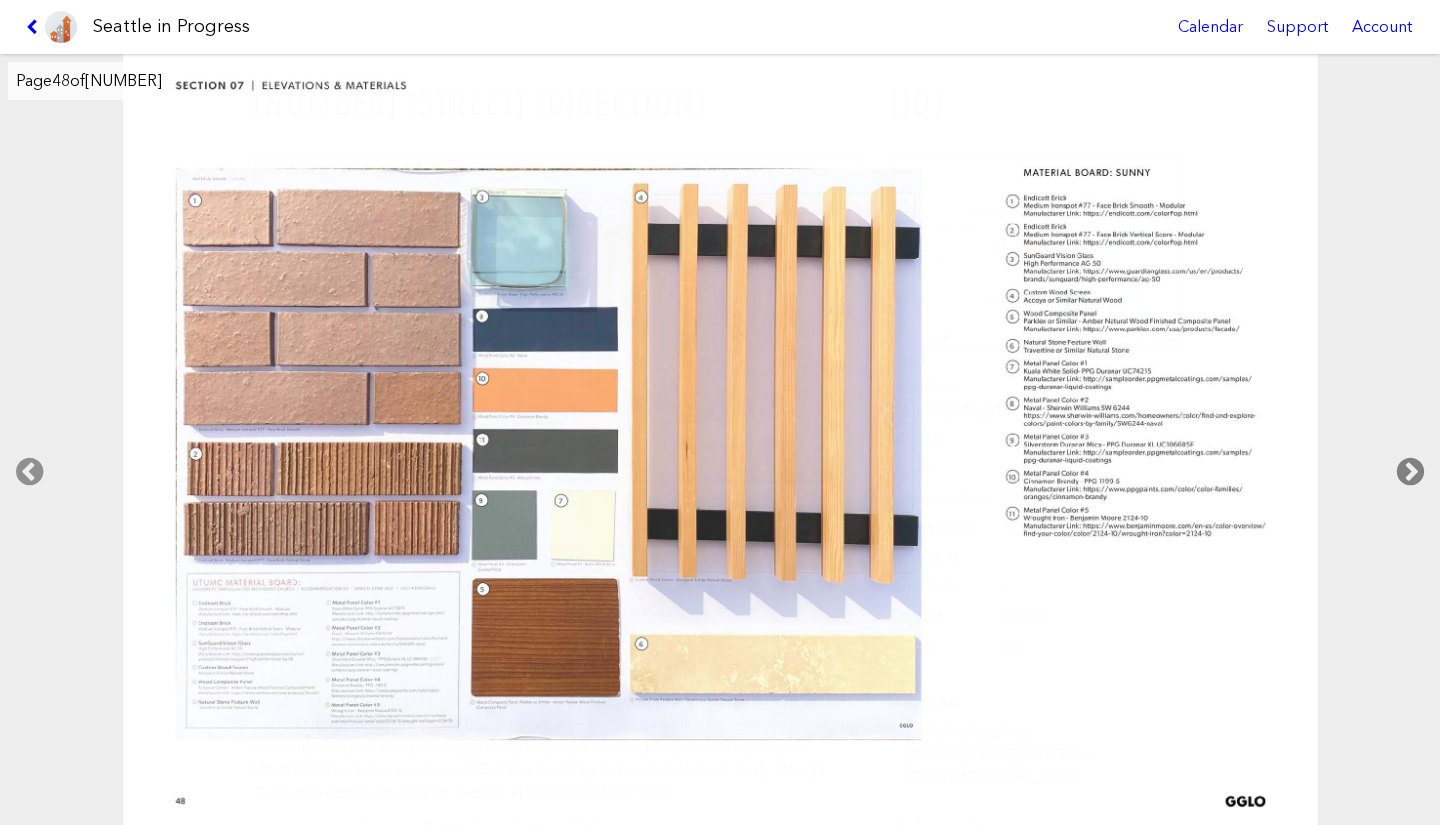 click at bounding box center [1410, 472] 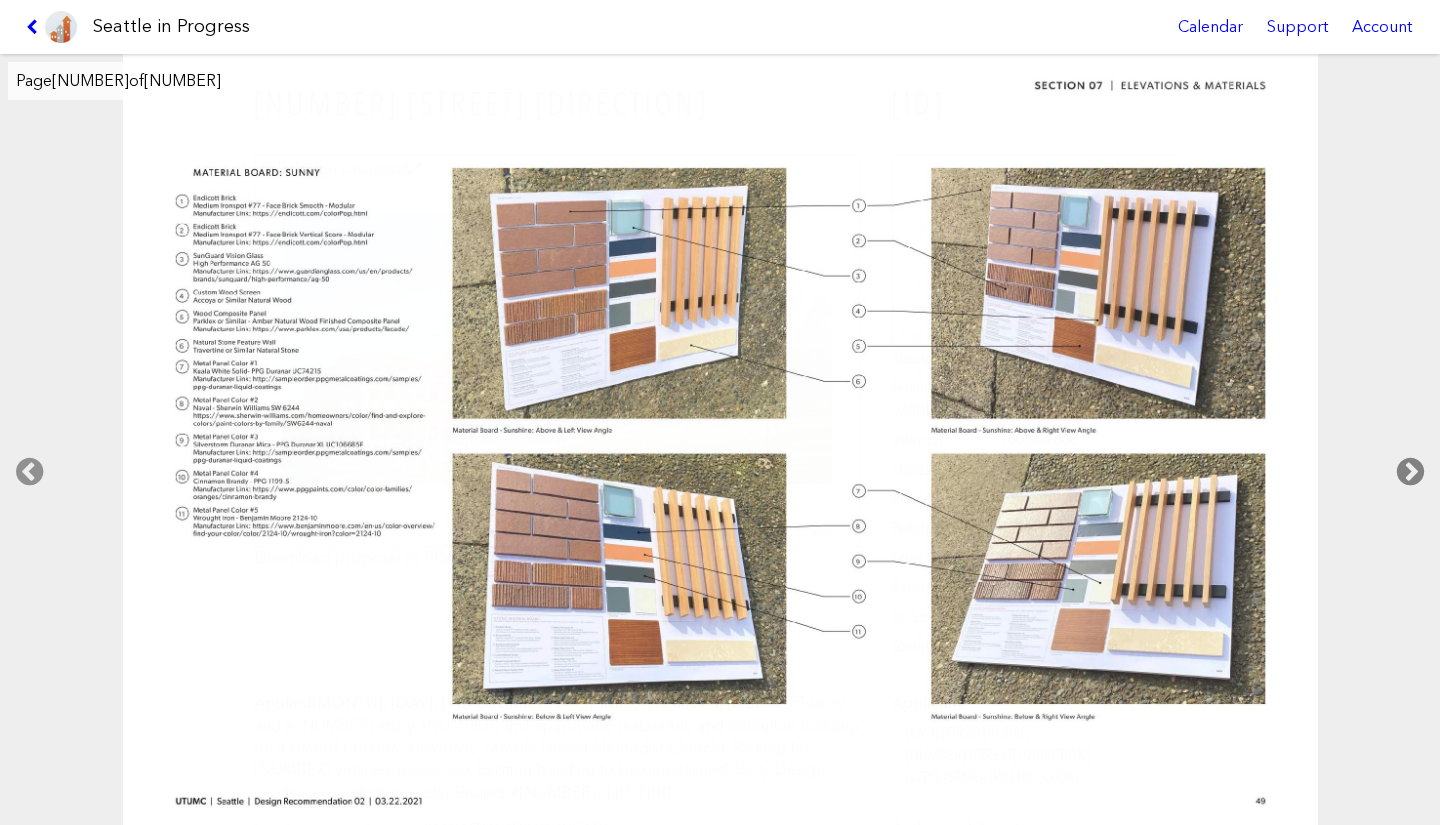 click at bounding box center (1410, 472) 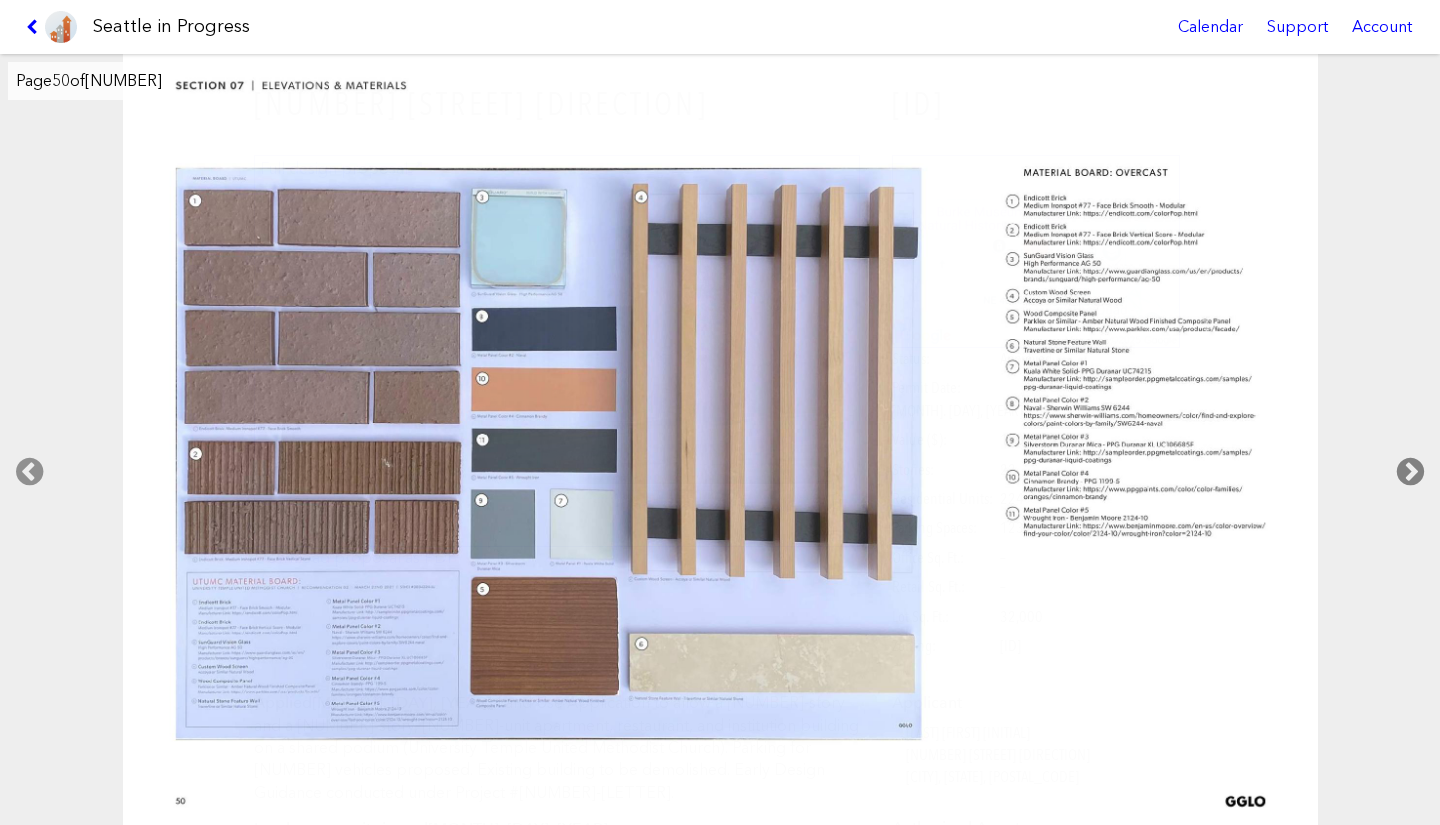 click at bounding box center (1410, 472) 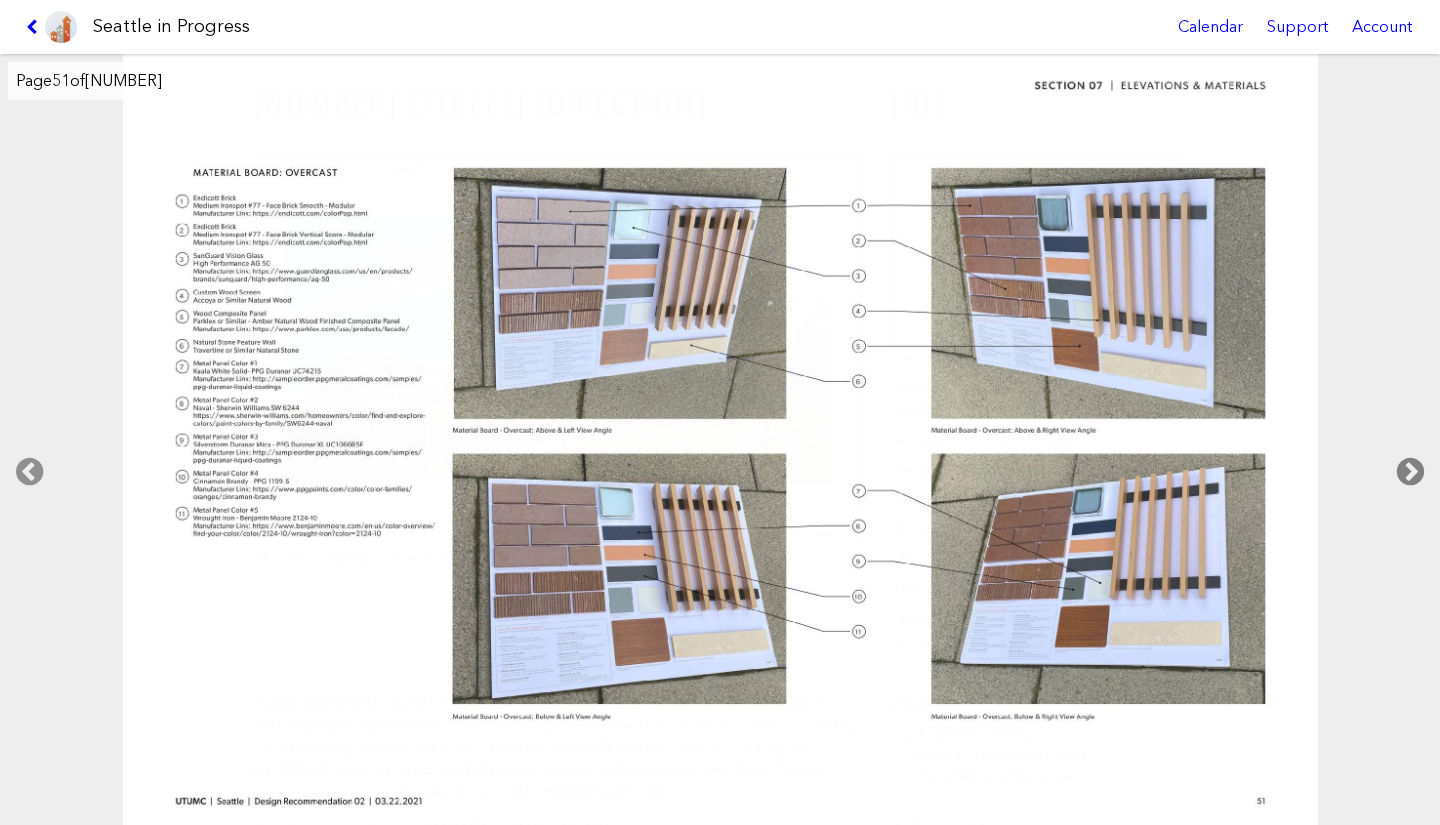 click at bounding box center (1410, 472) 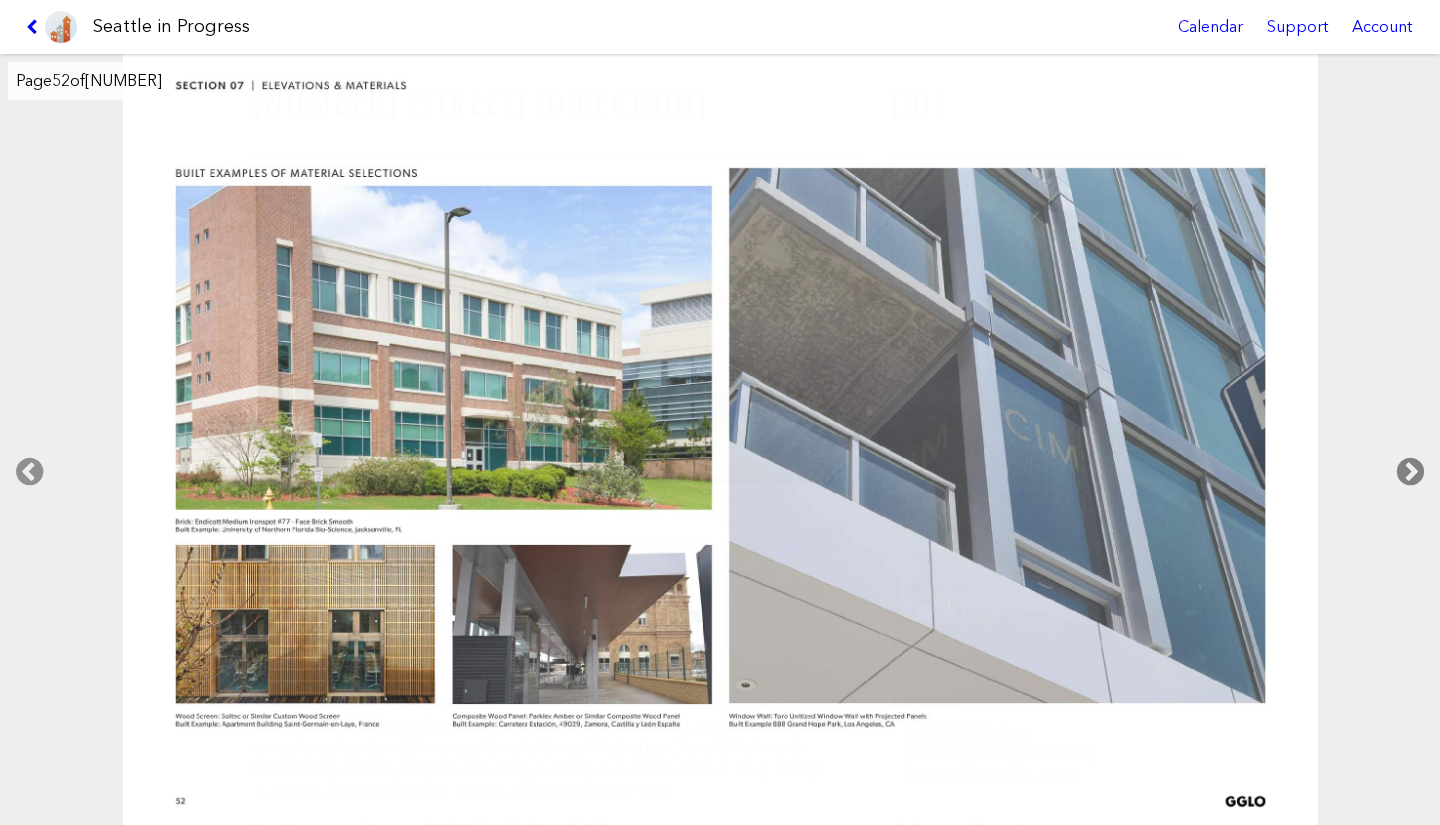 click at bounding box center [1410, 472] 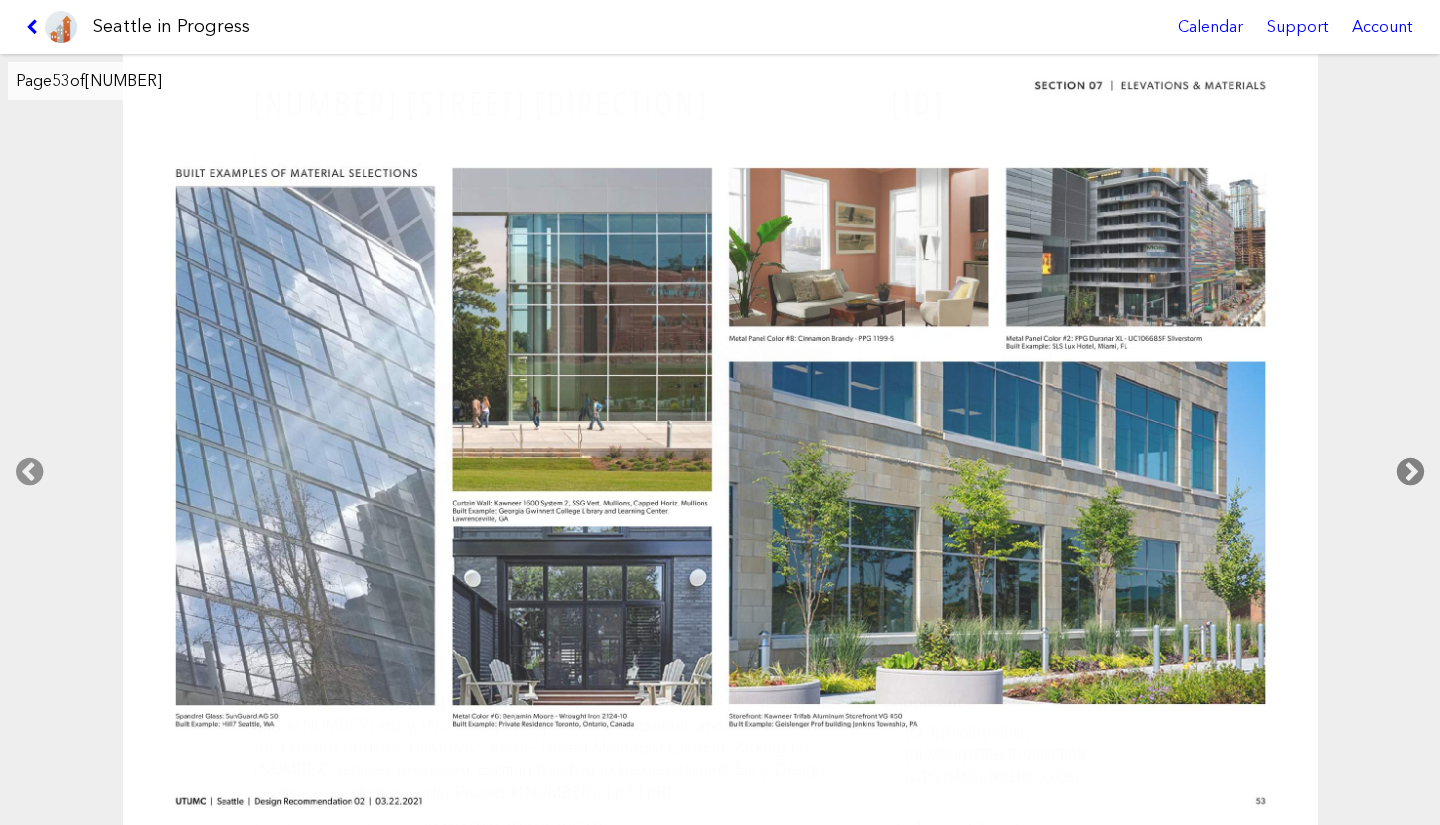 click at bounding box center [1410, 472] 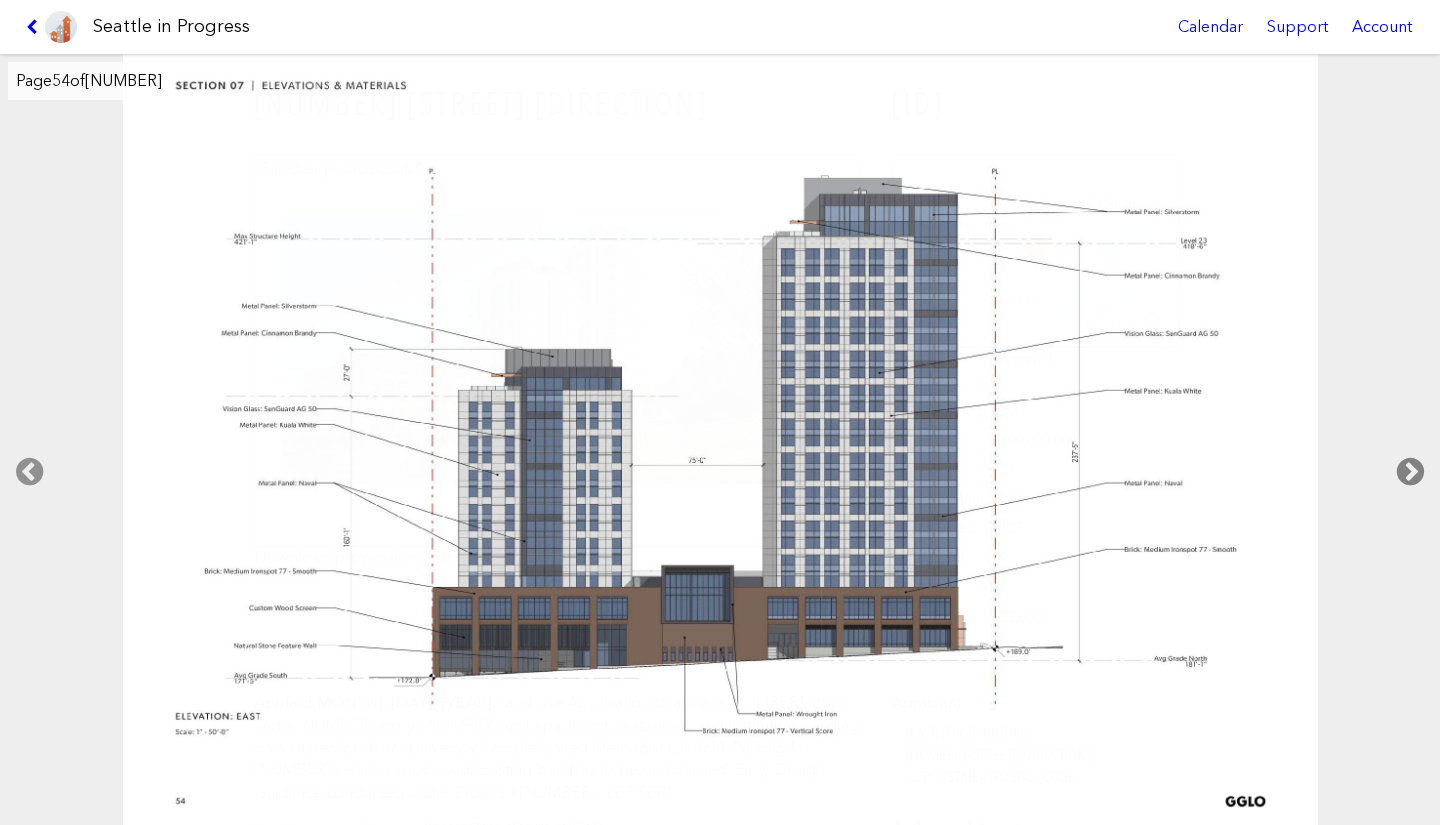 click at bounding box center (1410, 472) 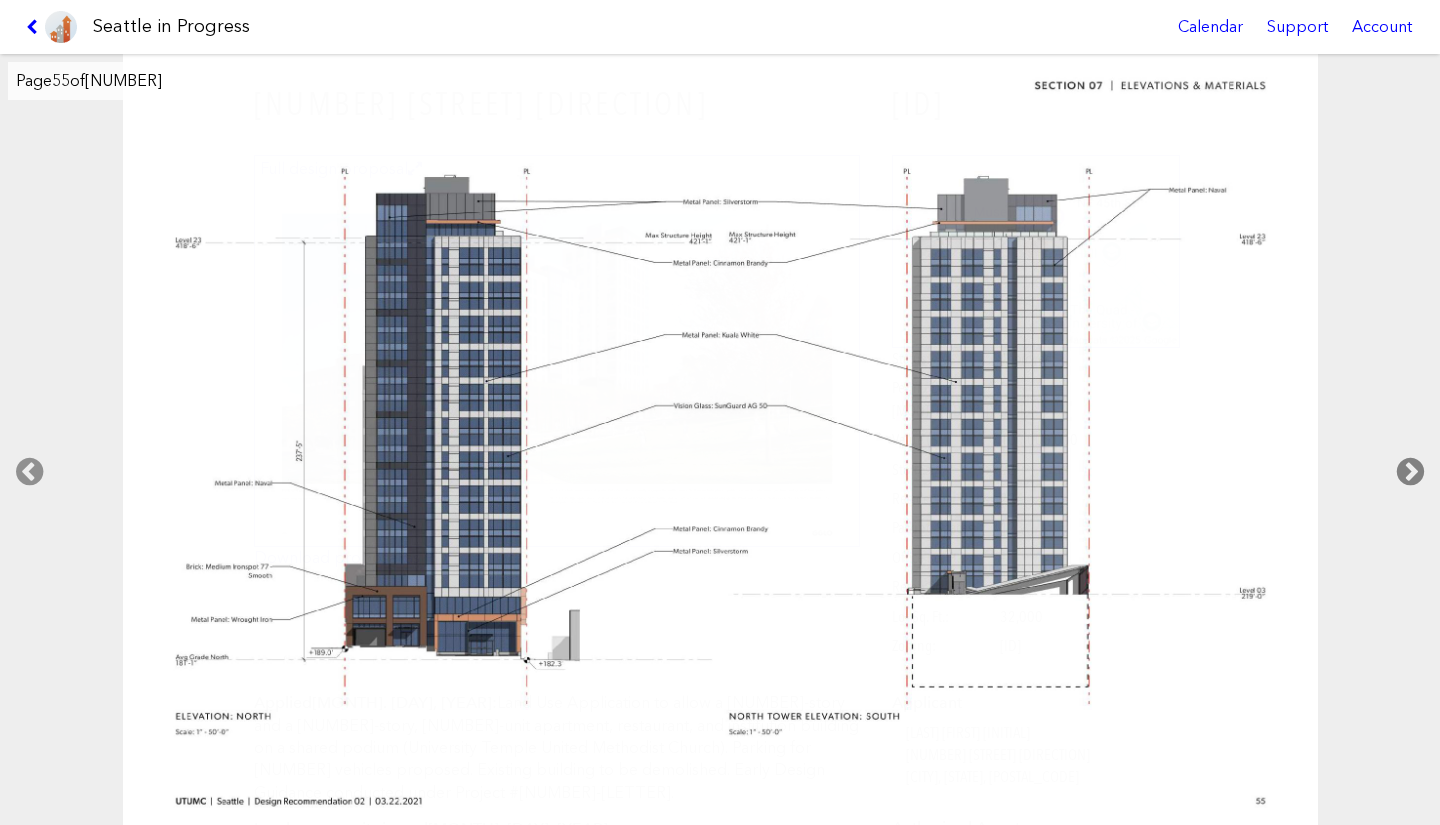 click at bounding box center (1410, 472) 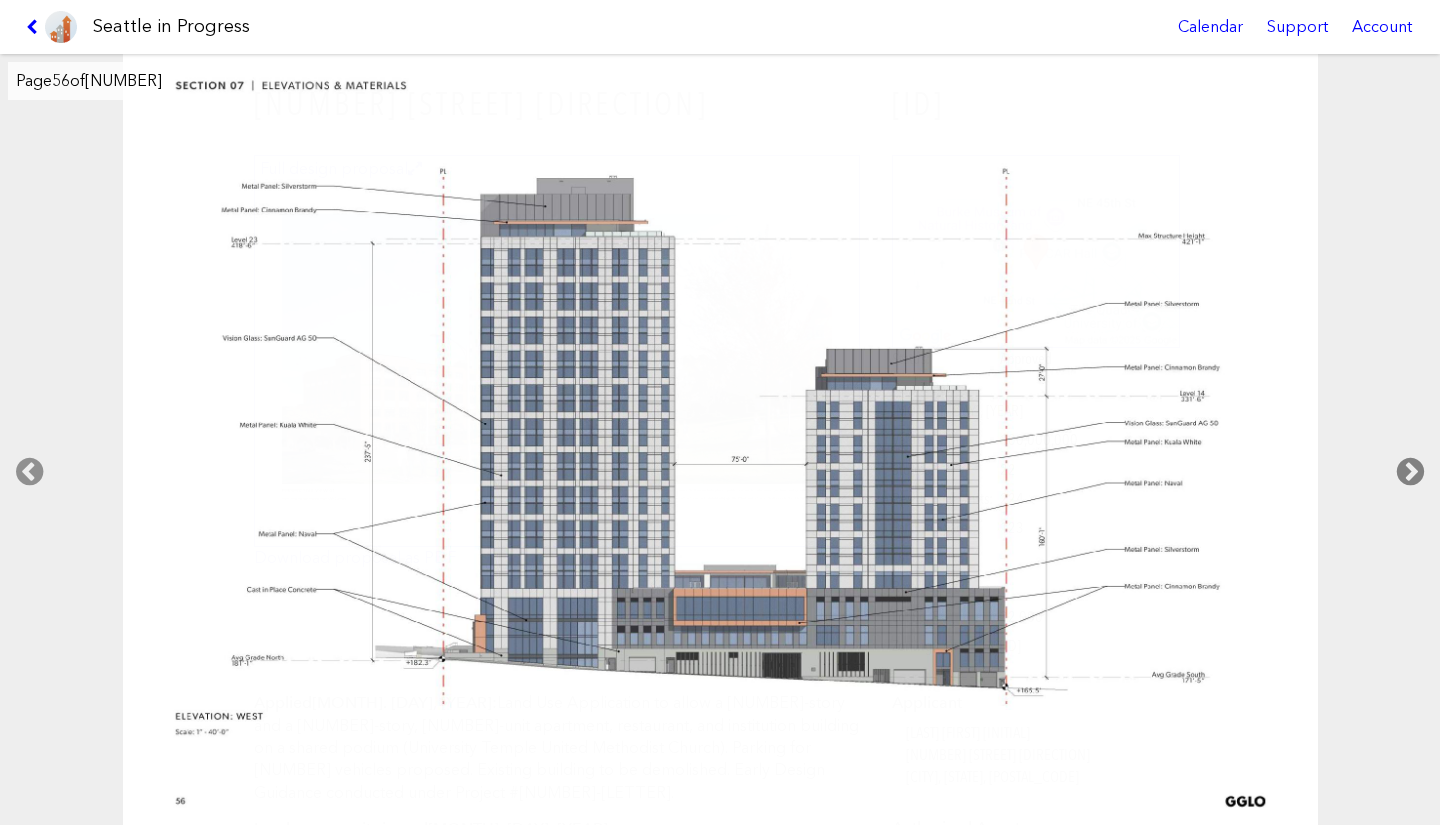 click at bounding box center [1410, 472] 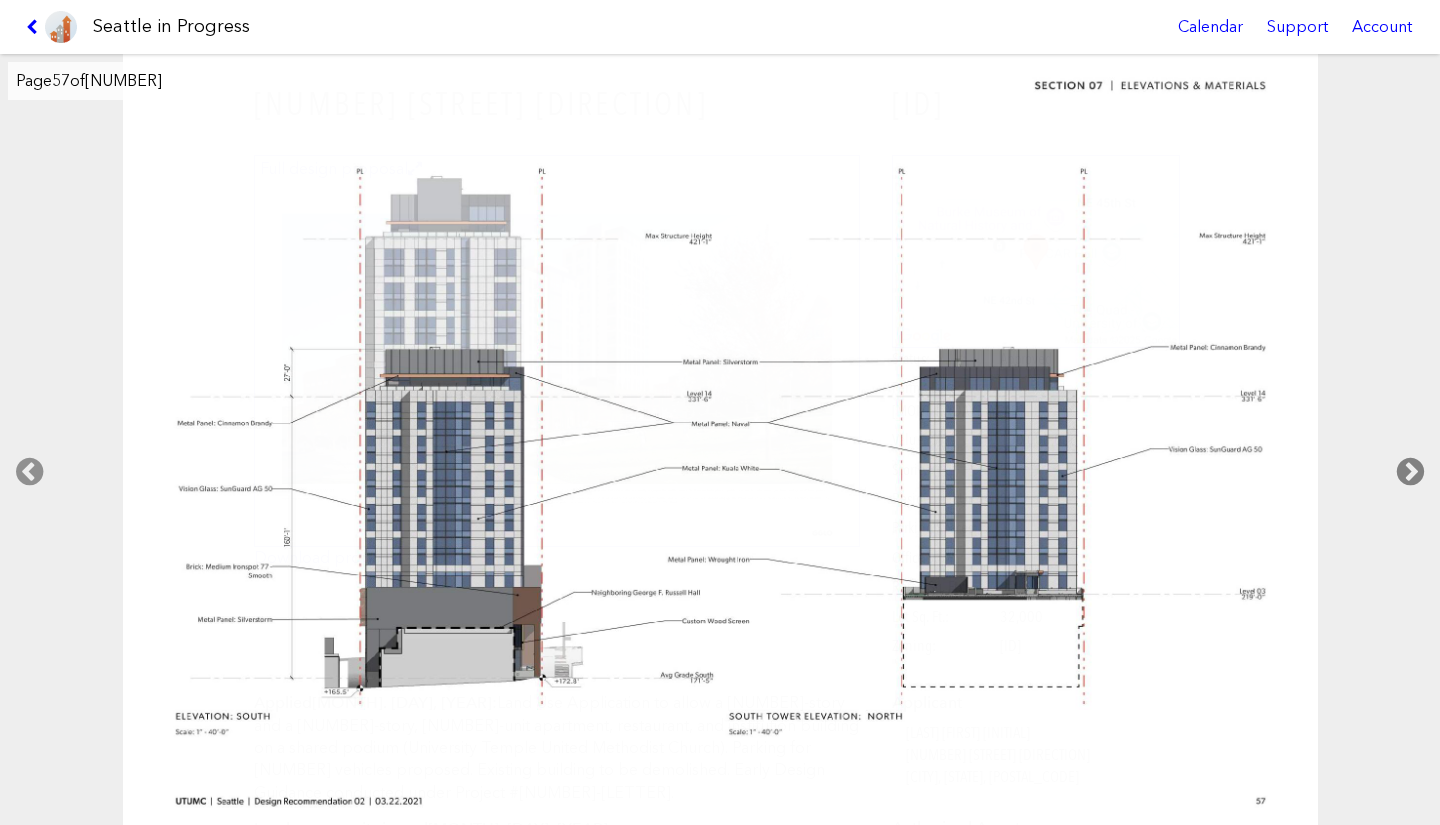 click at bounding box center (1410, 472) 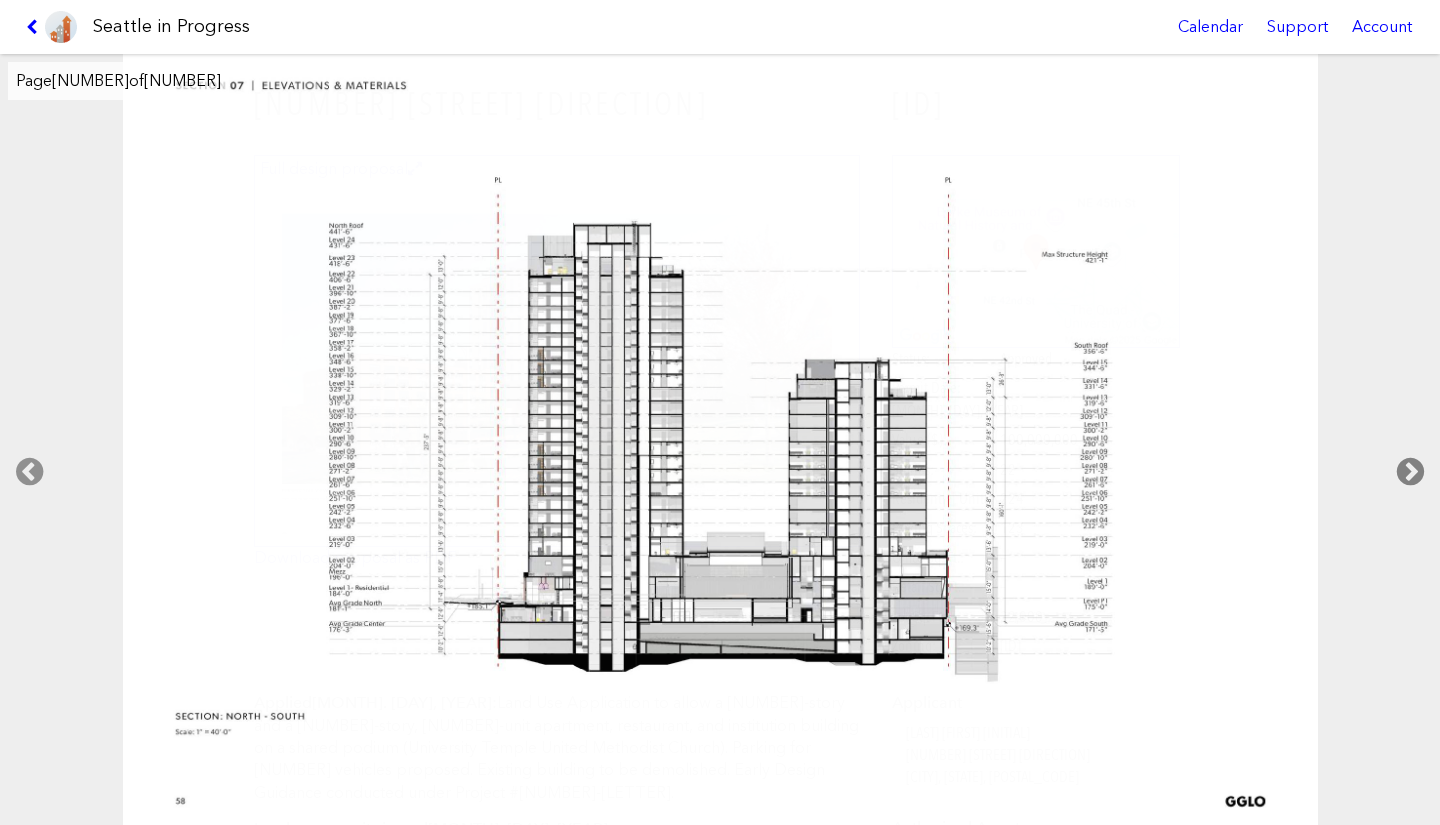 click at bounding box center [1410, 472] 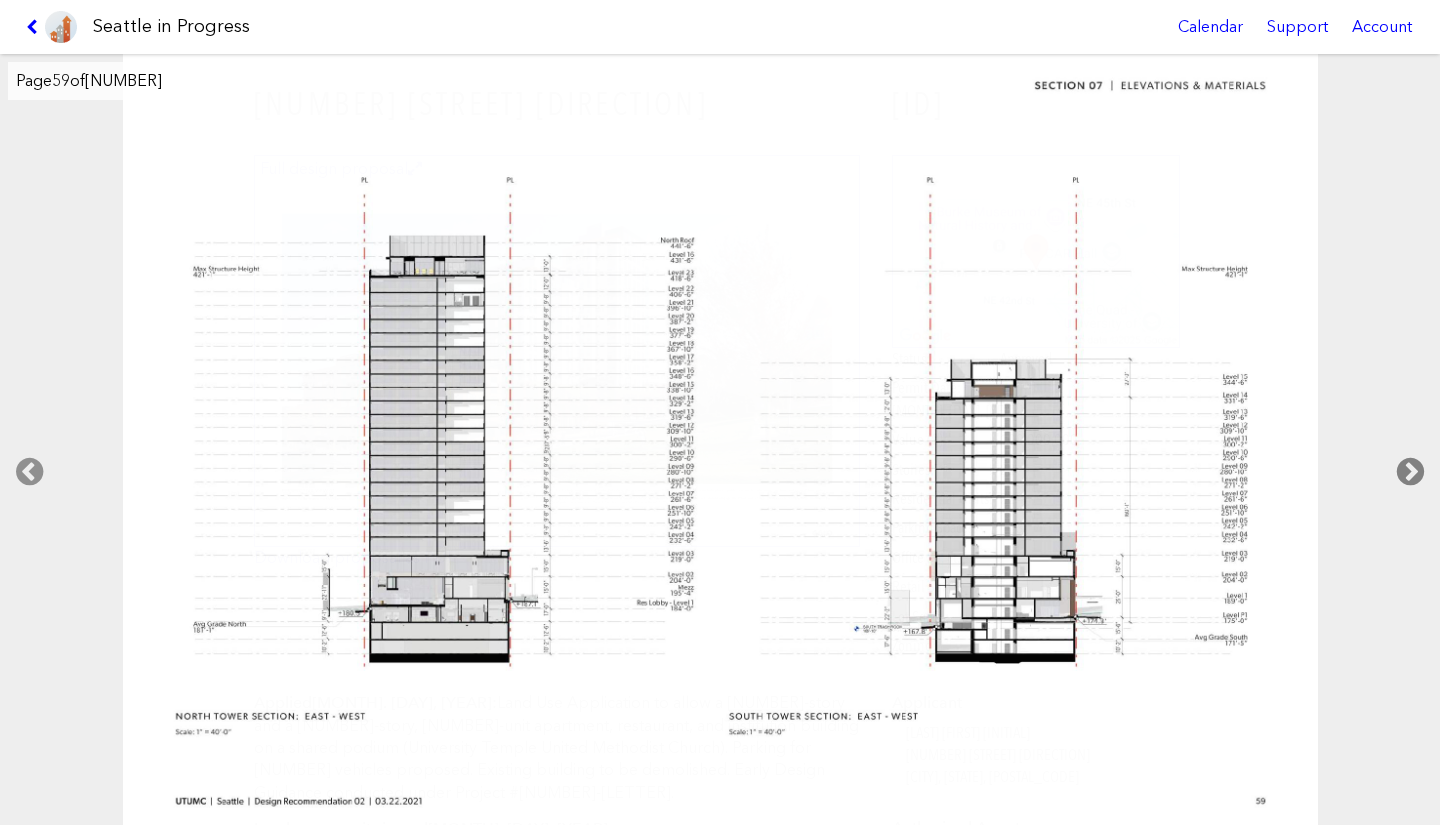 click at bounding box center (1410, 472) 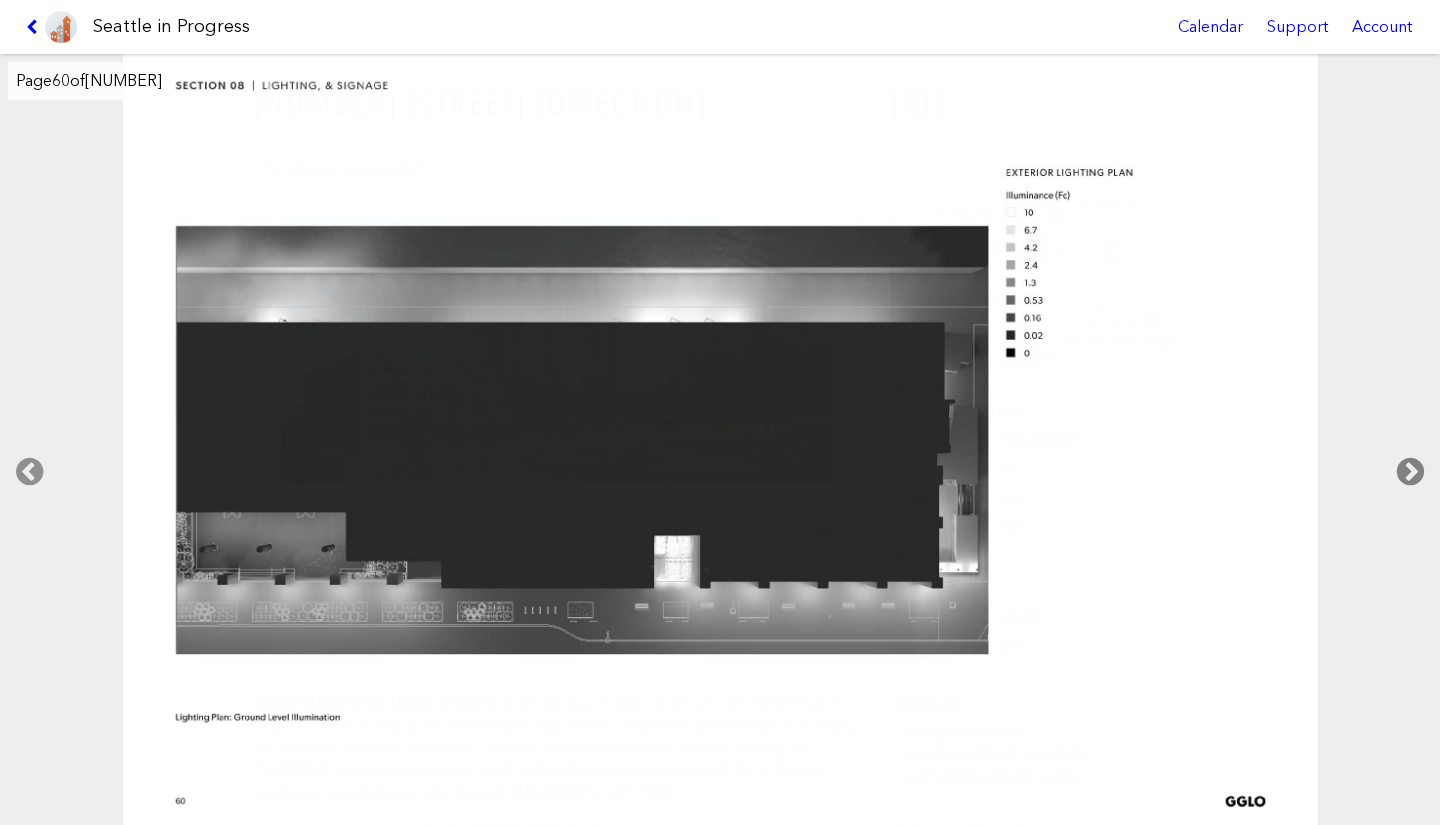 click at bounding box center [1410, 472] 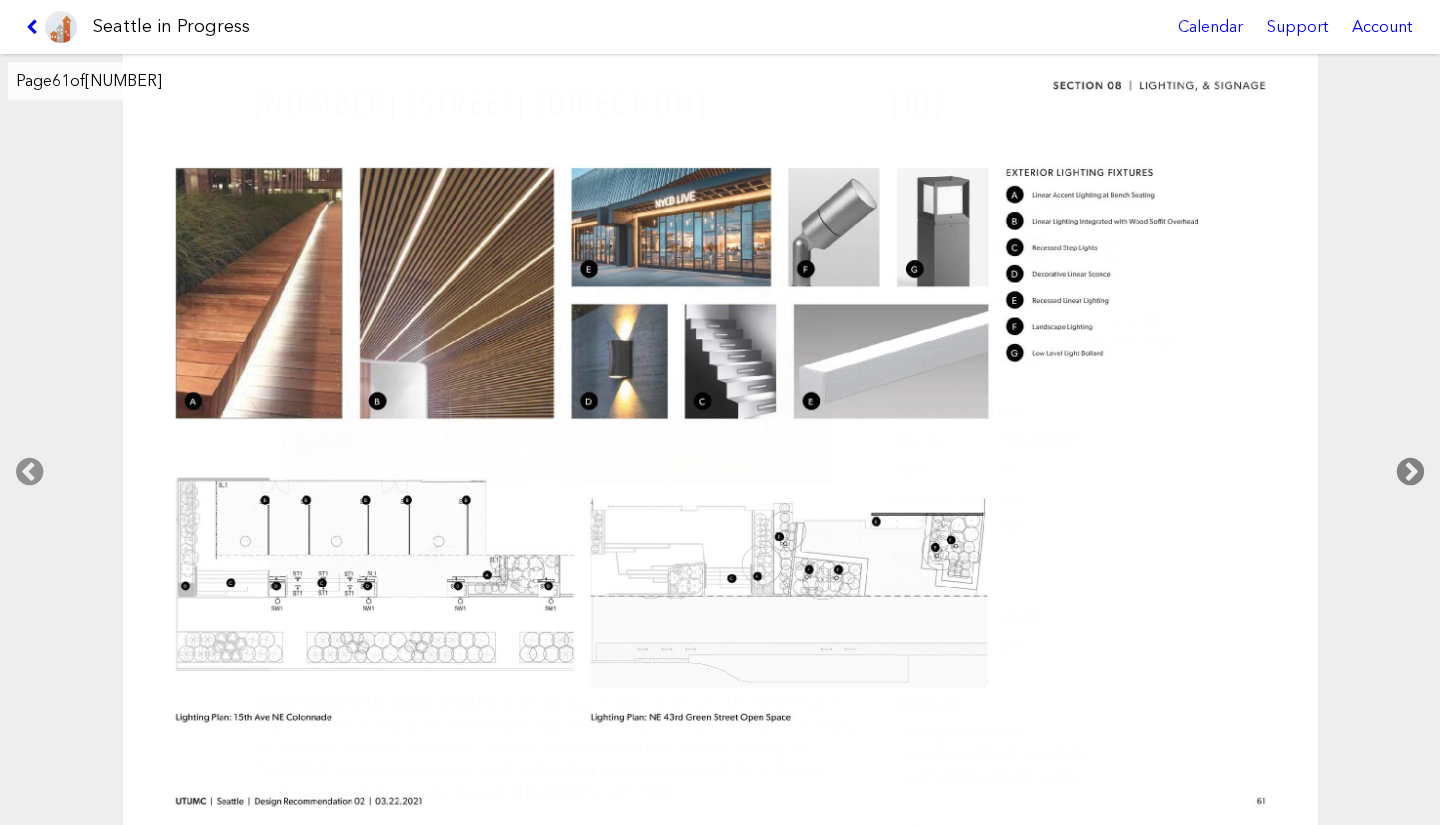 click at bounding box center (1410, 472) 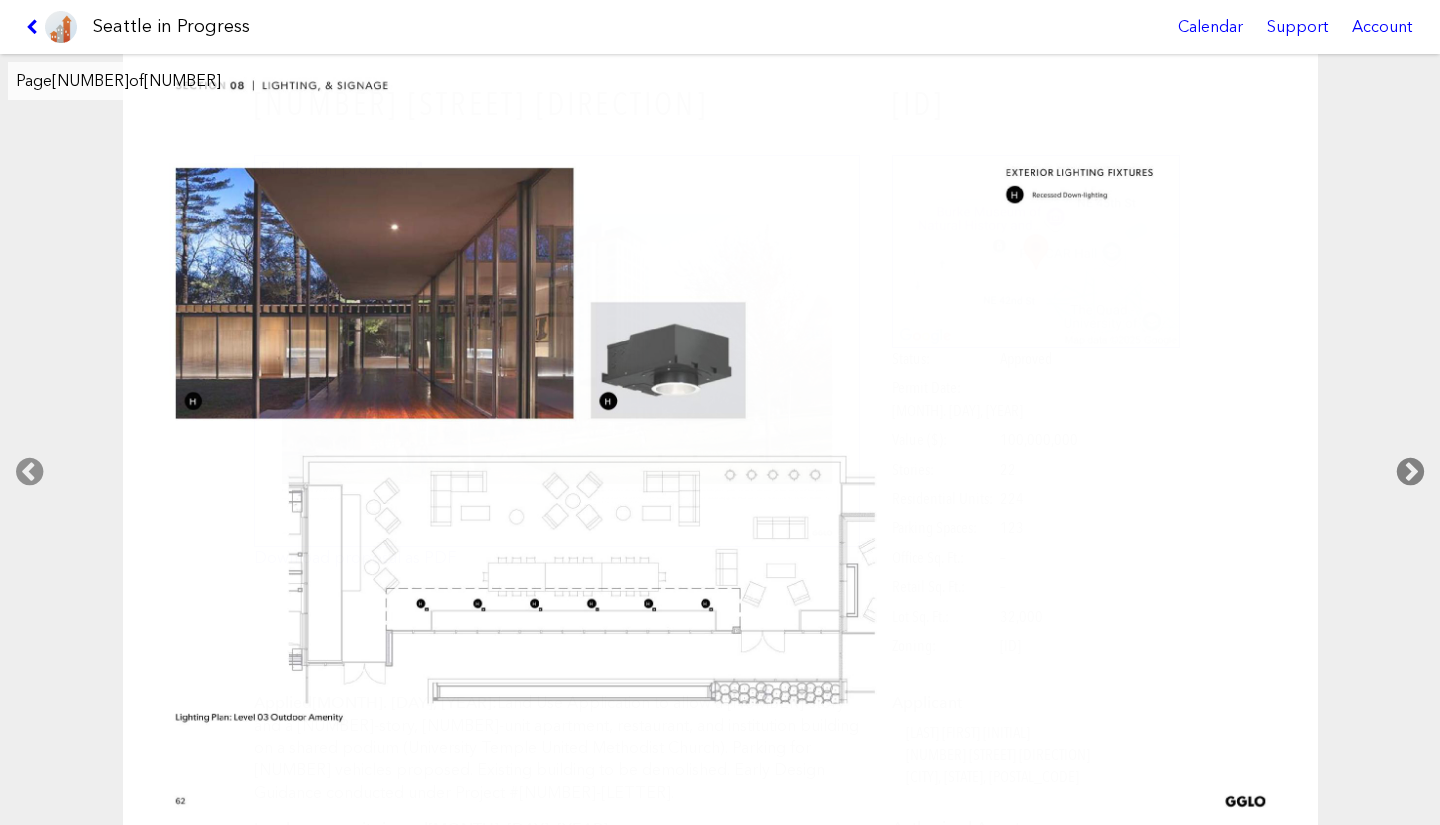 click at bounding box center [1410, 472] 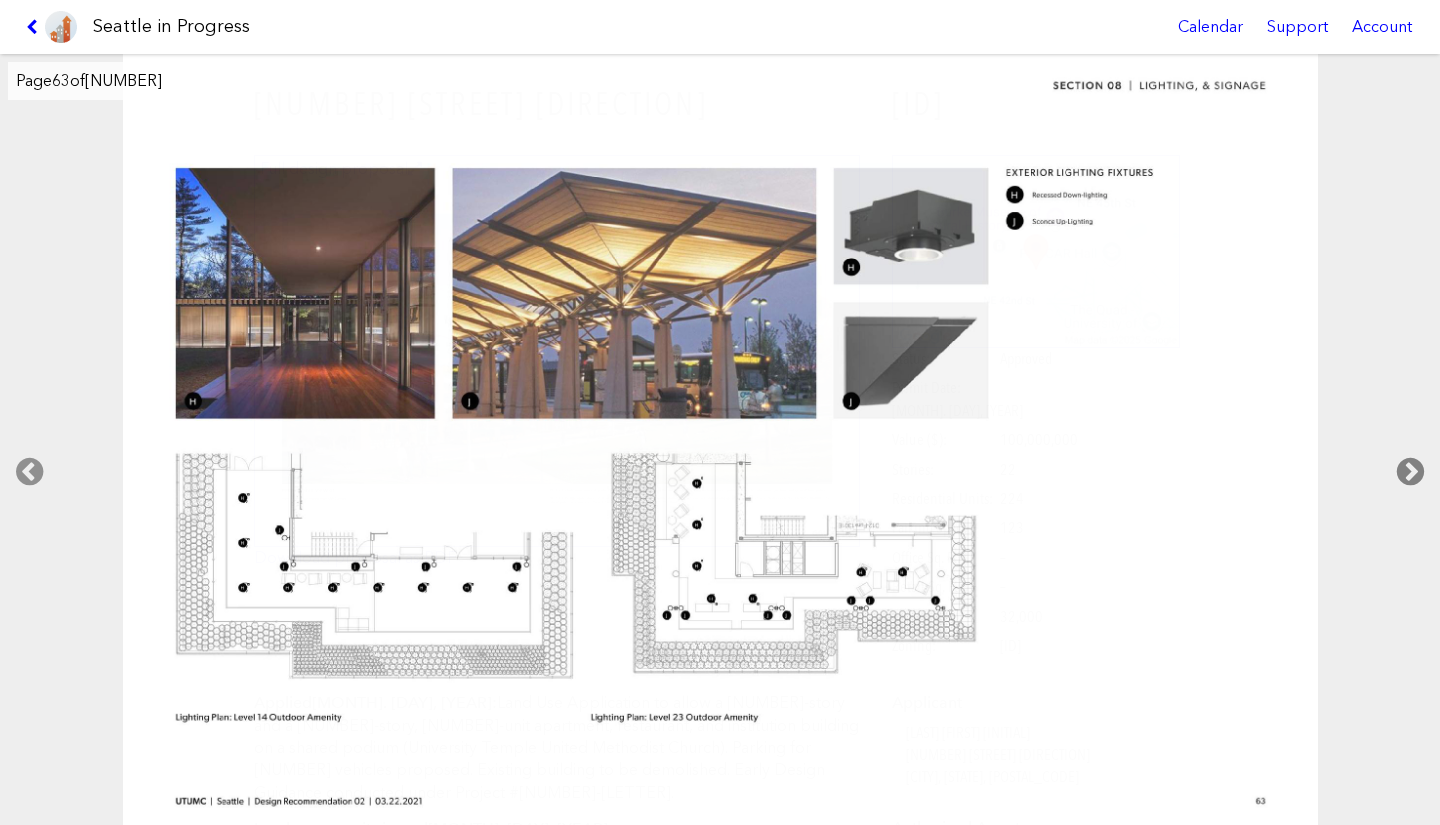 click at bounding box center [1410, 472] 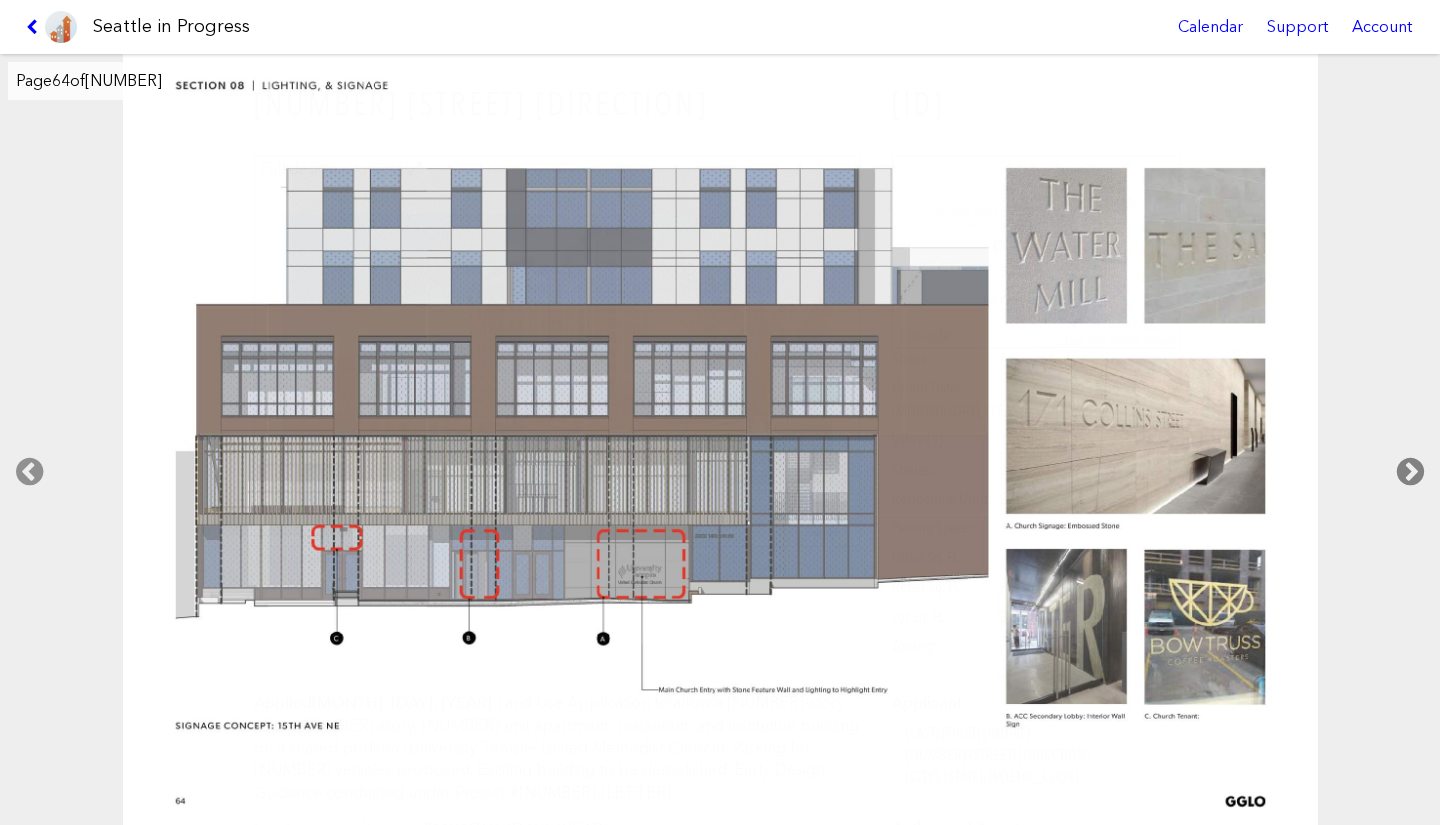 click at bounding box center [1410, 472] 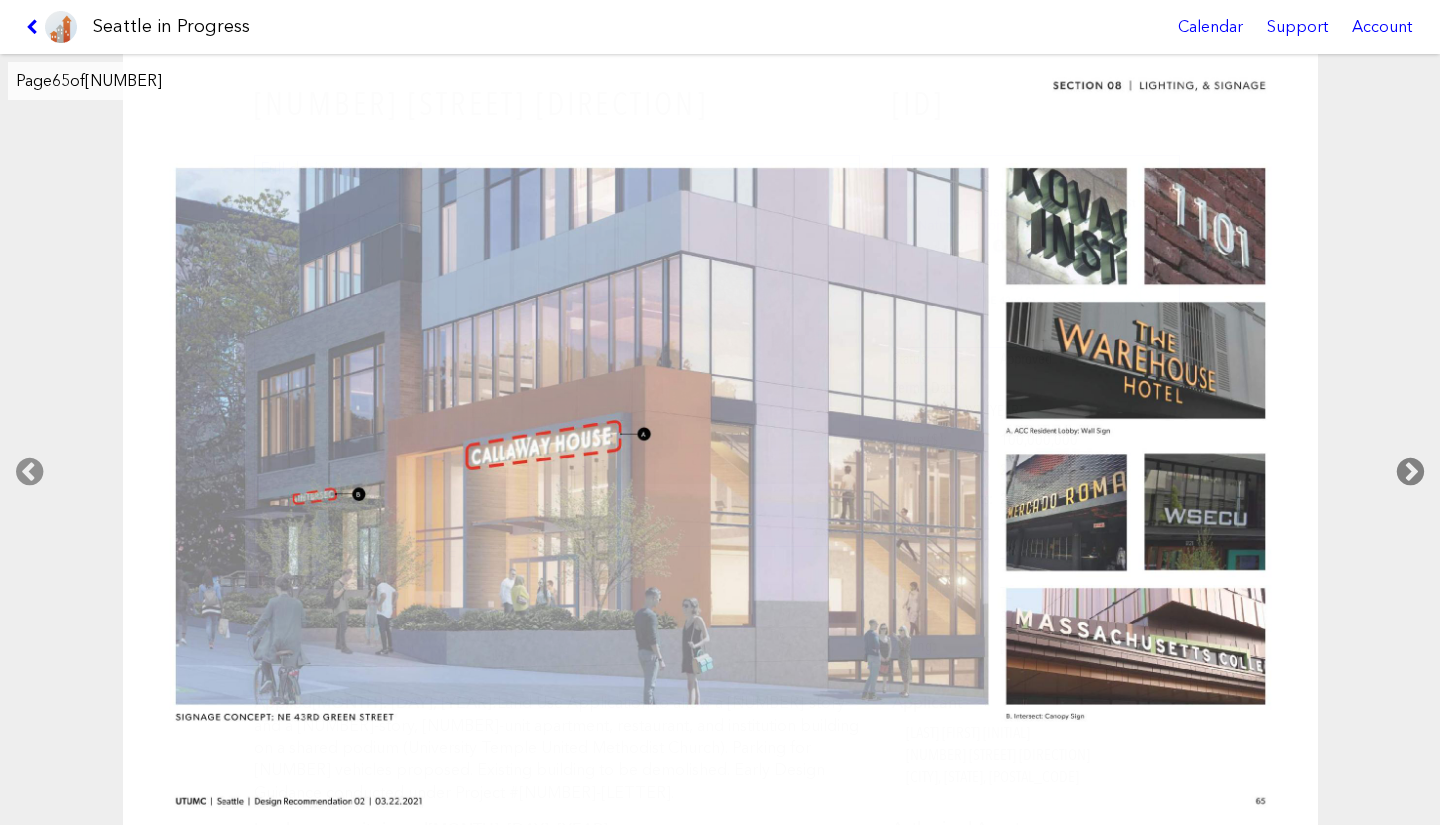 click at bounding box center (1410, 472) 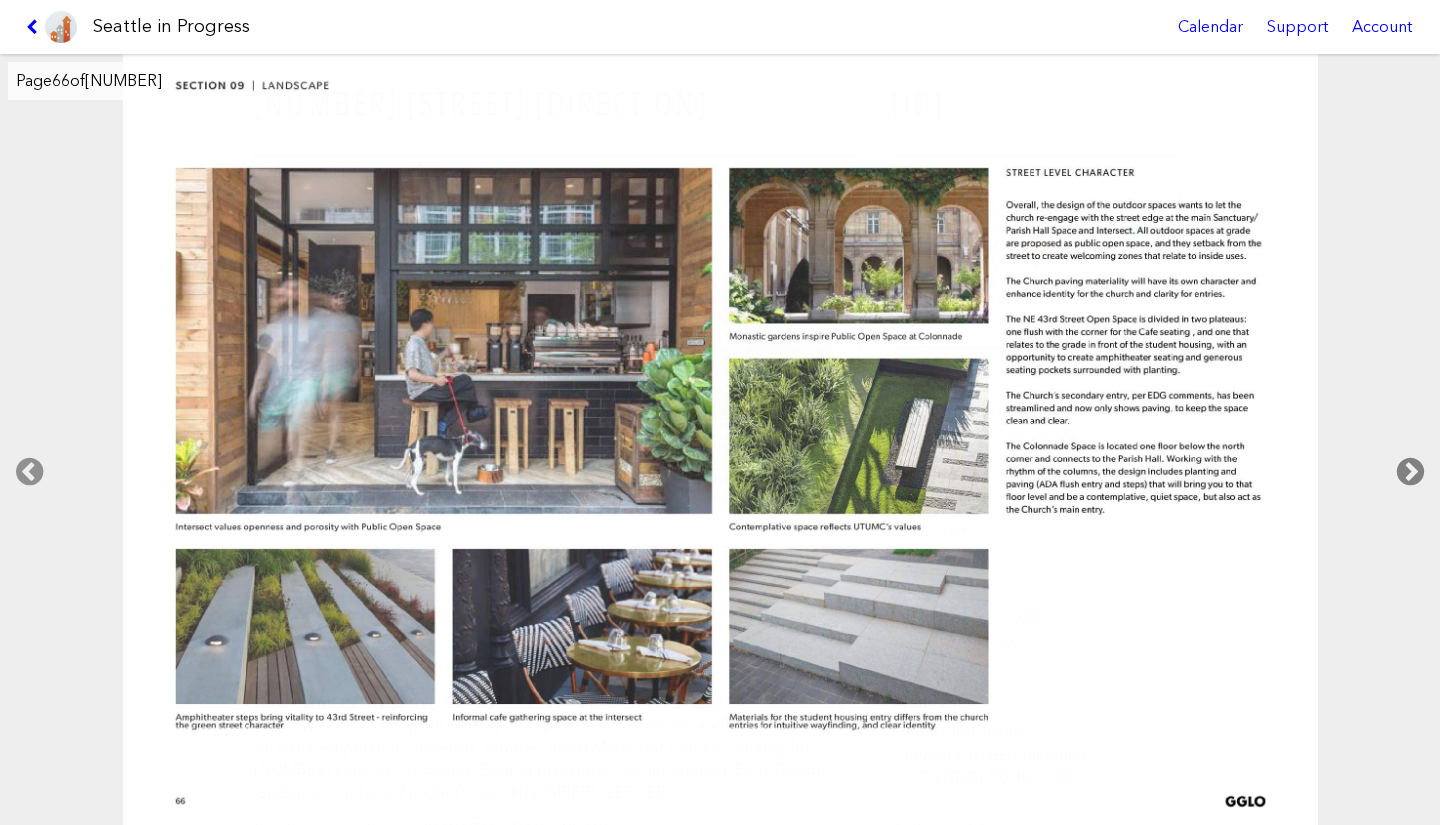 click at bounding box center [1410, 472] 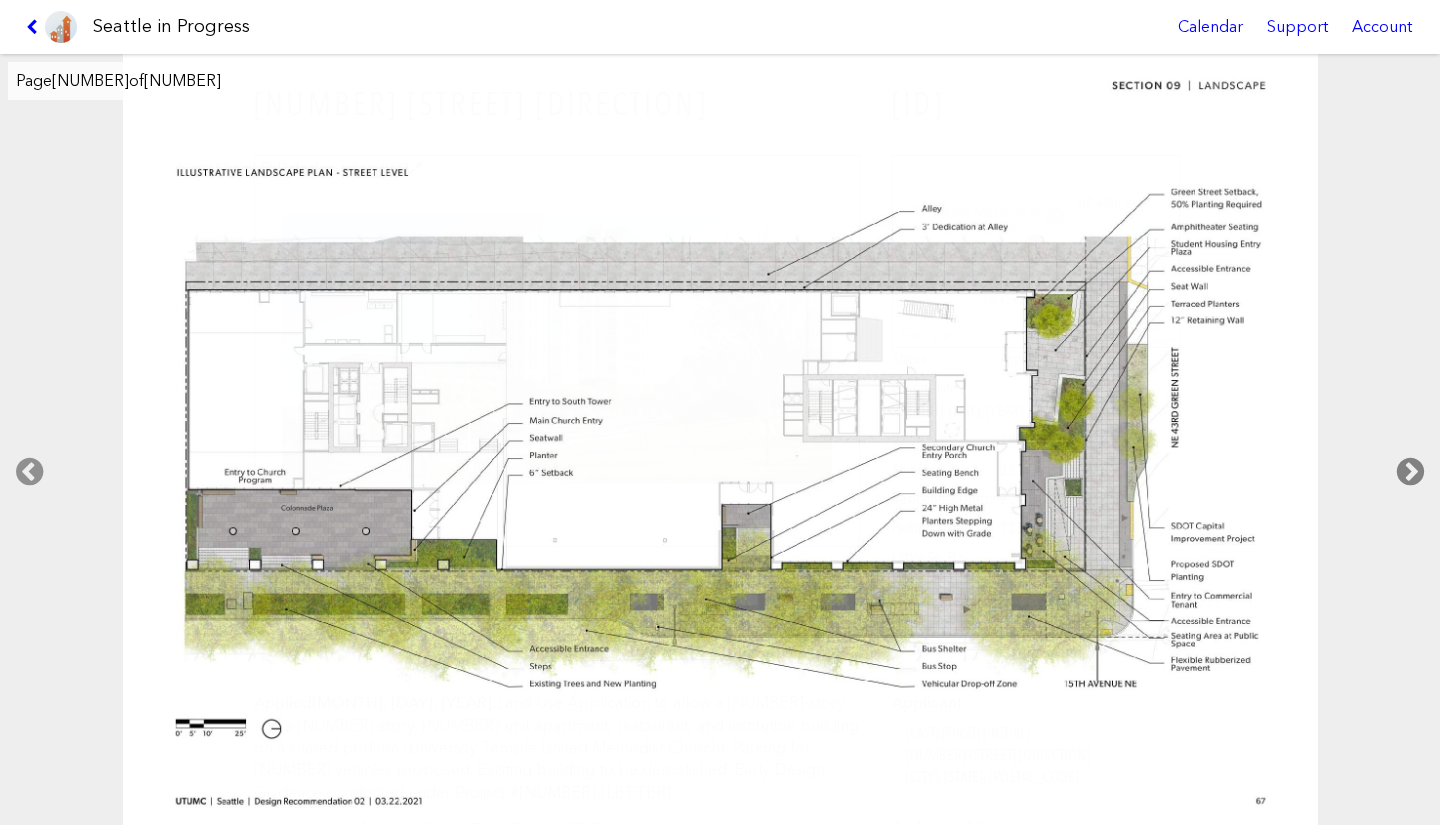 click at bounding box center [1410, 472] 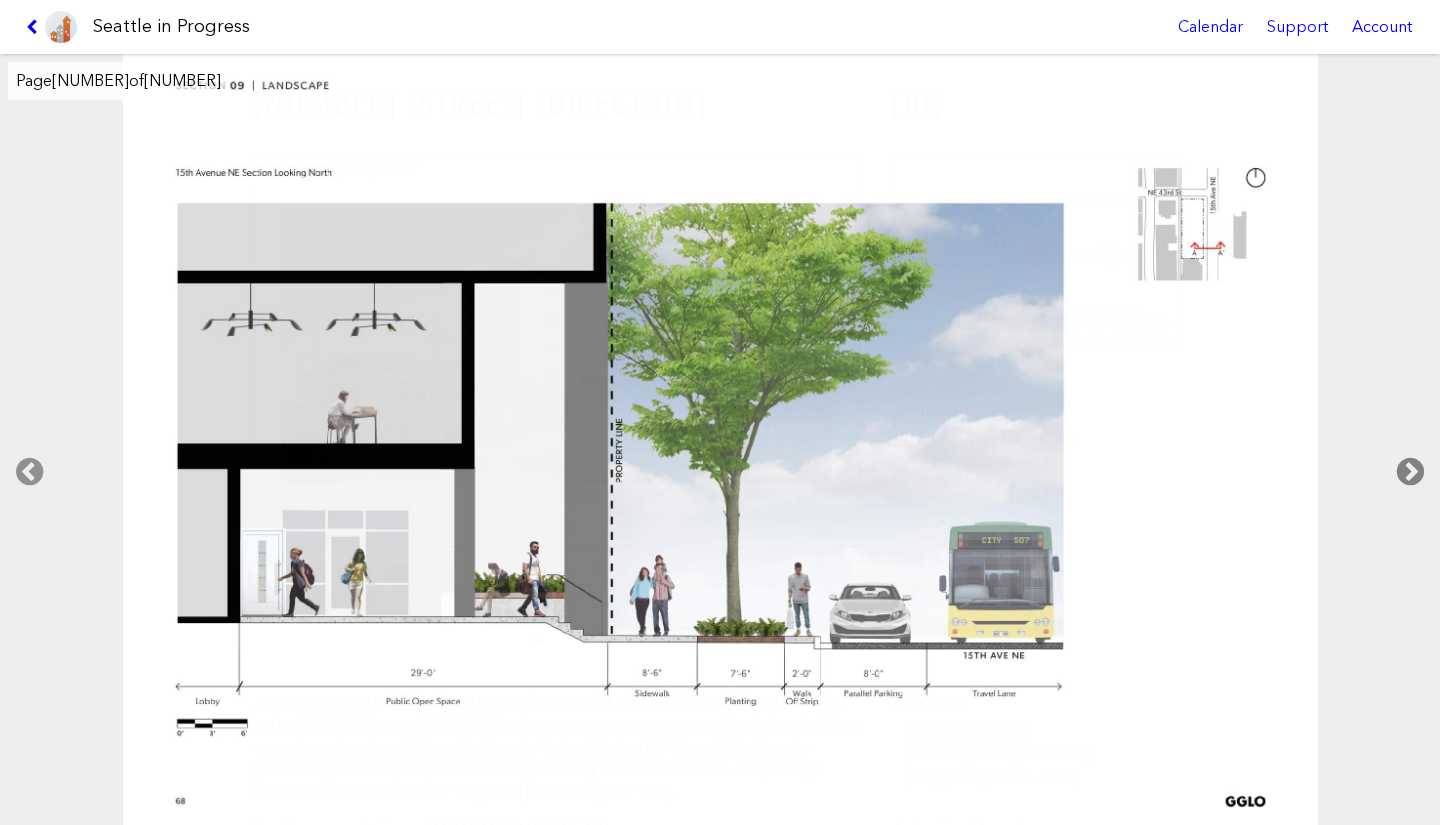 click at bounding box center (1410, 472) 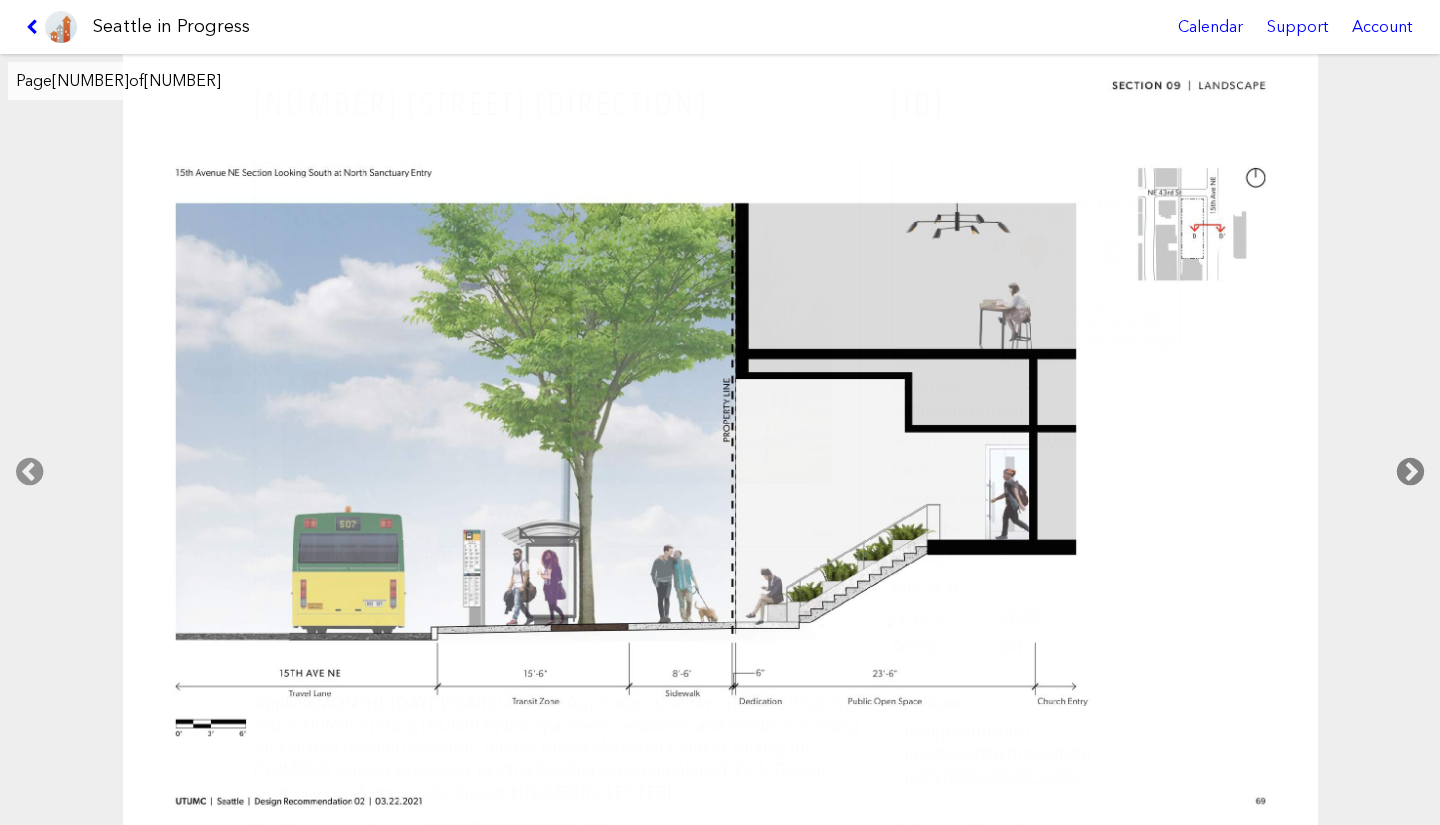 click at bounding box center [1410, 472] 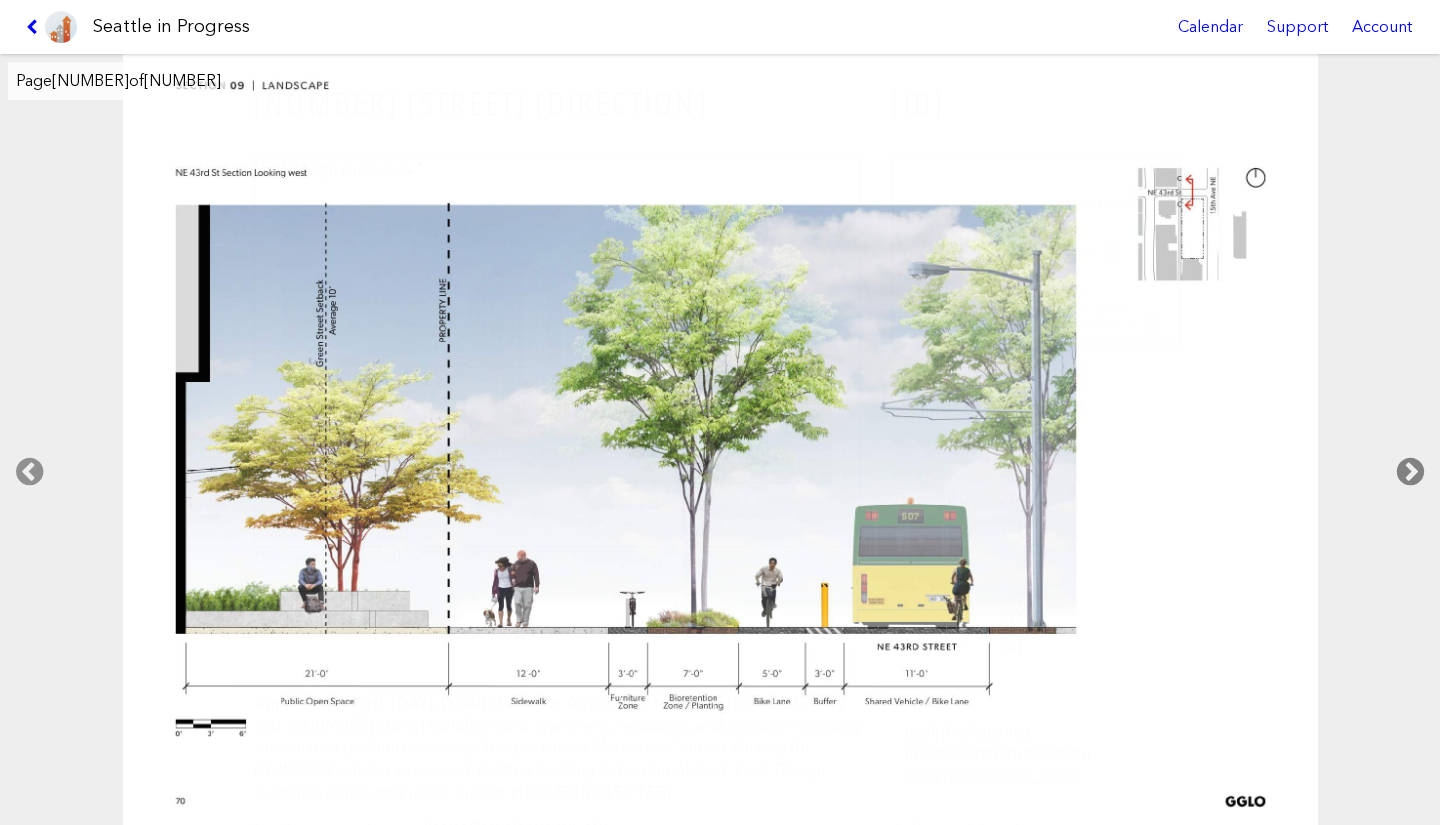 click at bounding box center [1410, 472] 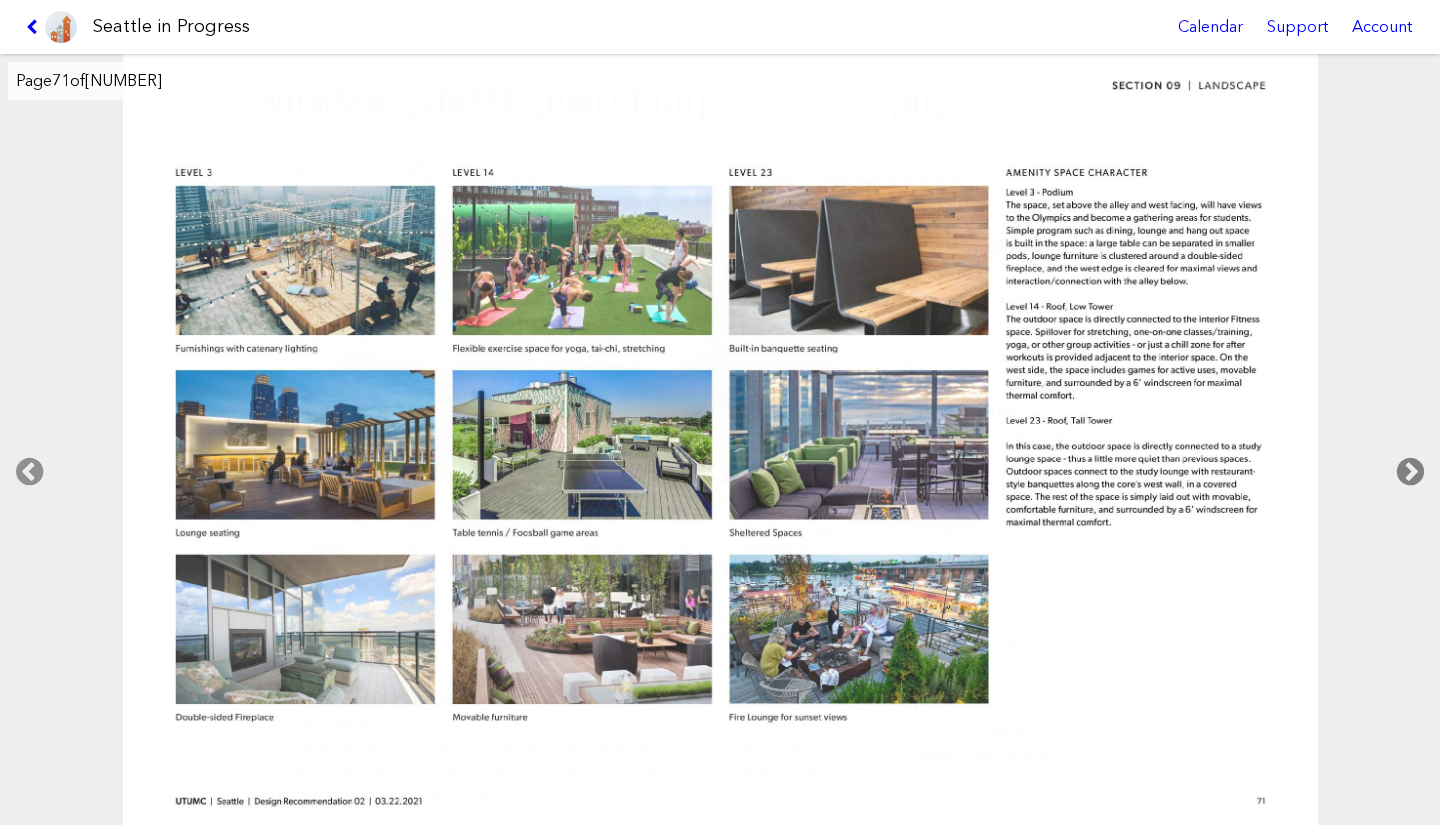 click at bounding box center (1410, 472) 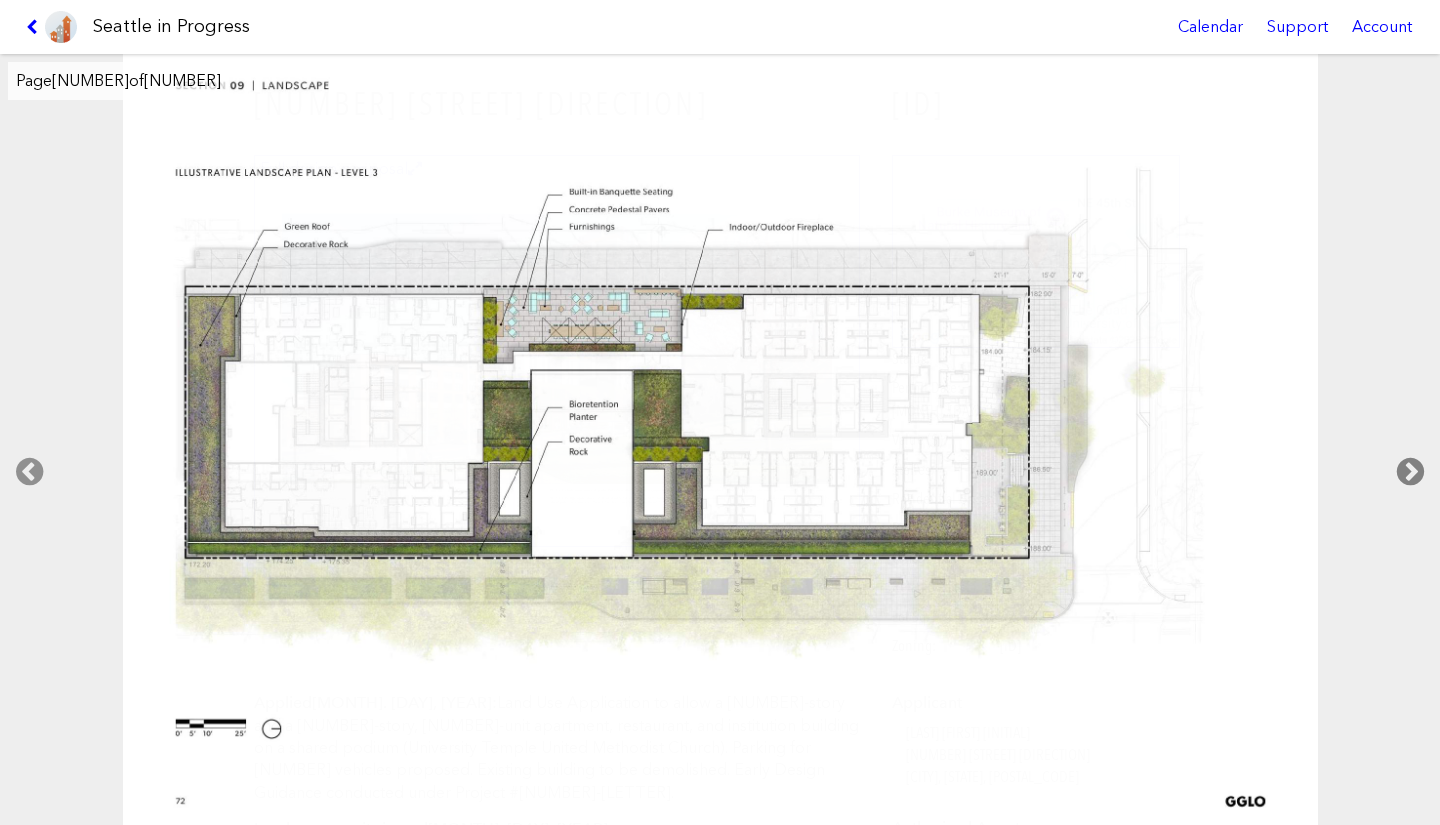click at bounding box center (1410, 472) 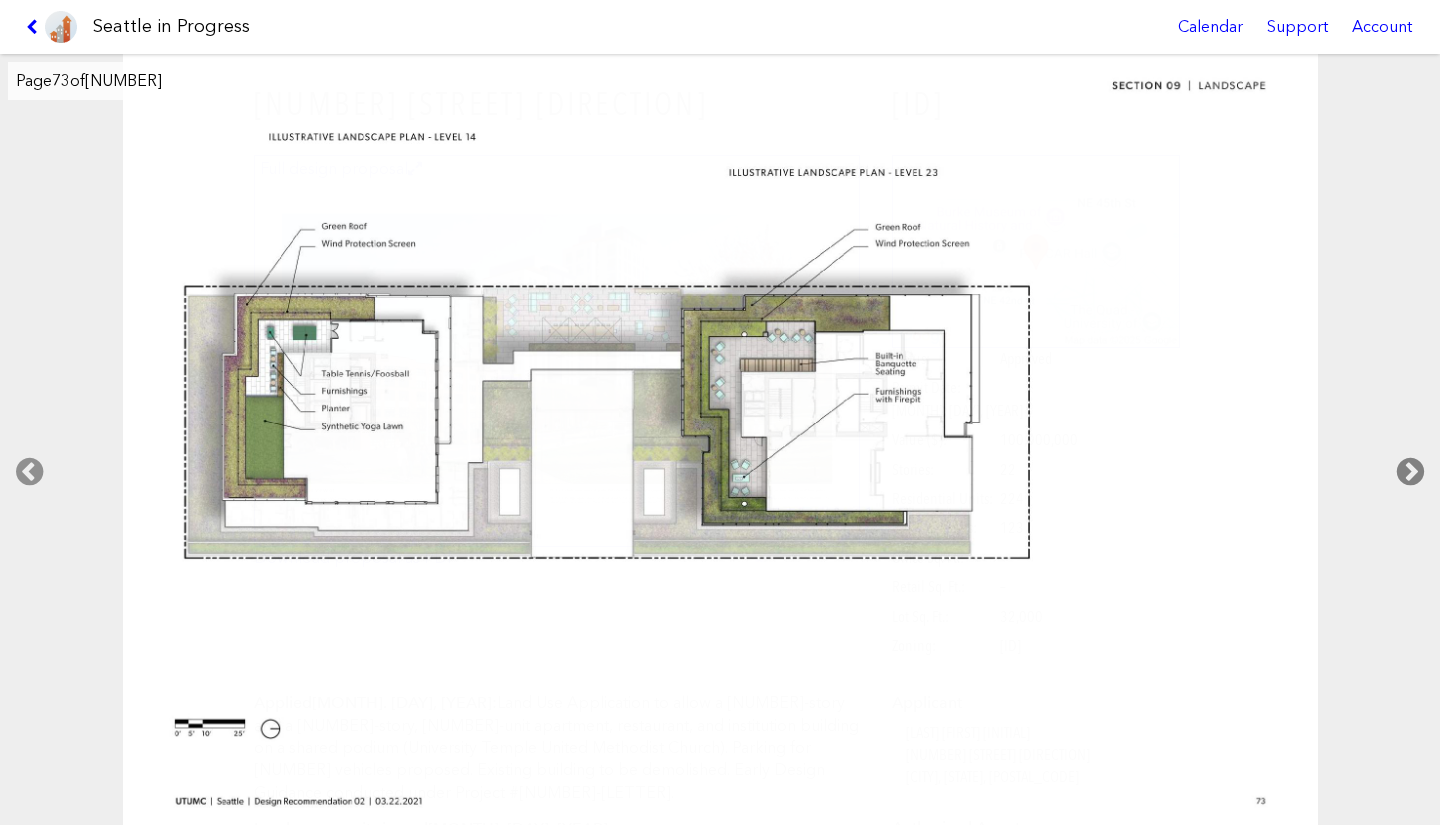 click at bounding box center [1410, 472] 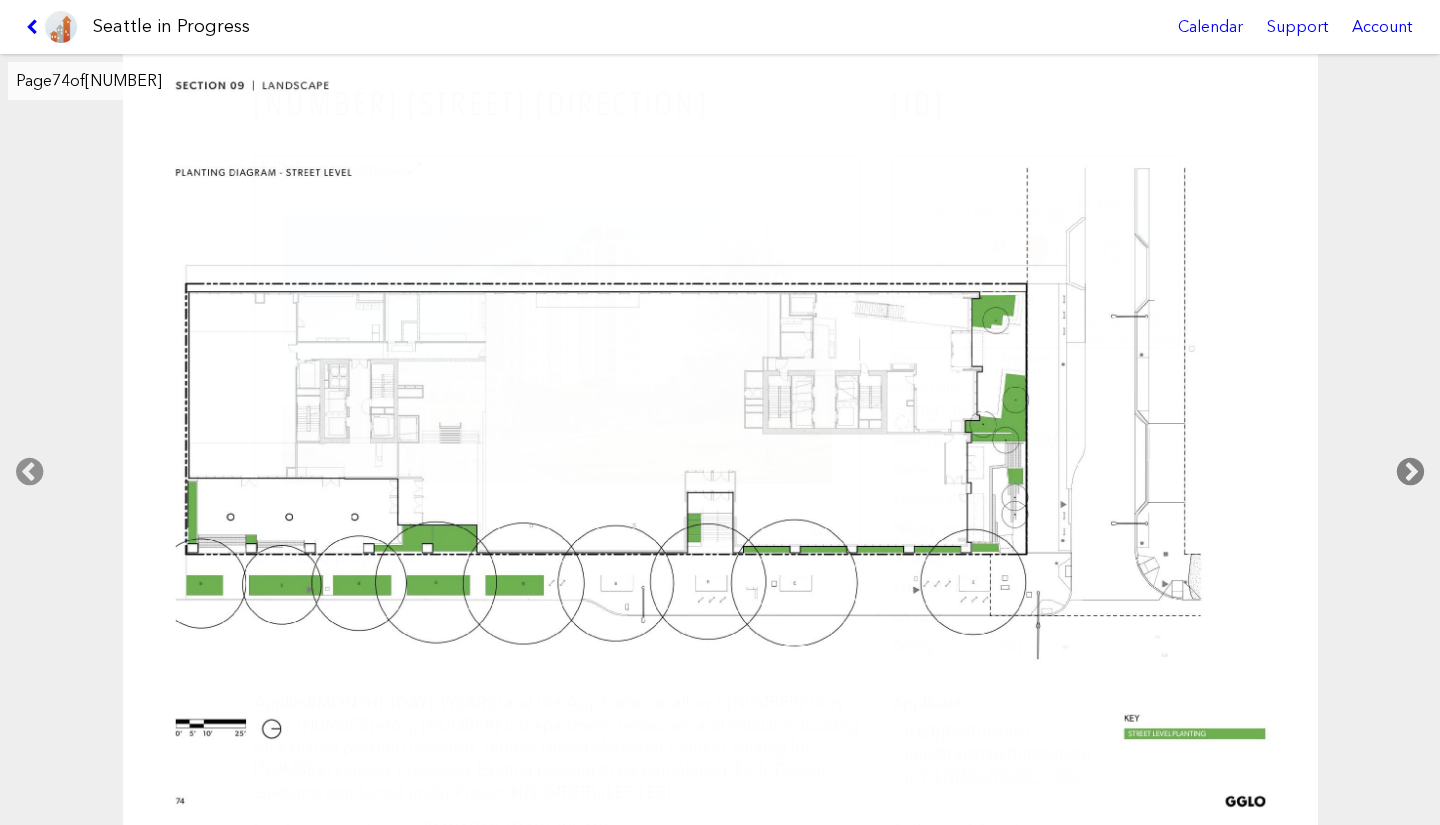 click at bounding box center (1410, 472) 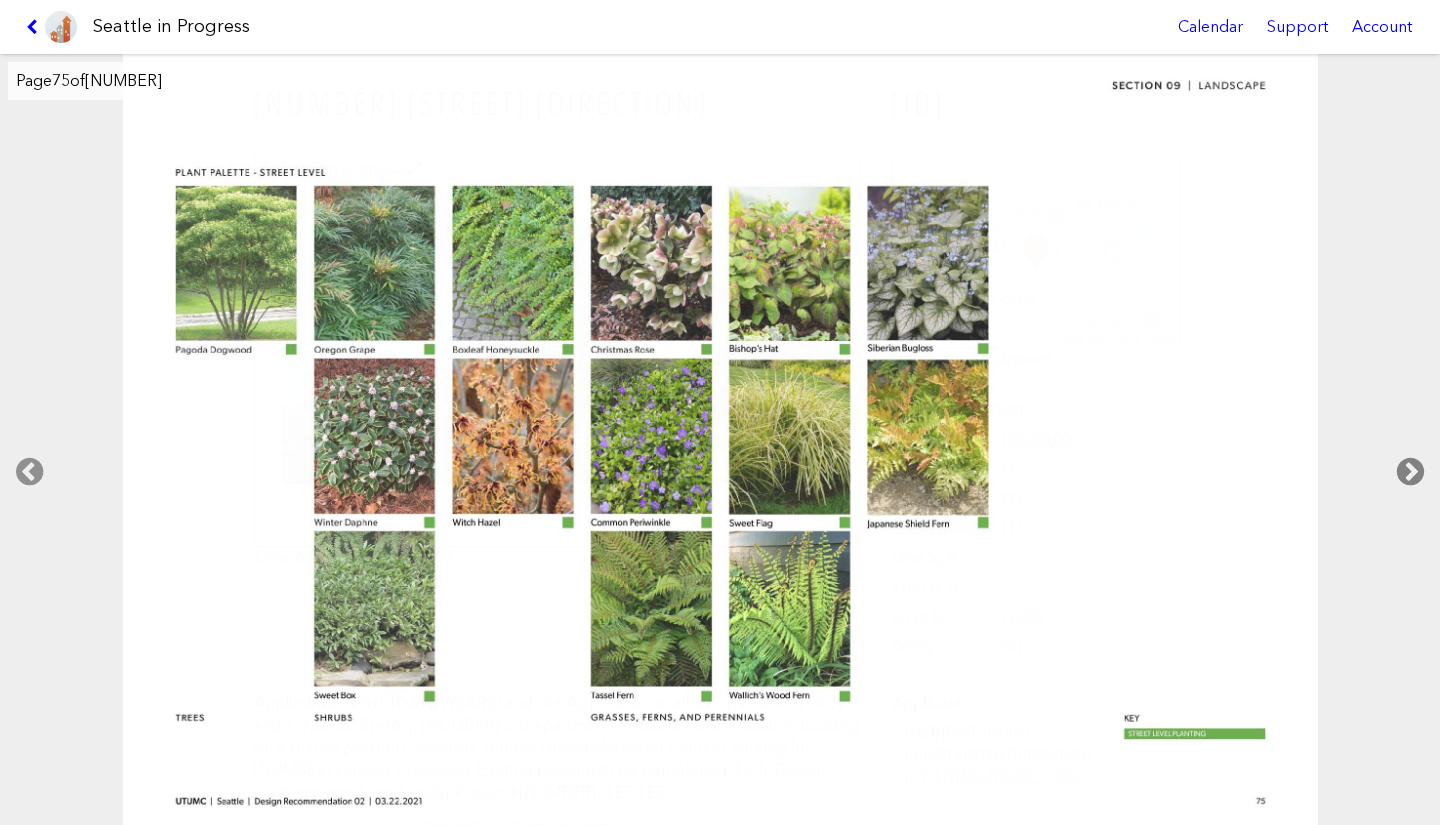 click at bounding box center (1410, 472) 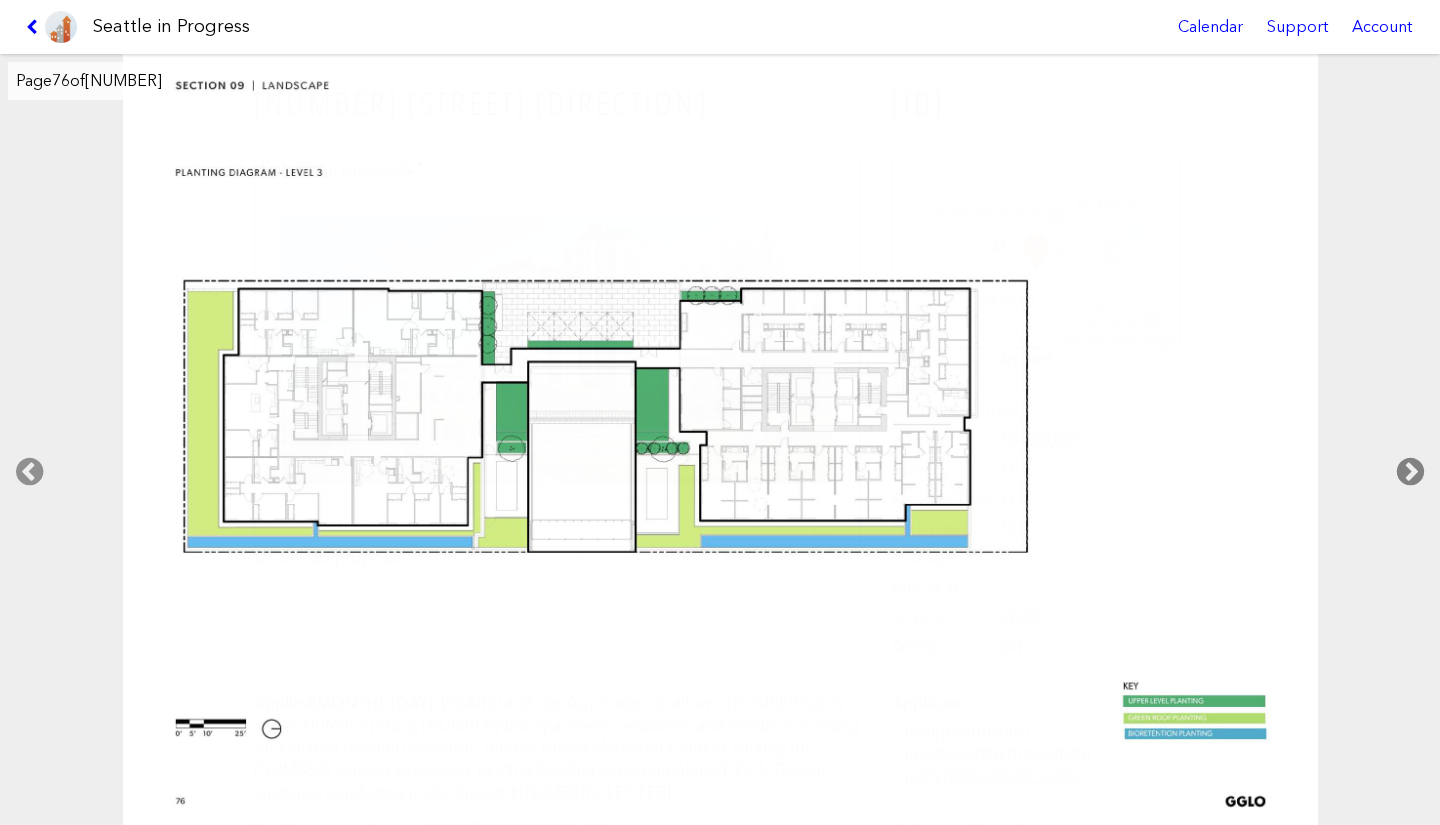 click at bounding box center (1410, 472) 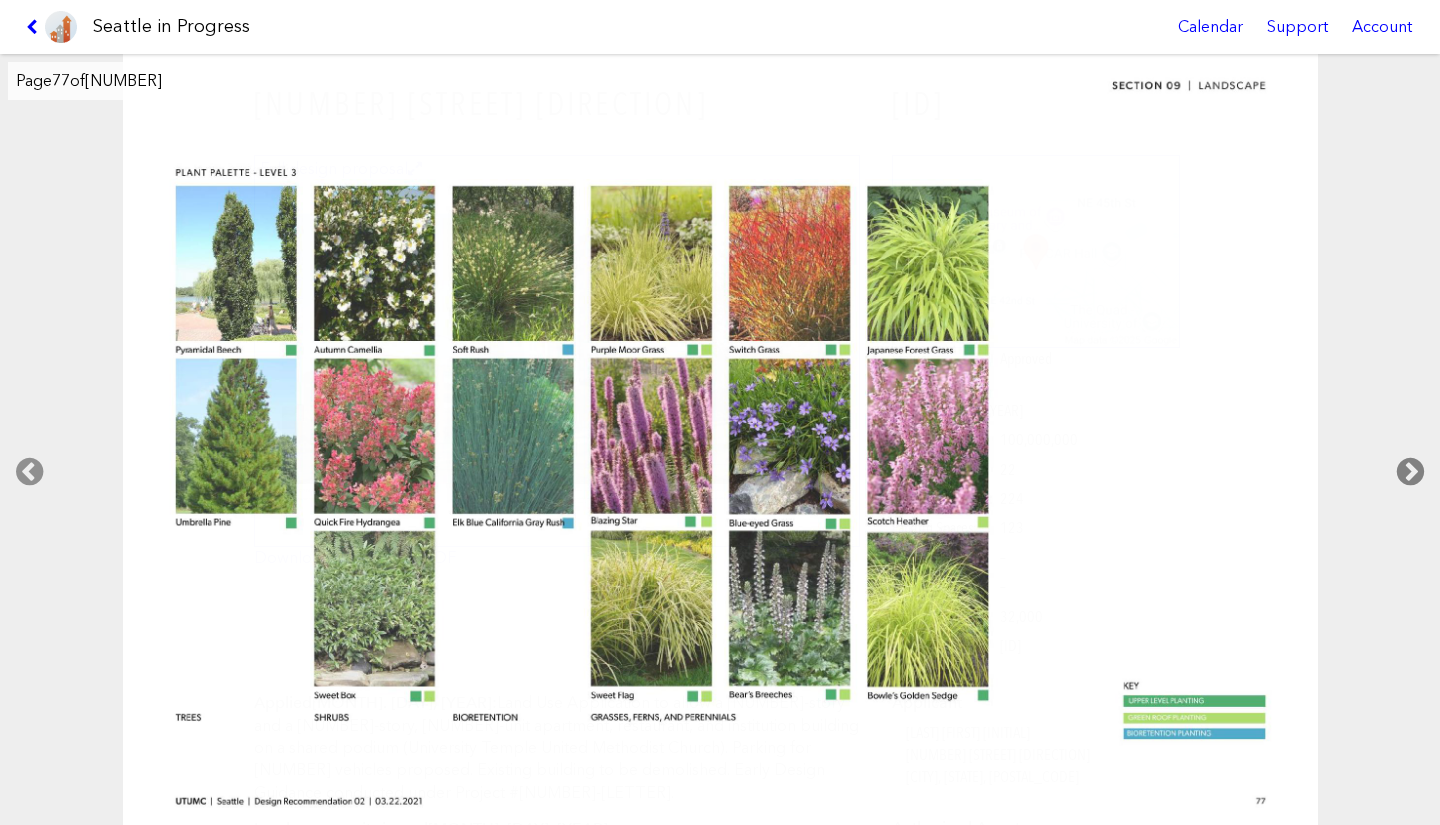 click at bounding box center [1410, 472] 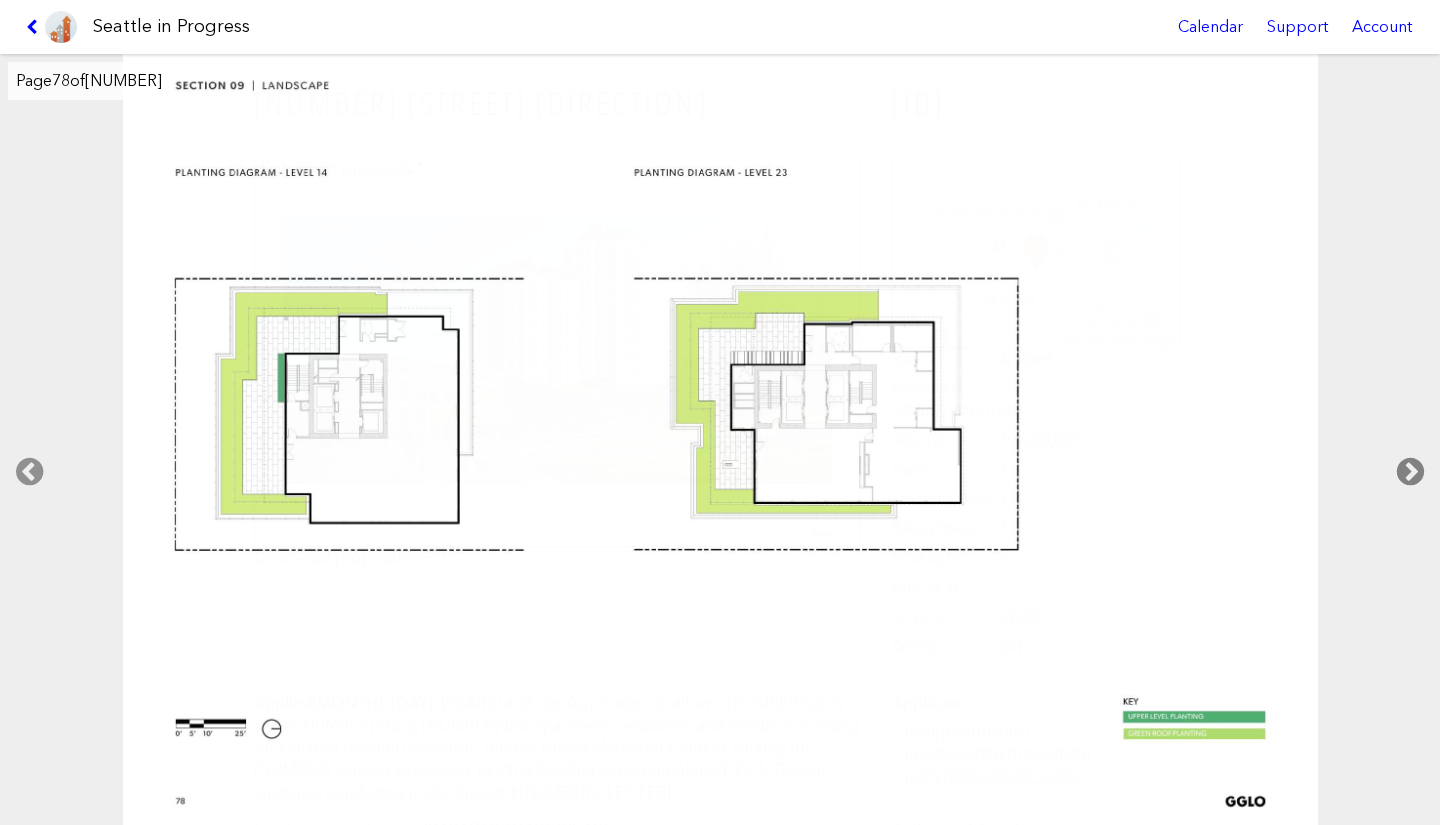click at bounding box center [1410, 472] 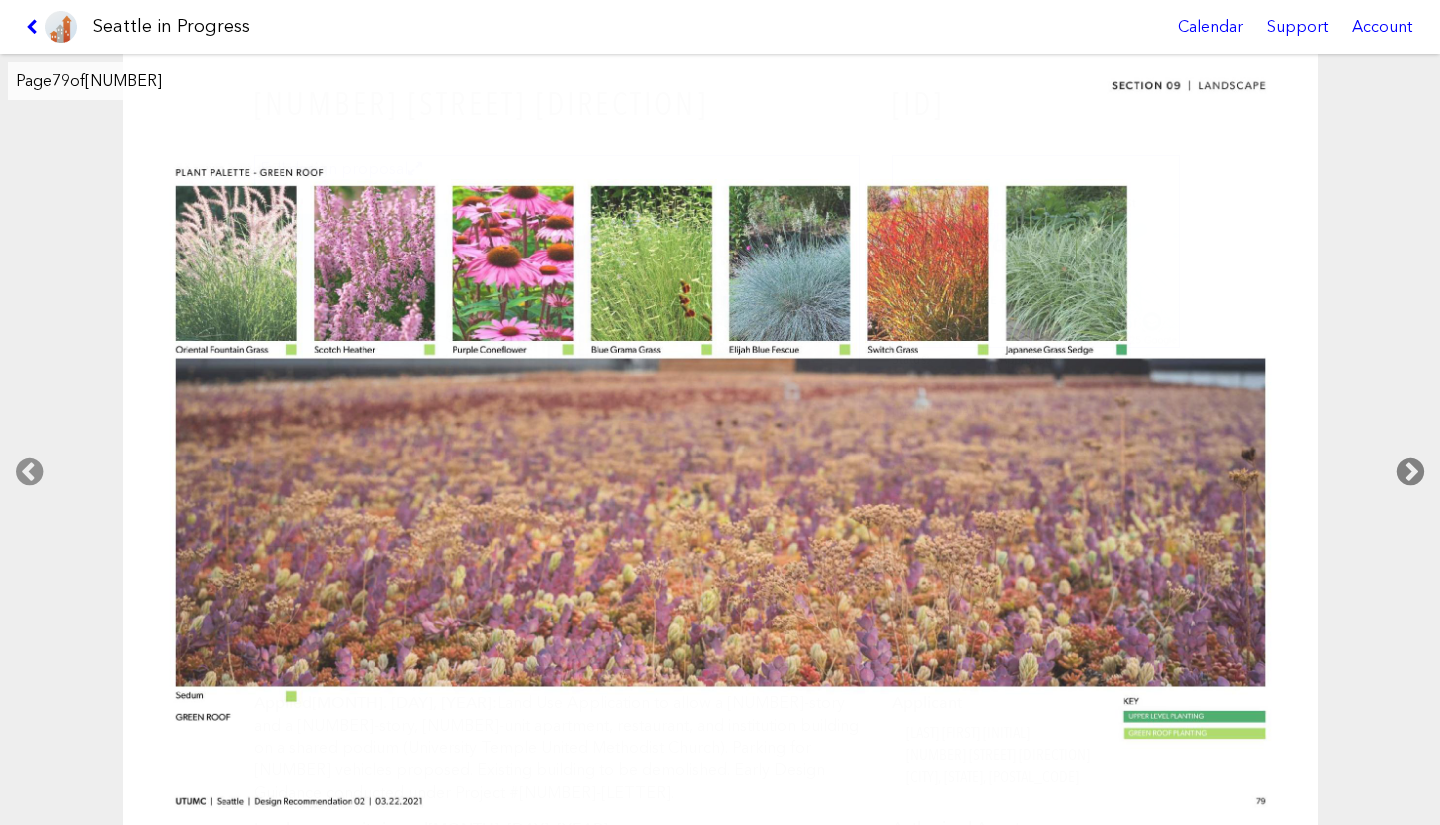 click at bounding box center (1410, 472) 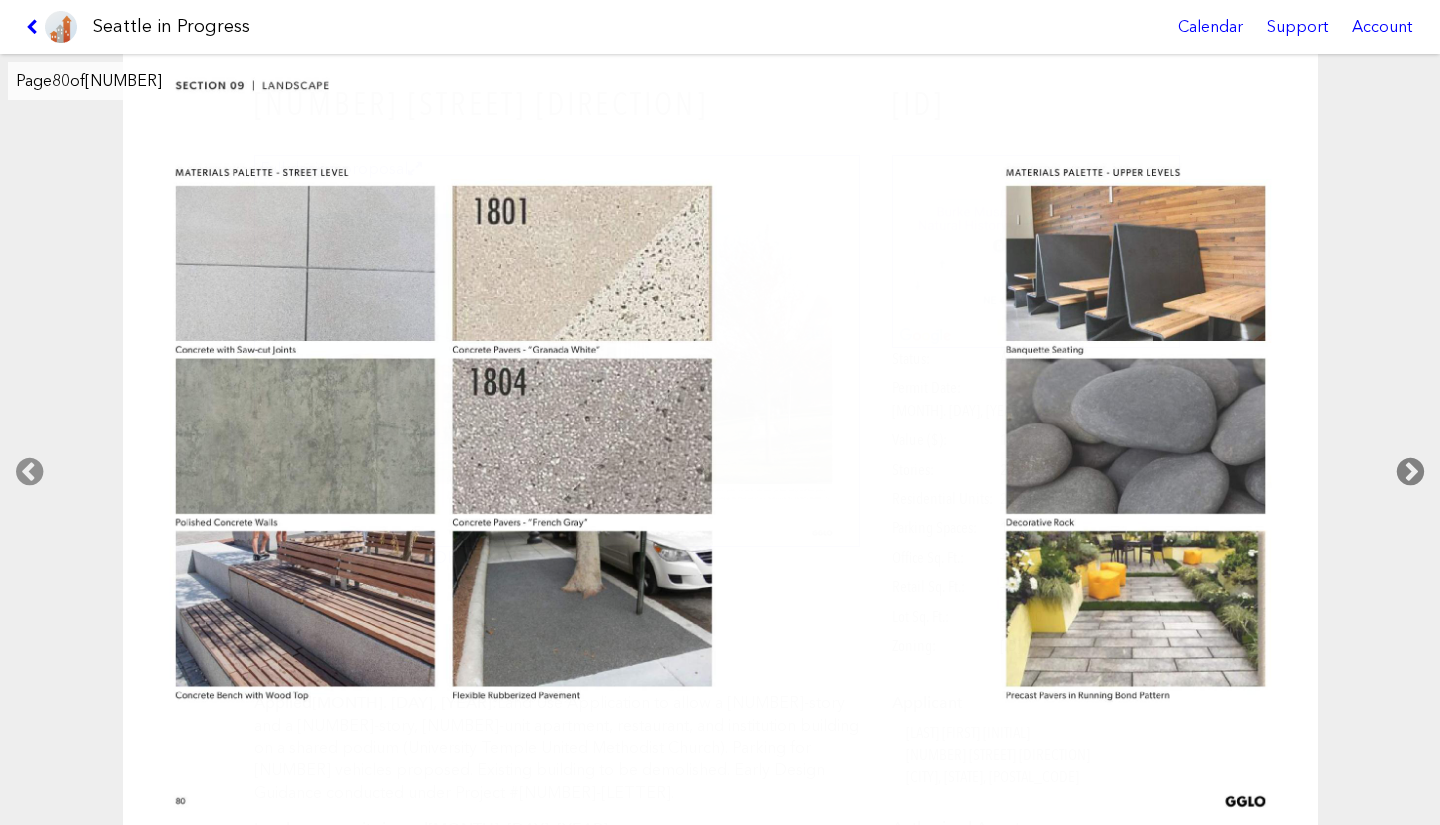 click at bounding box center [1410, 472] 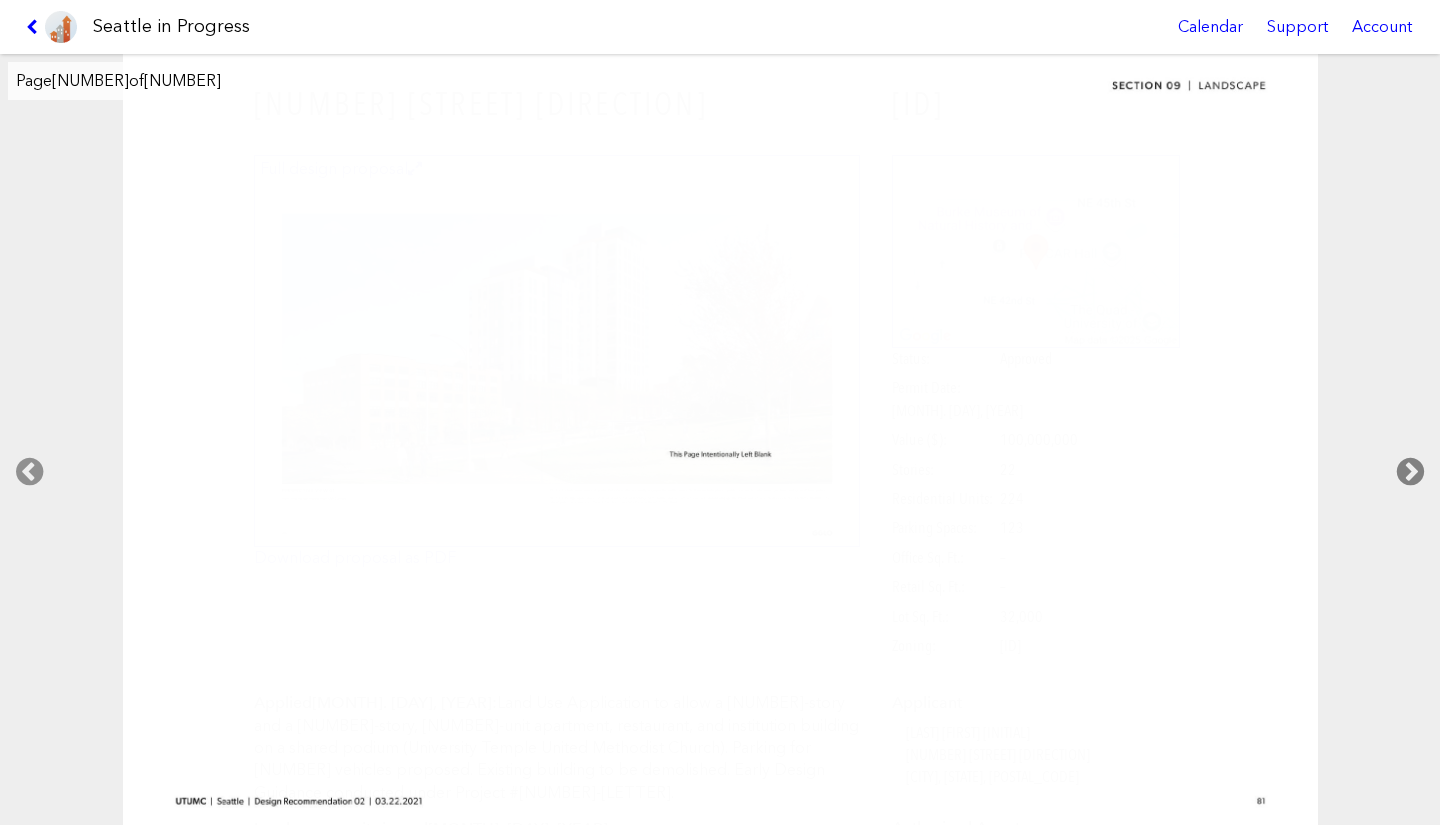 click at bounding box center [1410, 472] 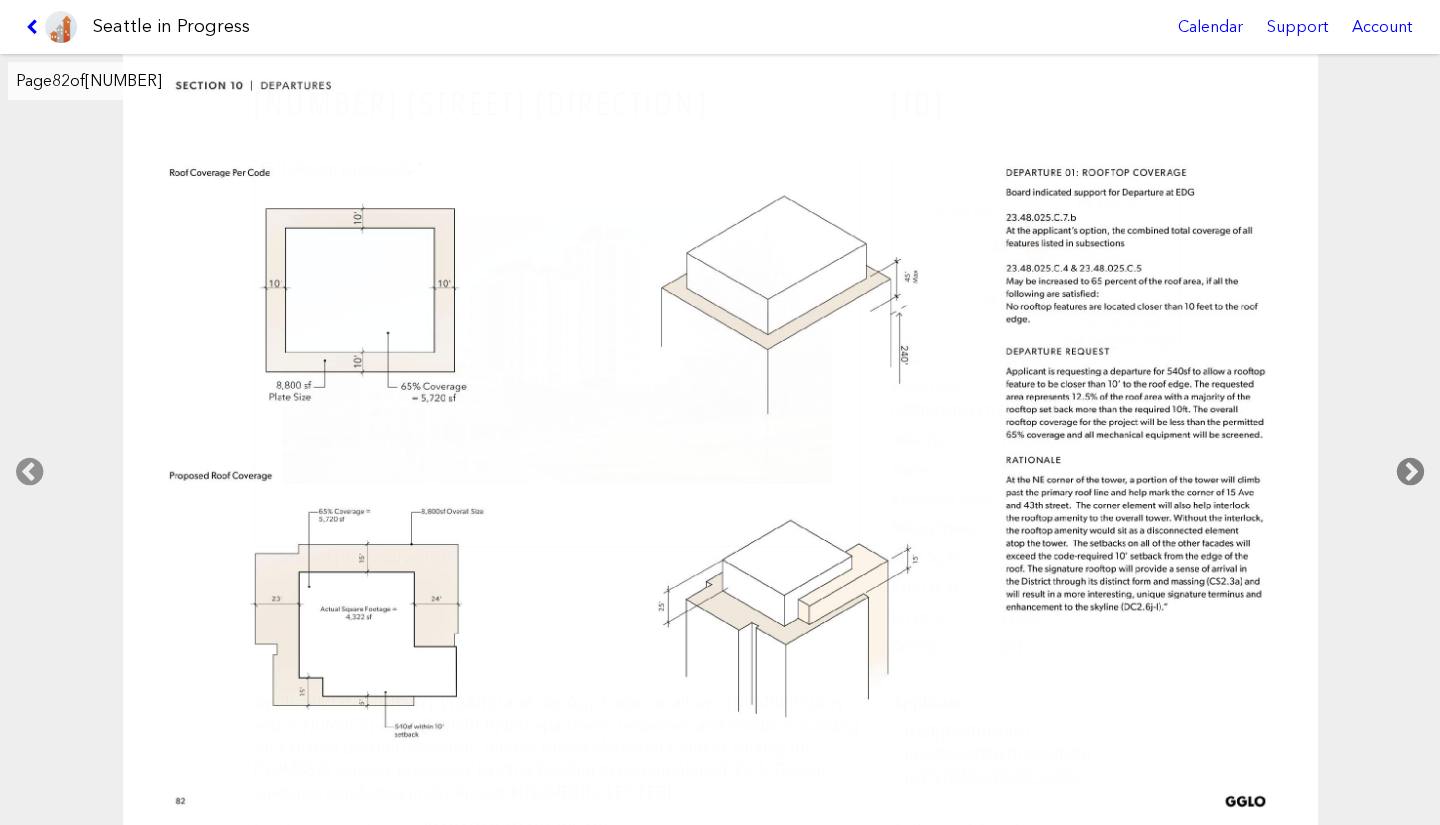 click at bounding box center [1410, 472] 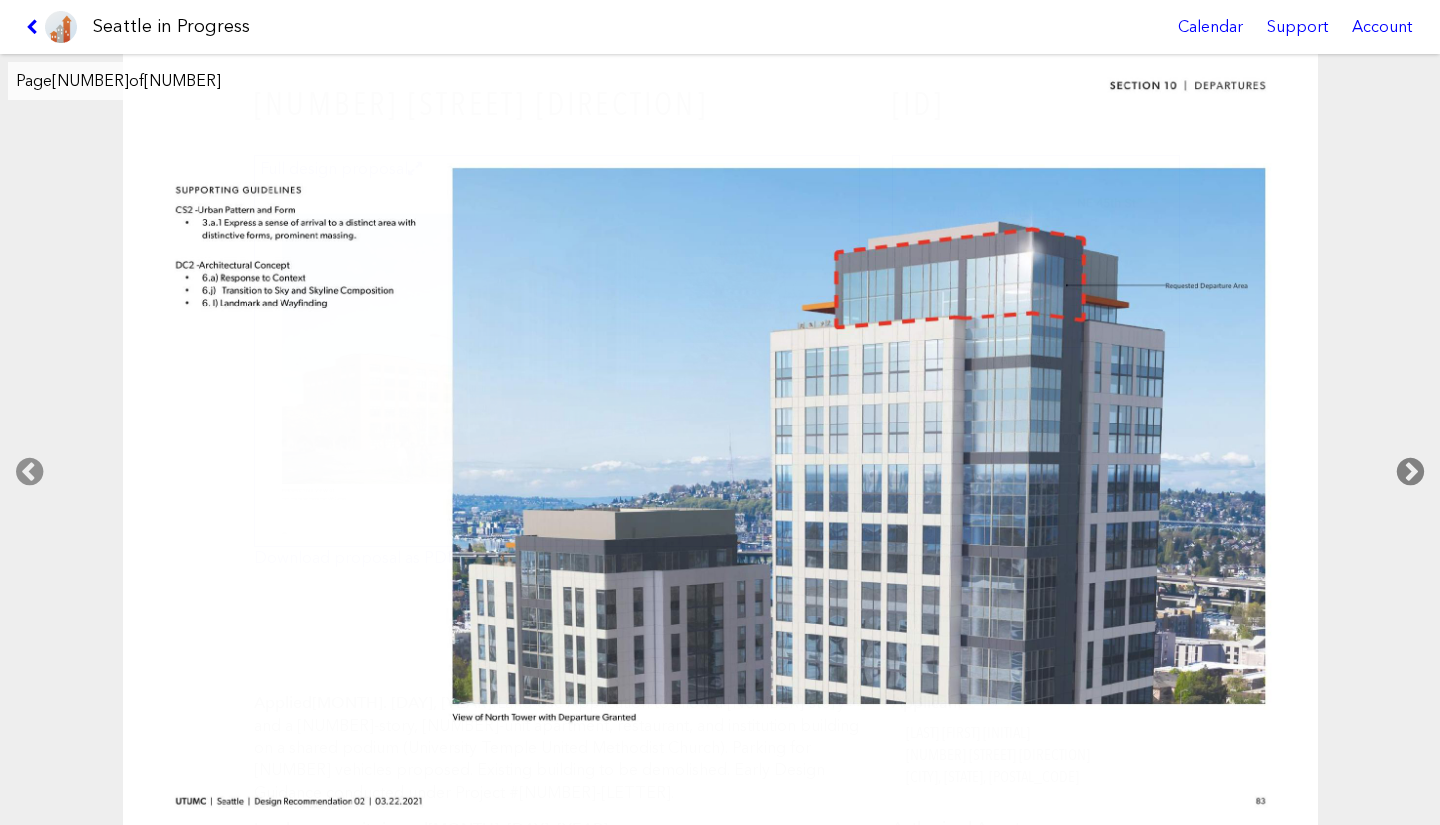 click at bounding box center [1410, 472] 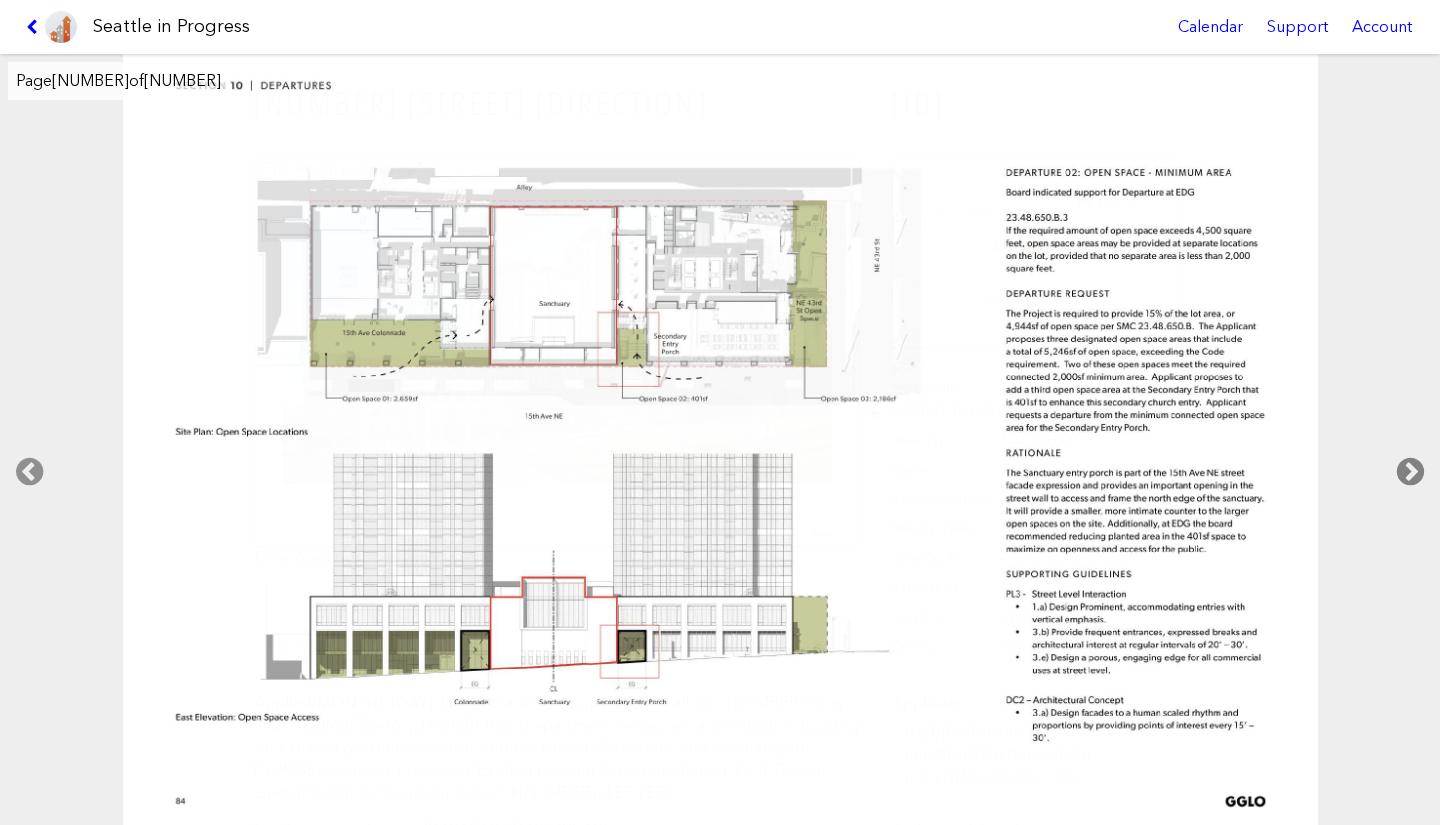 click at bounding box center (1410, 472) 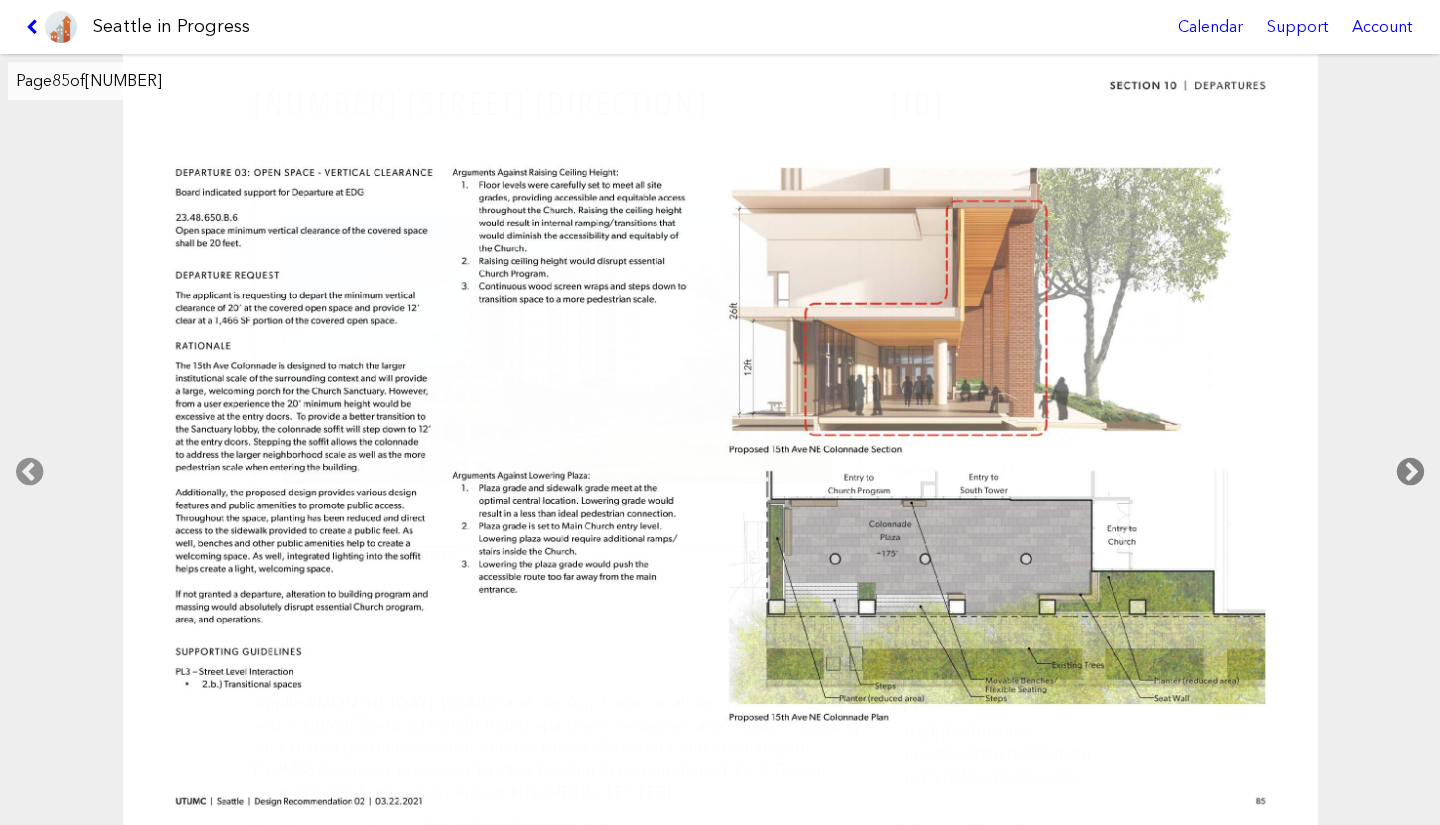 click at bounding box center [1410, 472] 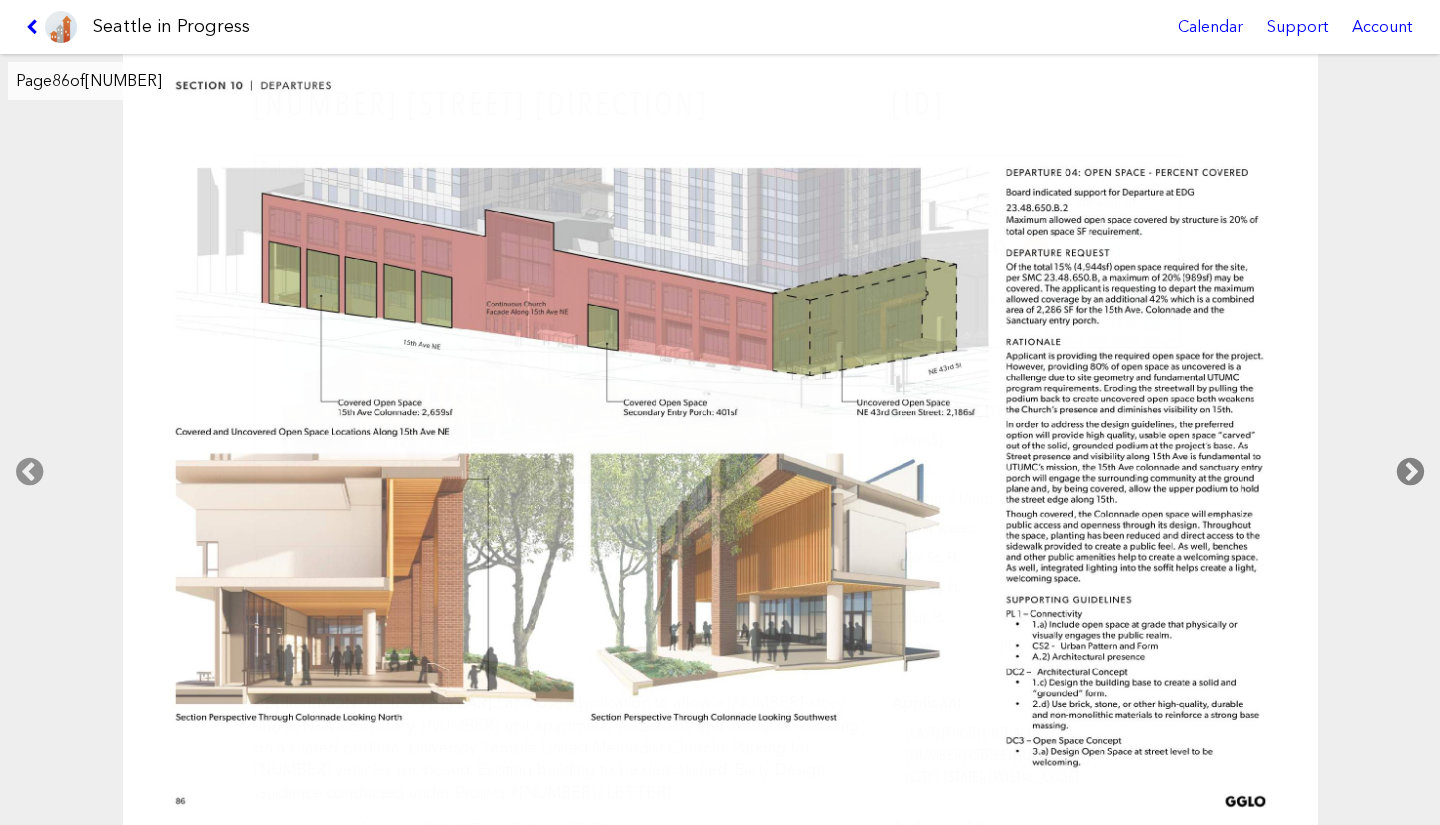 click at bounding box center (1410, 472) 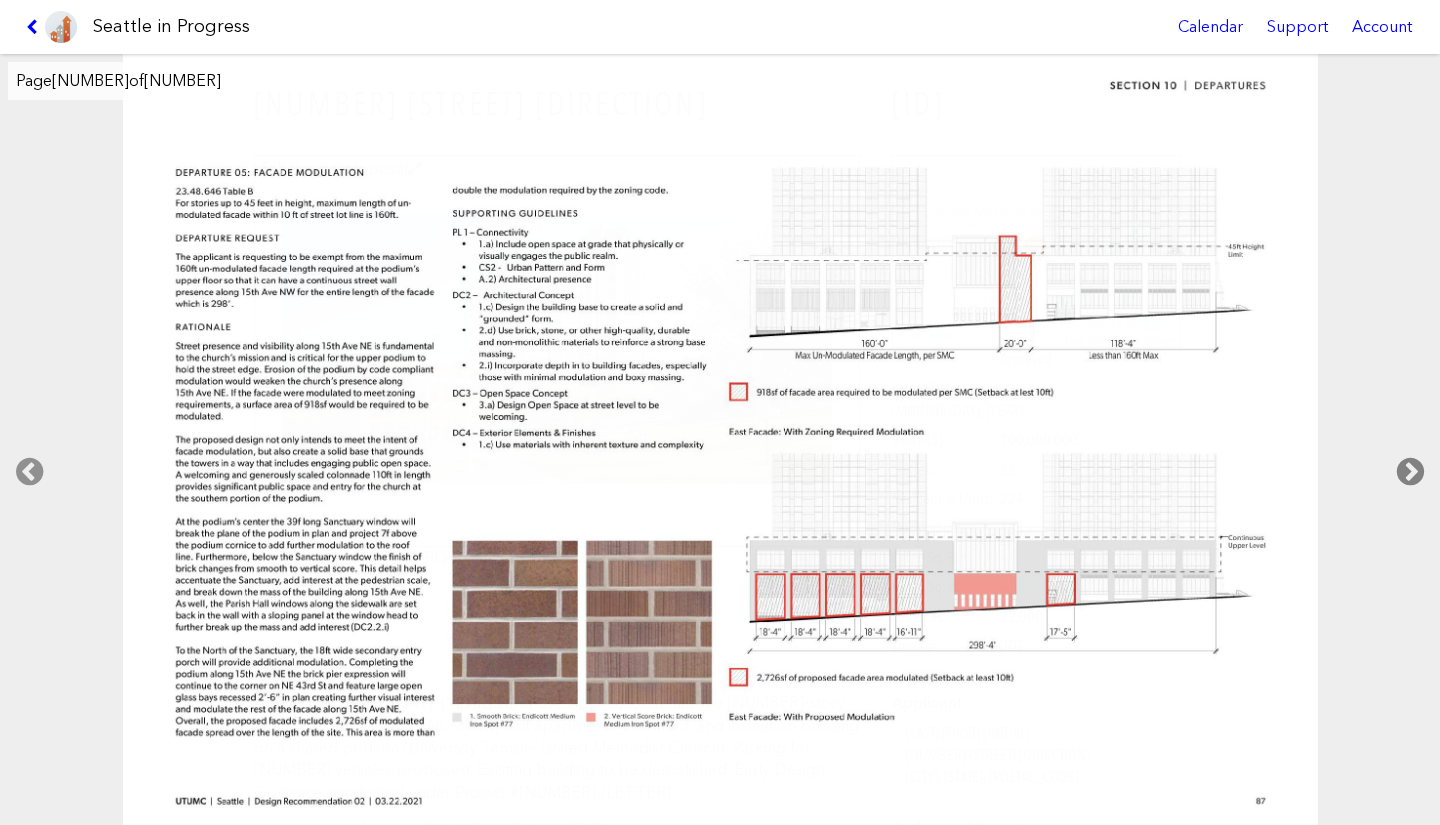 click at bounding box center [1410, 472] 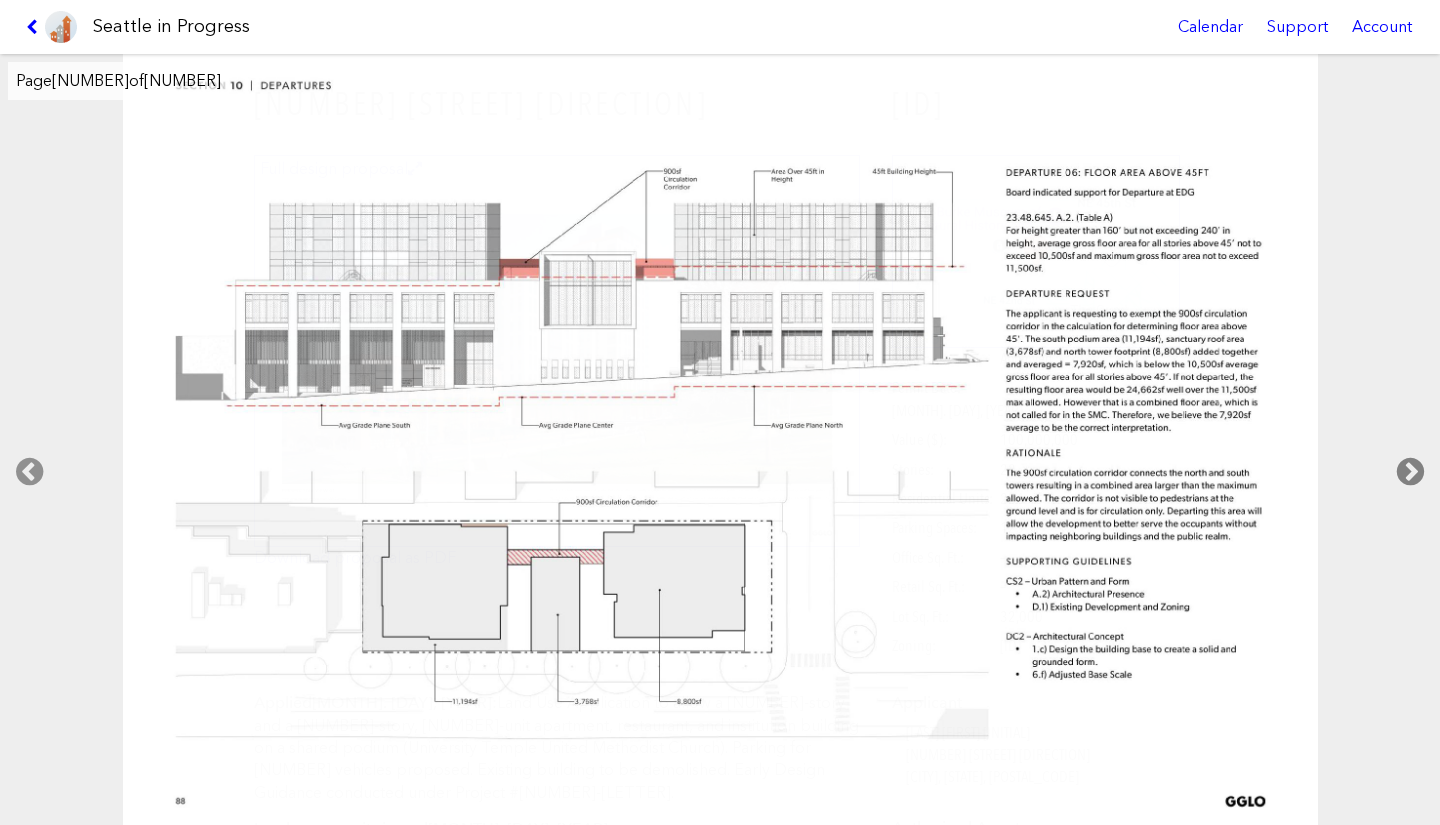 click at bounding box center (1410, 472) 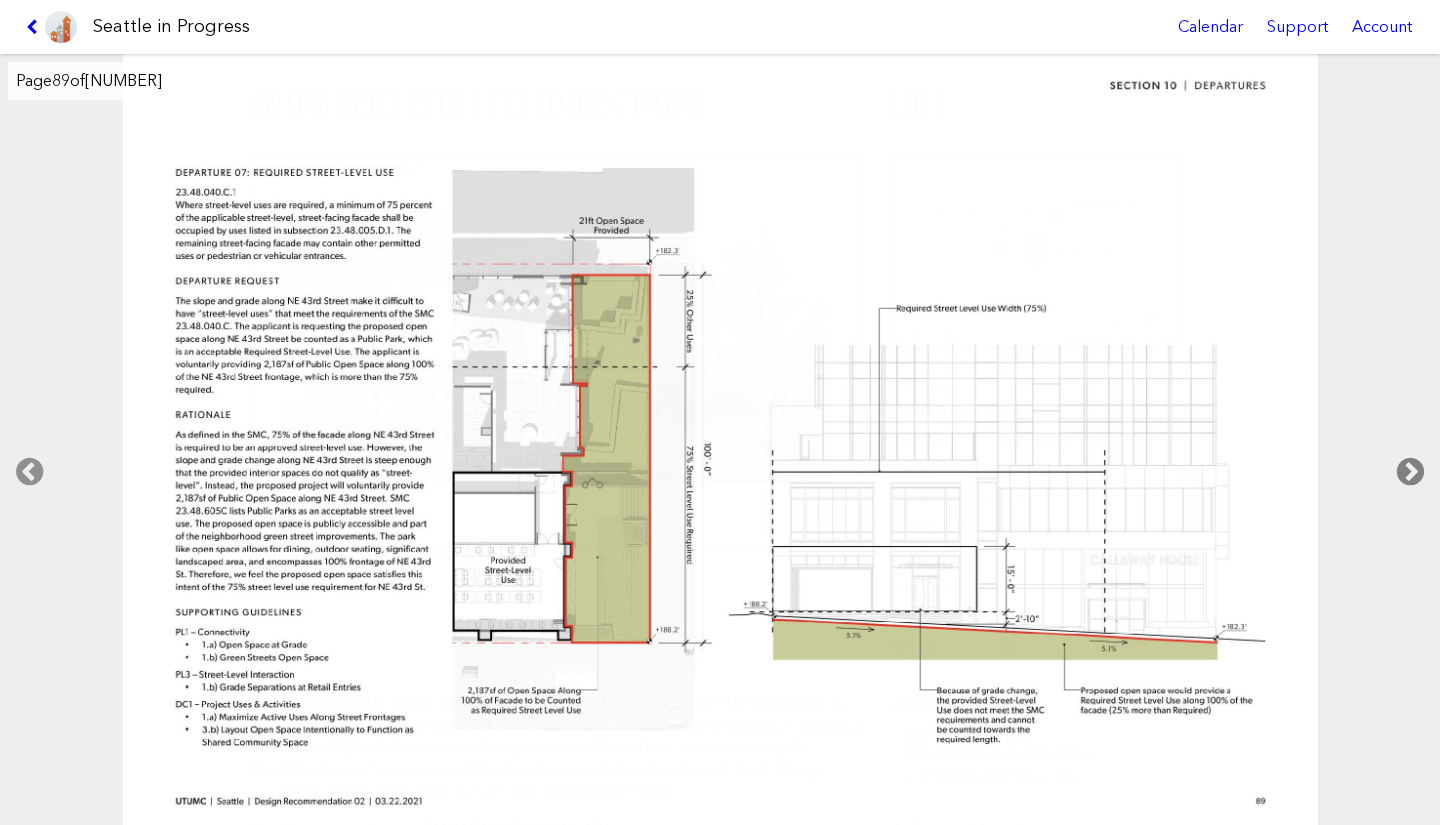 click at bounding box center [1410, 472] 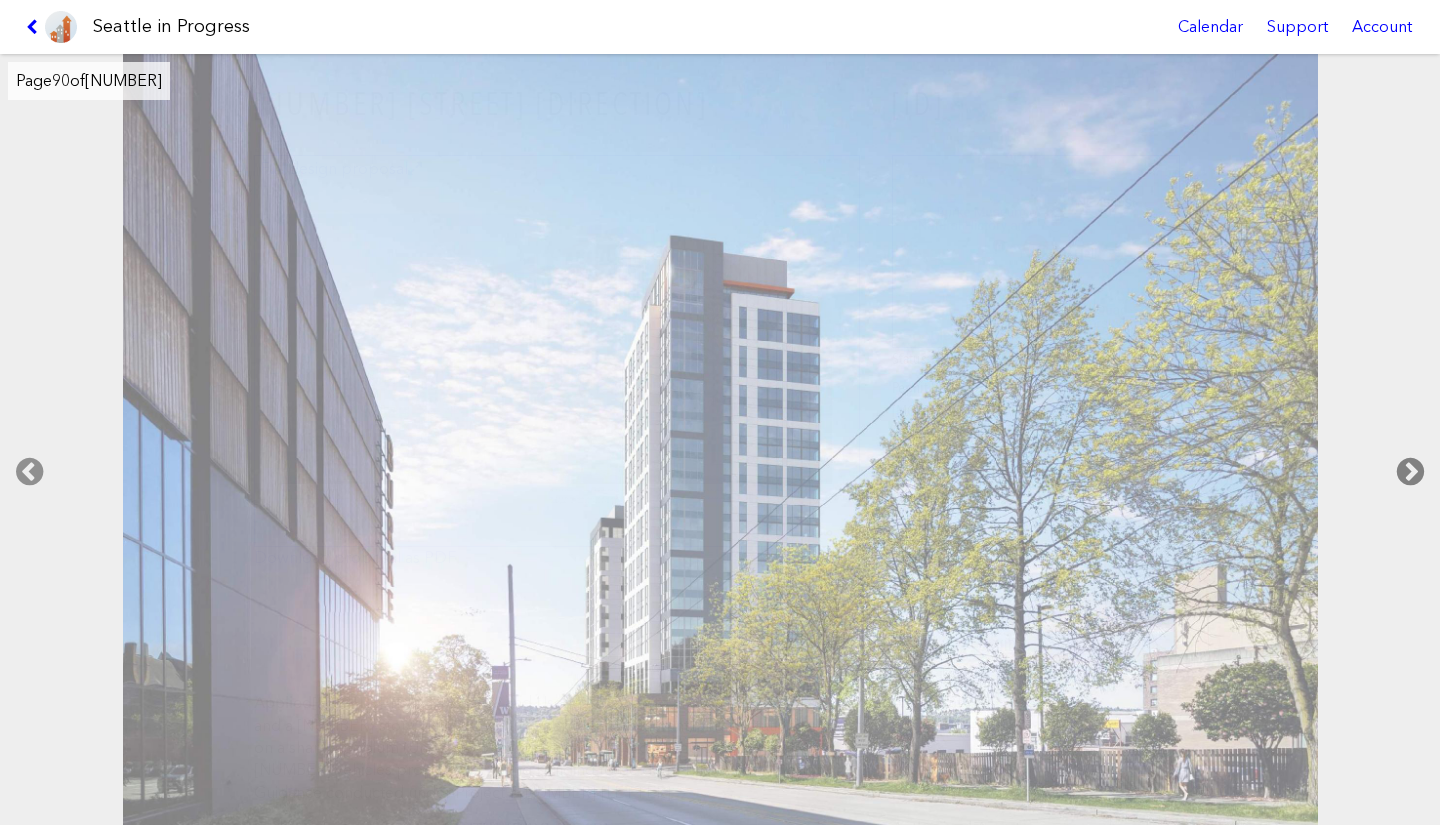 click at bounding box center (1410, 472) 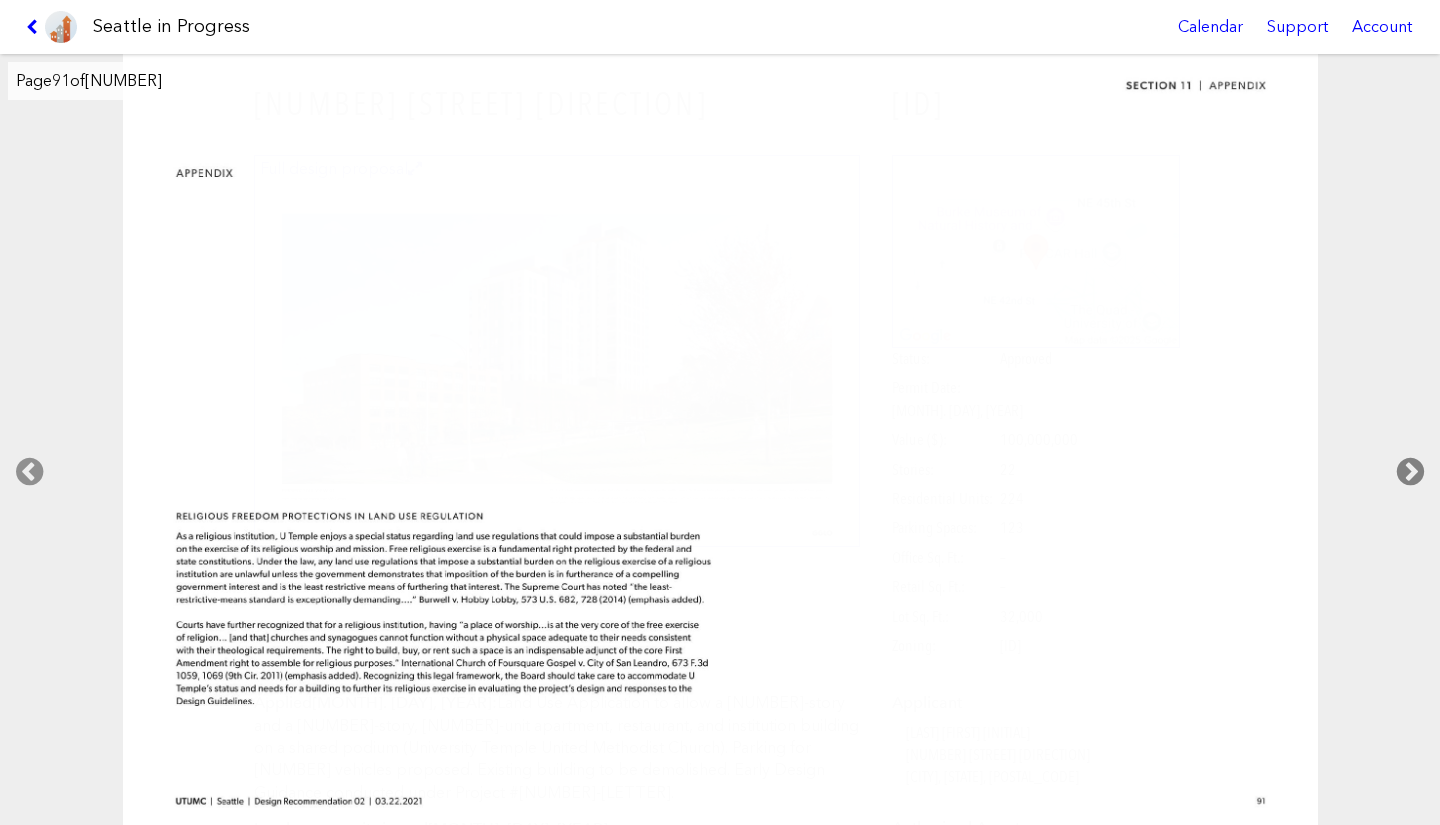 click at bounding box center [1410, 472] 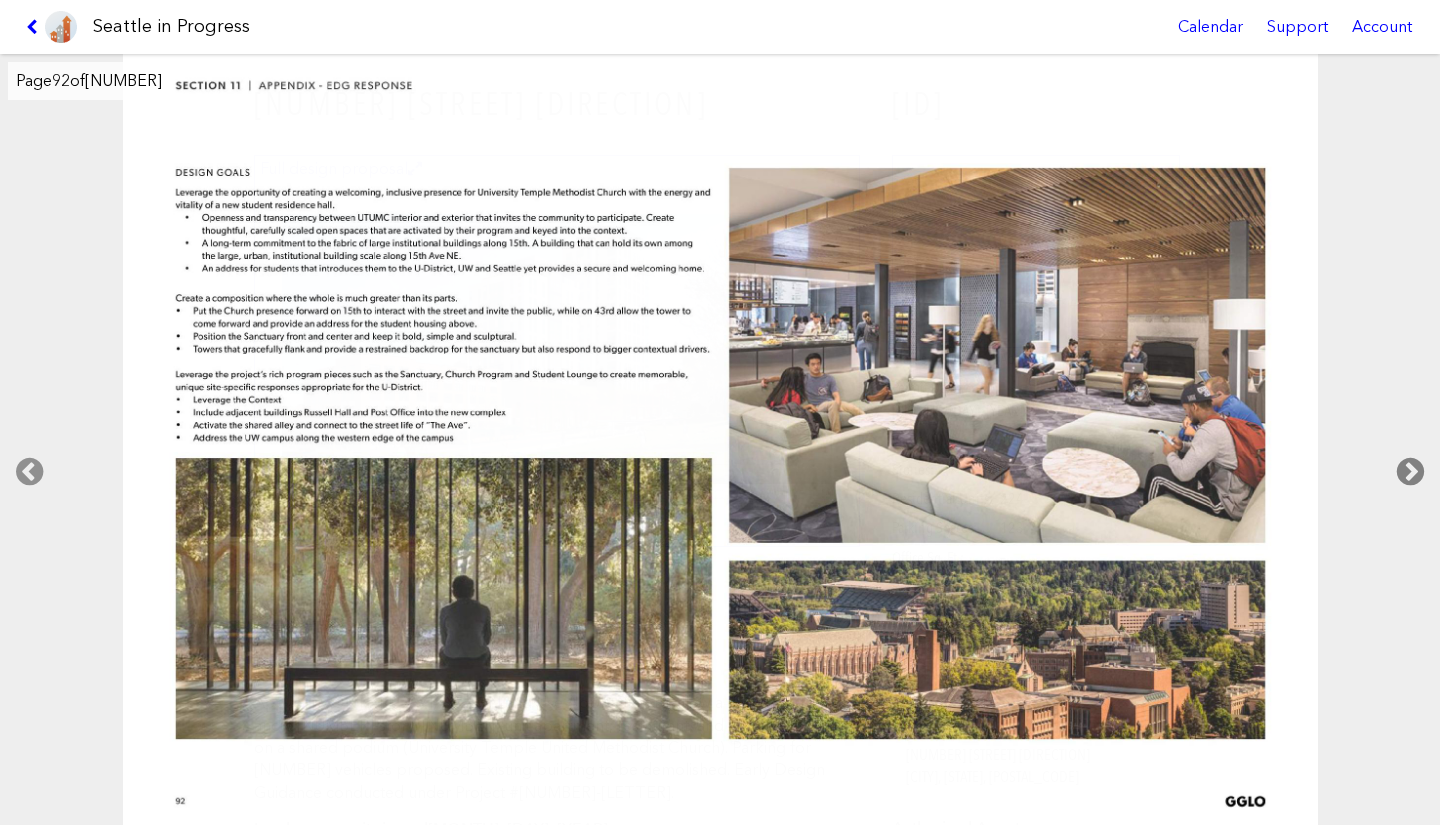 click at bounding box center (1410, 472) 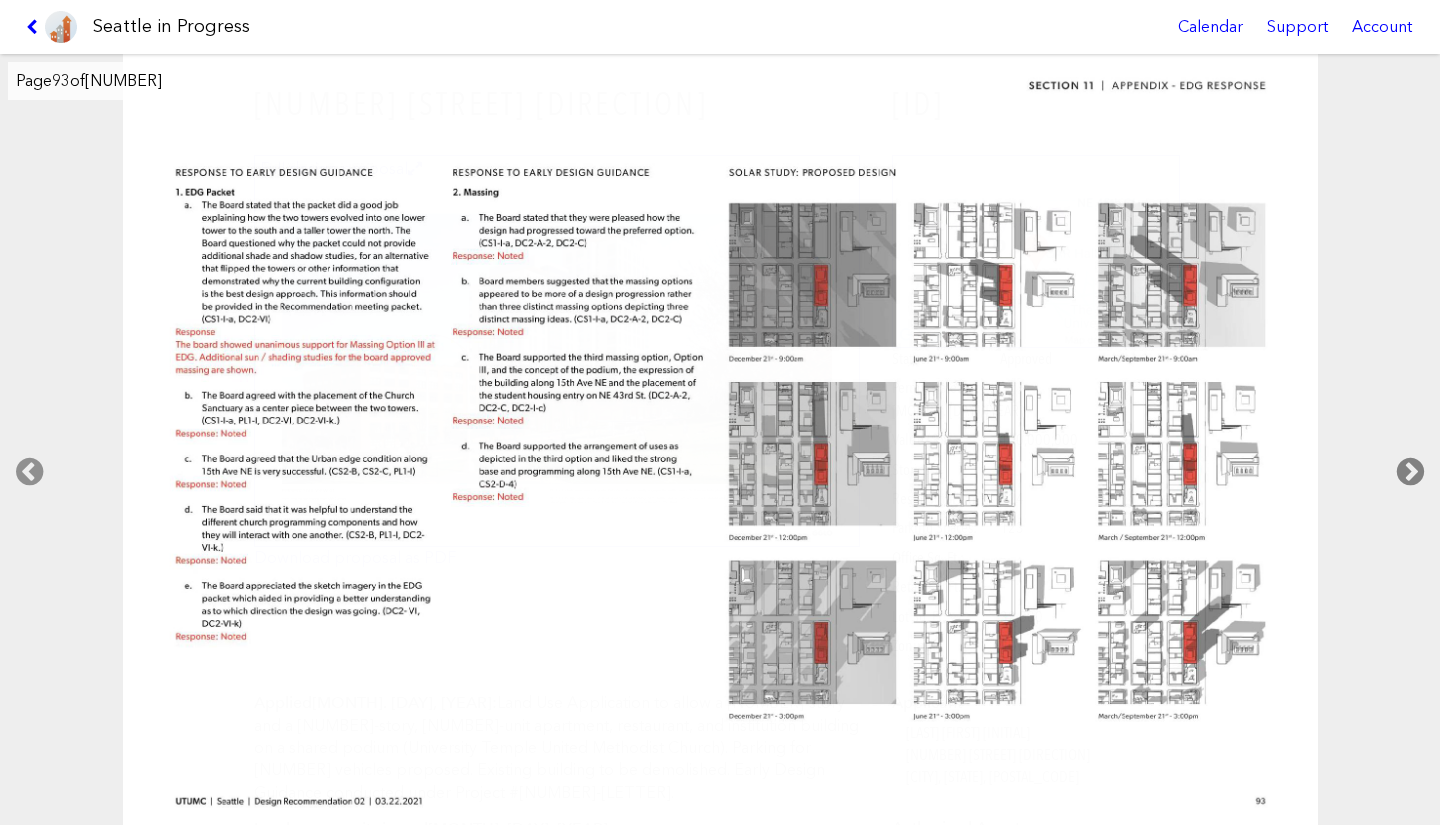 click at bounding box center [1410, 472] 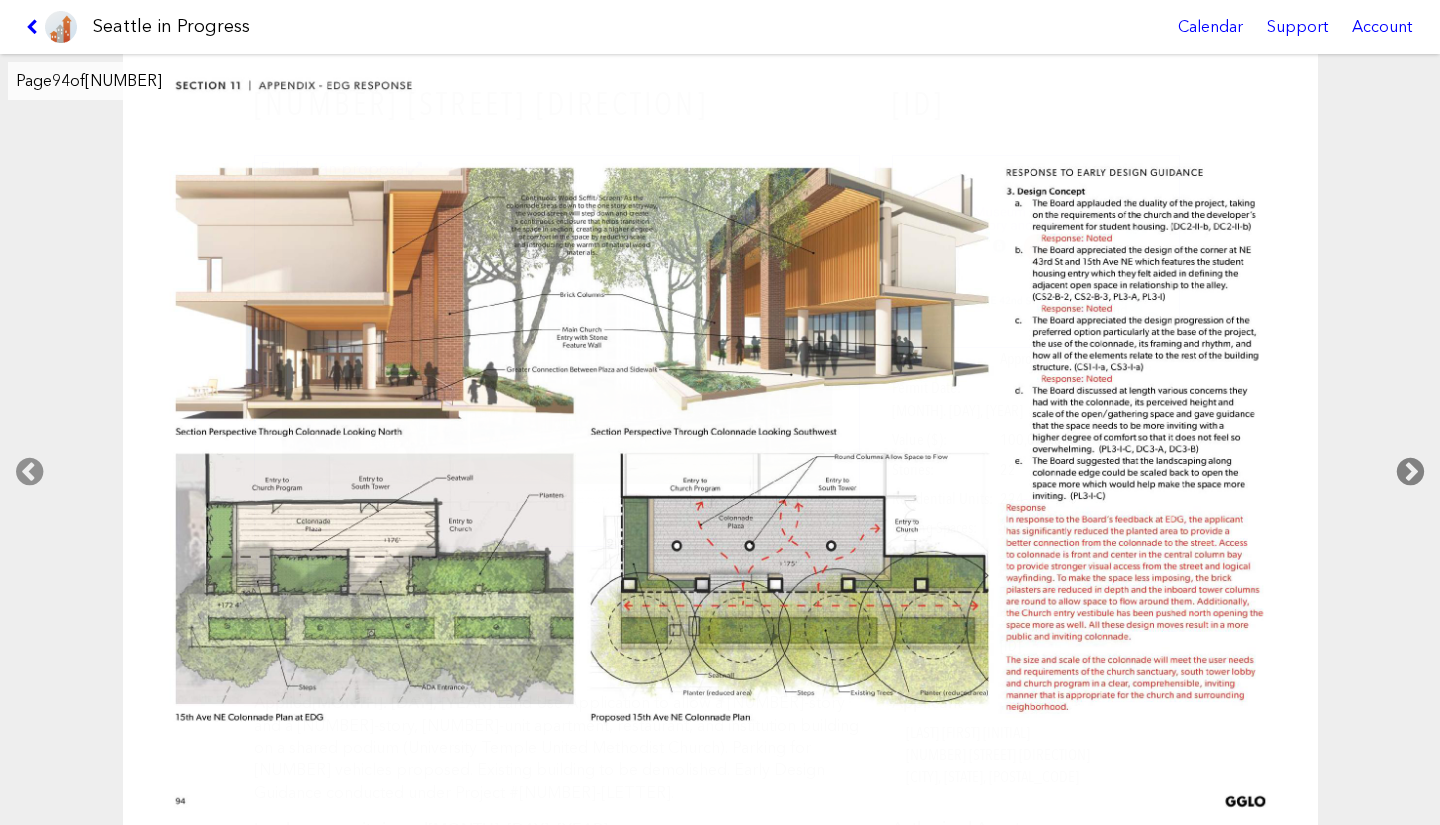 click at bounding box center [1410, 472] 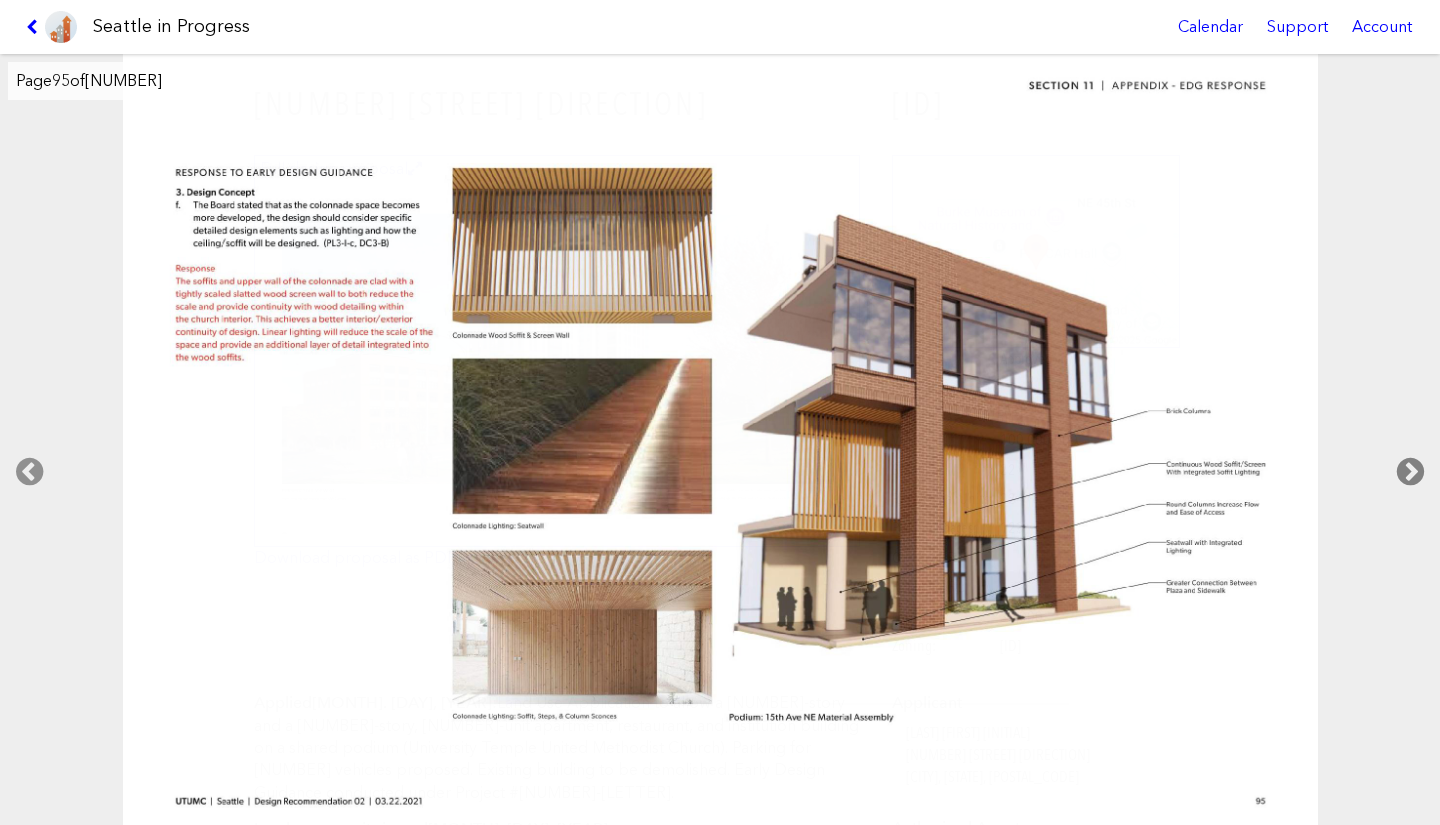 click at bounding box center [1410, 472] 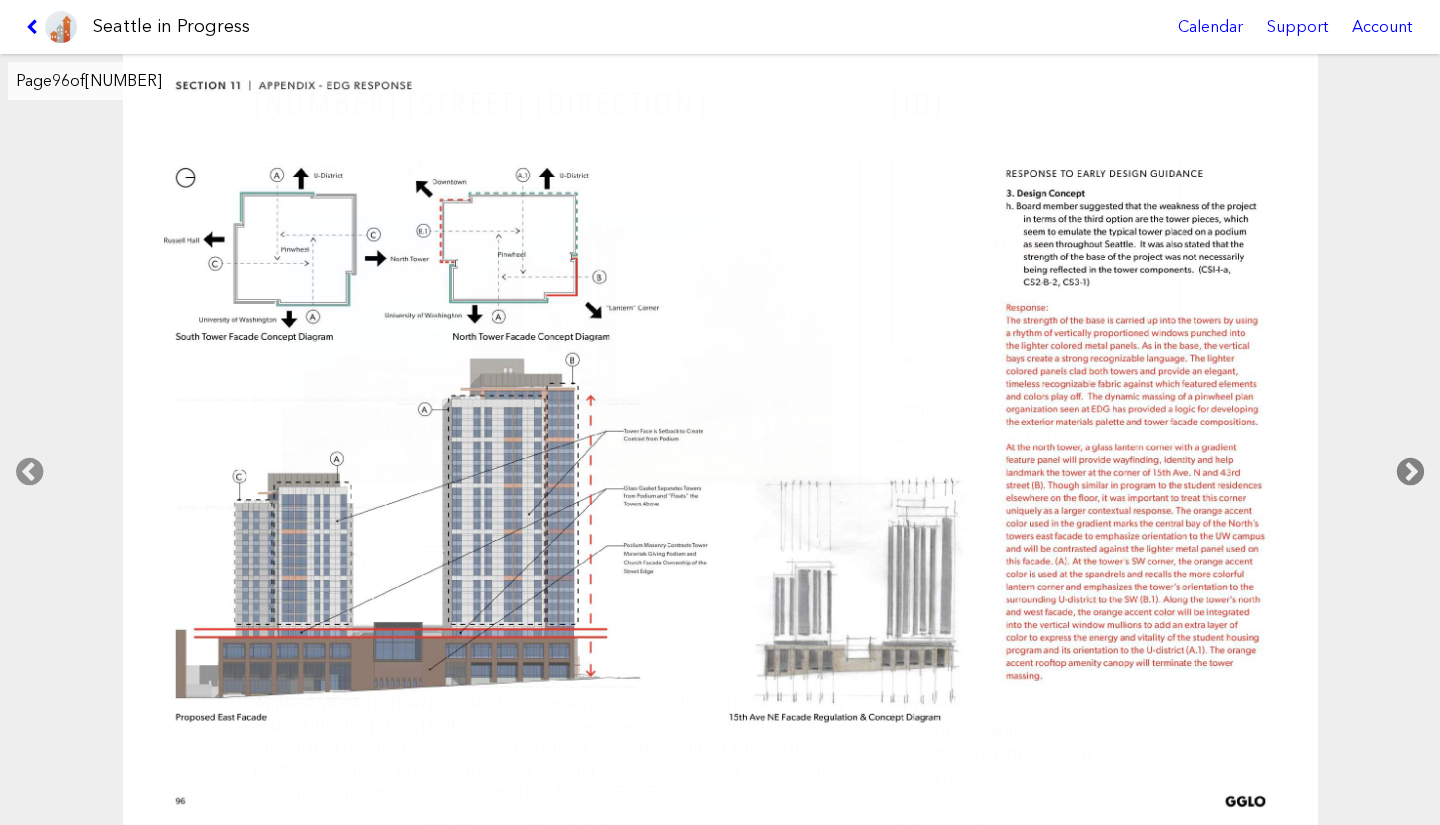 click at bounding box center [1410, 472] 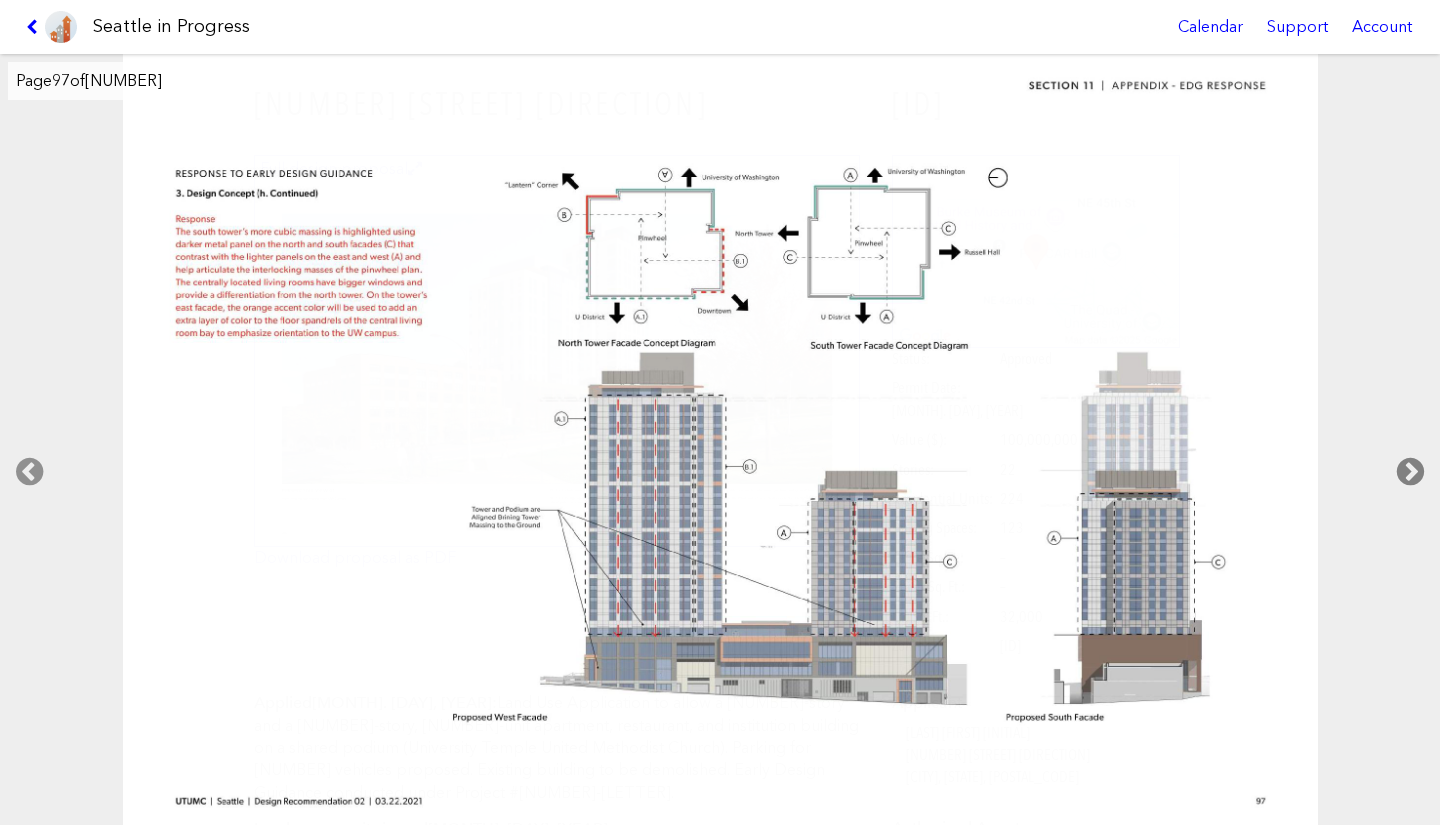 click at bounding box center [1410, 472] 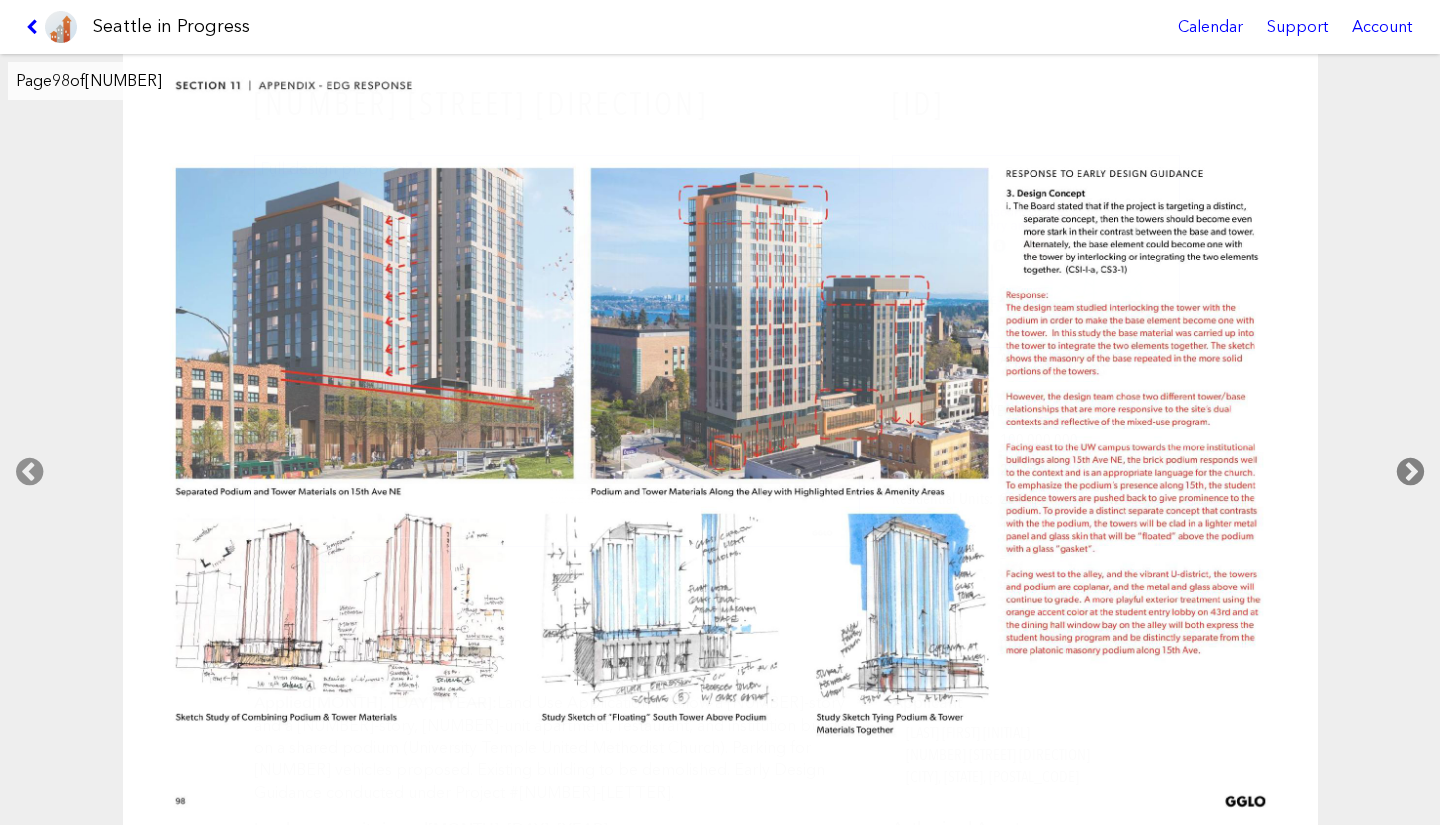 click at bounding box center [1410, 472] 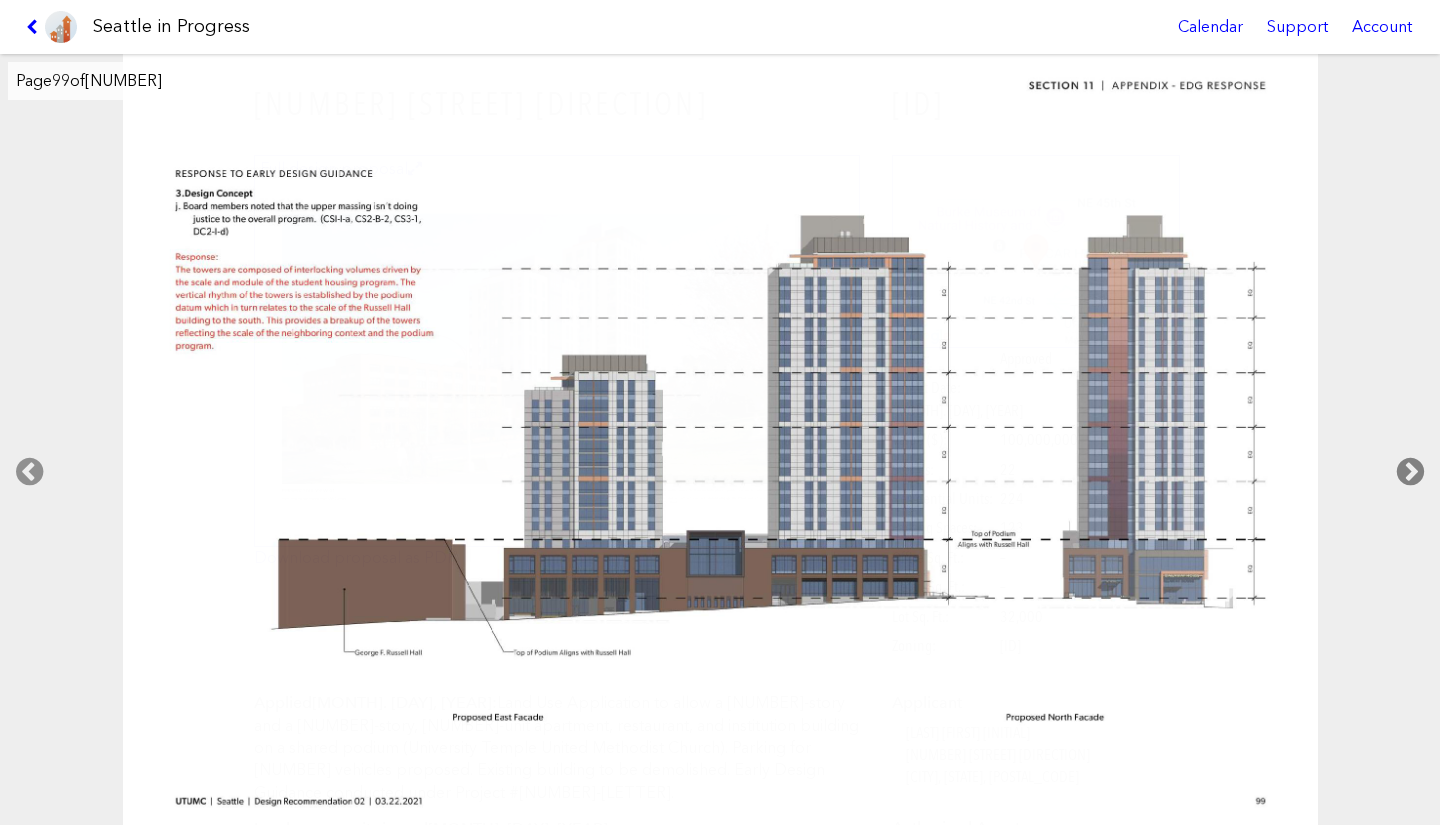 click at bounding box center (1410, 472) 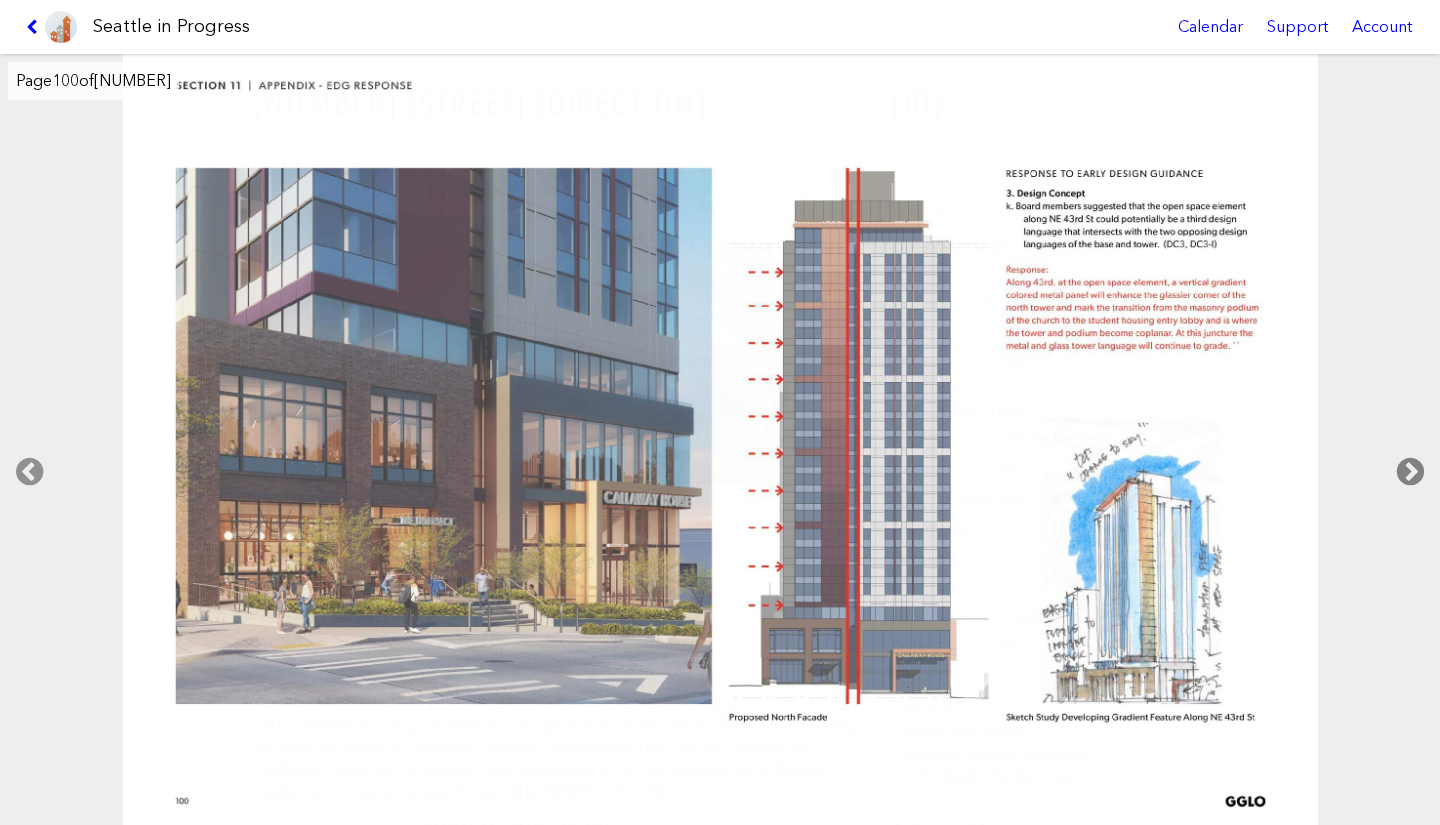 click at bounding box center (1410, 472) 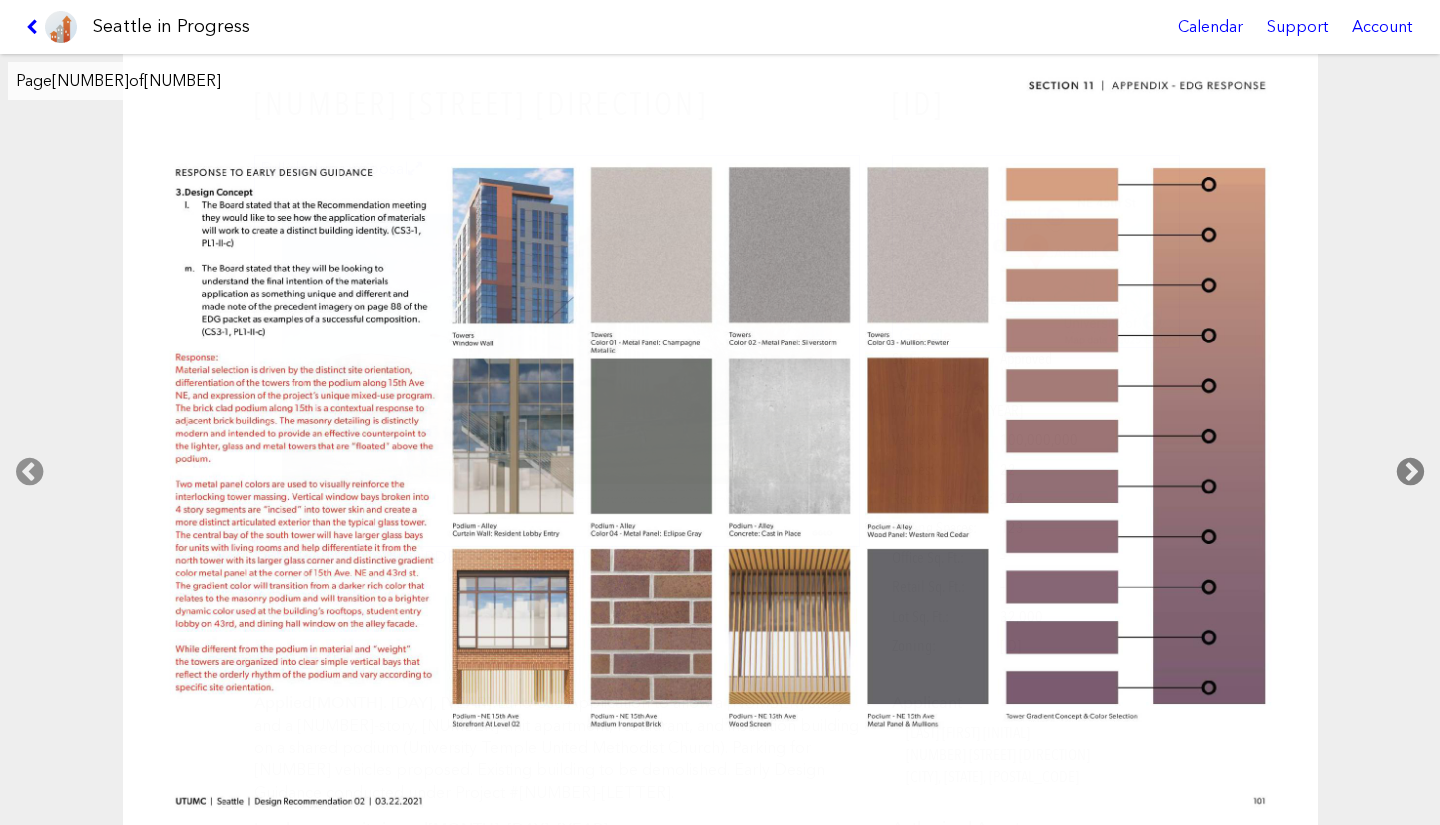 click at bounding box center (1410, 472) 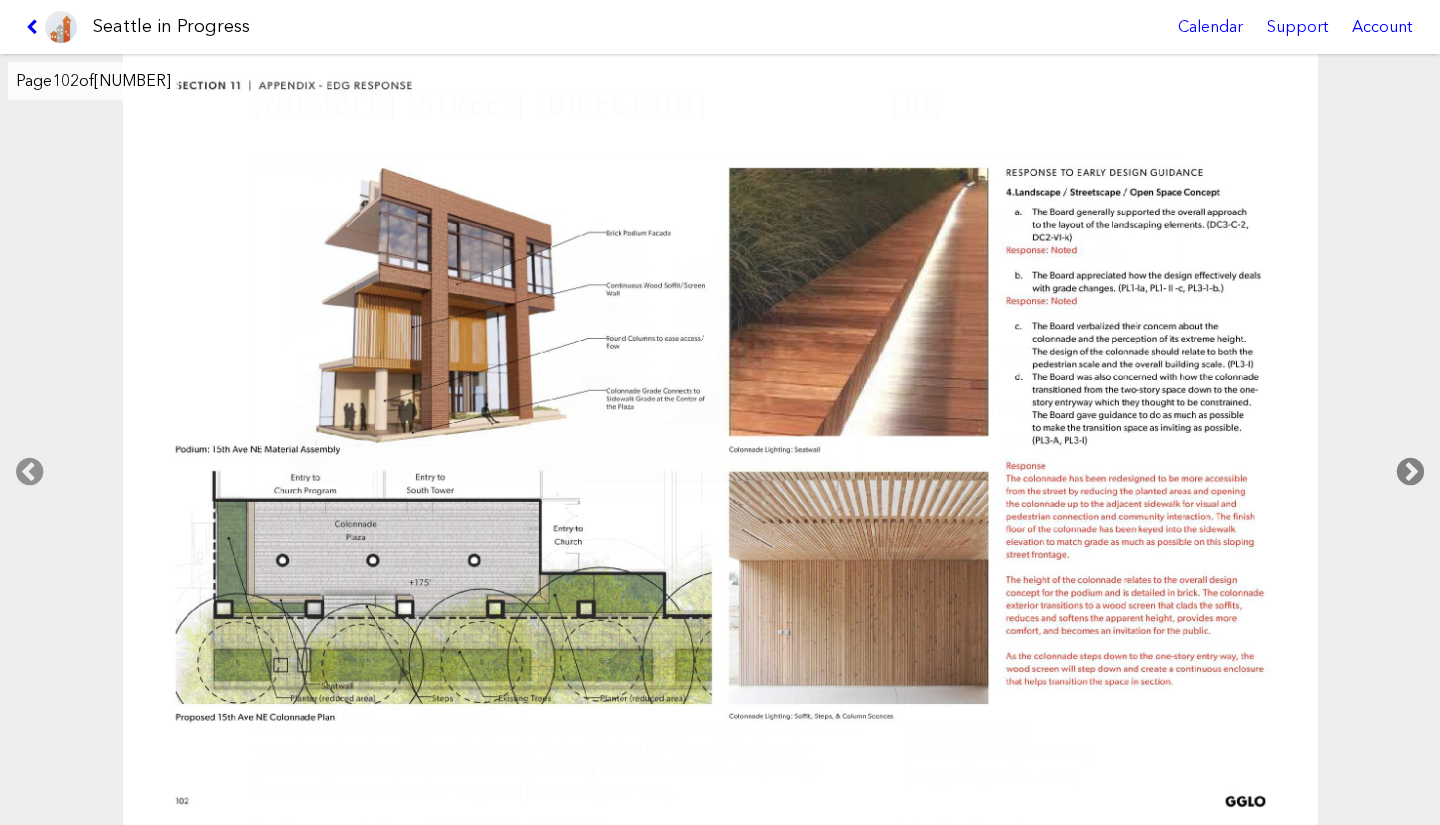 click at bounding box center (1410, 472) 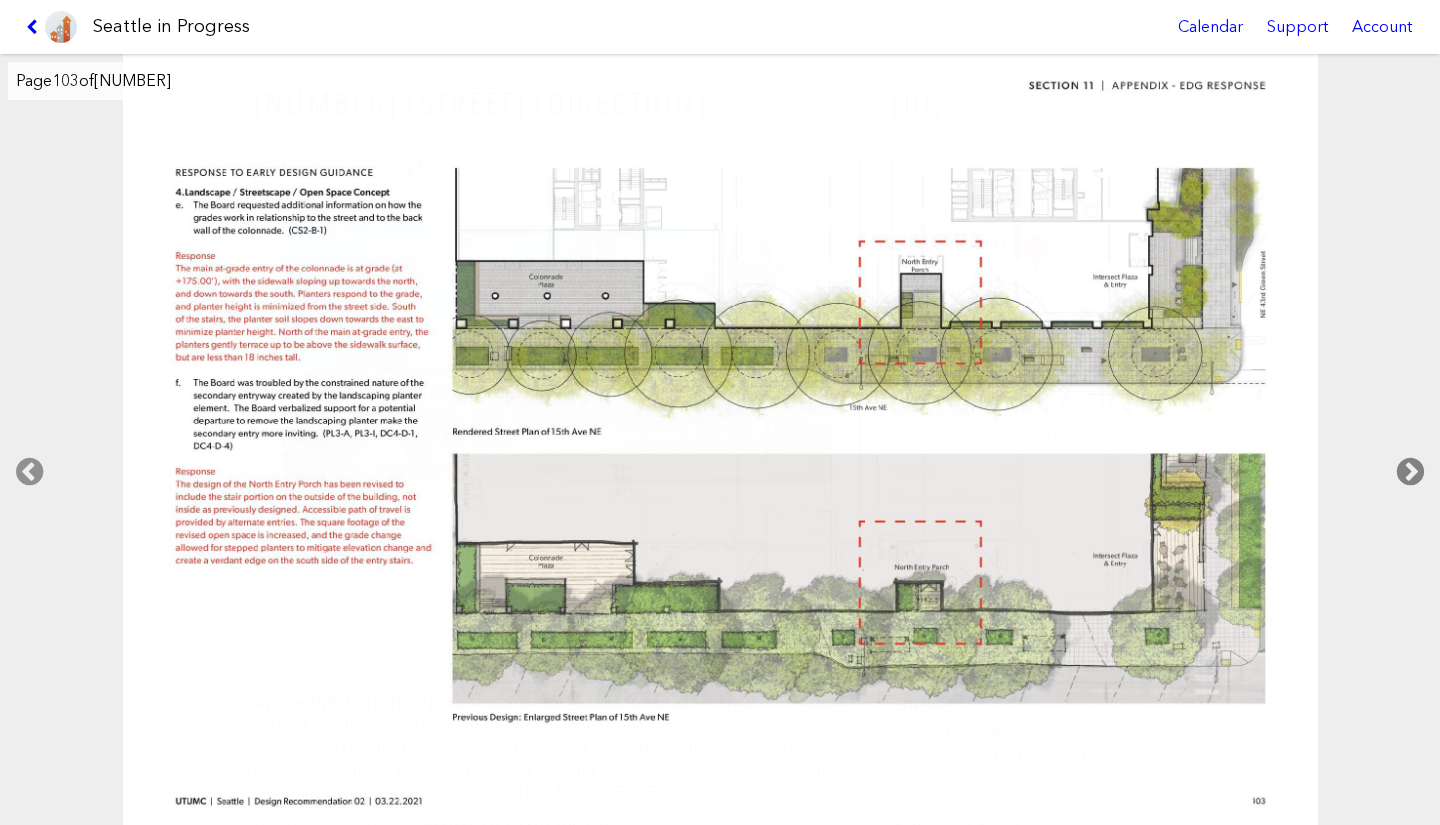 click at bounding box center [1410, 472] 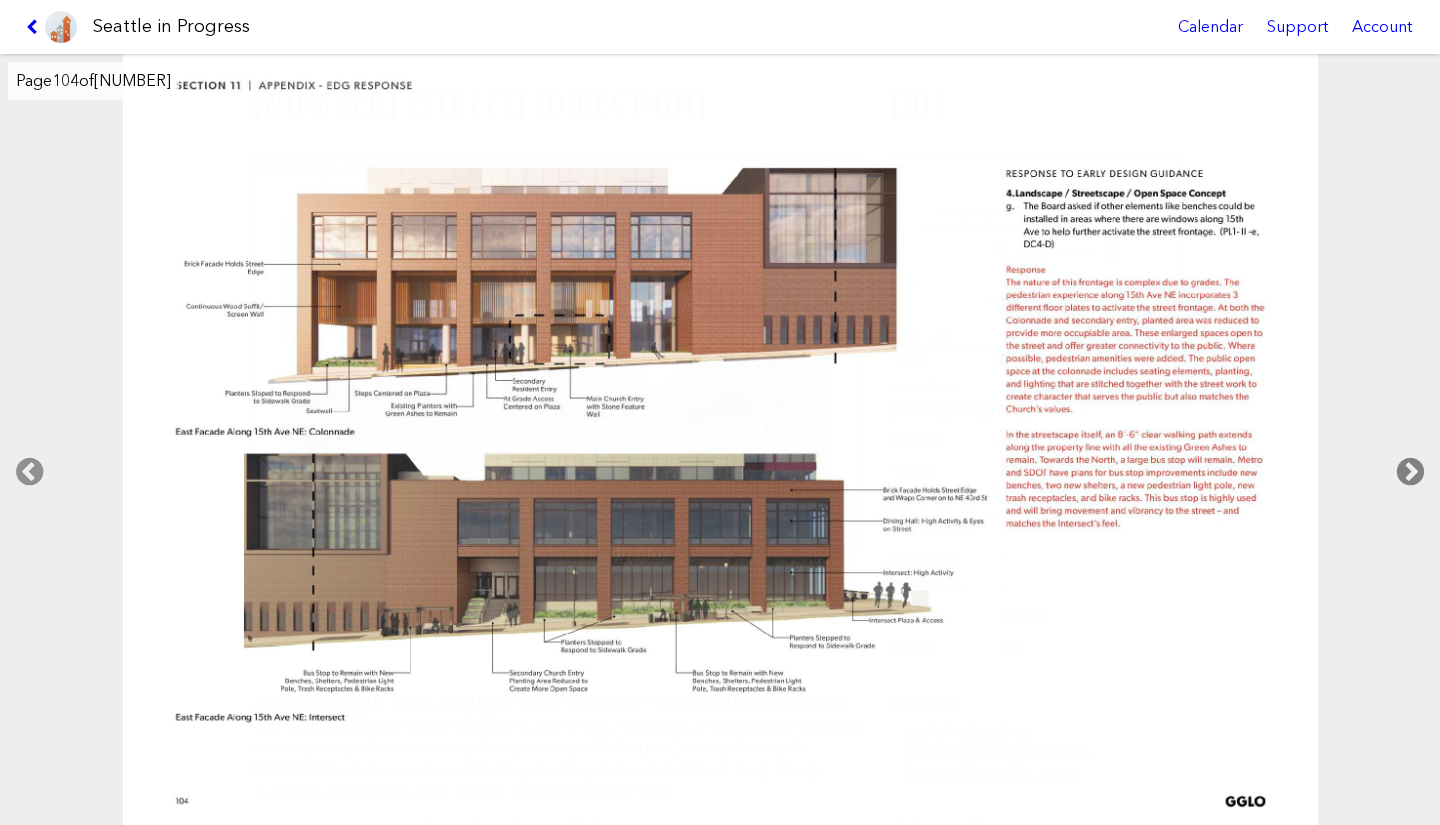 click at bounding box center [1410, 472] 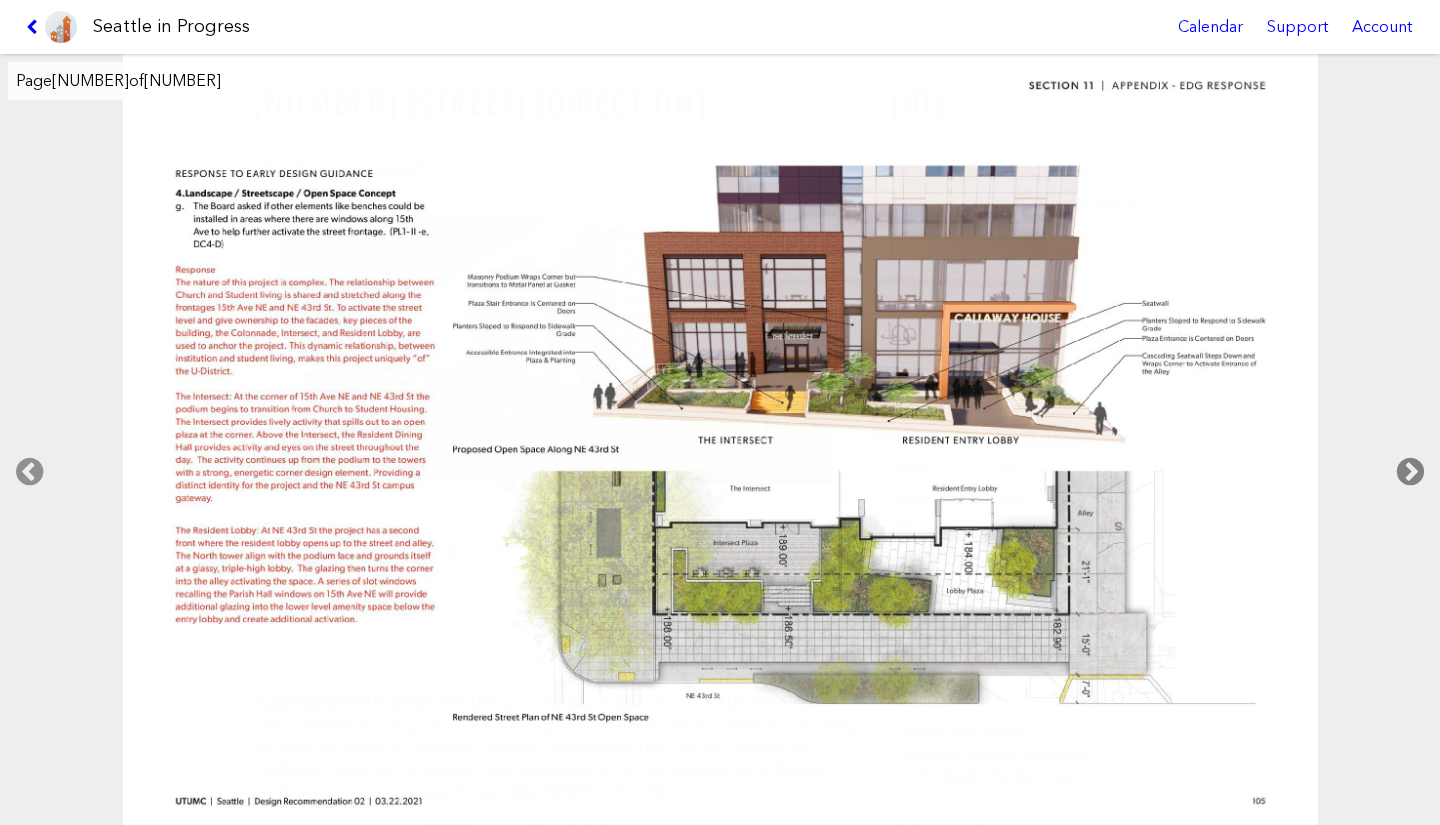 click at bounding box center (1410, 472) 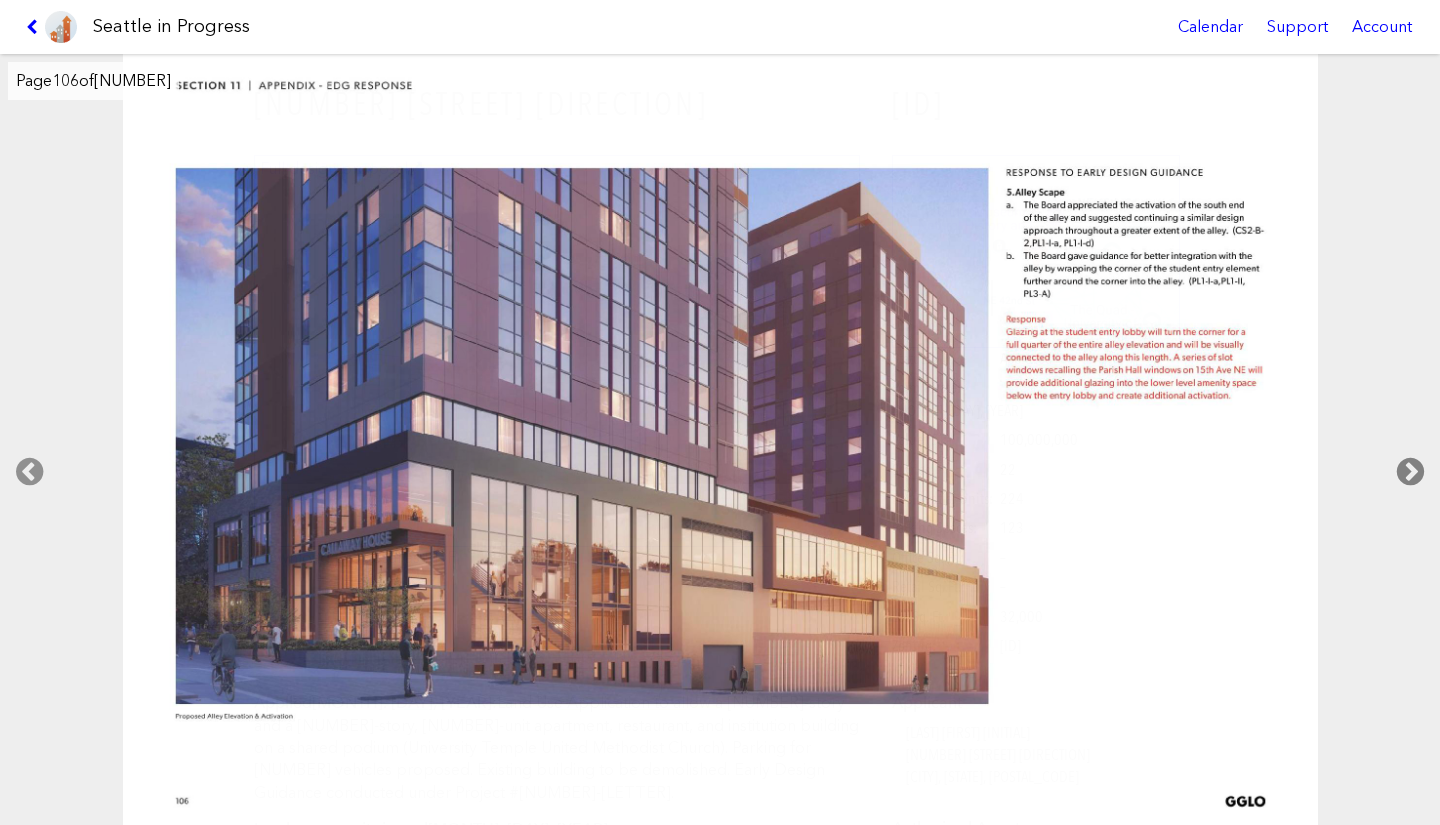 click at bounding box center (1410, 472) 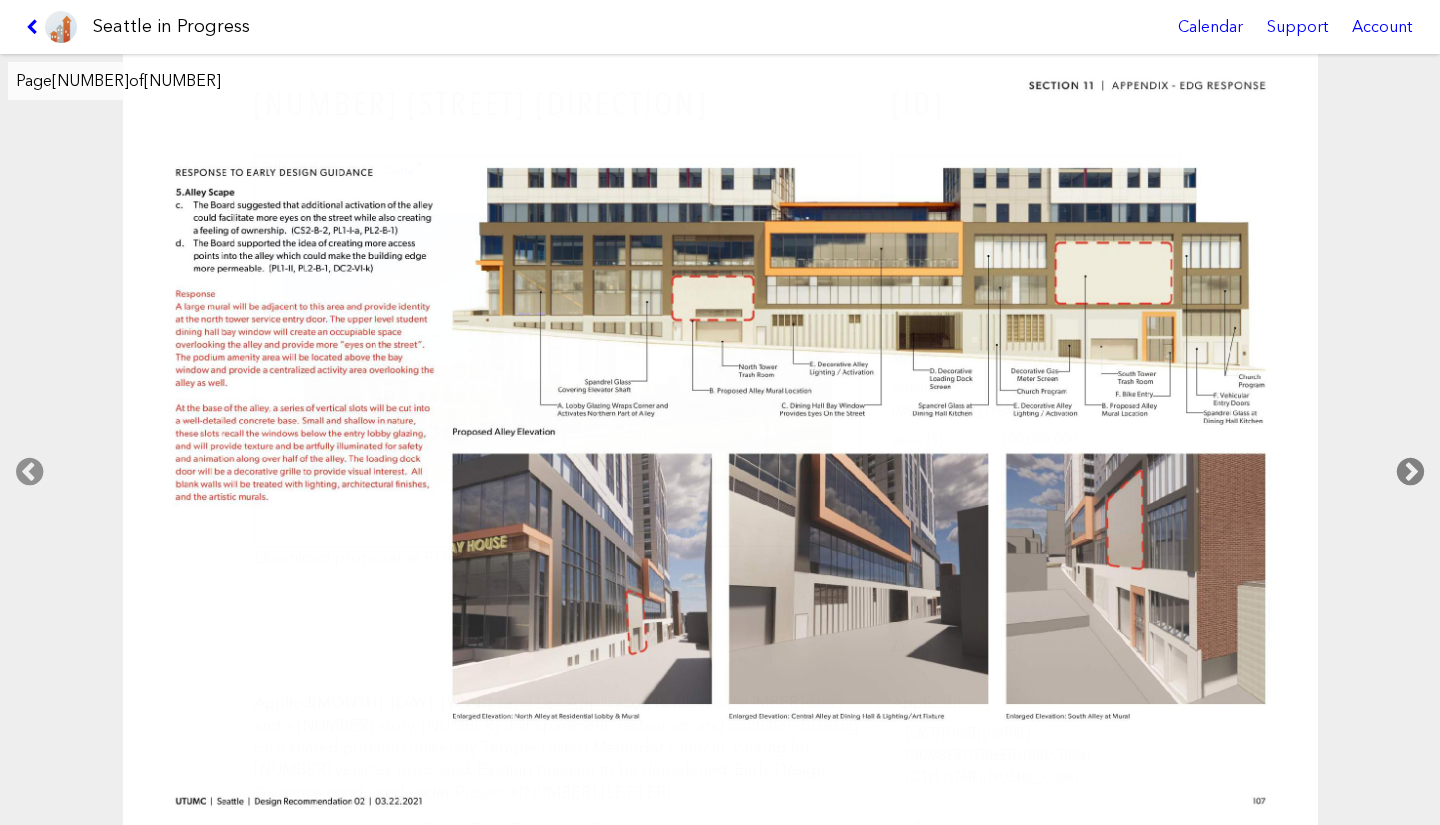 click at bounding box center (1410, 472) 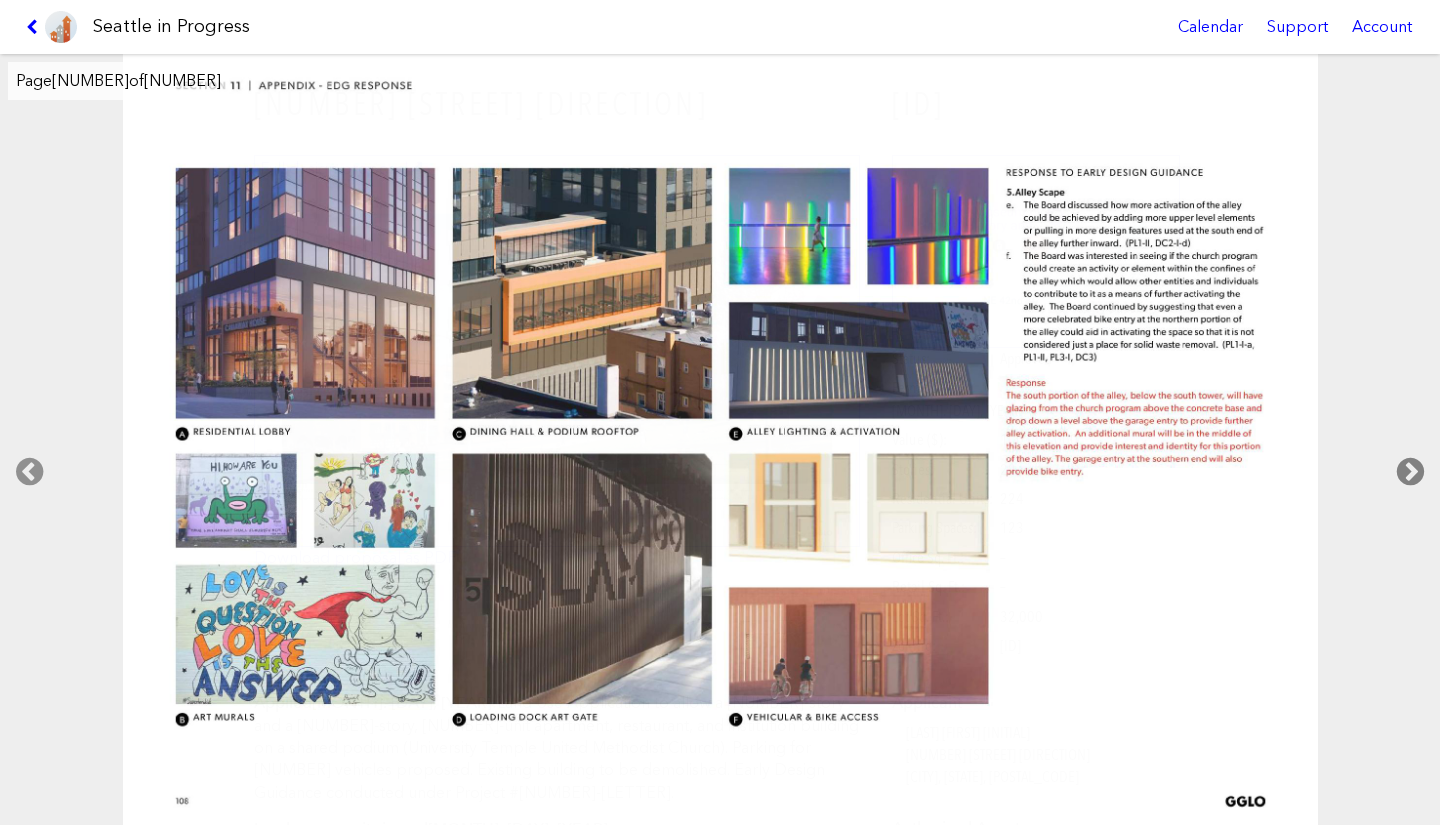 click at bounding box center (1410, 472) 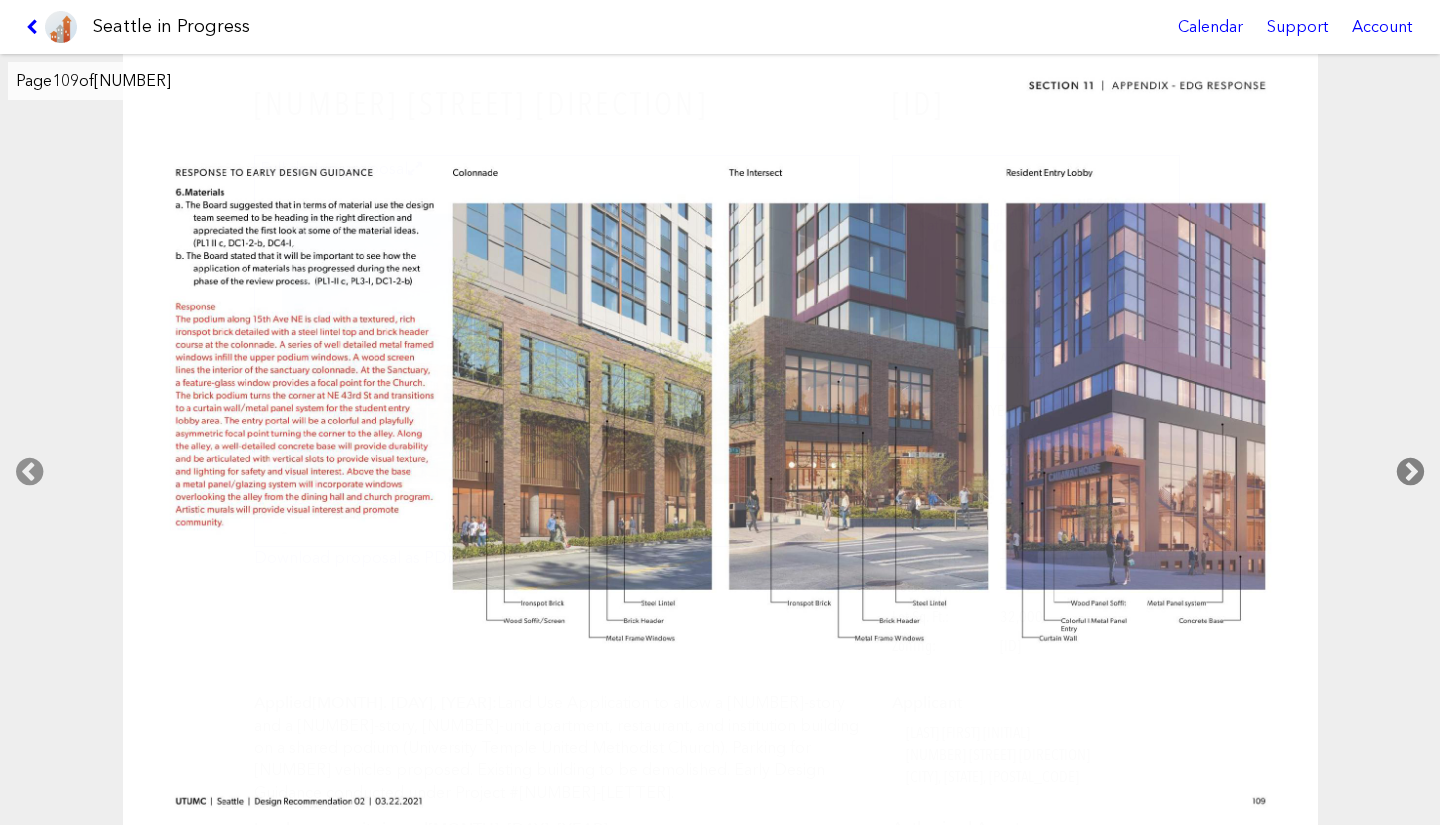 click at bounding box center (1410, 472) 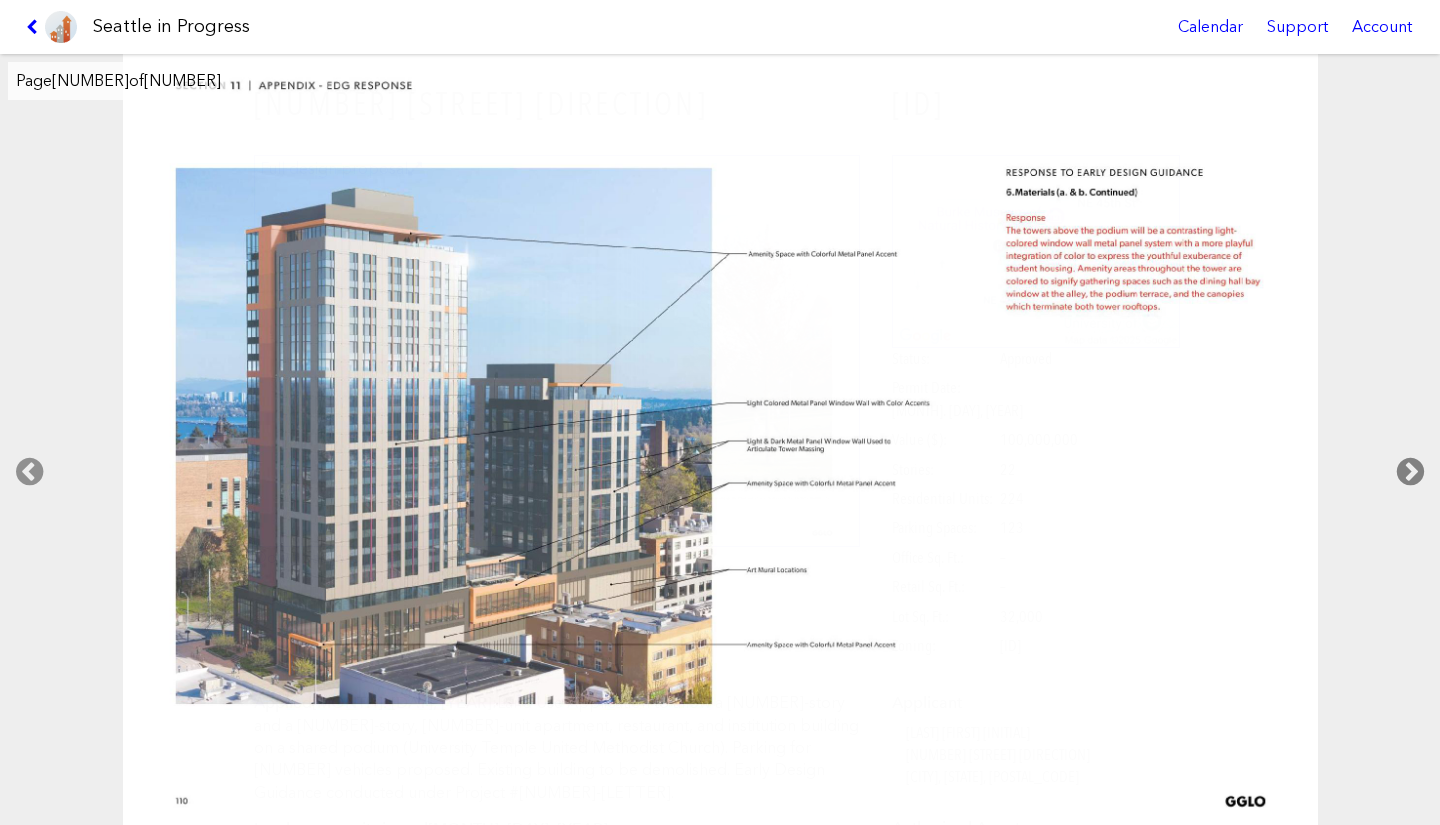 click at bounding box center [1410, 472] 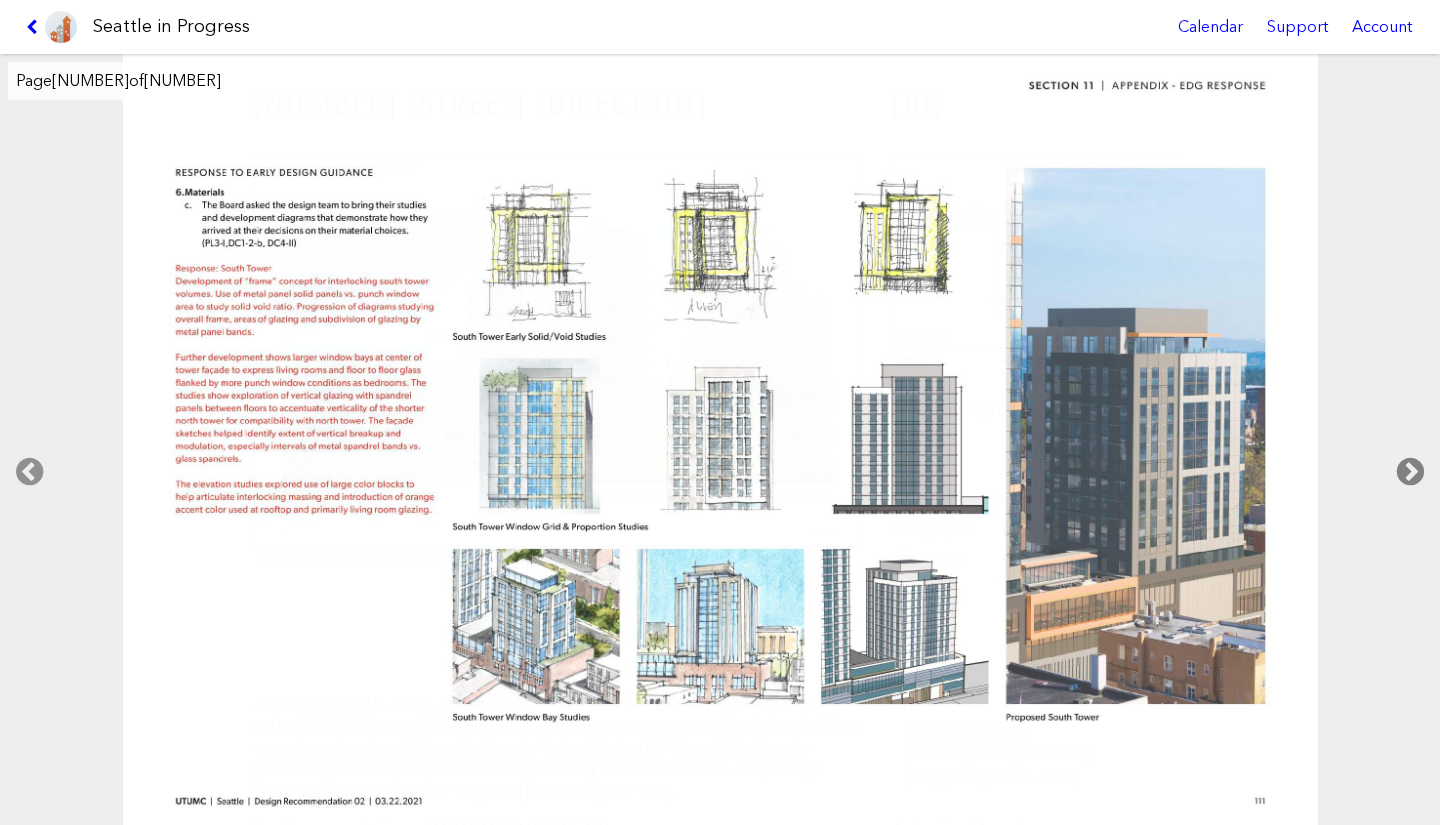 click at bounding box center (1410, 472) 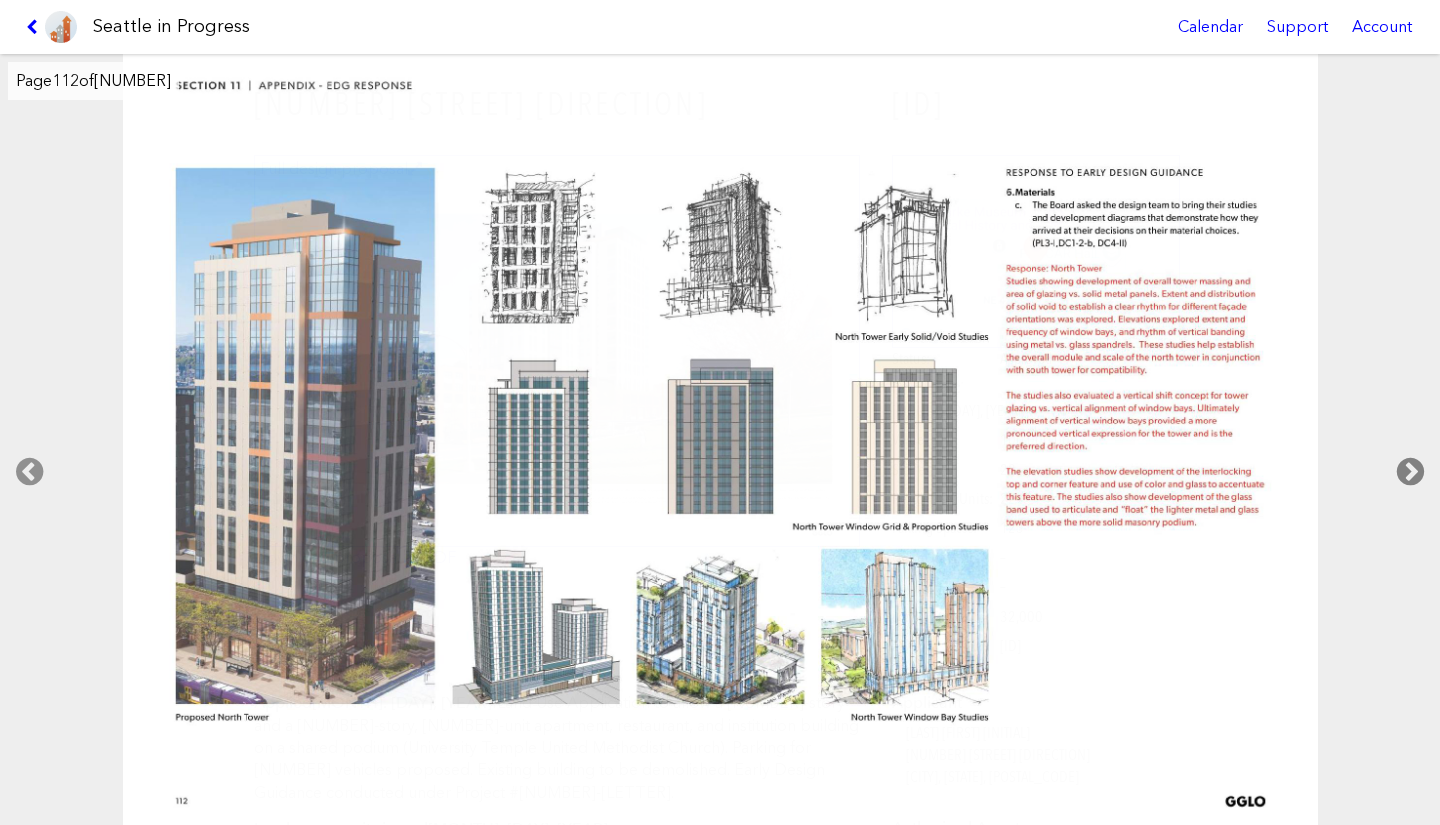 click at bounding box center (1410, 472) 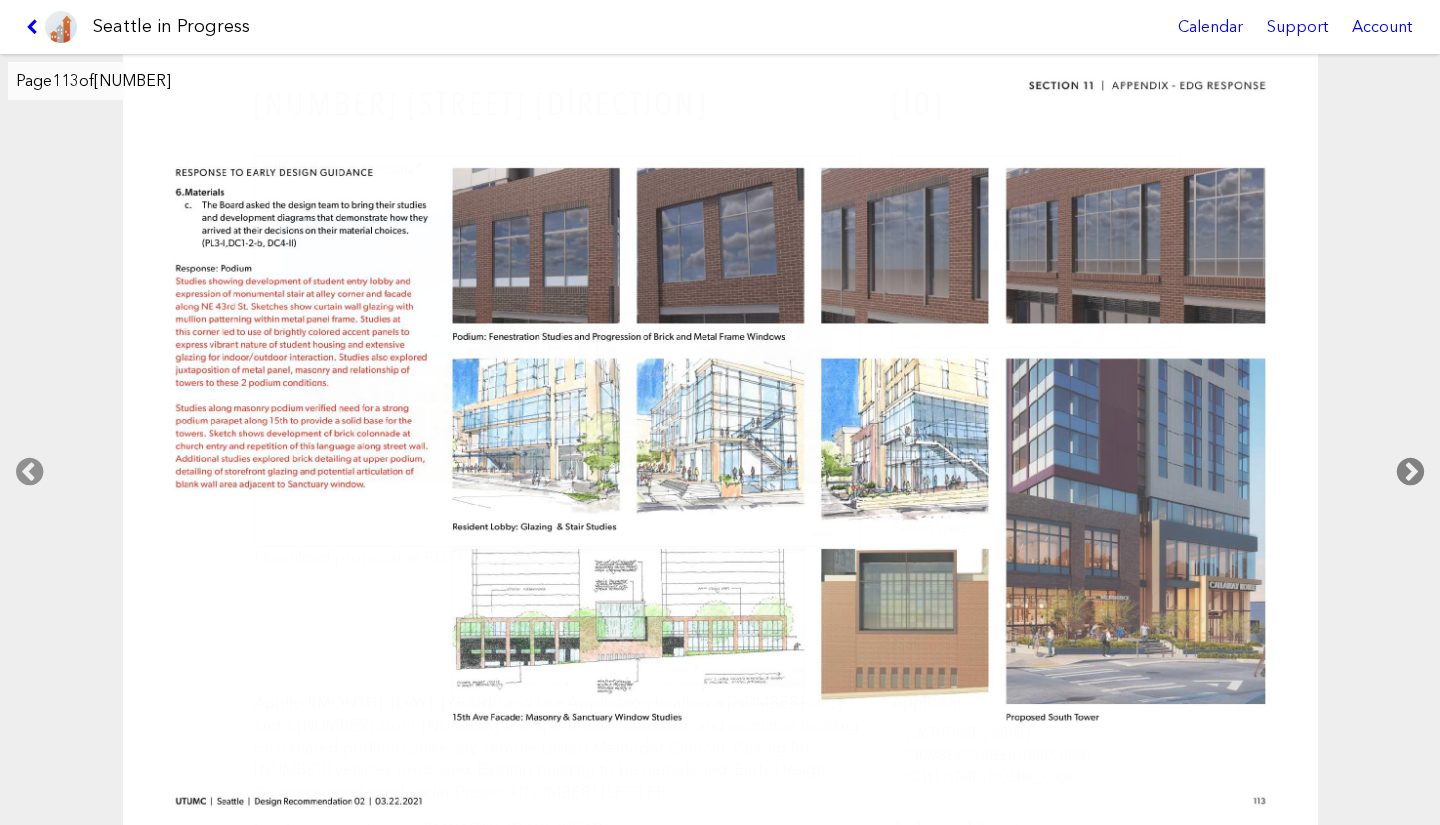 click at bounding box center (1410, 472) 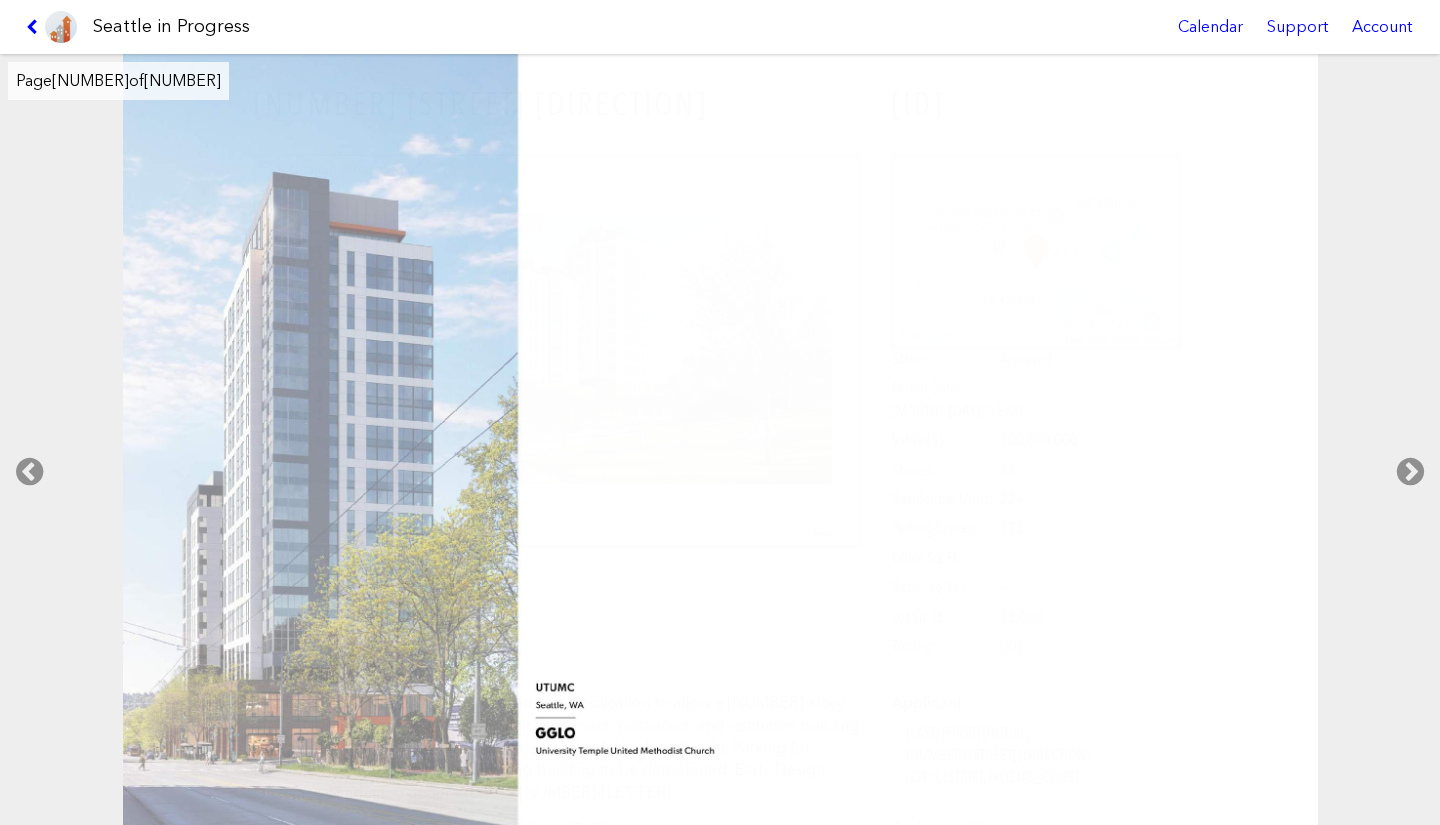 click at bounding box center [51, 27] 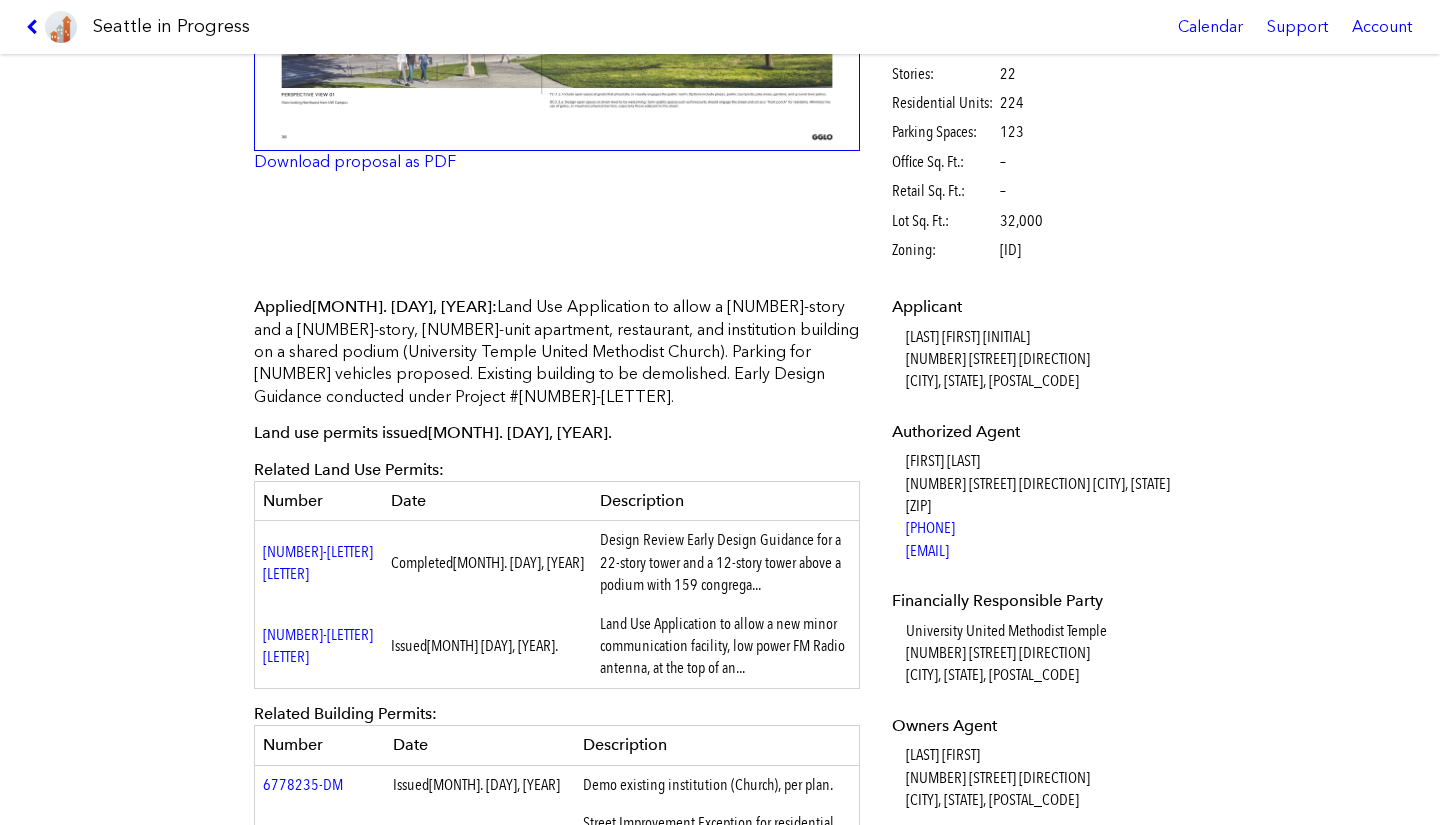scroll, scrollTop: 398, scrollLeft: 0, axis: vertical 